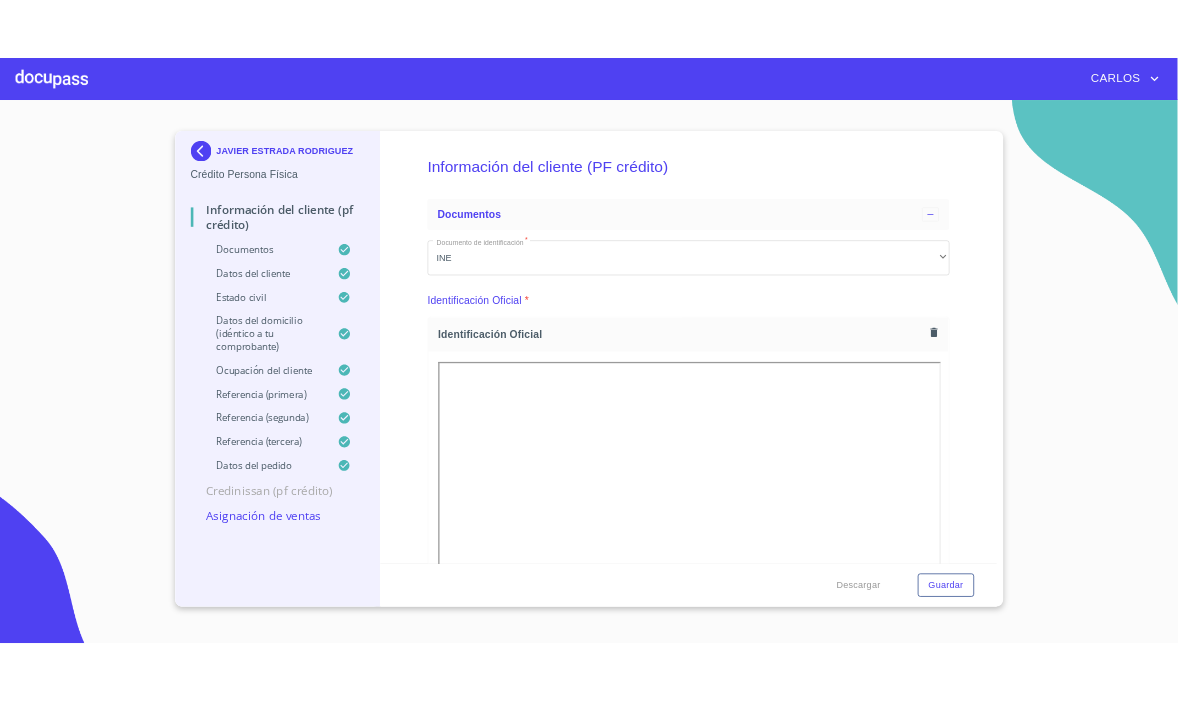 scroll, scrollTop: 0, scrollLeft: 0, axis: both 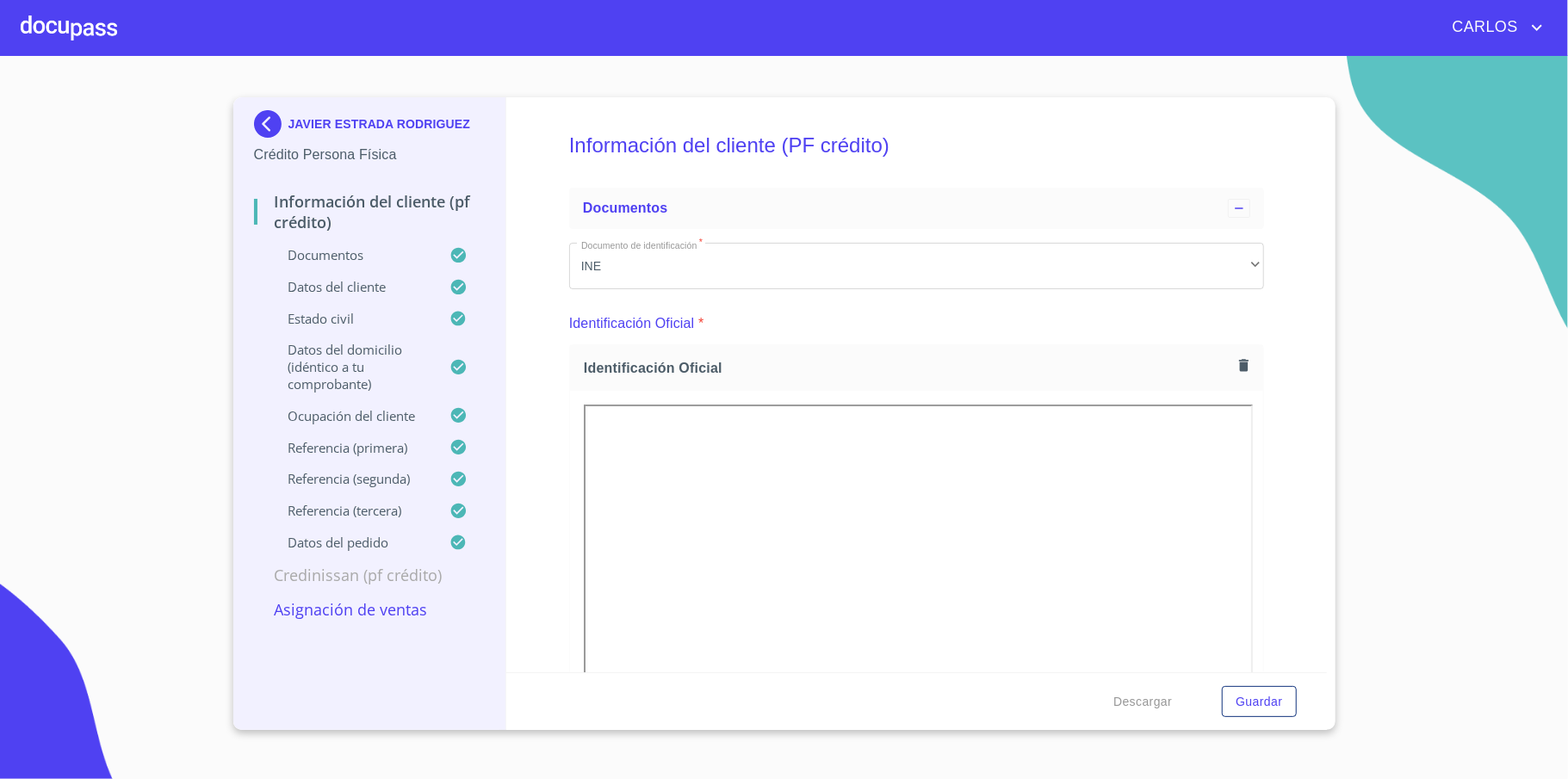 click at bounding box center (271, 124) 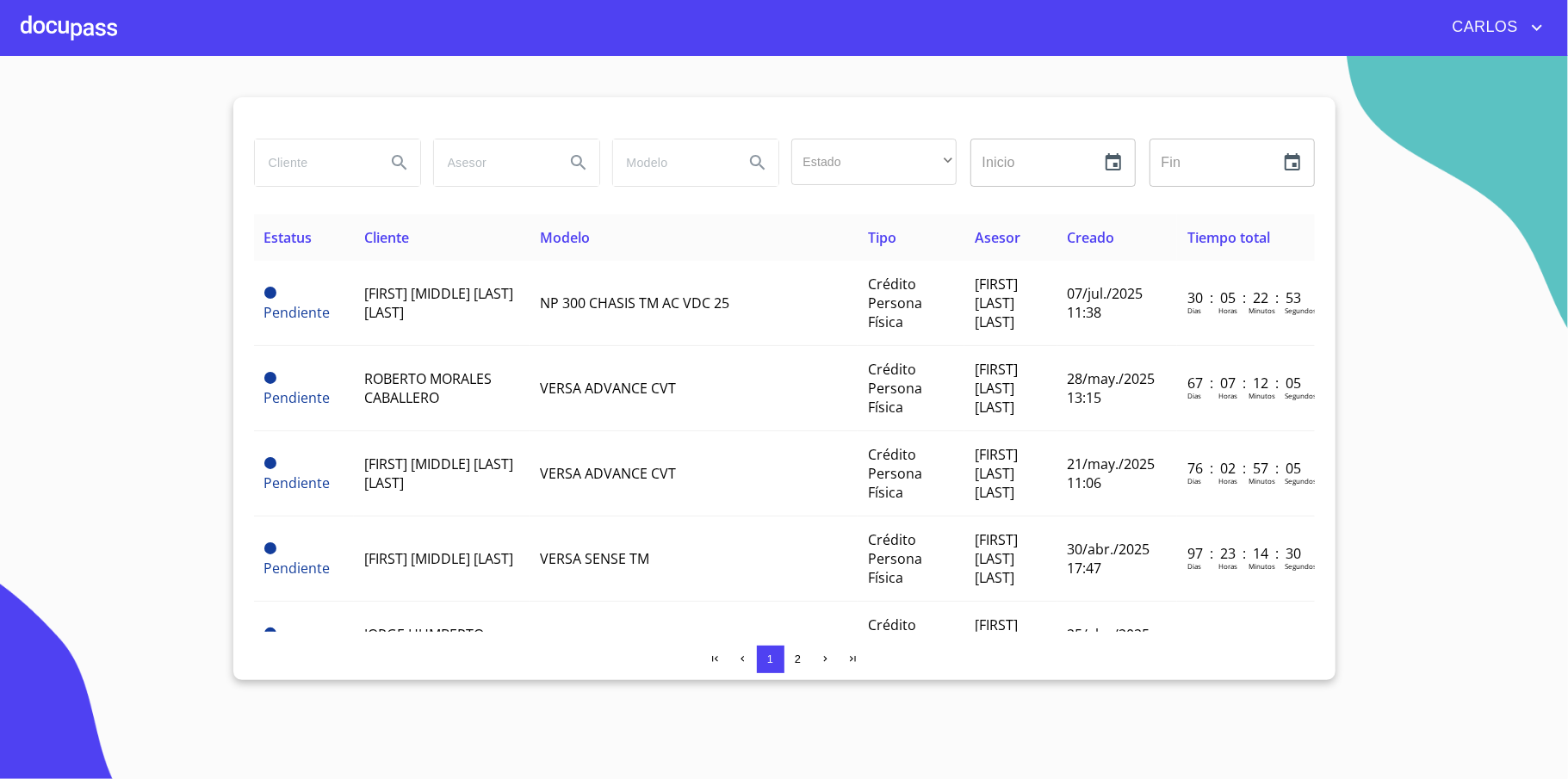 click at bounding box center (69, 28) 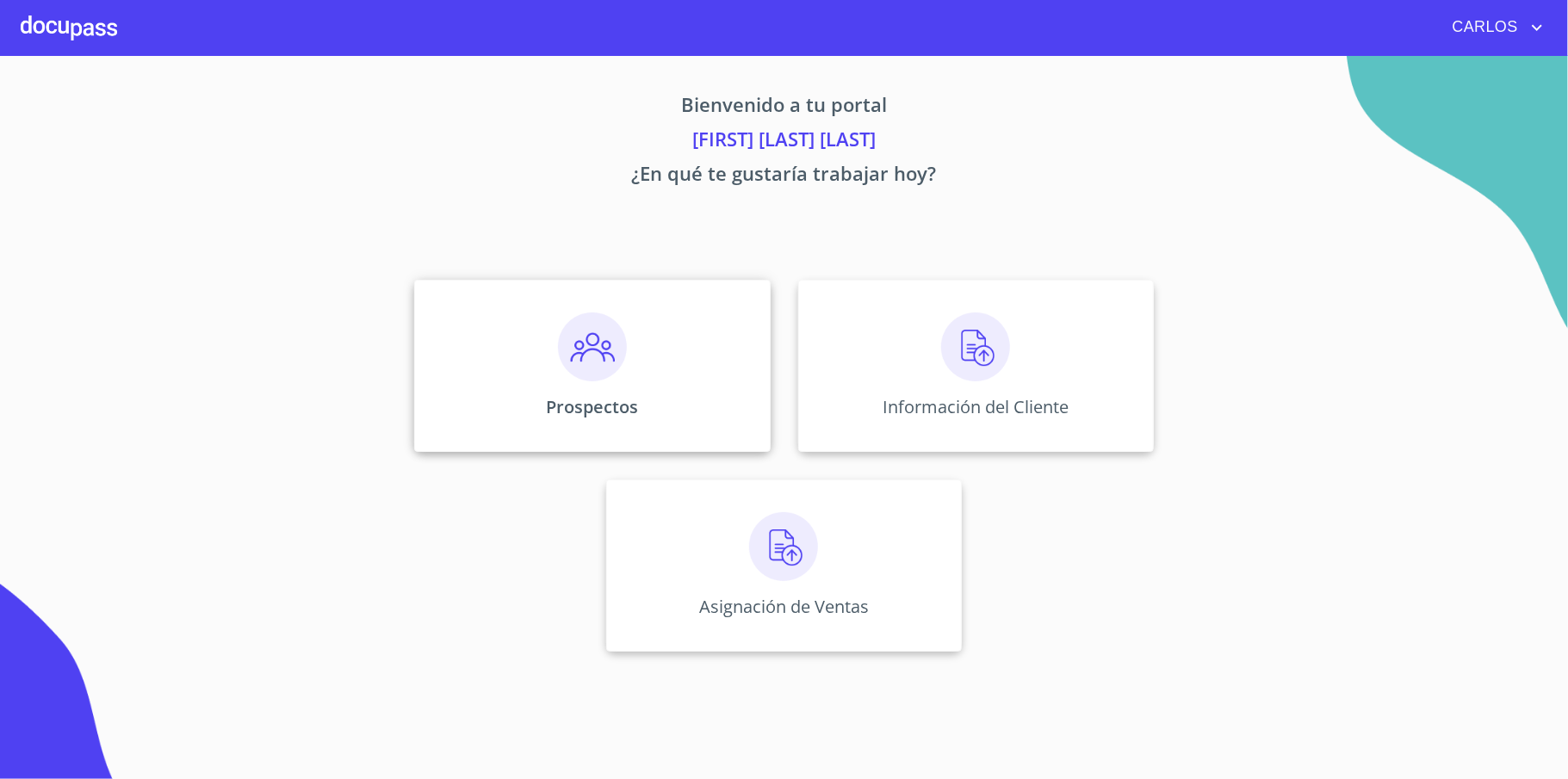 click on "Prospectos" at bounding box center [592, 366] 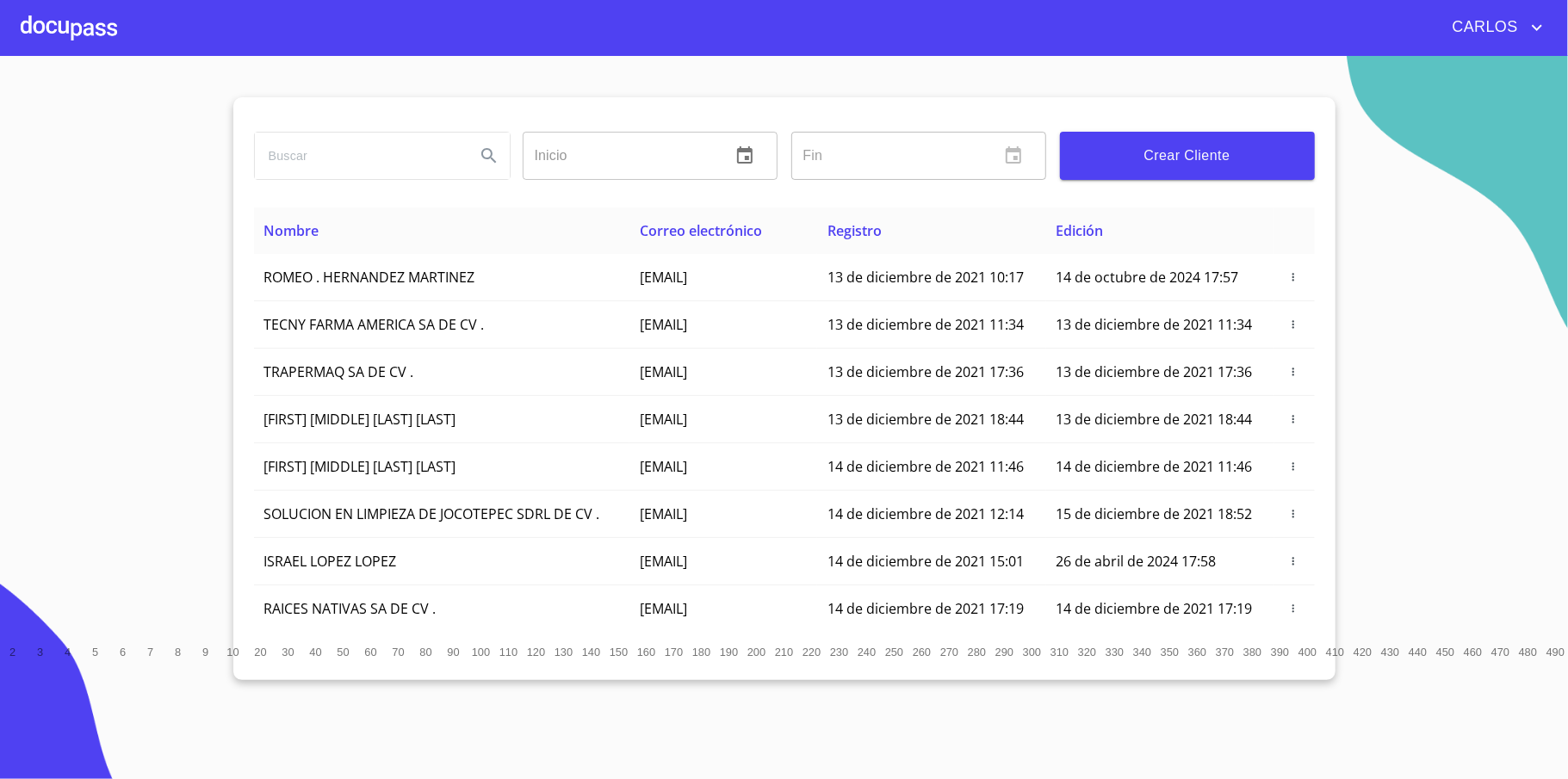 click on "Crear Cliente" at bounding box center (1187, 156) 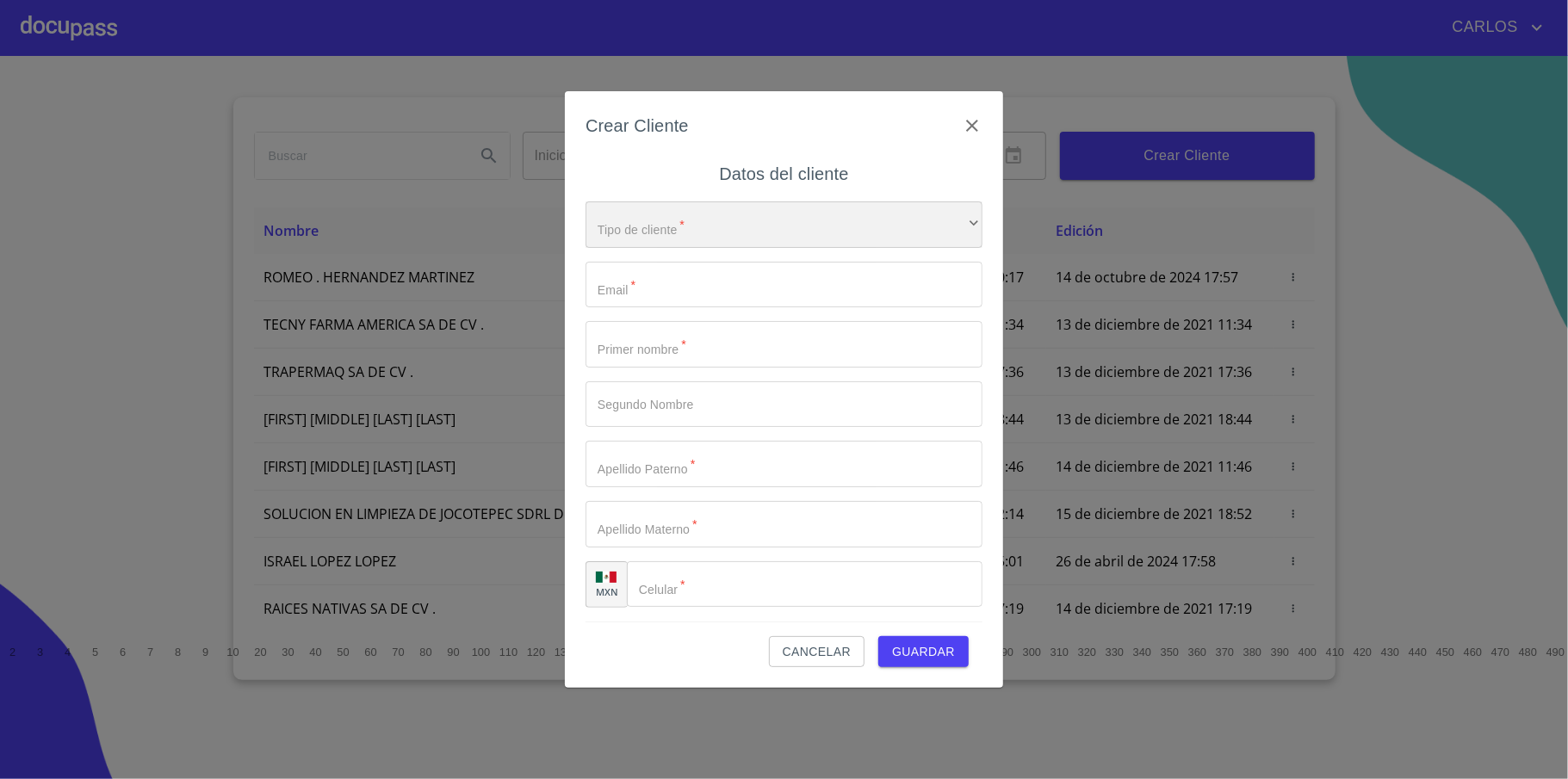 click on "​" at bounding box center [784, 225] 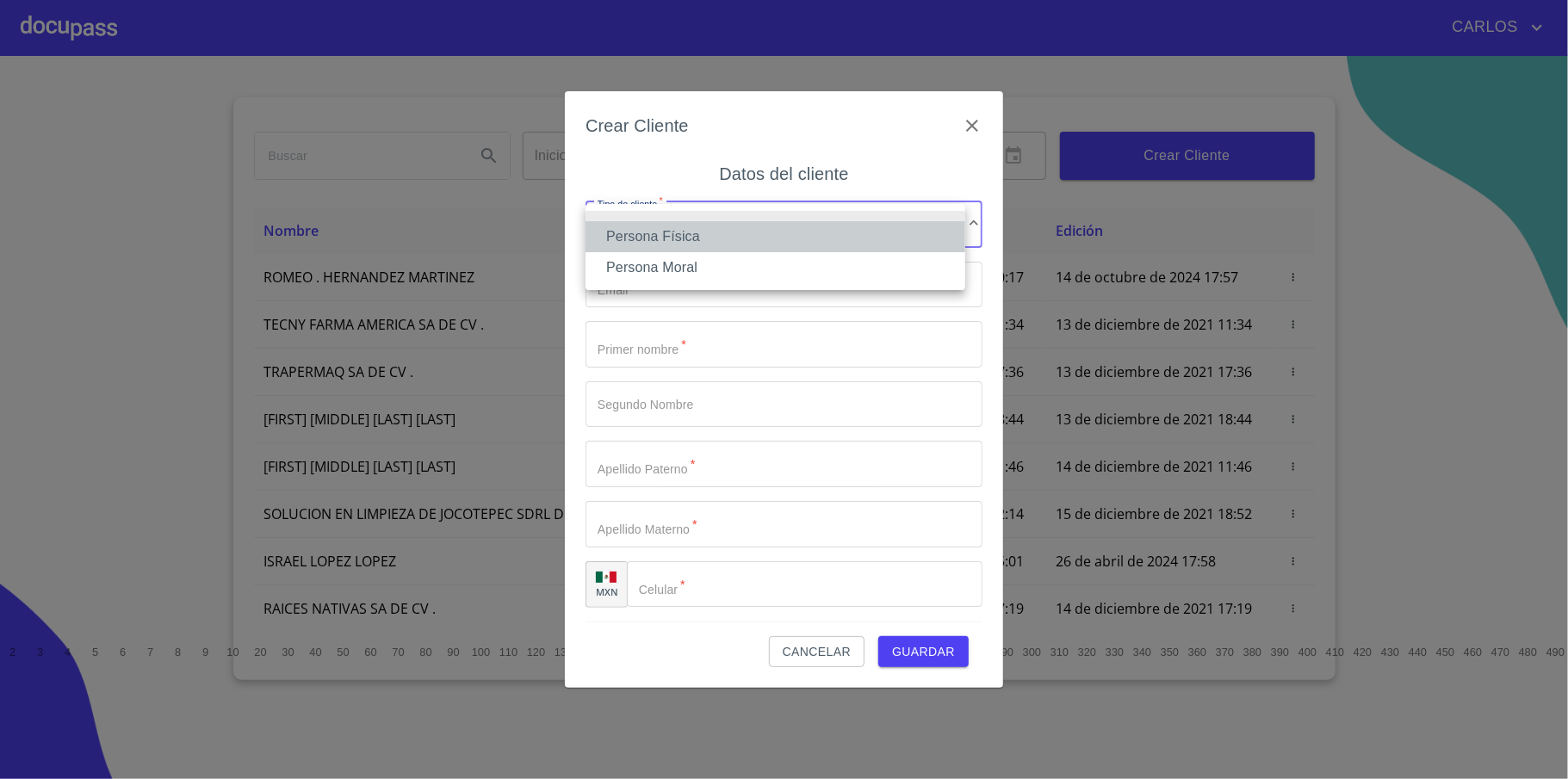 click on "Persona Física" at bounding box center [775, 237] 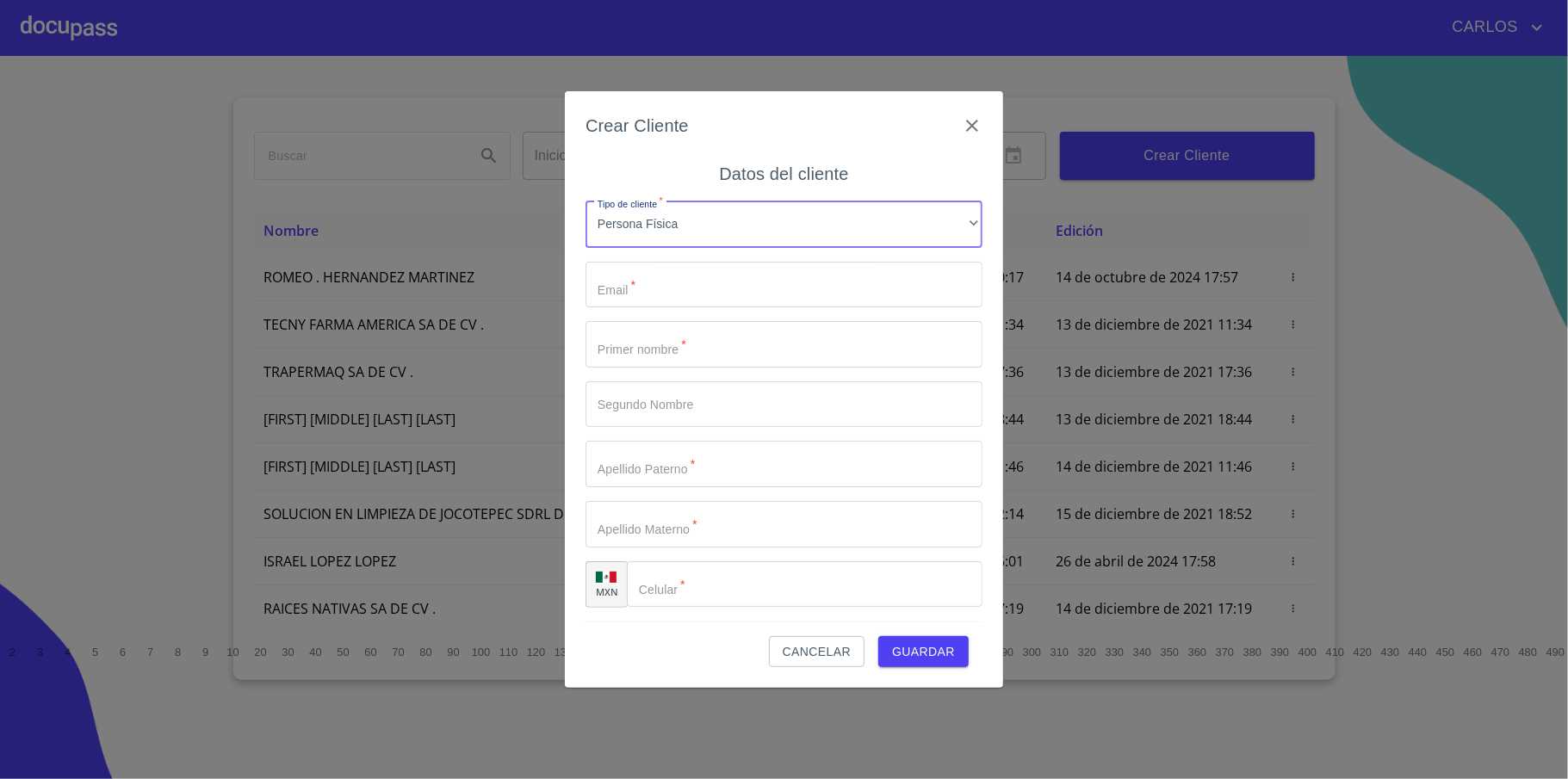 click on "Tipo de cliente   *" at bounding box center [784, 285] 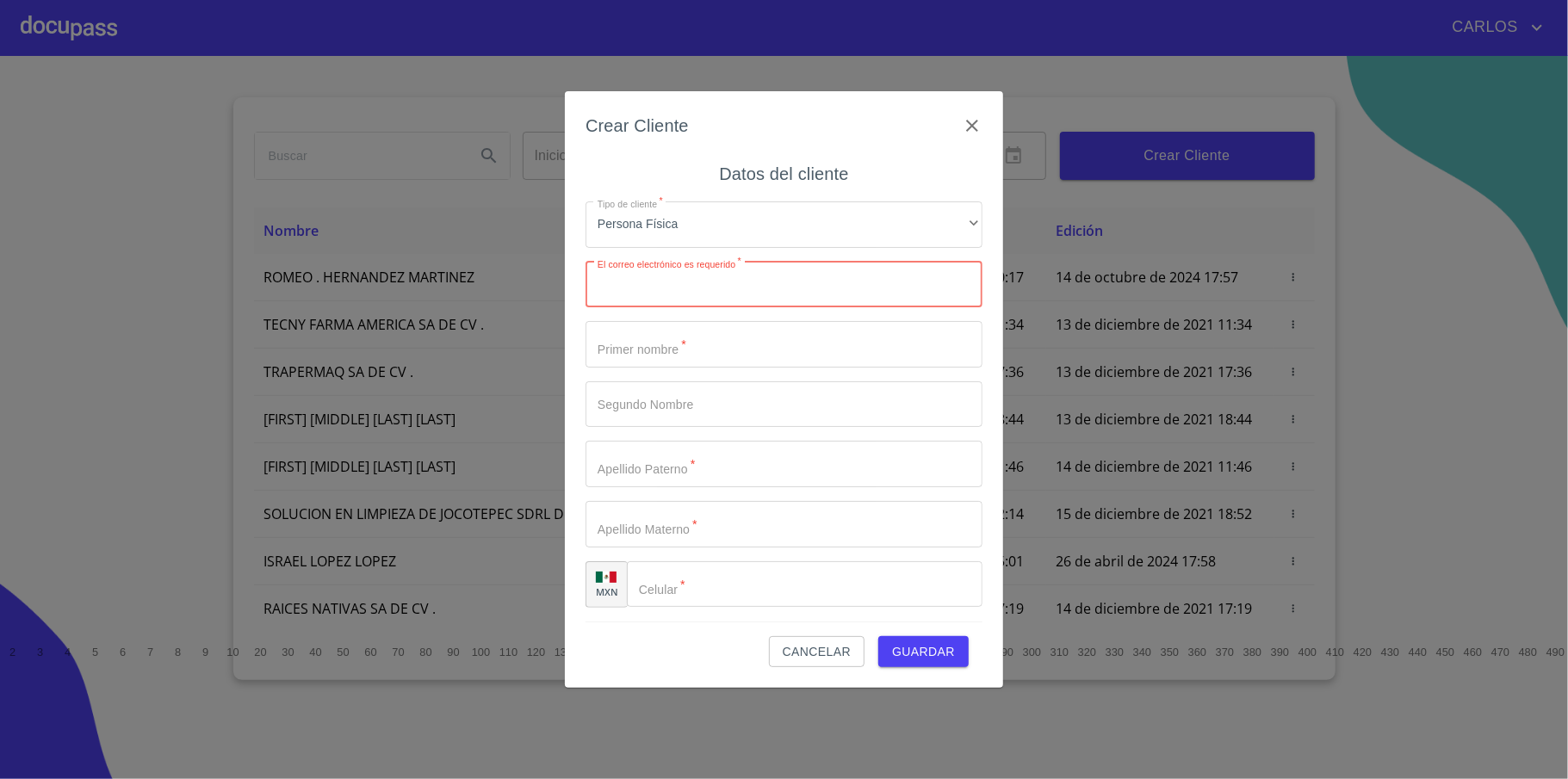 click on "Tipo de cliente   *" at bounding box center (784, 285) 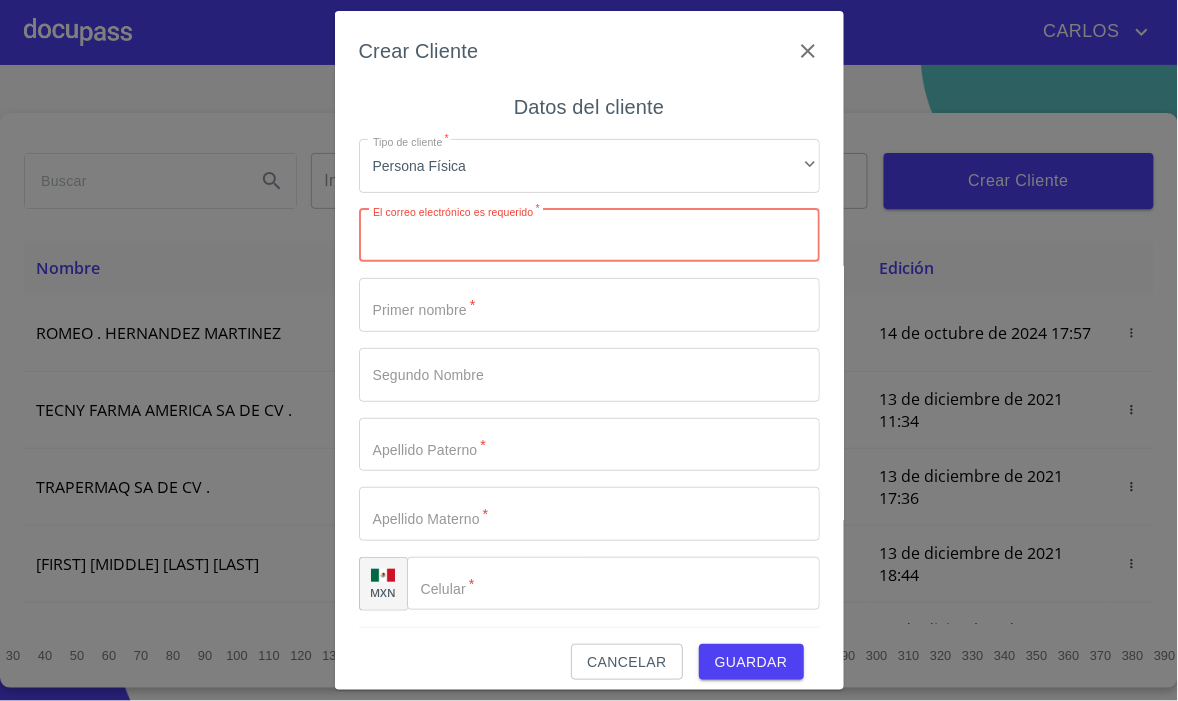 type on "P" 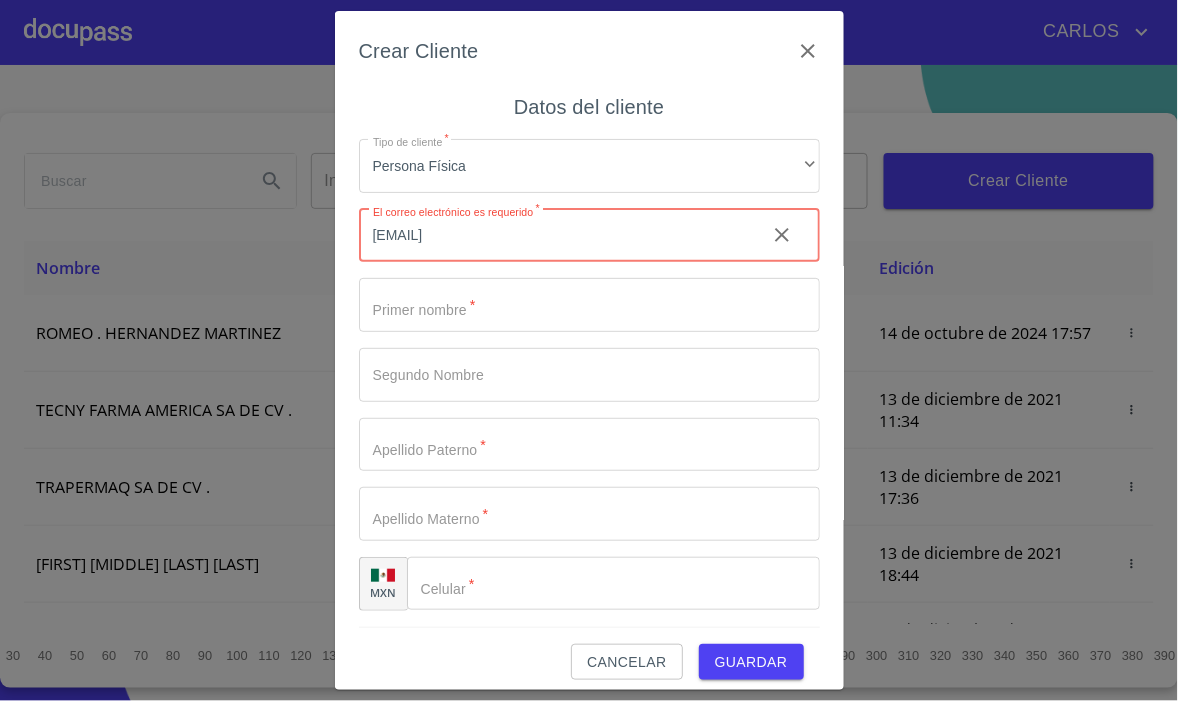 type on "[EMAIL]" 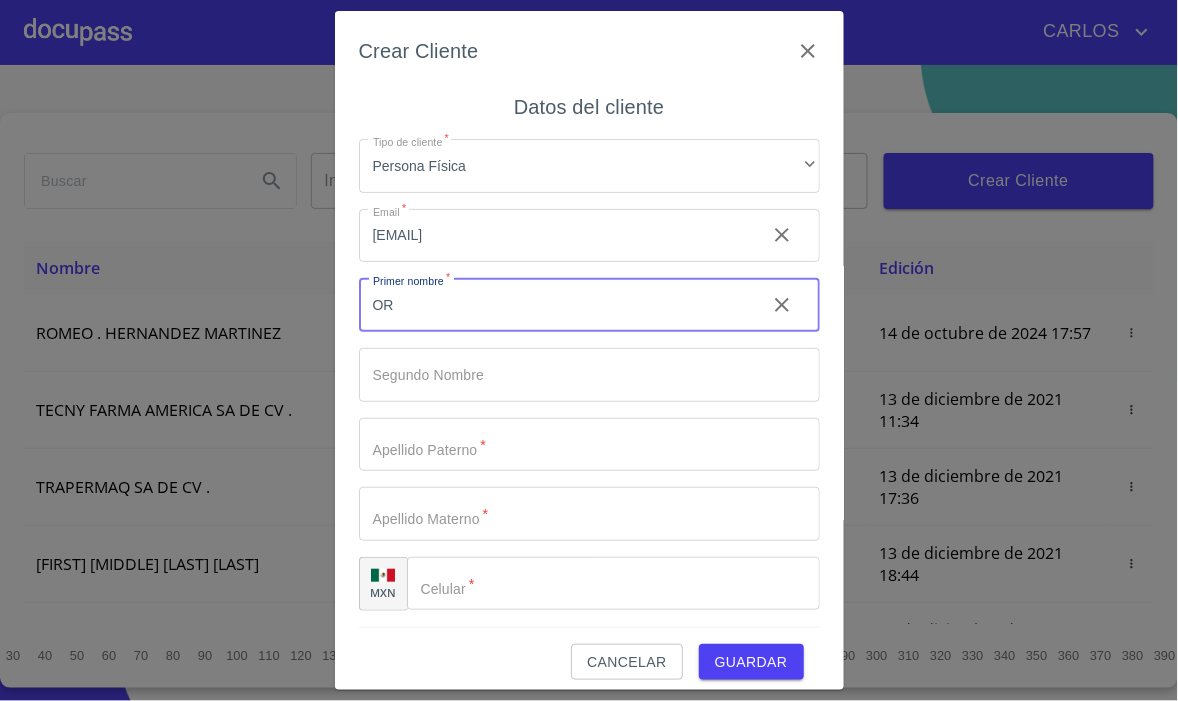 type on "O" 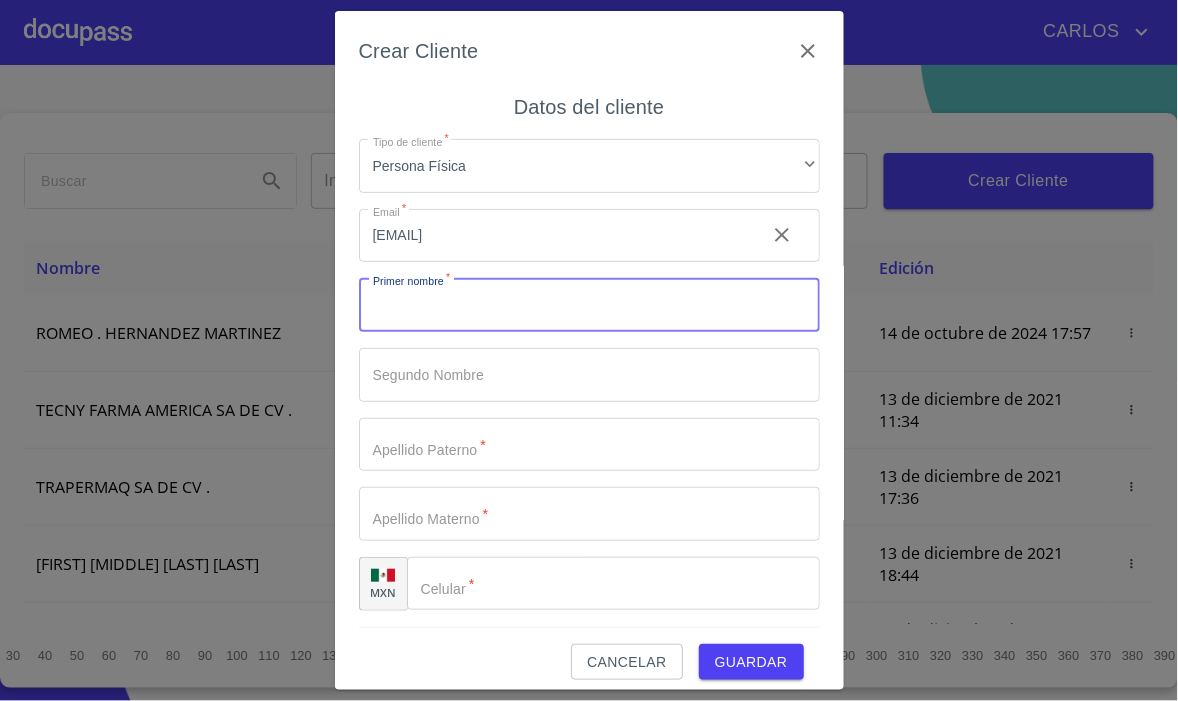 type on "R" 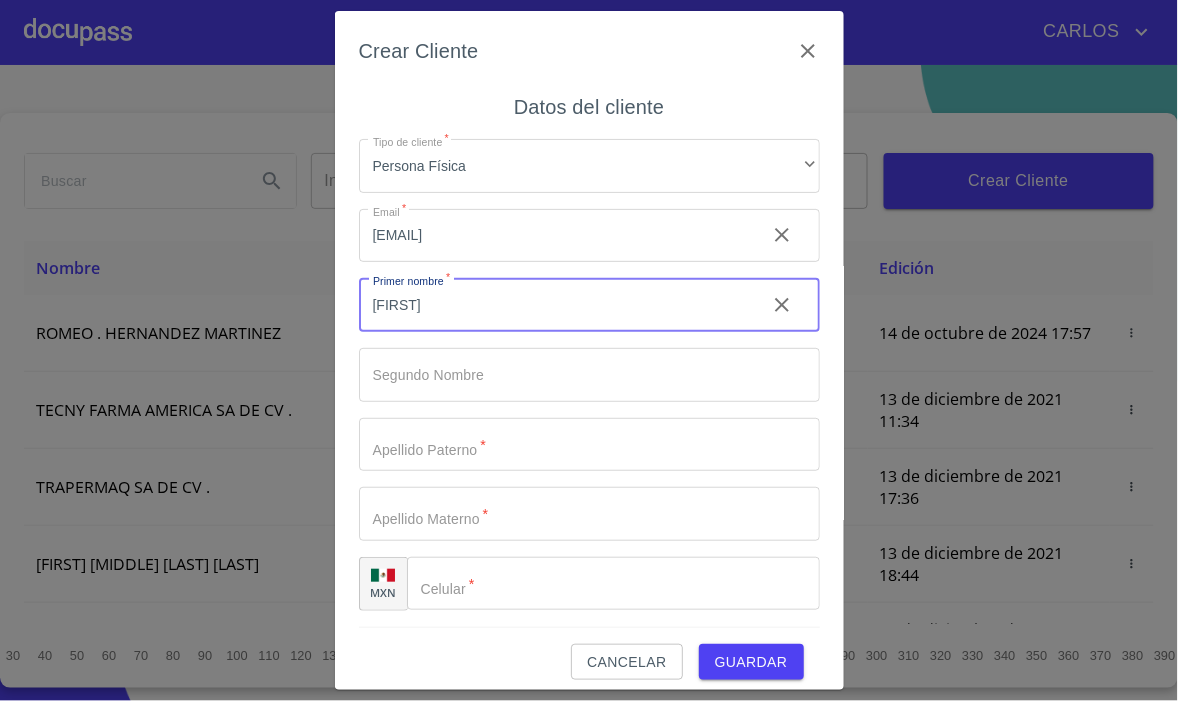 type on "[FIRST]" 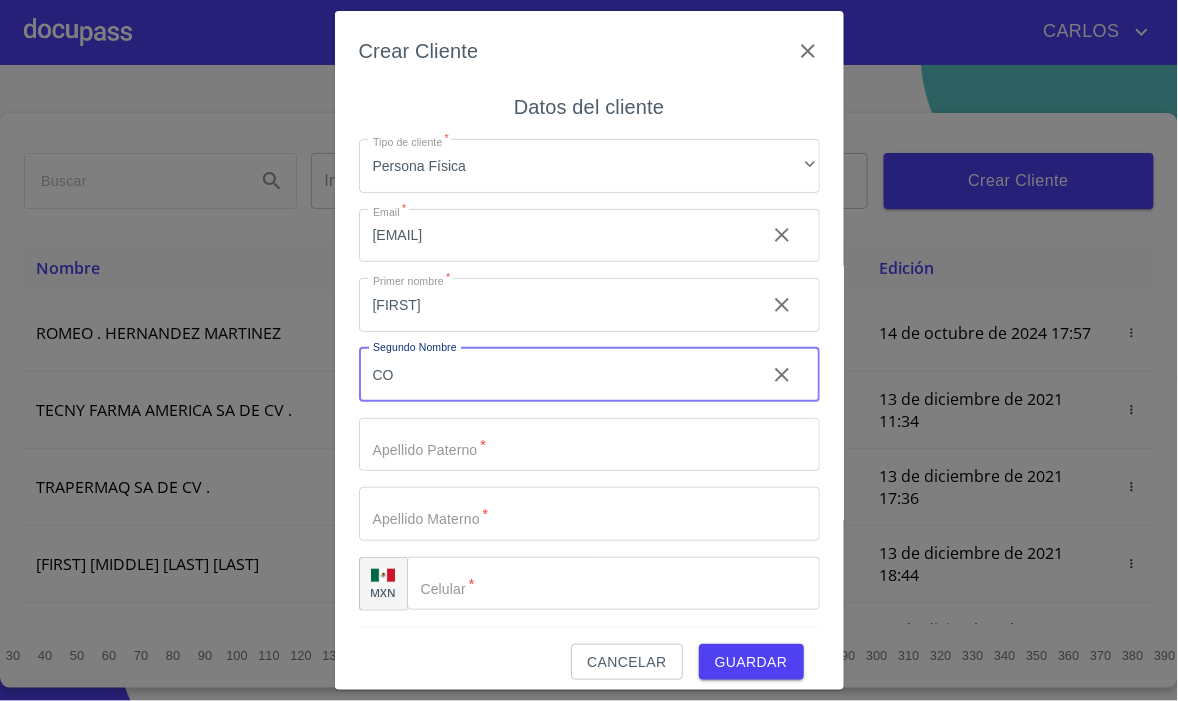 type on "C" 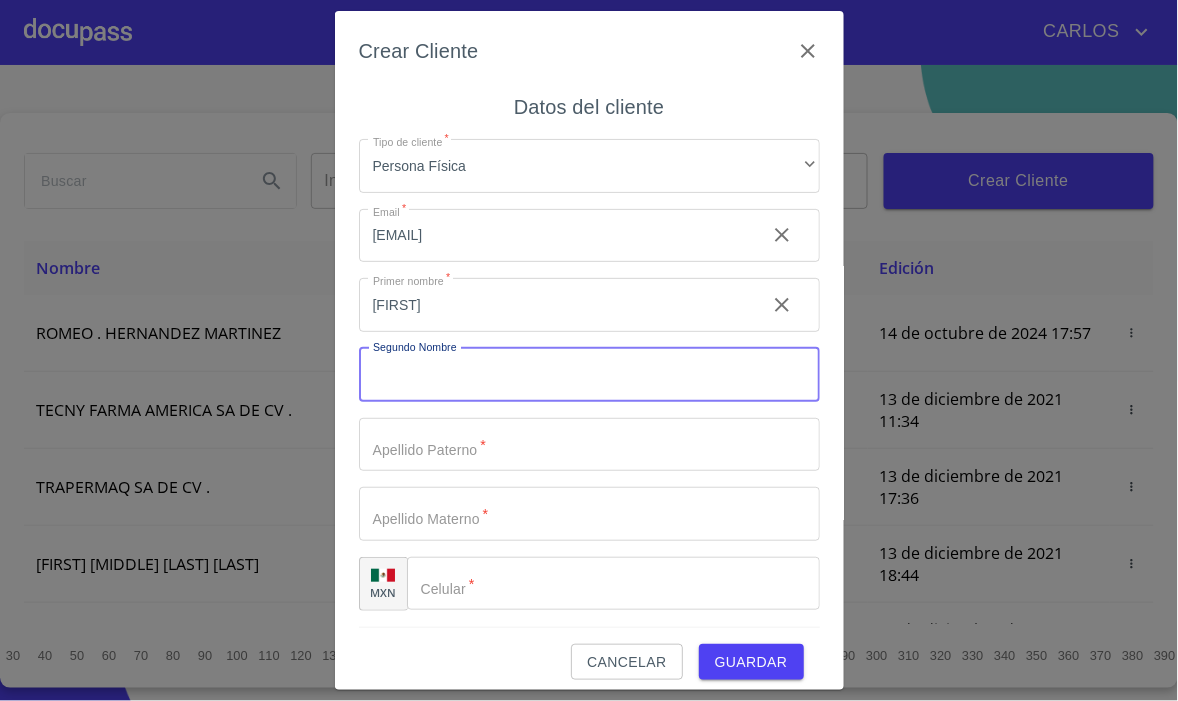 click on "[FIRST]" at bounding box center [554, 305] 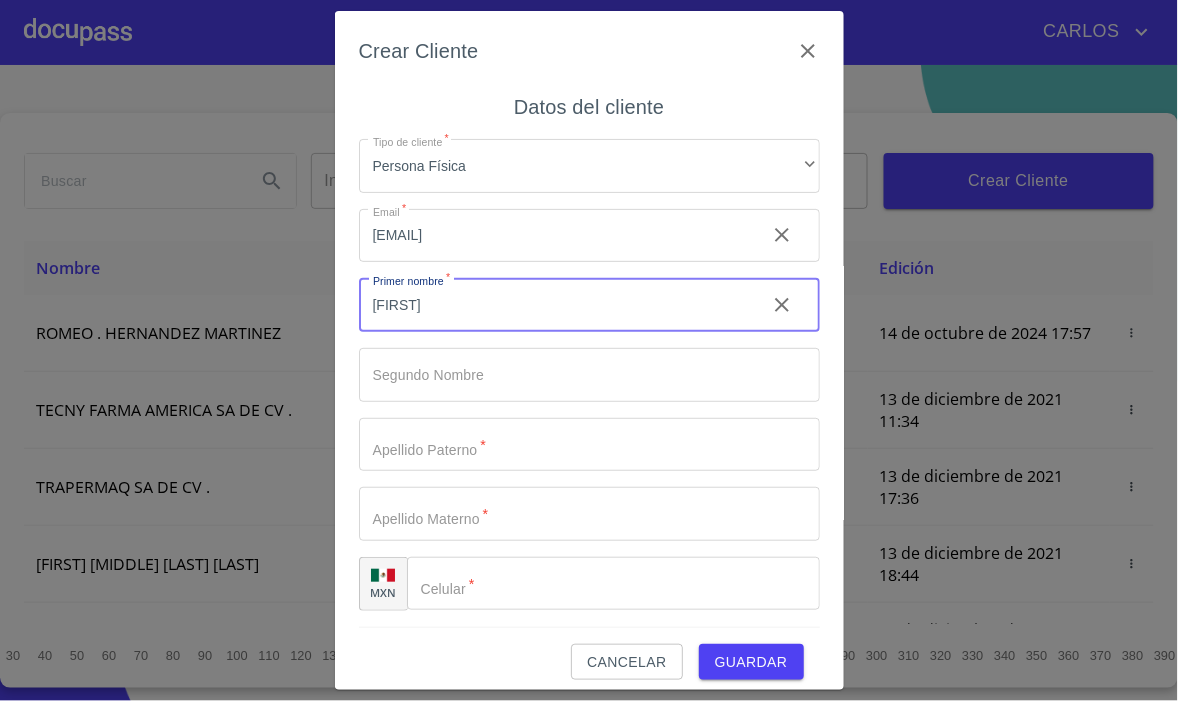 click on "[FIRST]" at bounding box center (554, 305) 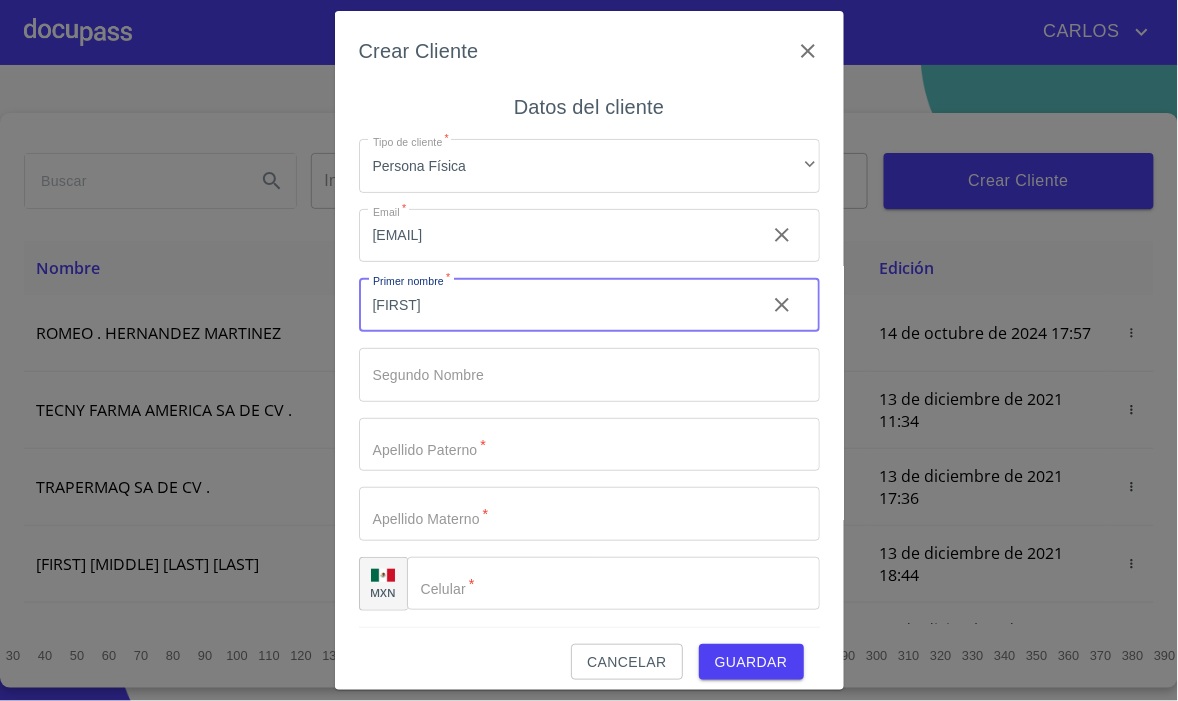 click on "Tipo de cliente   *" at bounding box center [554, 305] 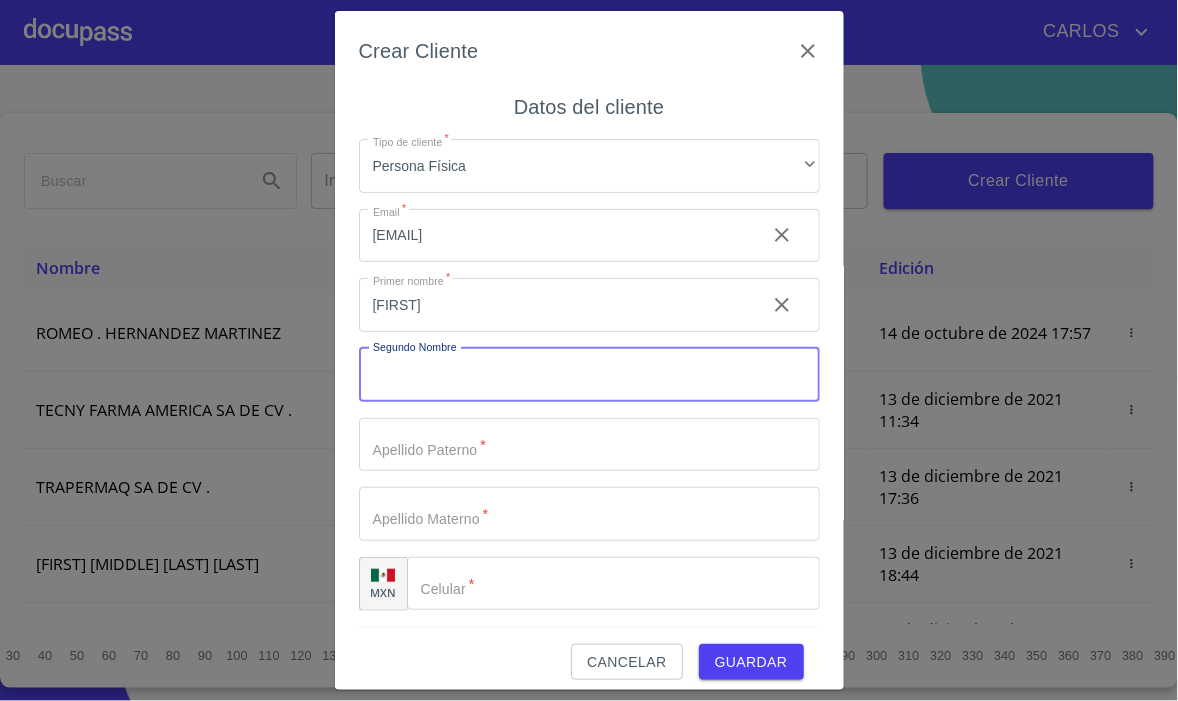 paste on "[FIRST]" 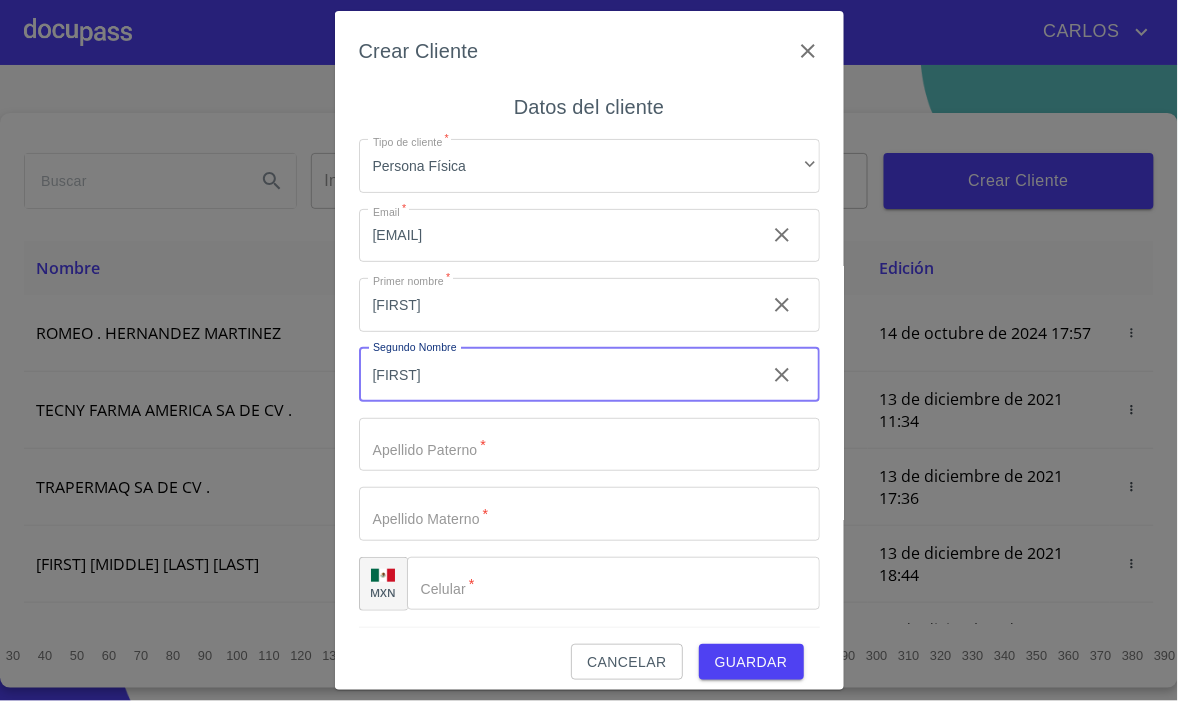 type on "[FIRST]" 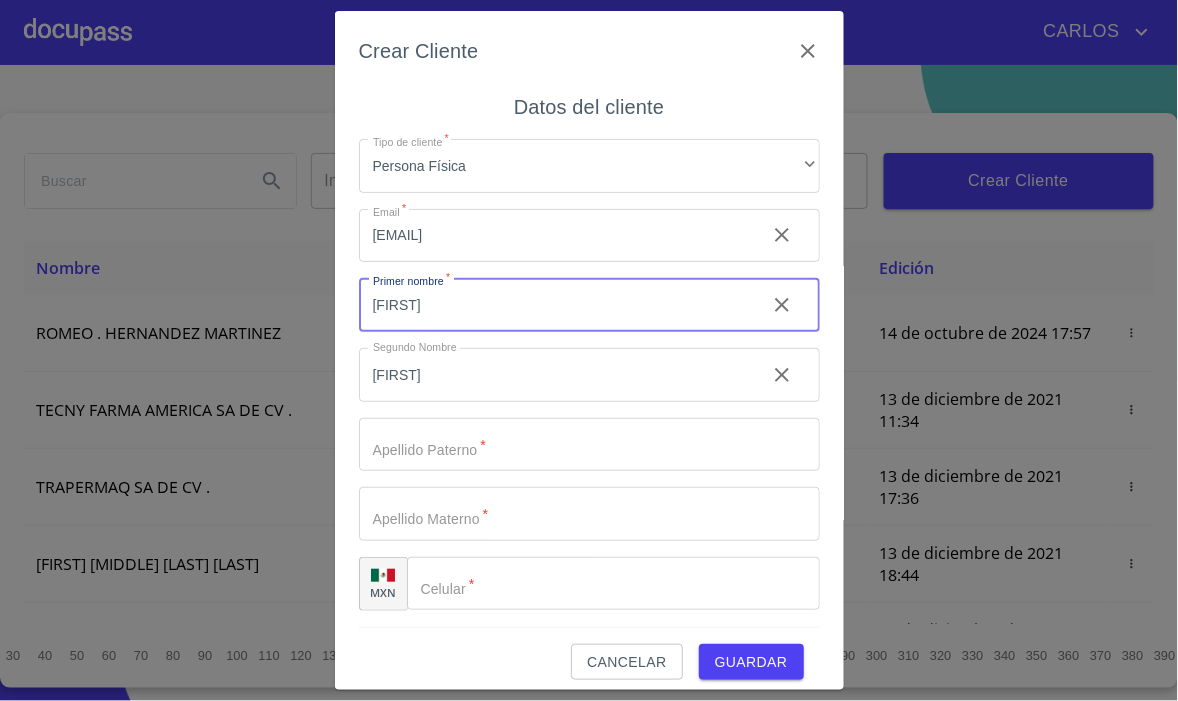 click on "[FIRST]" at bounding box center [554, 305] 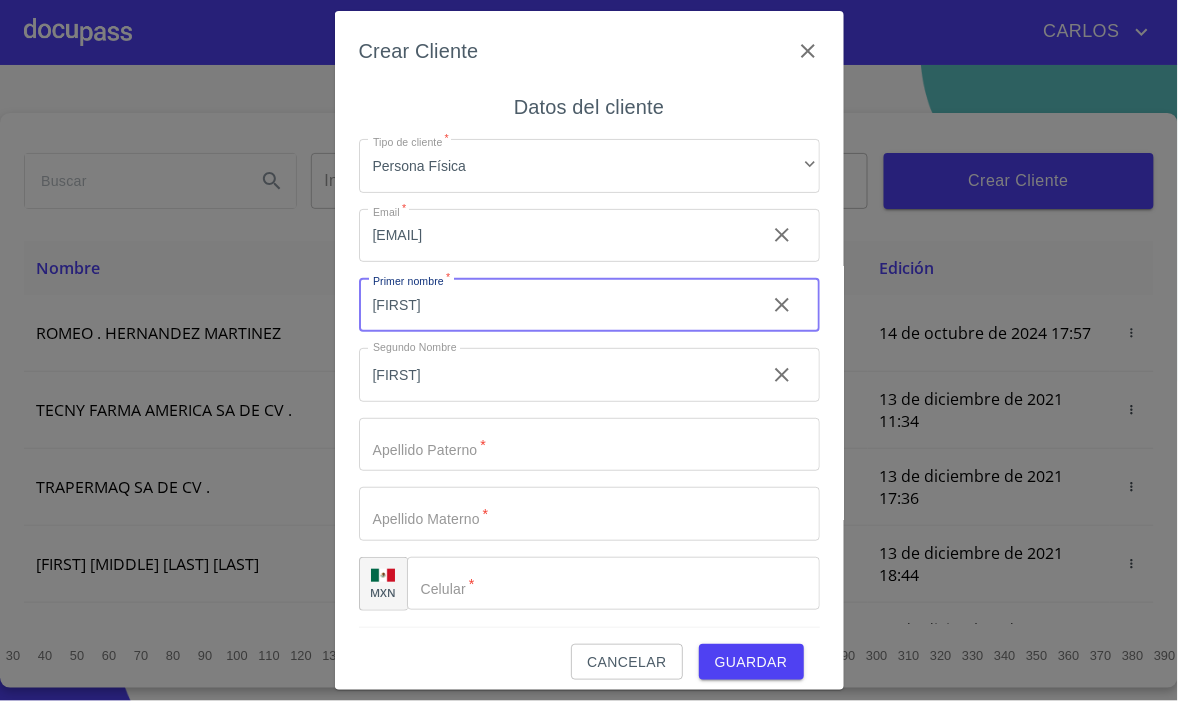 type on "[FIRST]" 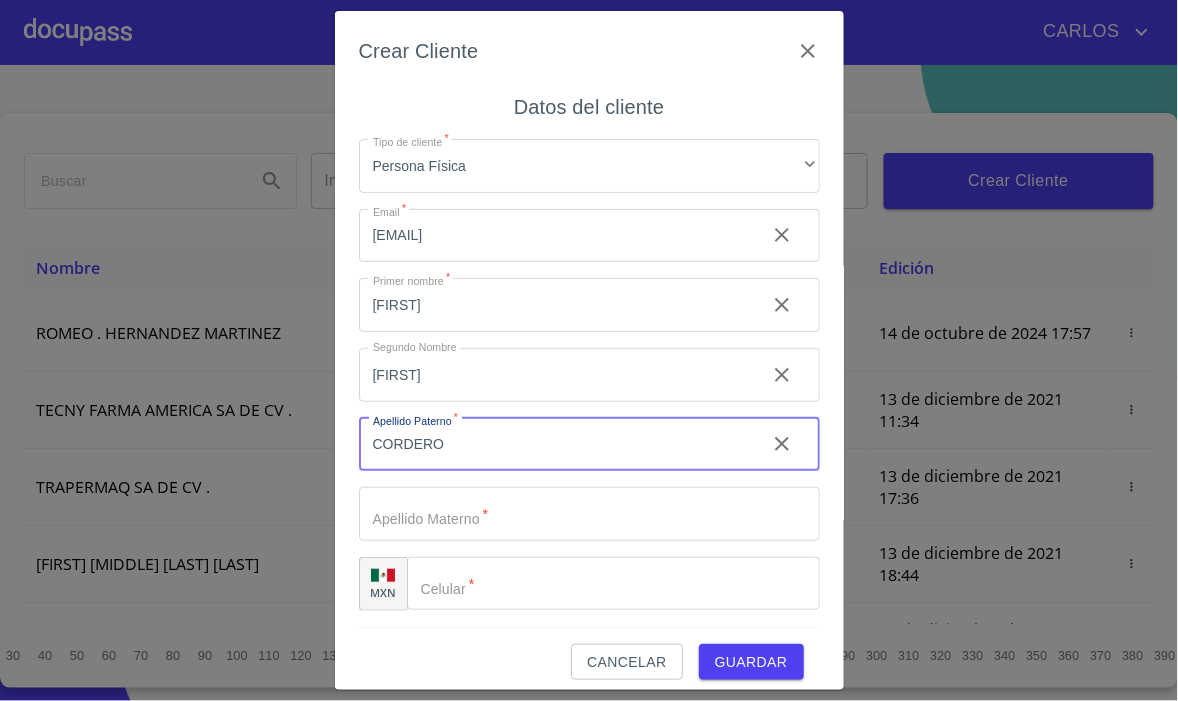 type on "CORDERO" 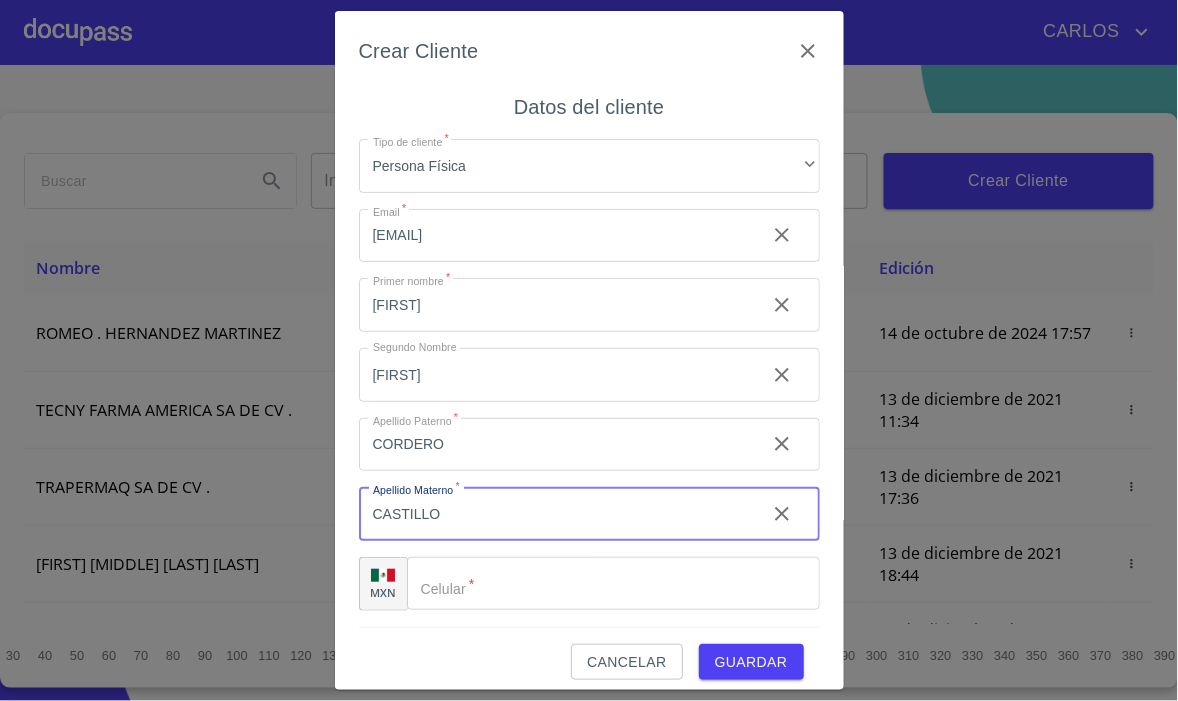 type on "CASTILLO" 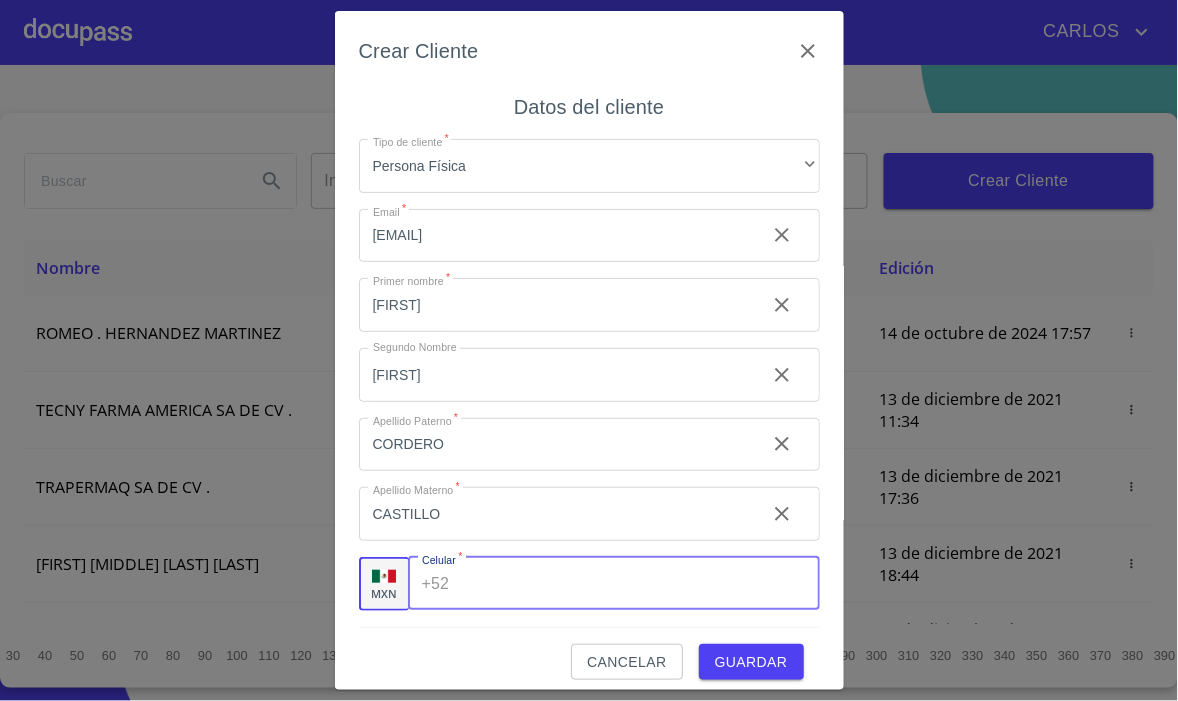 click on "Tipo de cliente   *" at bounding box center (638, 584) 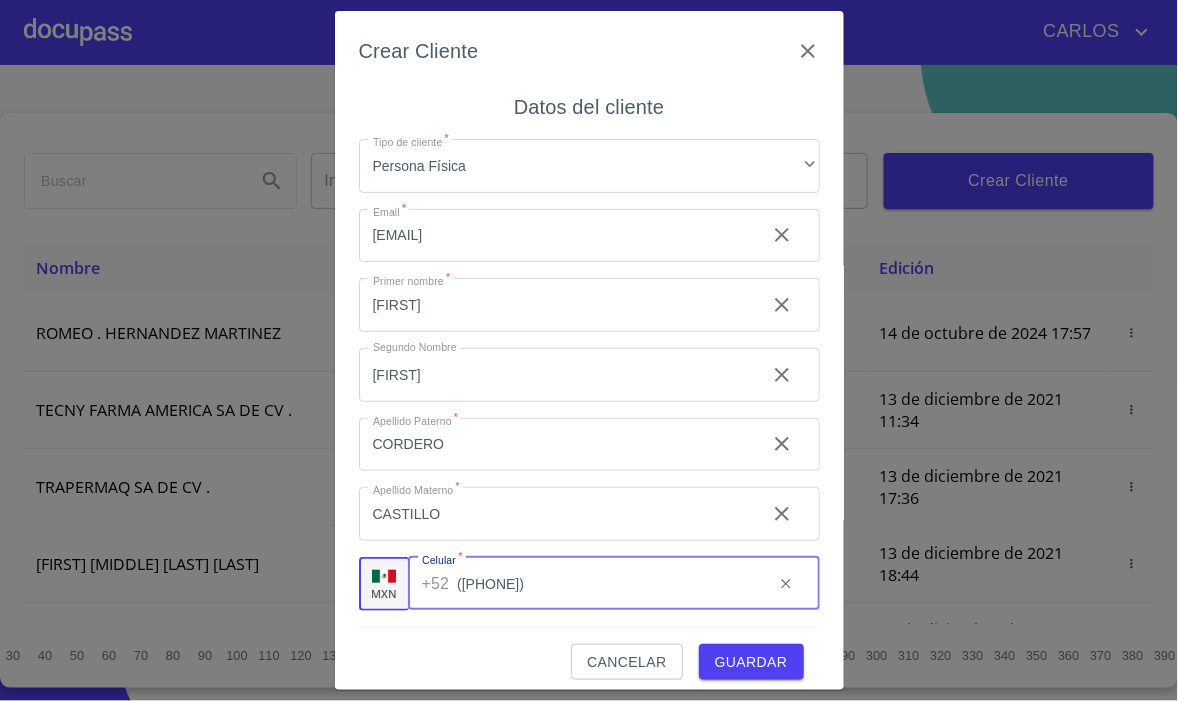 type on "([PHONE])" 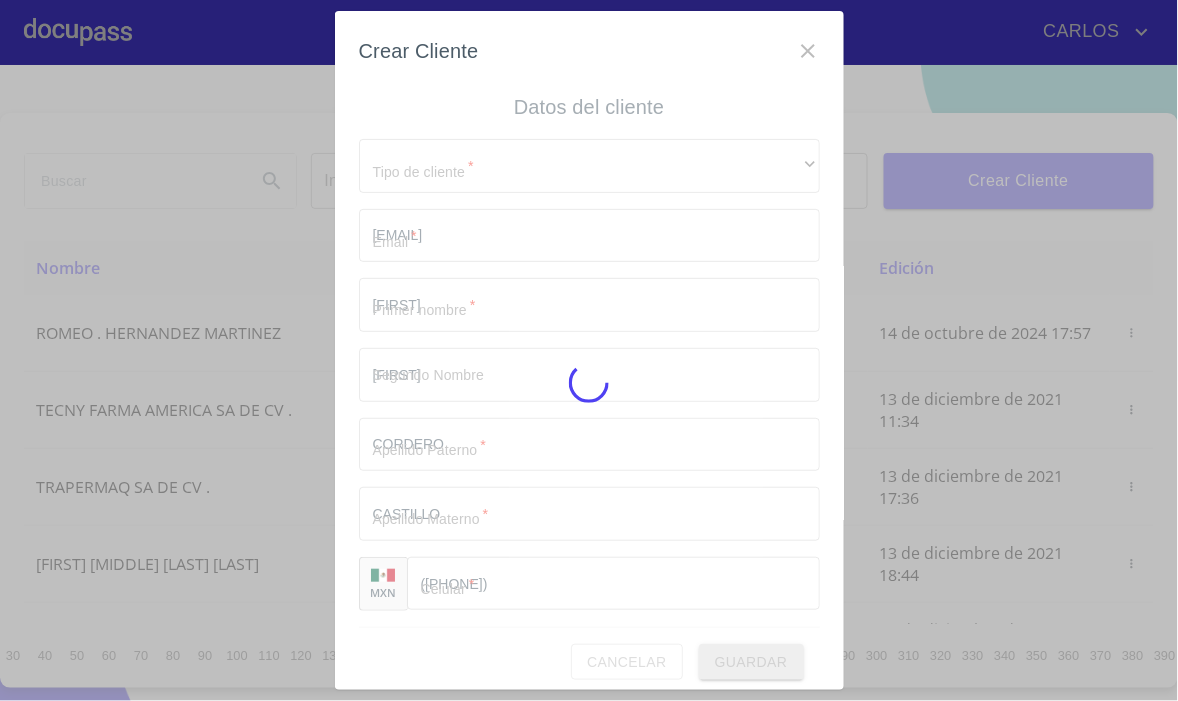 type 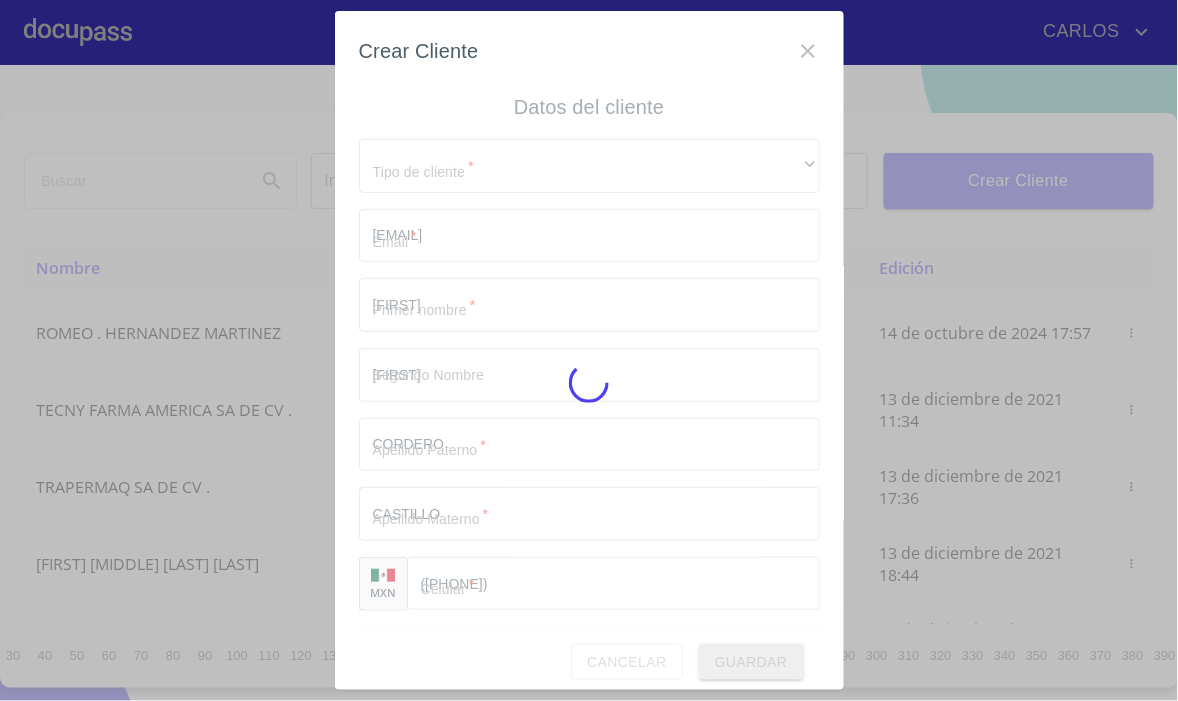 type 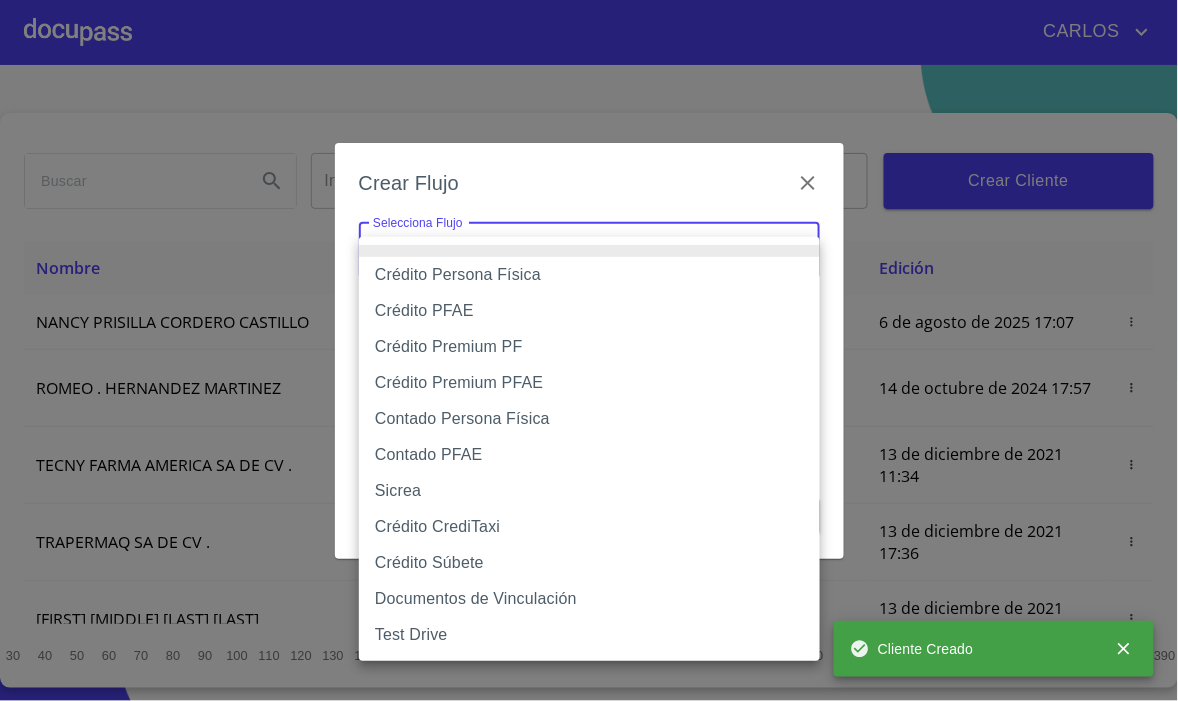 click on "CARLOS Inicio ​ Fin ​ Crear Cliente Nombre   Correo electrónico   Registro   Edición     [FIRST] [LAST] [EMAIL] [DATE] [TIME] [DATE] [TIME] [COMPANY]  . [EMAIL] [DATE] [TIME] [DATE] [TIME] [COMPANY]  . [EMAIL] [DATE] [TIME] [DATE] [TIME] [COMPANY]  . [EMAIL] [DATE] [TIME] [DATE] [TIME] [COMPANY]  . [EMAIL] [DATE] [TIME] [DATE] [TIME] [COMPANY]  . [EMAIL] [DATE] [TIME] [DATE] [TIME] [COMPANY]  . [EMAIL] [DATE] [TIME] [NUMBER] [NUMBER] [NUMBER] [NUMBER]" at bounding box center (589, 350) 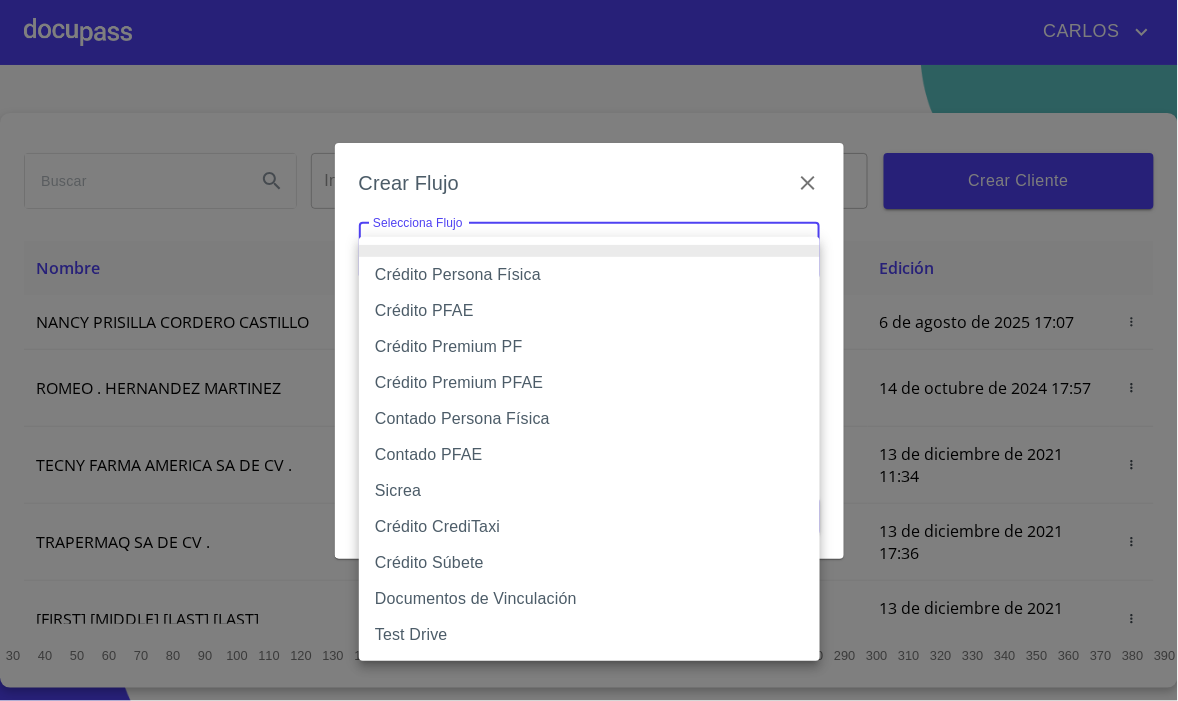 click on "Crédito Persona Física" at bounding box center [589, 275] 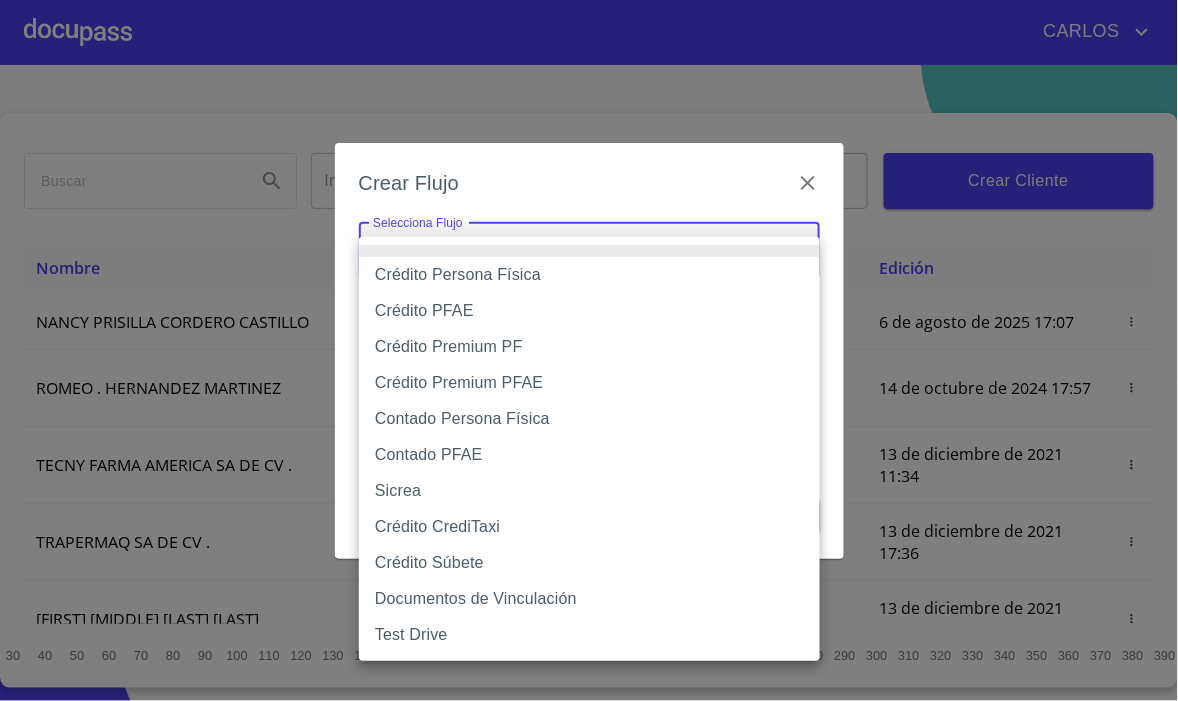 type on "61b033e49b8c202ad5bb7912" 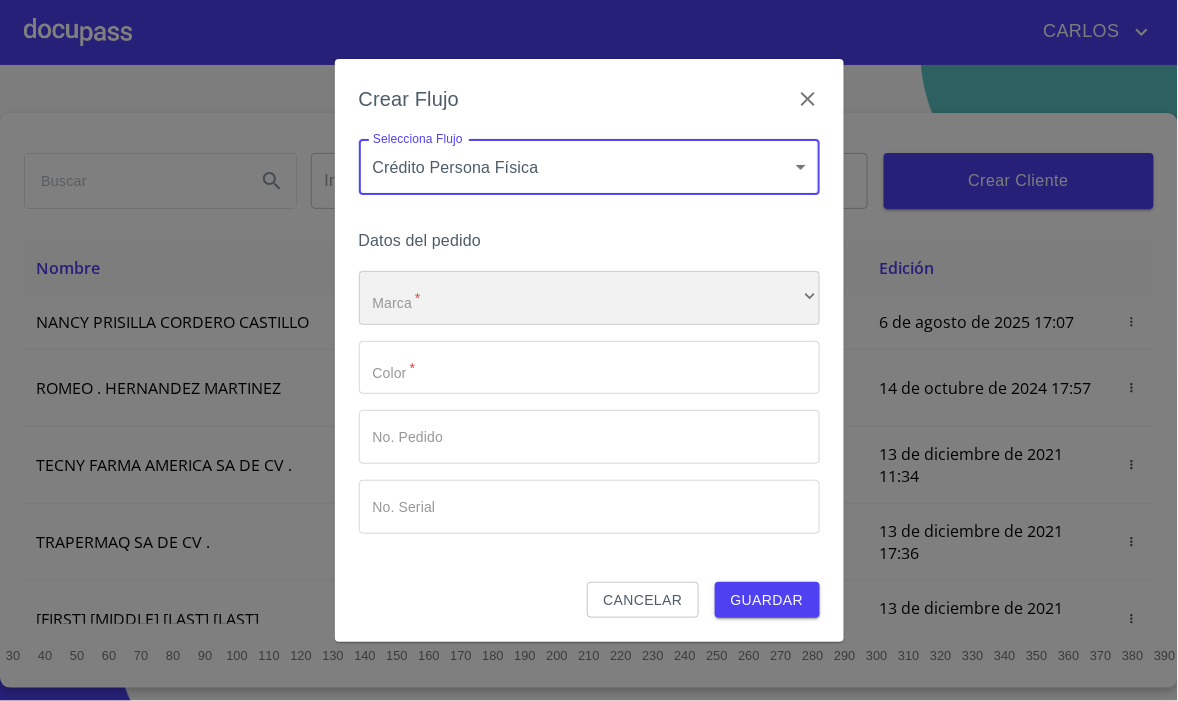 click on "​" at bounding box center (589, 298) 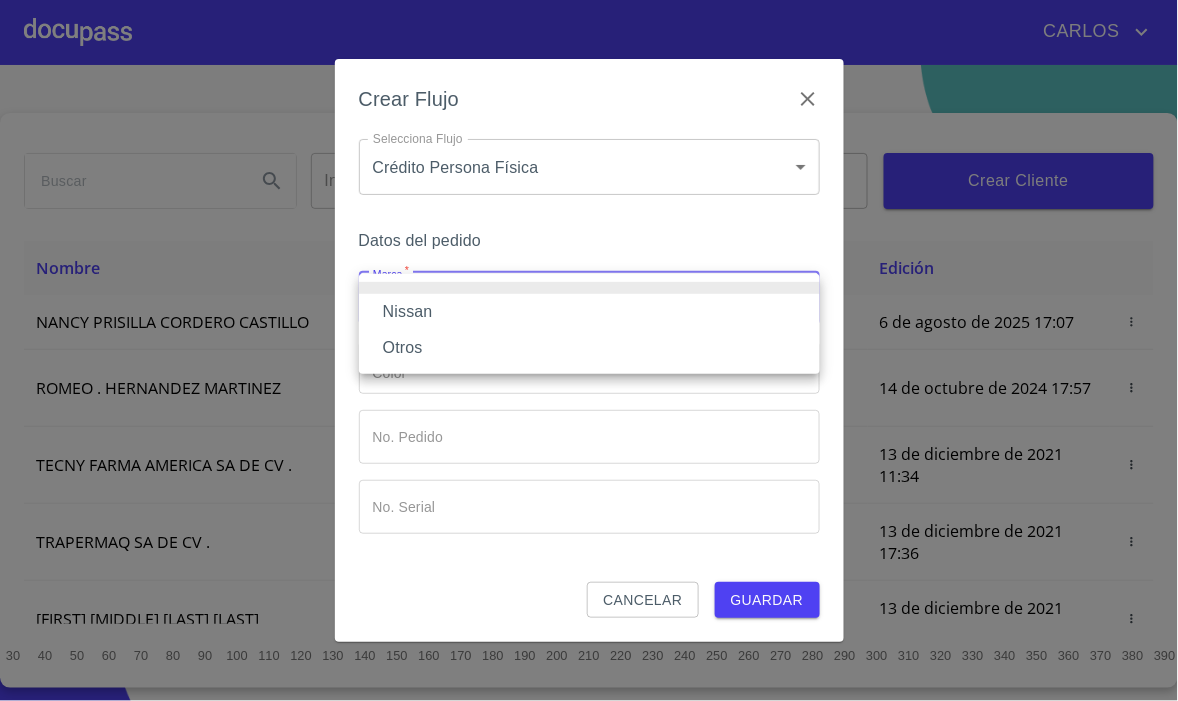 click on "Nissan" at bounding box center (589, 312) 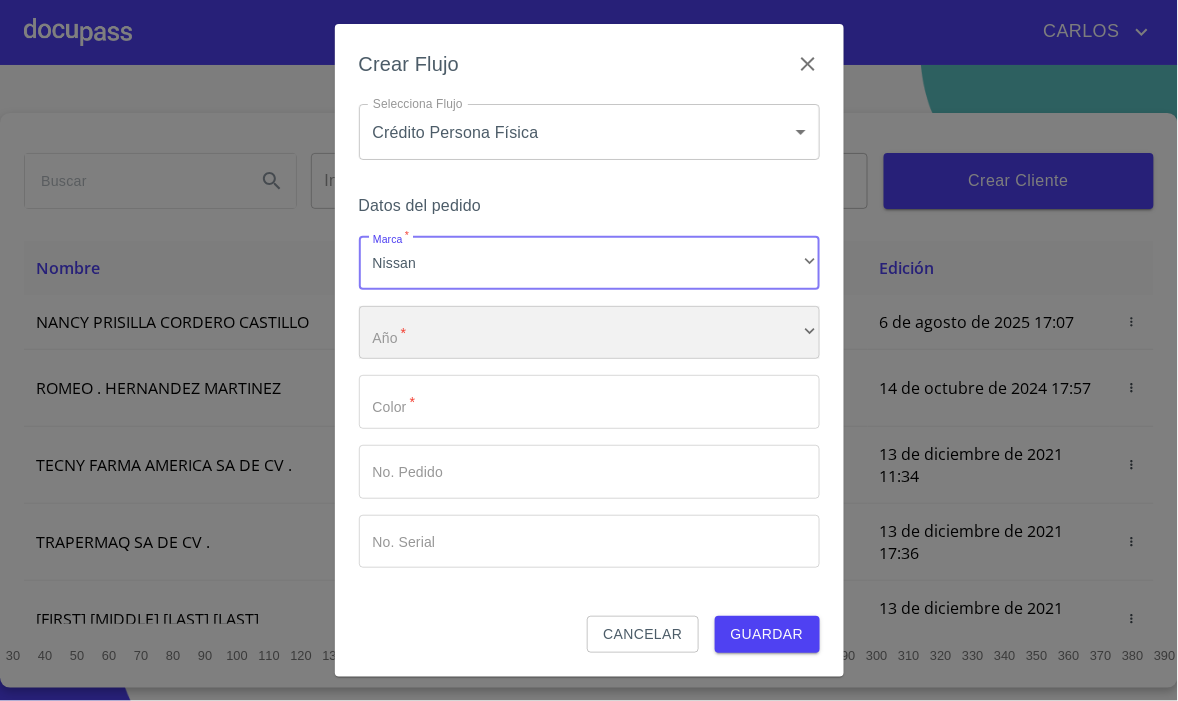 click on "​" at bounding box center [589, 333] 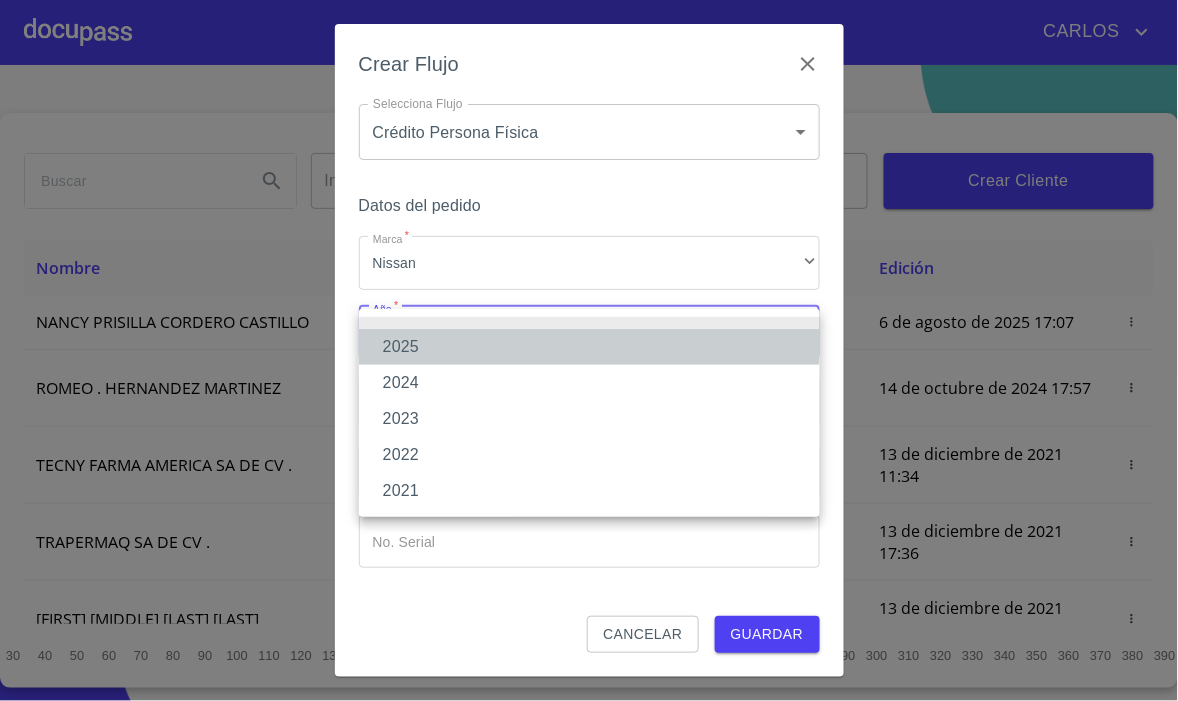 drag, startPoint x: 464, startPoint y: 341, endPoint x: 489, endPoint y: 364, distance: 33.970577 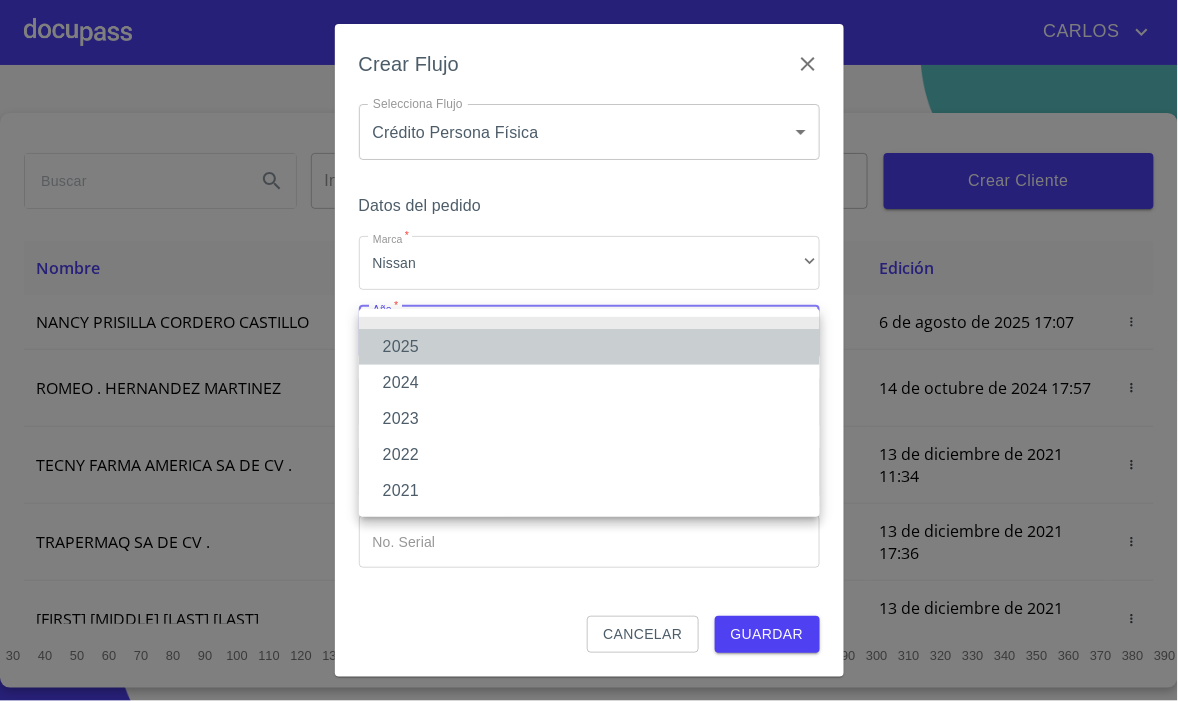click on "2025" at bounding box center (589, 347) 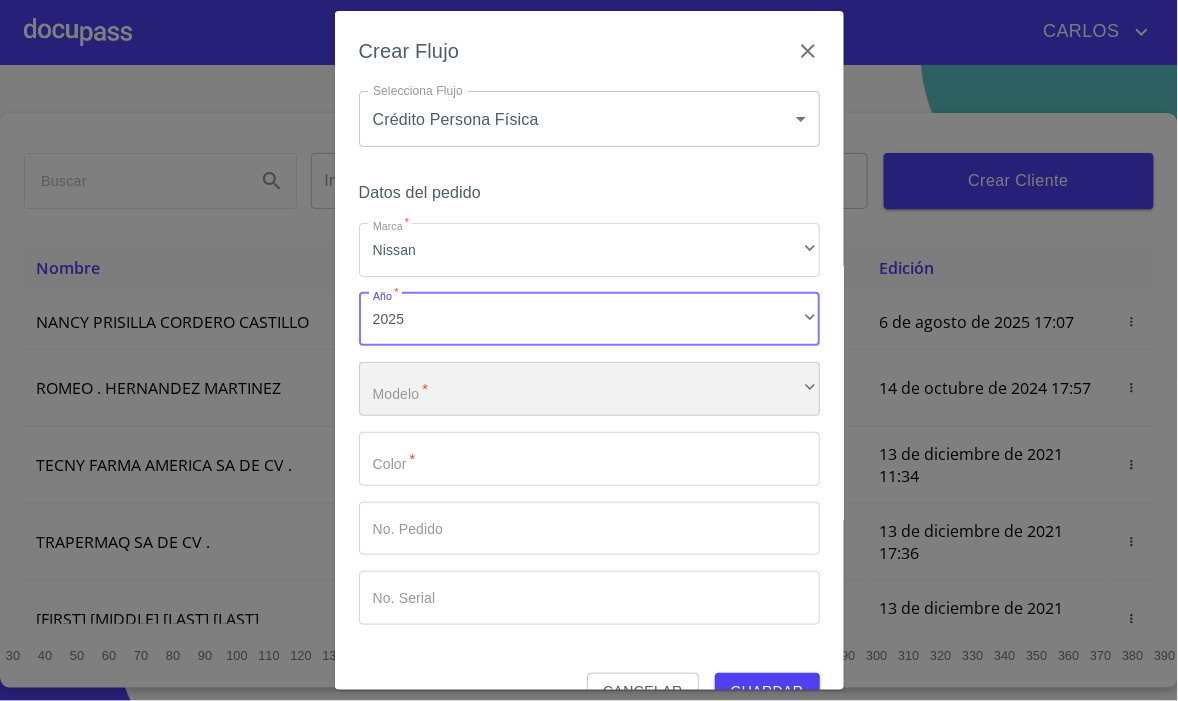click on "​" at bounding box center (589, 389) 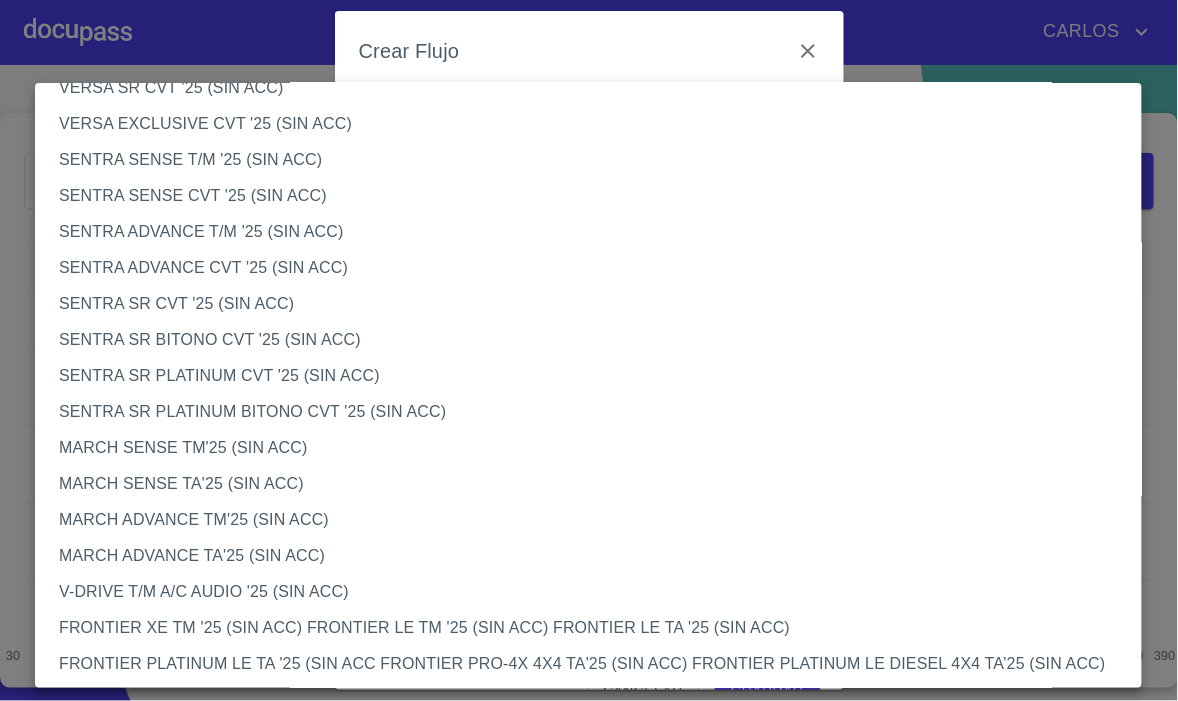 scroll, scrollTop: 1066, scrollLeft: 0, axis: vertical 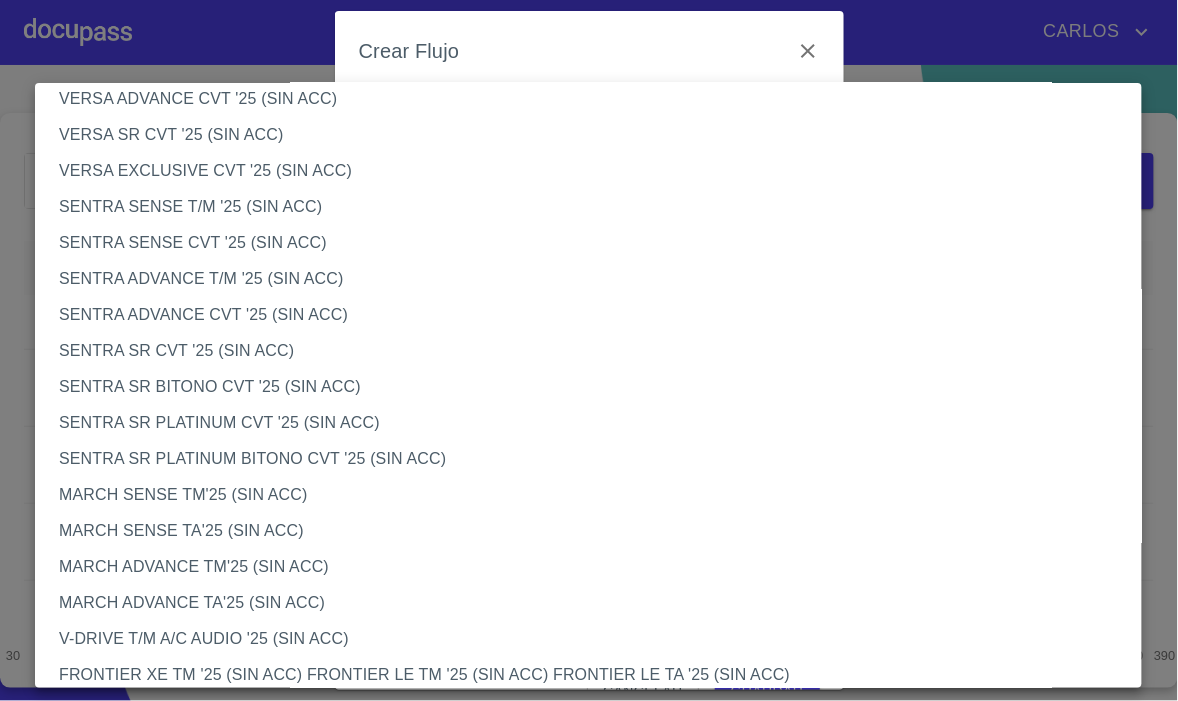 click on "SENTRA ADVANCE CVT '25 (SIN ACC)" at bounding box center (598, 315) 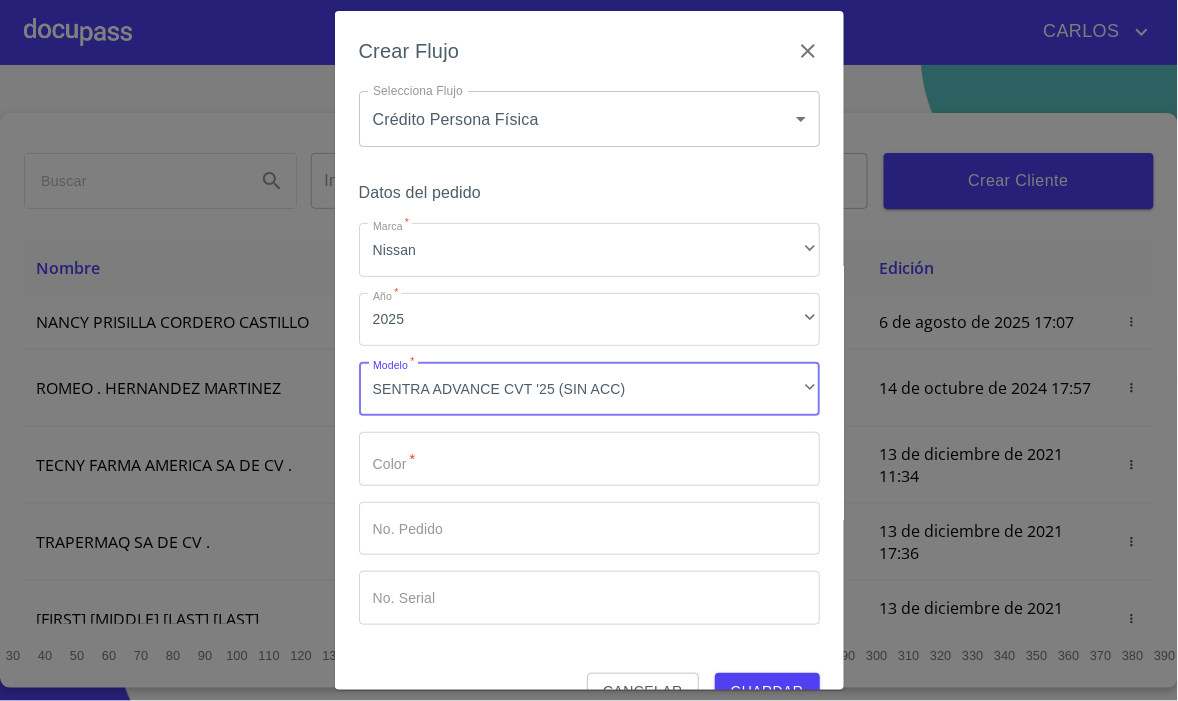 click on "Marca   *" at bounding box center [589, 459] 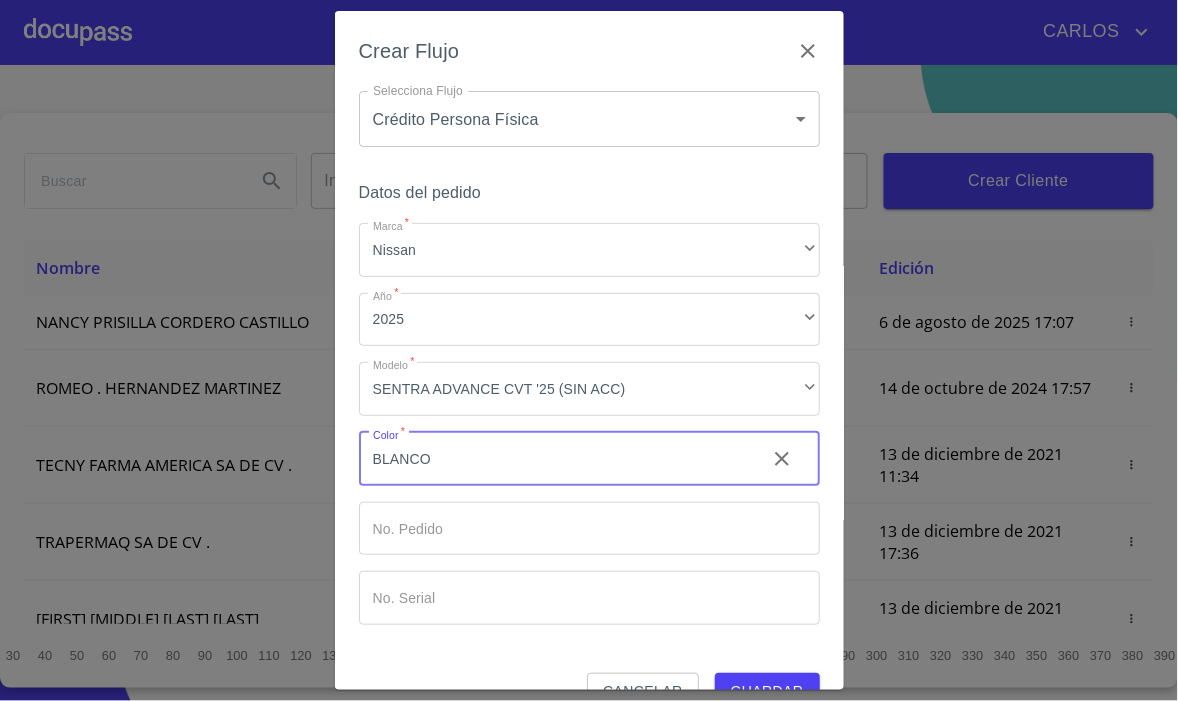 type on "BLANCO" 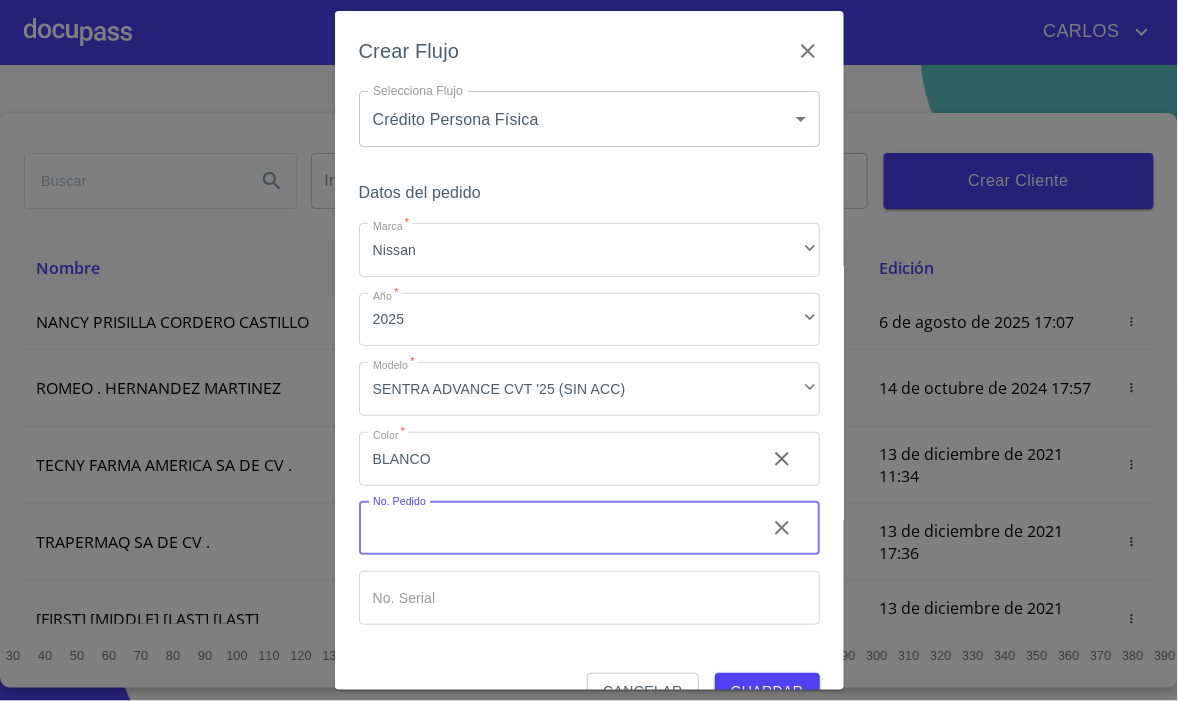 type 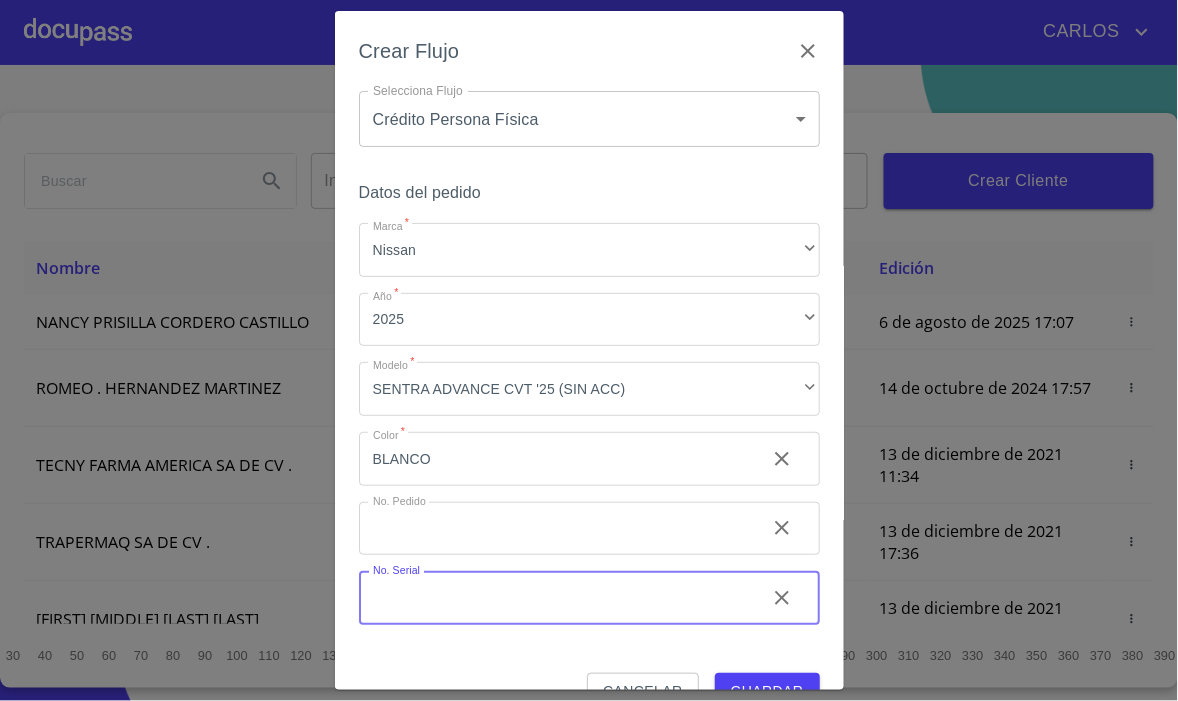 type 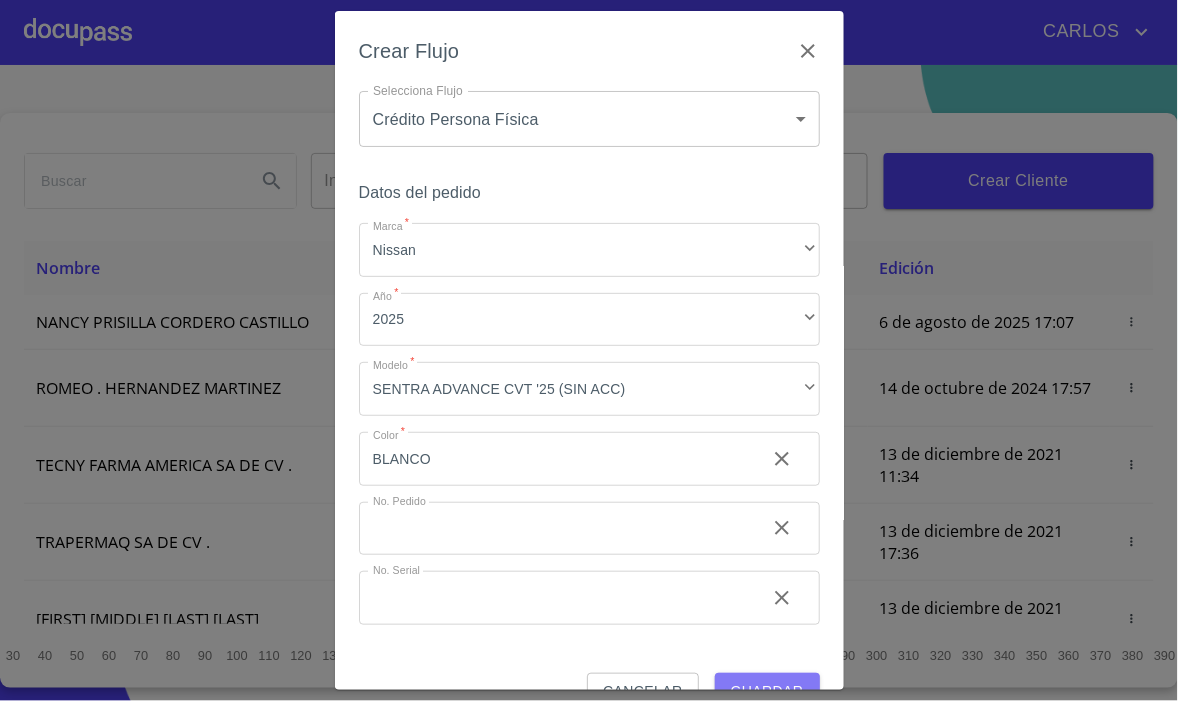 click on "Guardar" at bounding box center (767, 691) 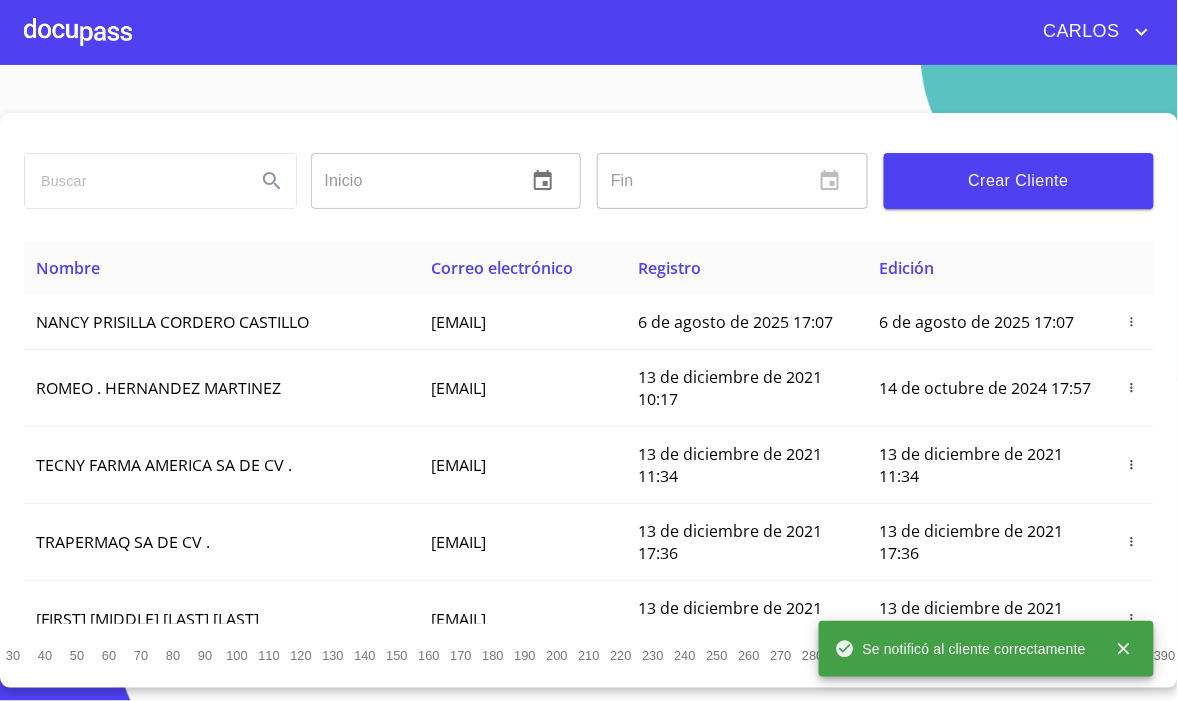 click at bounding box center (78, 32) 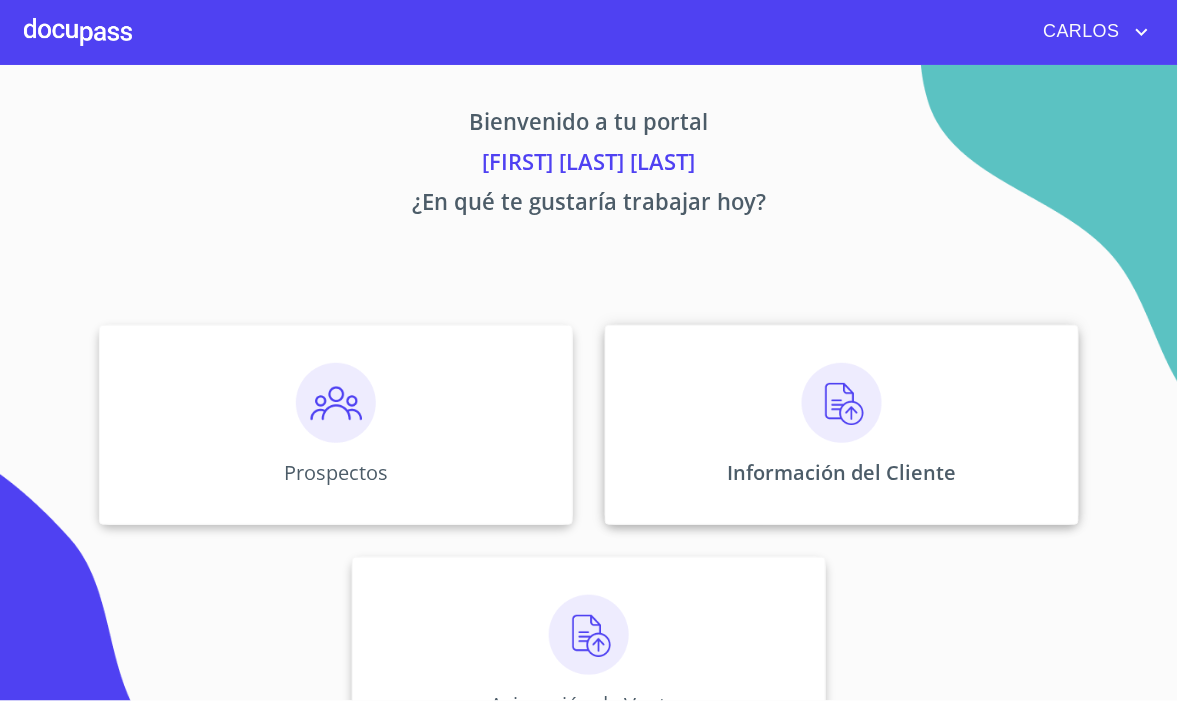 click at bounding box center [842, 403] 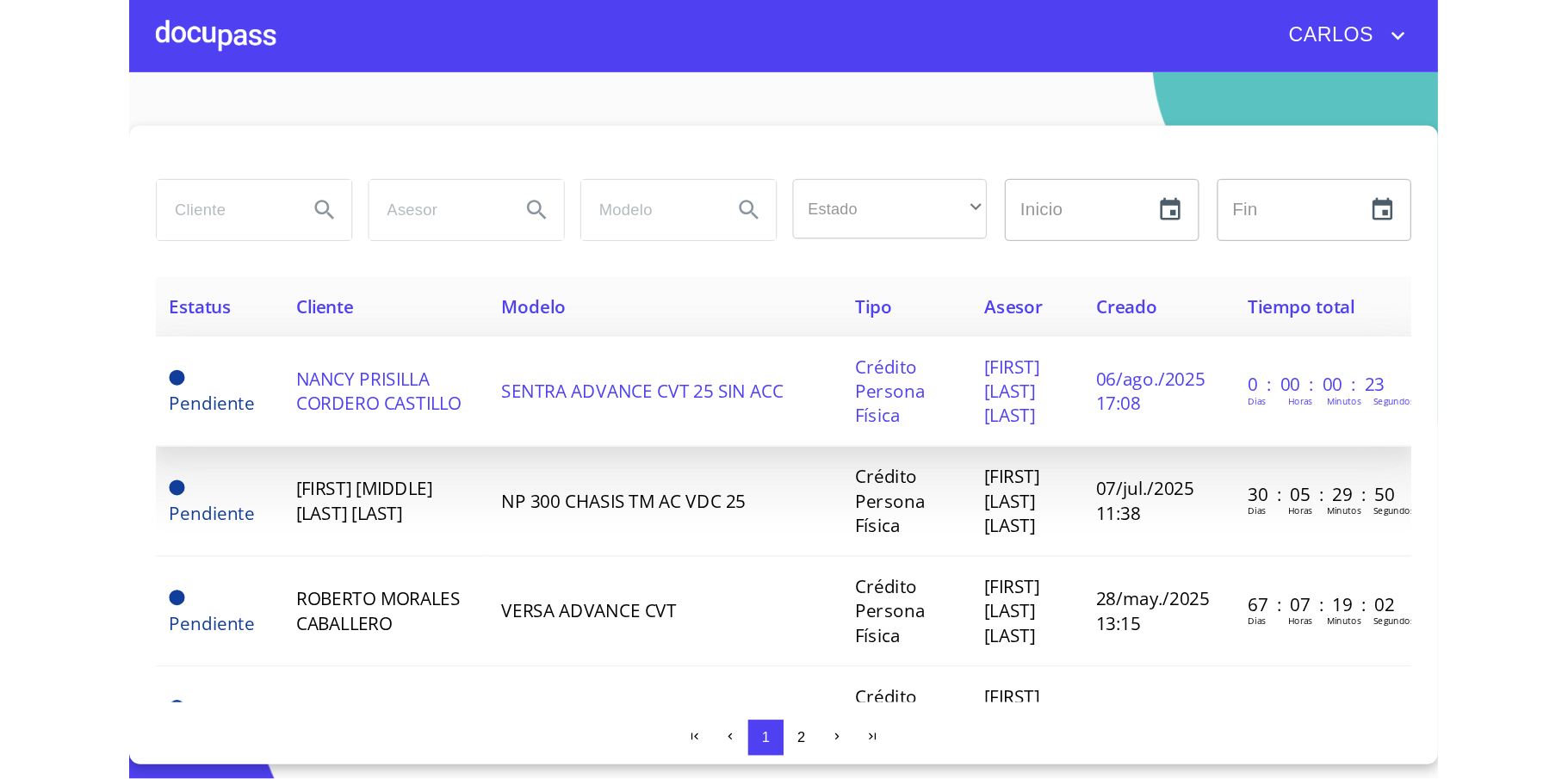 scroll, scrollTop: 0, scrollLeft: 0, axis: both 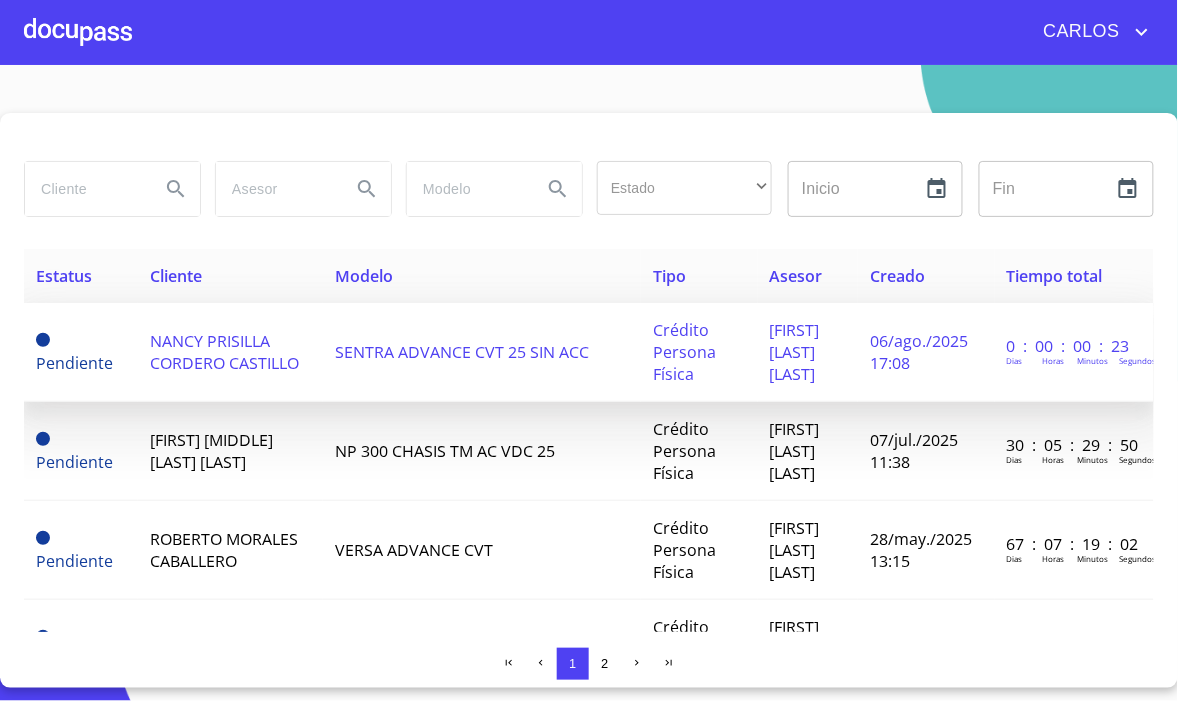 click on "NANCY PRISILLA CORDERO CASTILLO" at bounding box center (224, 352) 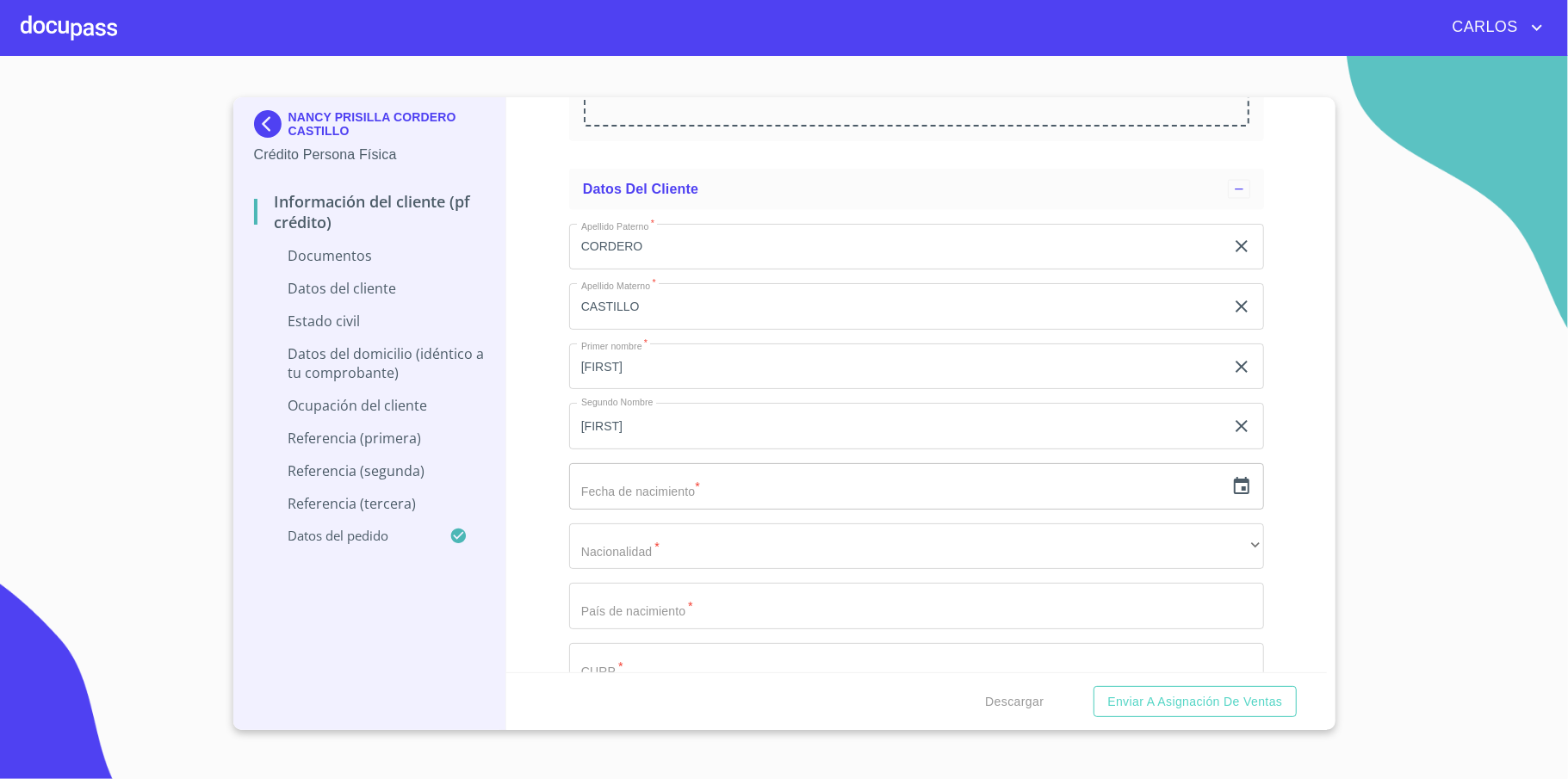 scroll, scrollTop: 2066, scrollLeft: 0, axis: vertical 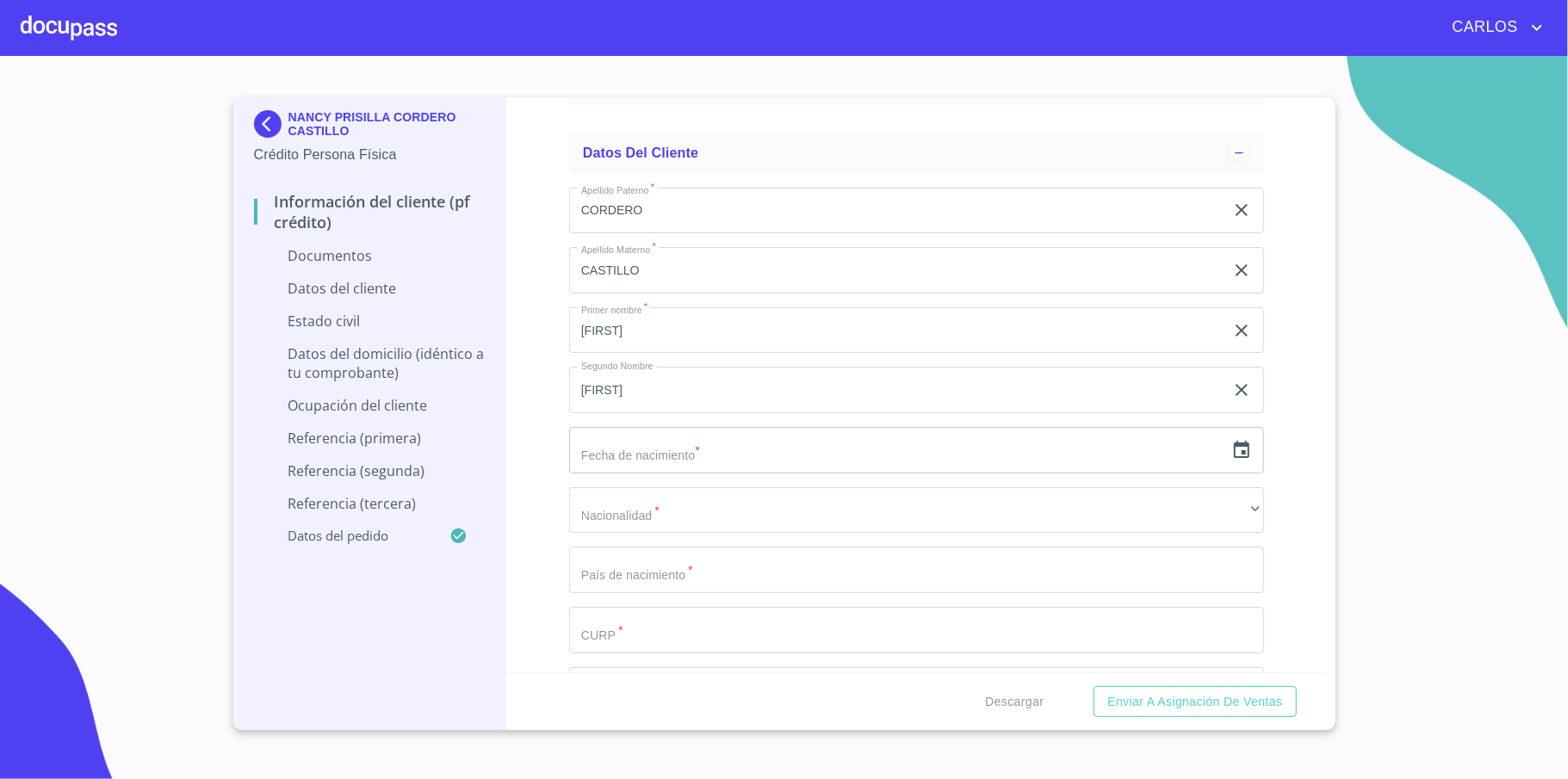 click on "Apellido Paterno * CORDERO Apellido Materno * CASTILLO Primer nombre * NANCY Segundo Nombre PRISCILLA Fecha de nacimiento * Nacionalidad * País de nacimiento * CURP * RFC * Sexo * MXN Celular * (33)12540384 ID de Identificación" at bounding box center (916, 541) 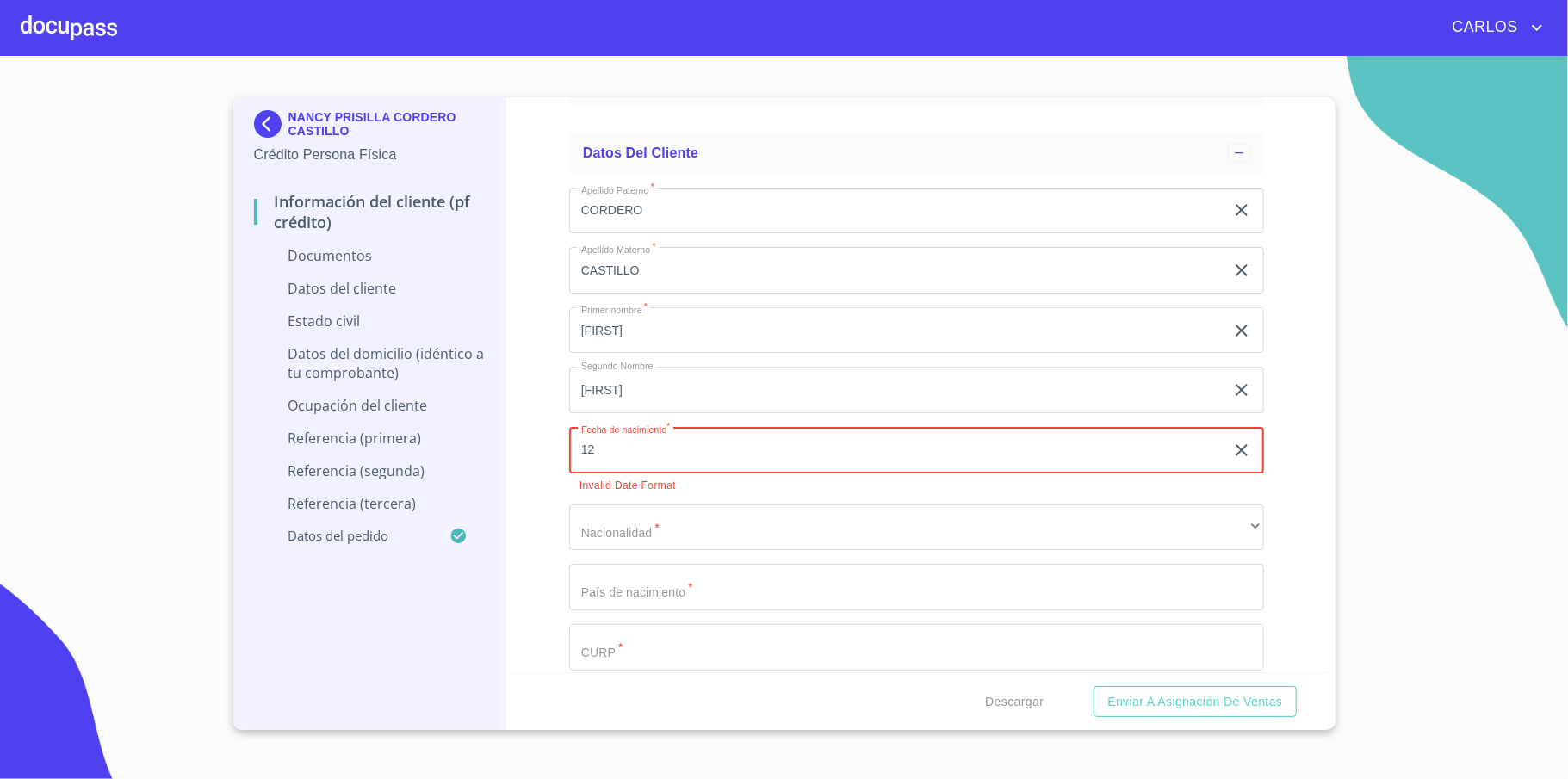 type on "1_" 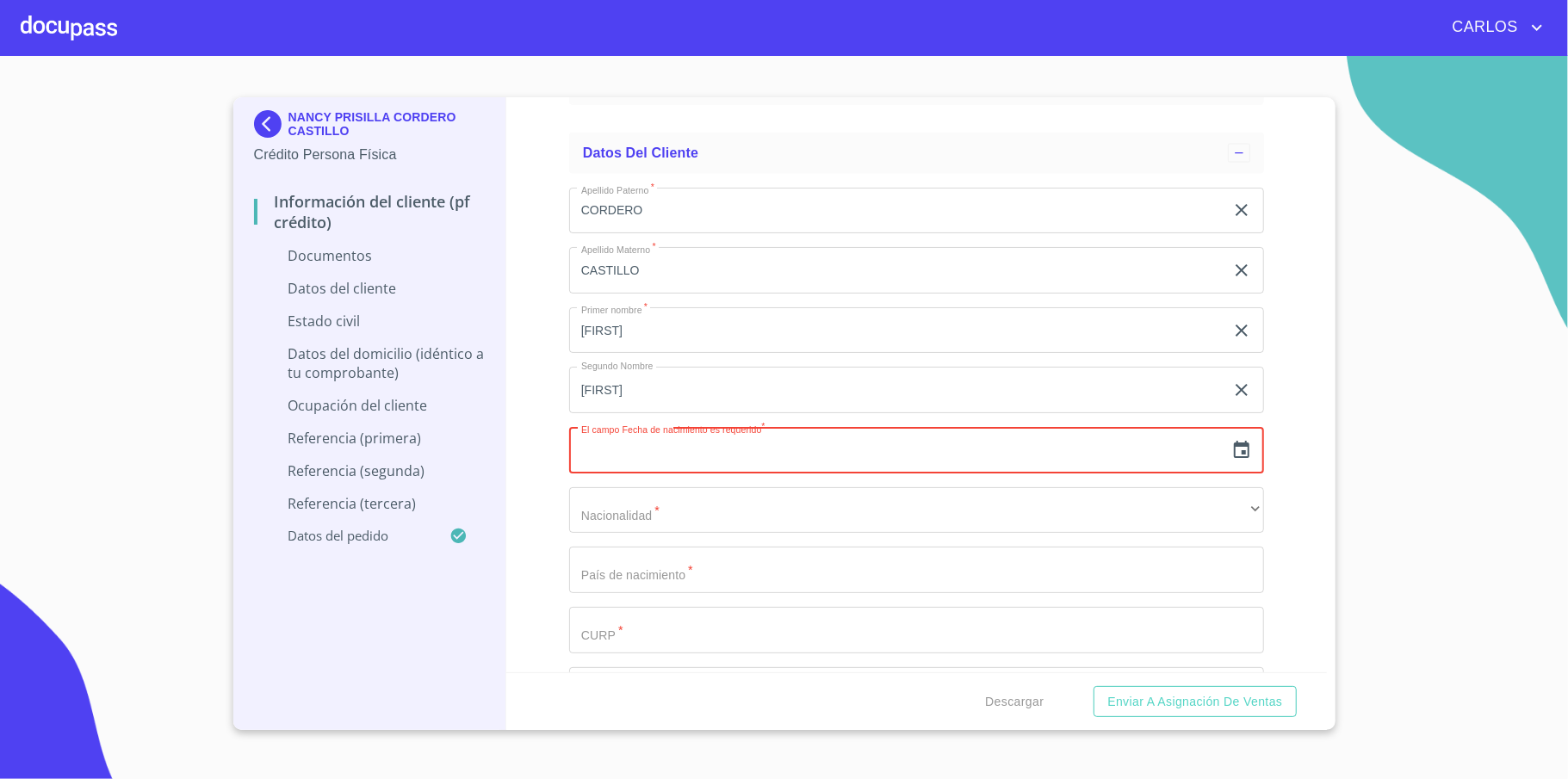 click 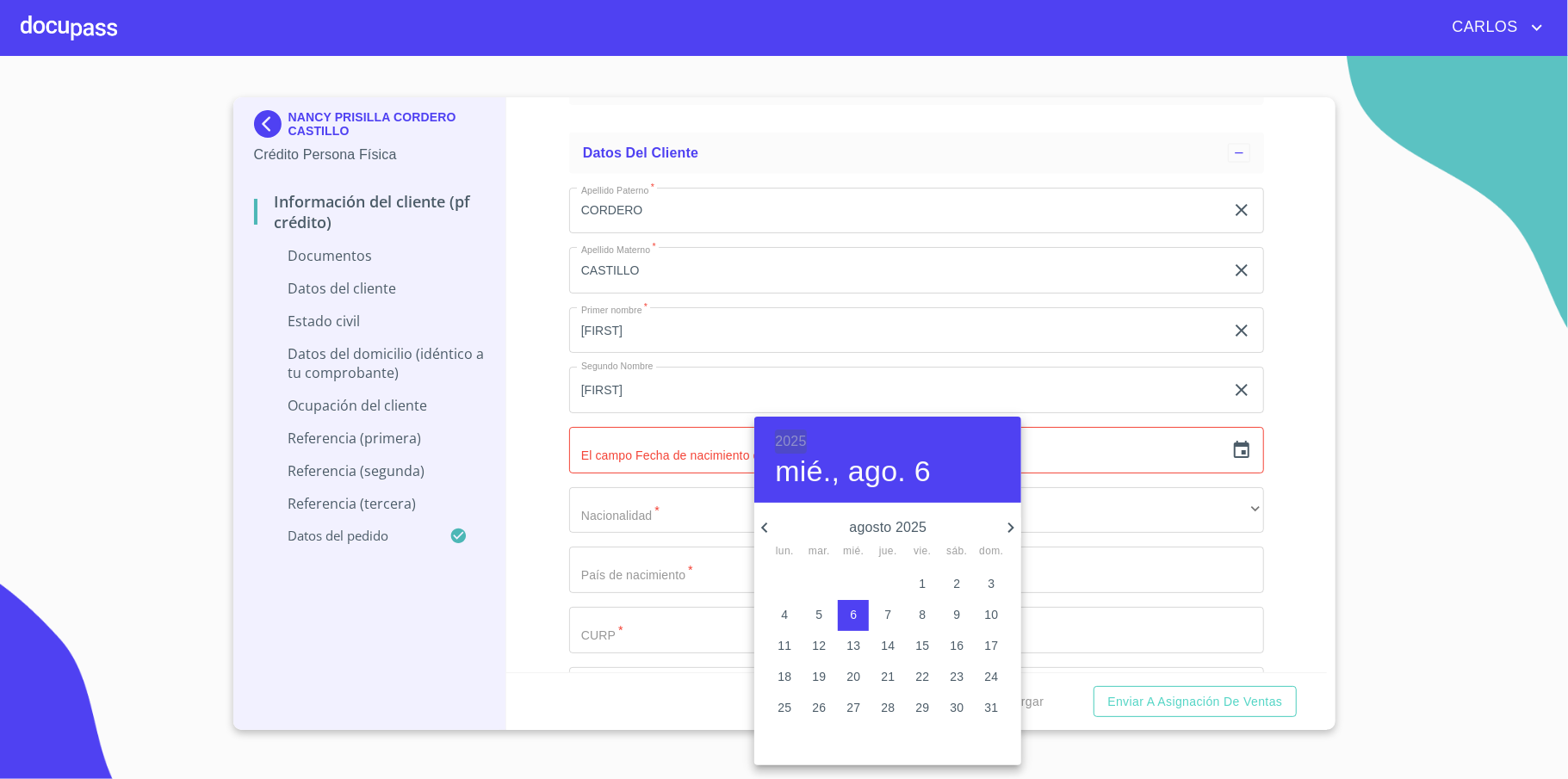 click on "2025" at bounding box center [790, 442] 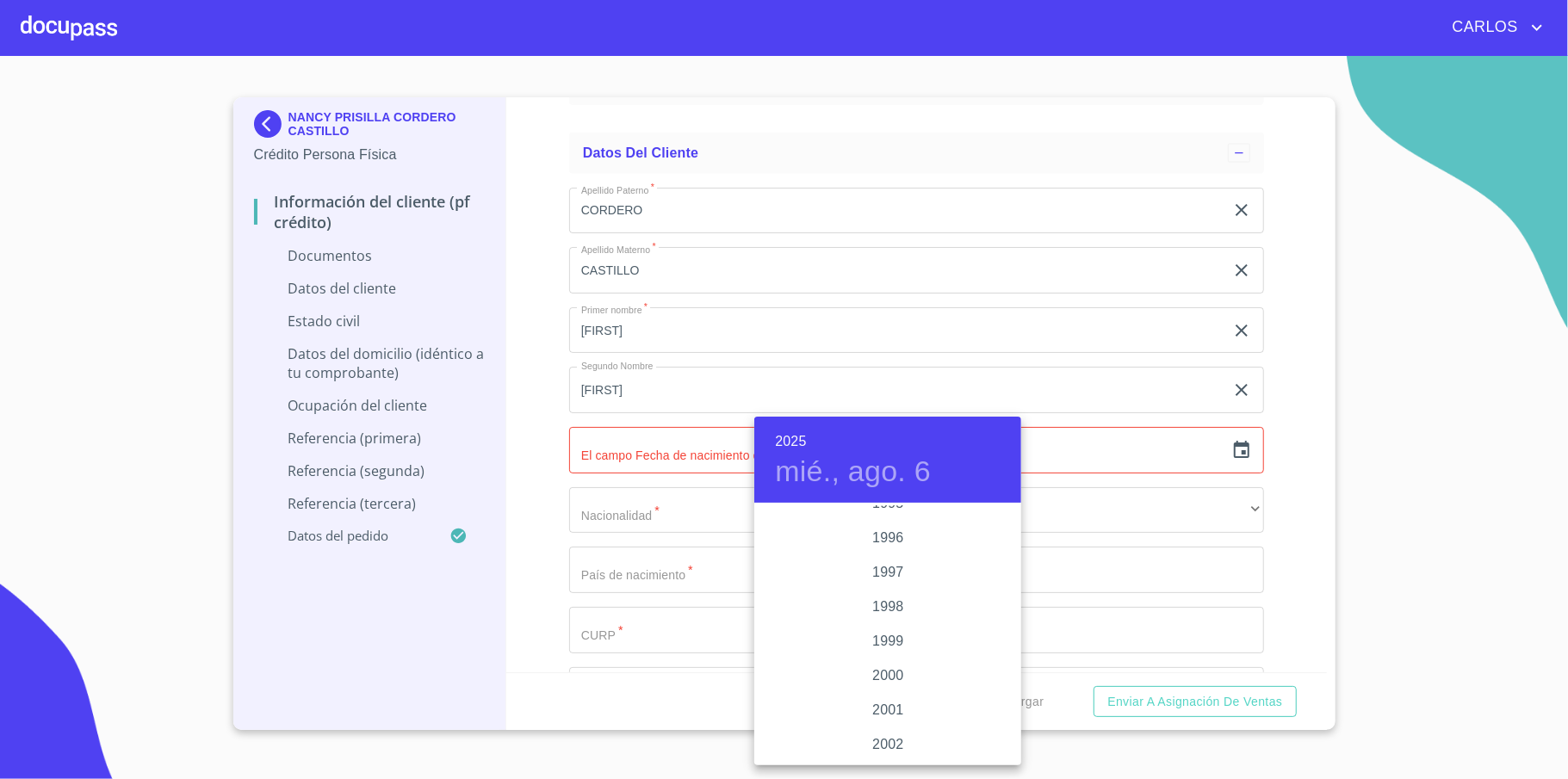 scroll, scrollTop: 2421, scrollLeft: 0, axis: vertical 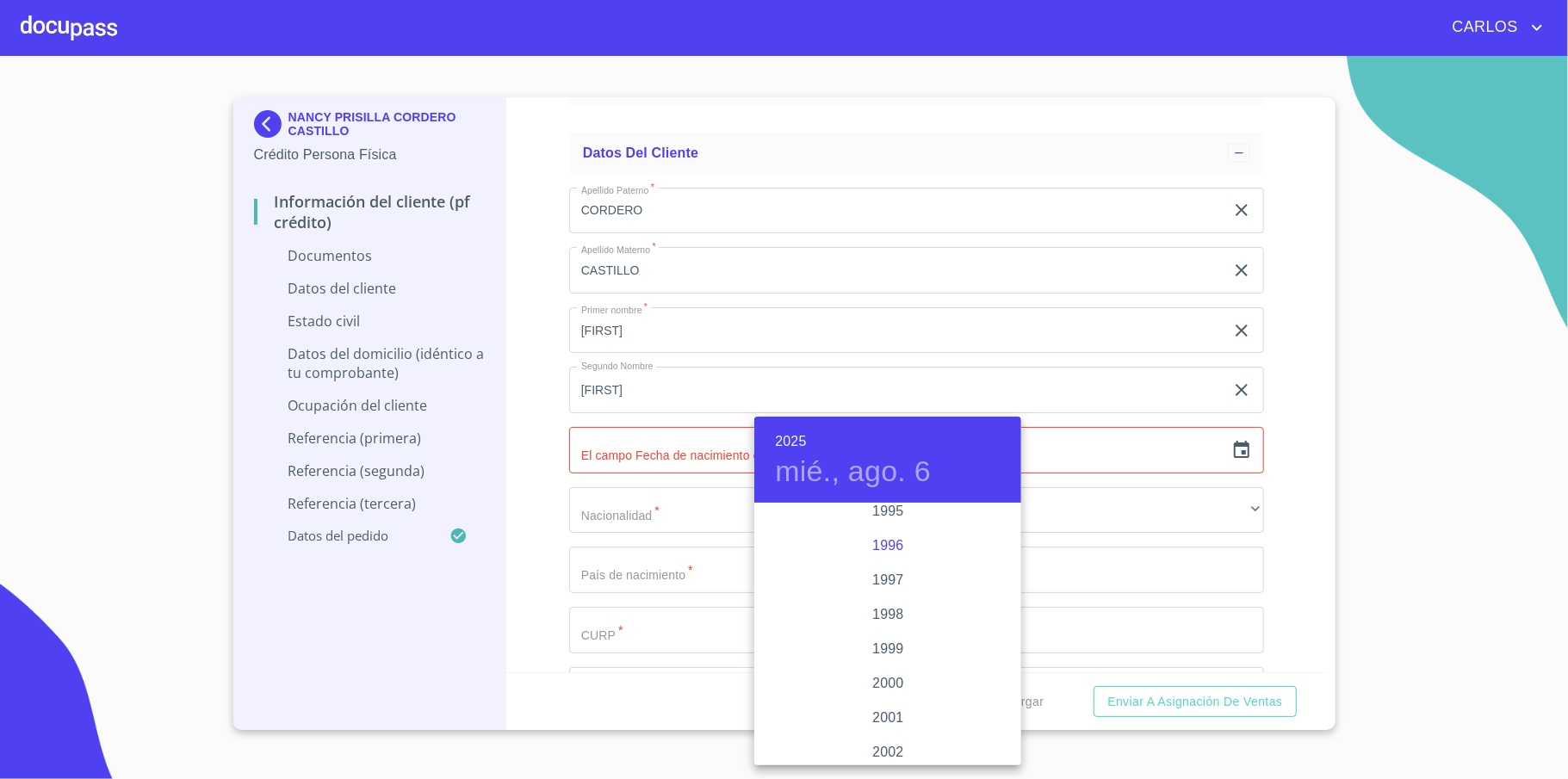 click on "1996" at bounding box center (888, 546) 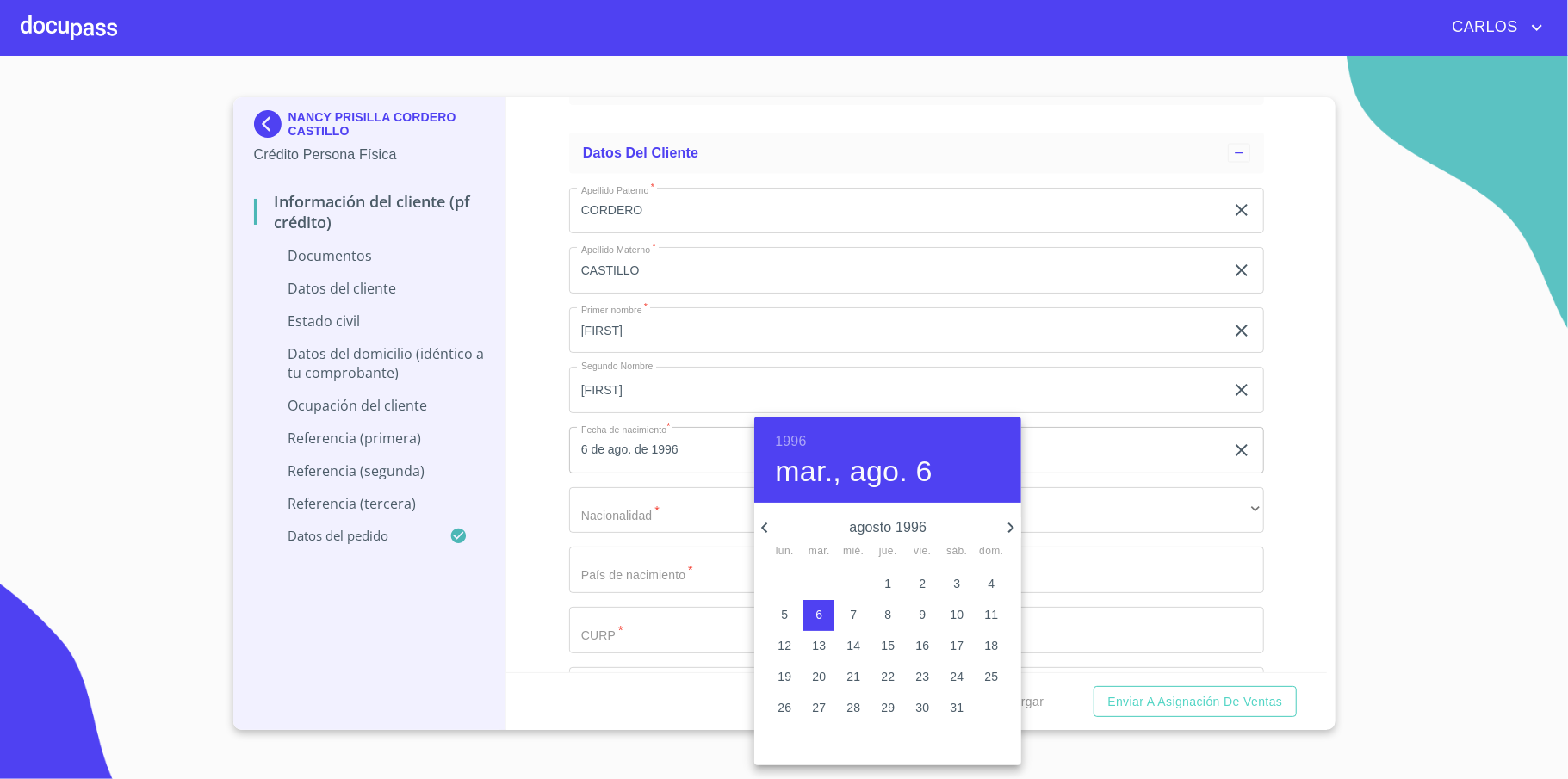 click on "1996" at bounding box center (790, 442) 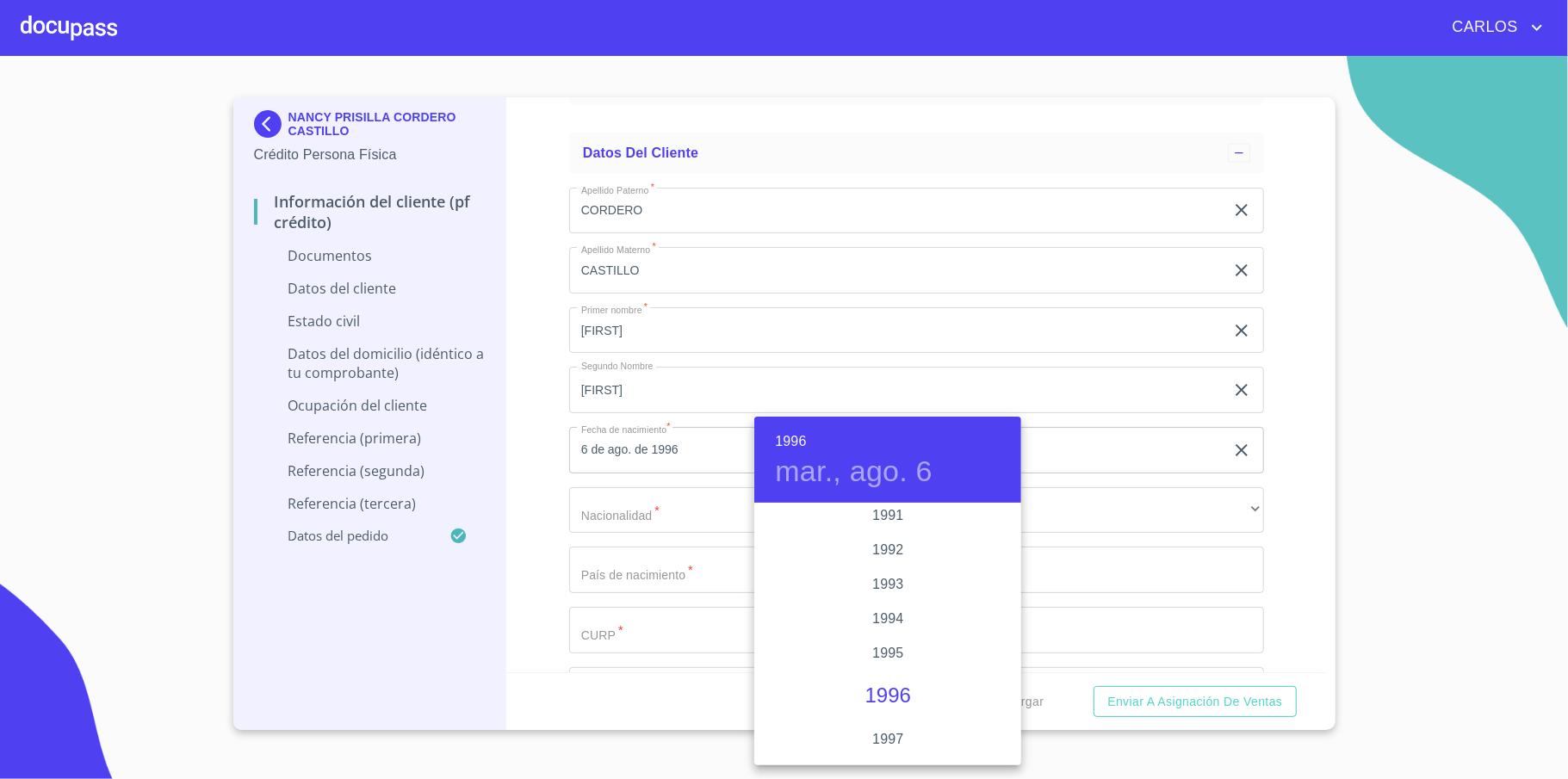 scroll, scrollTop: 2226, scrollLeft: 0, axis: vertical 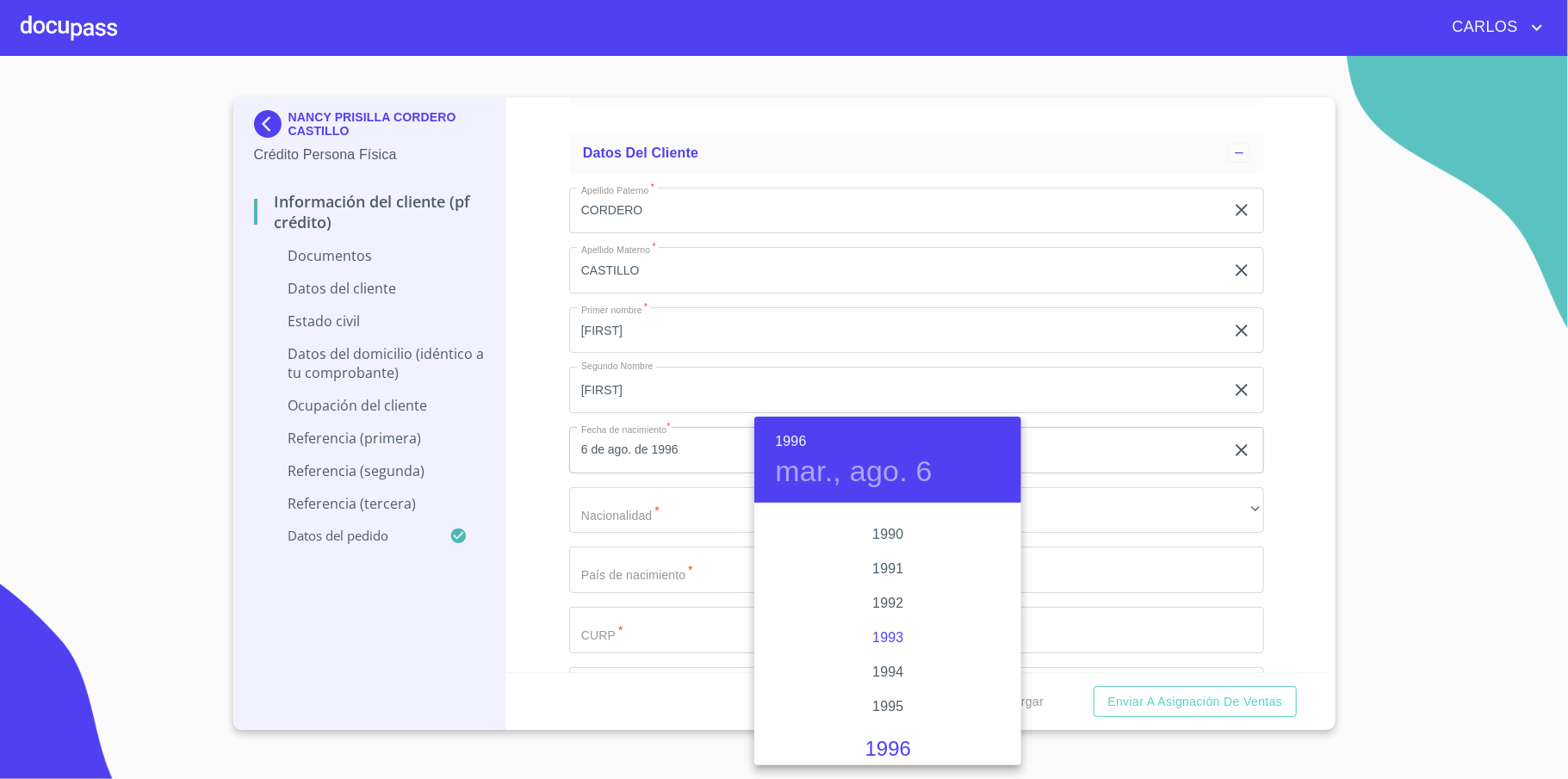 click on "1993" at bounding box center [888, 638] 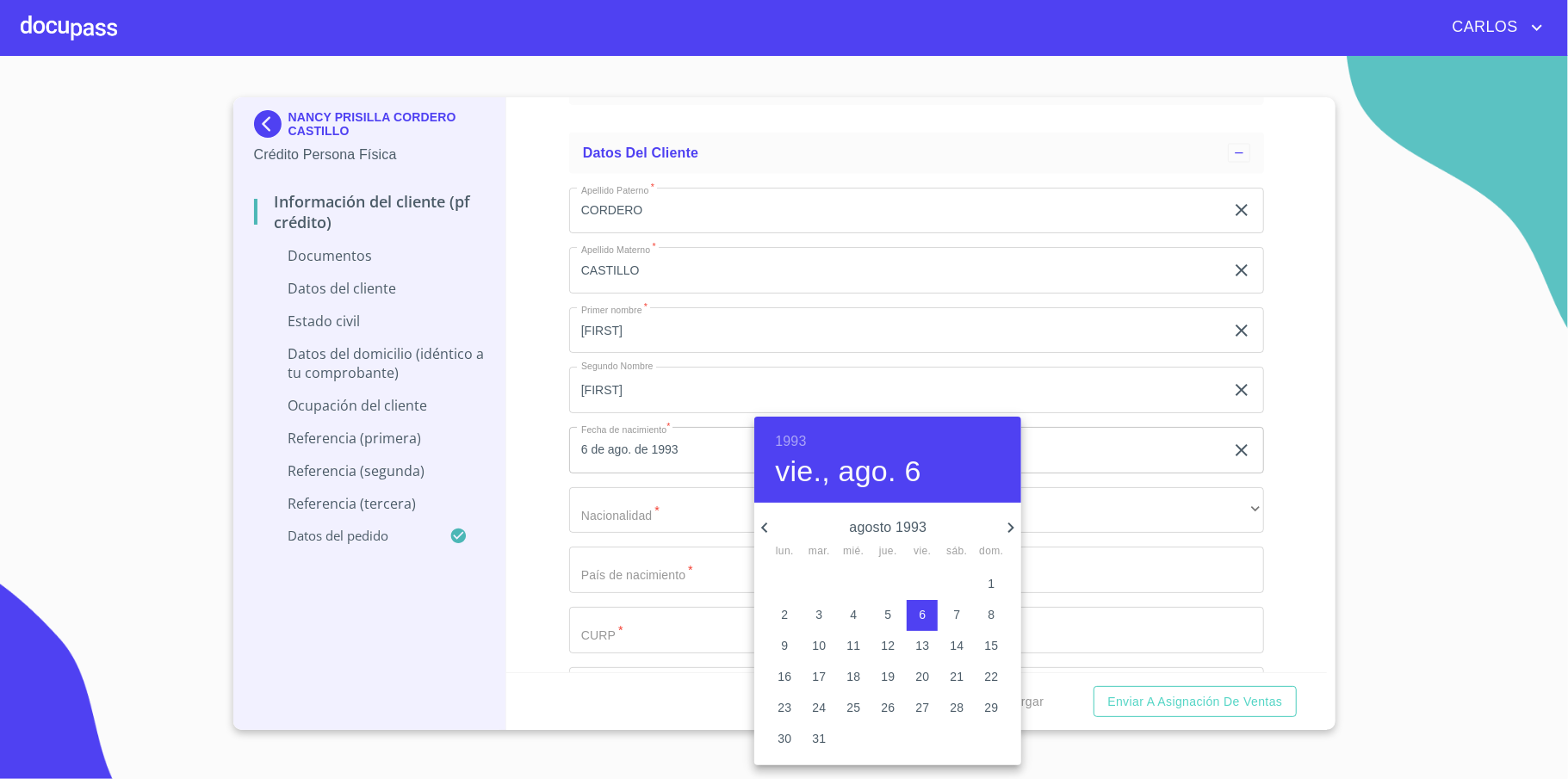 click 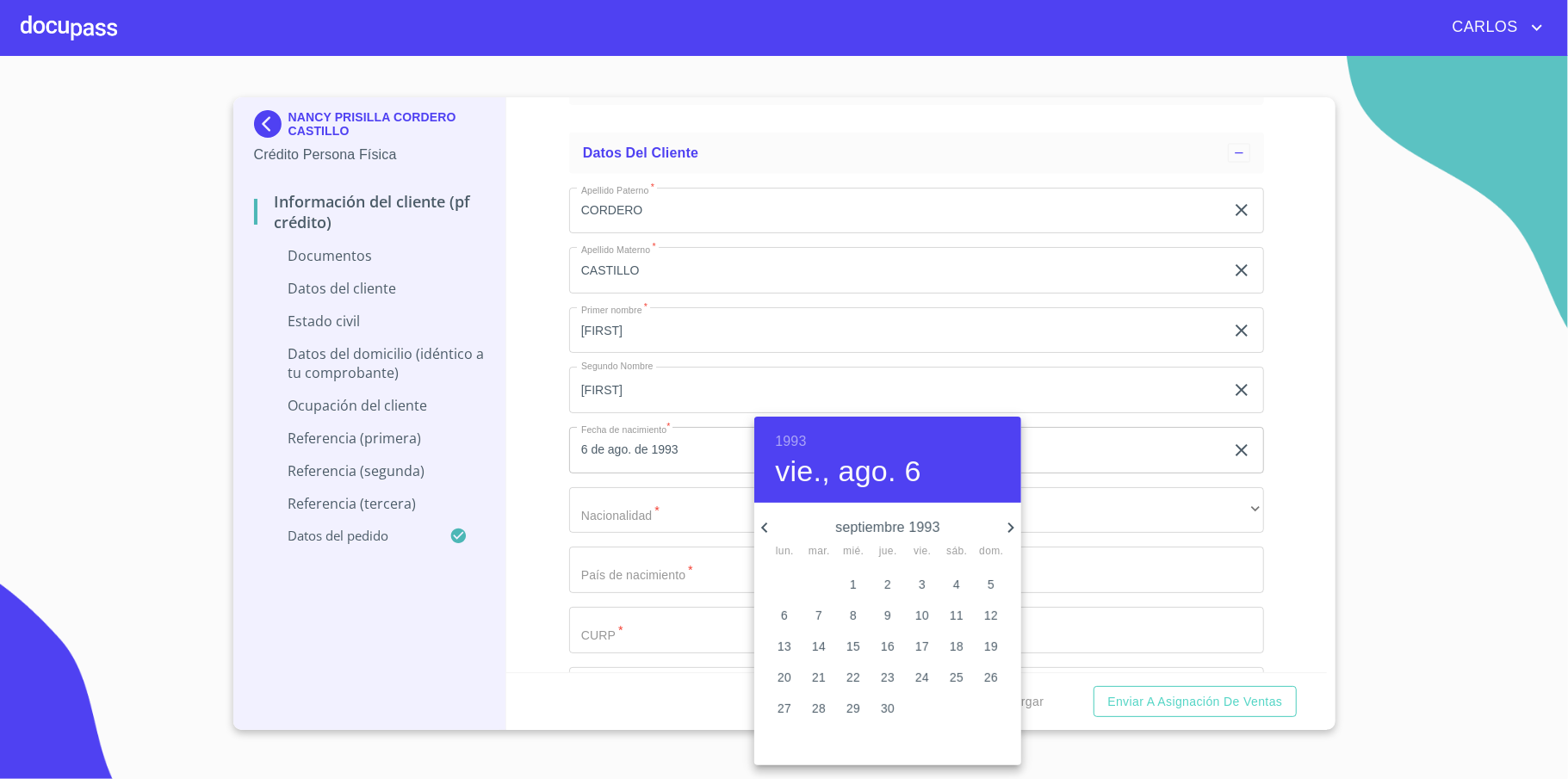 click 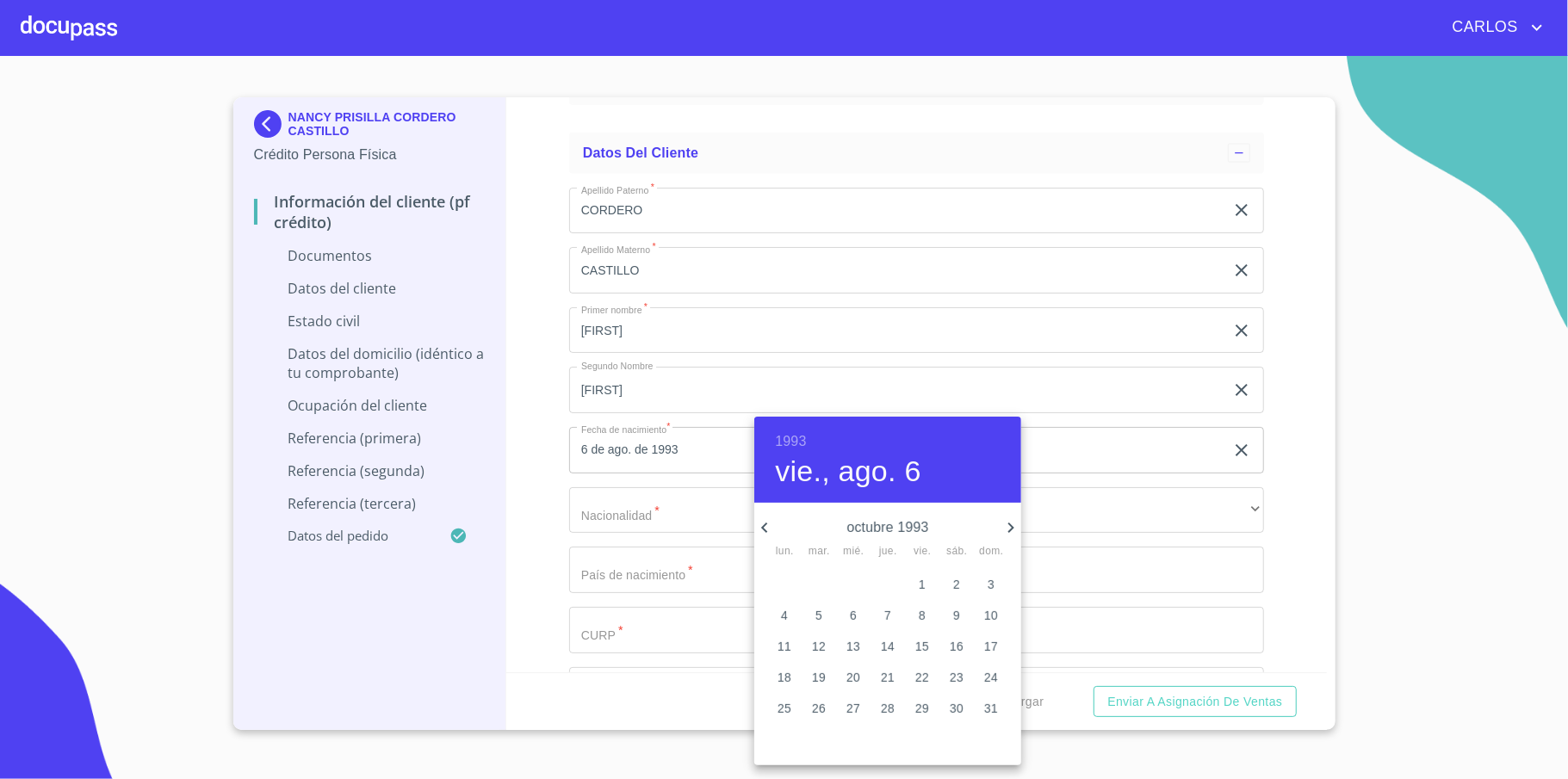 click 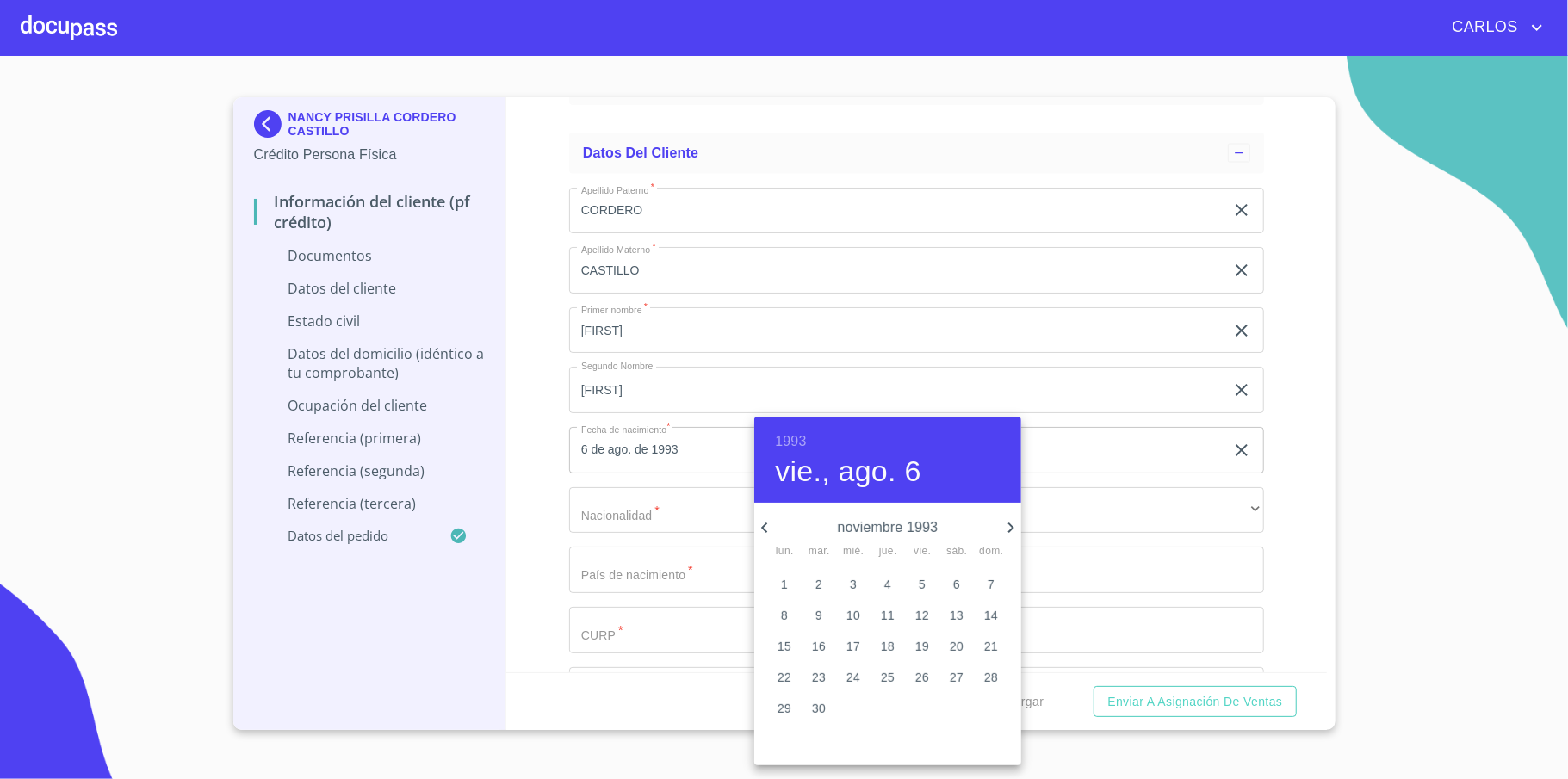click 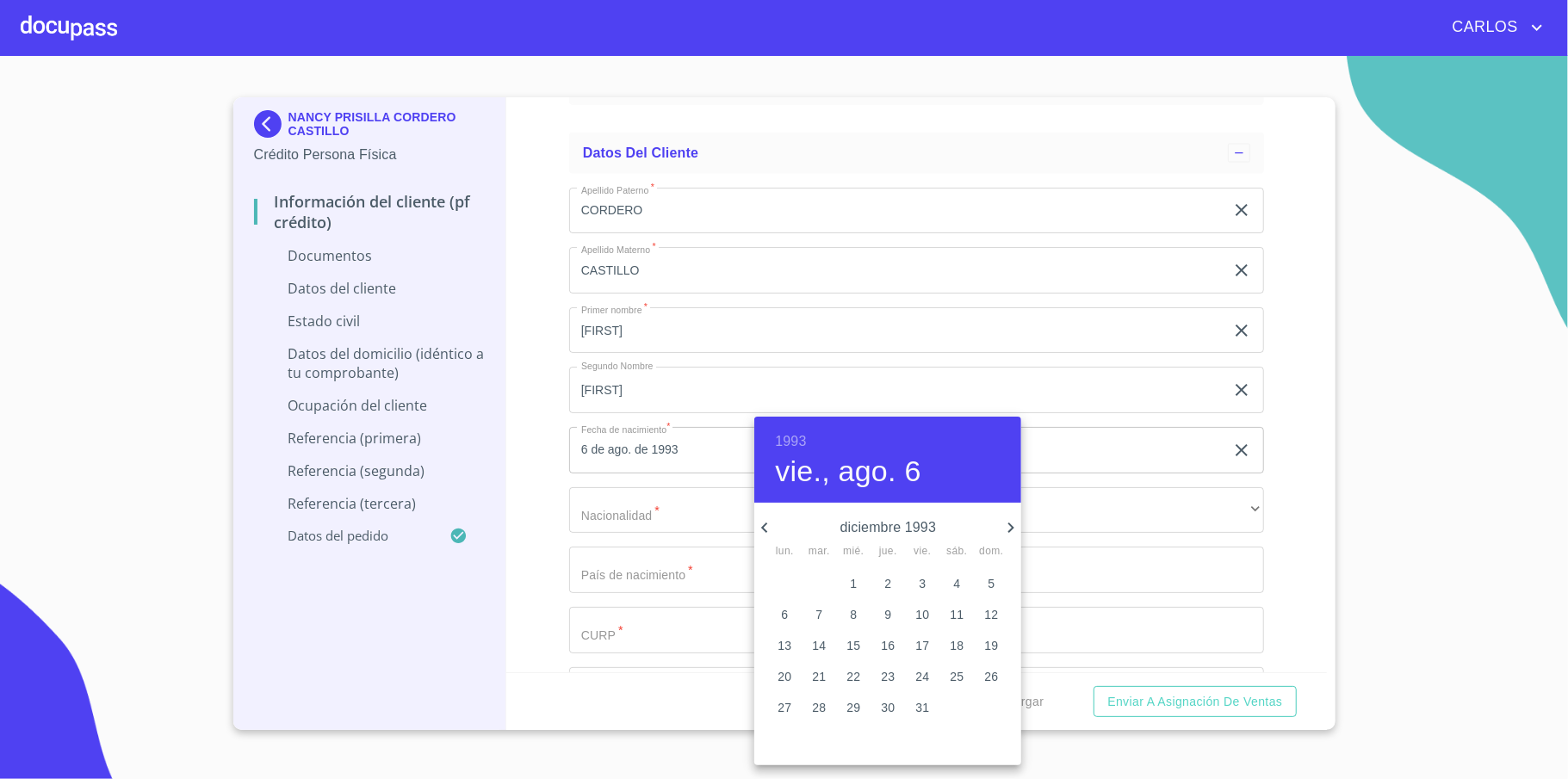 click 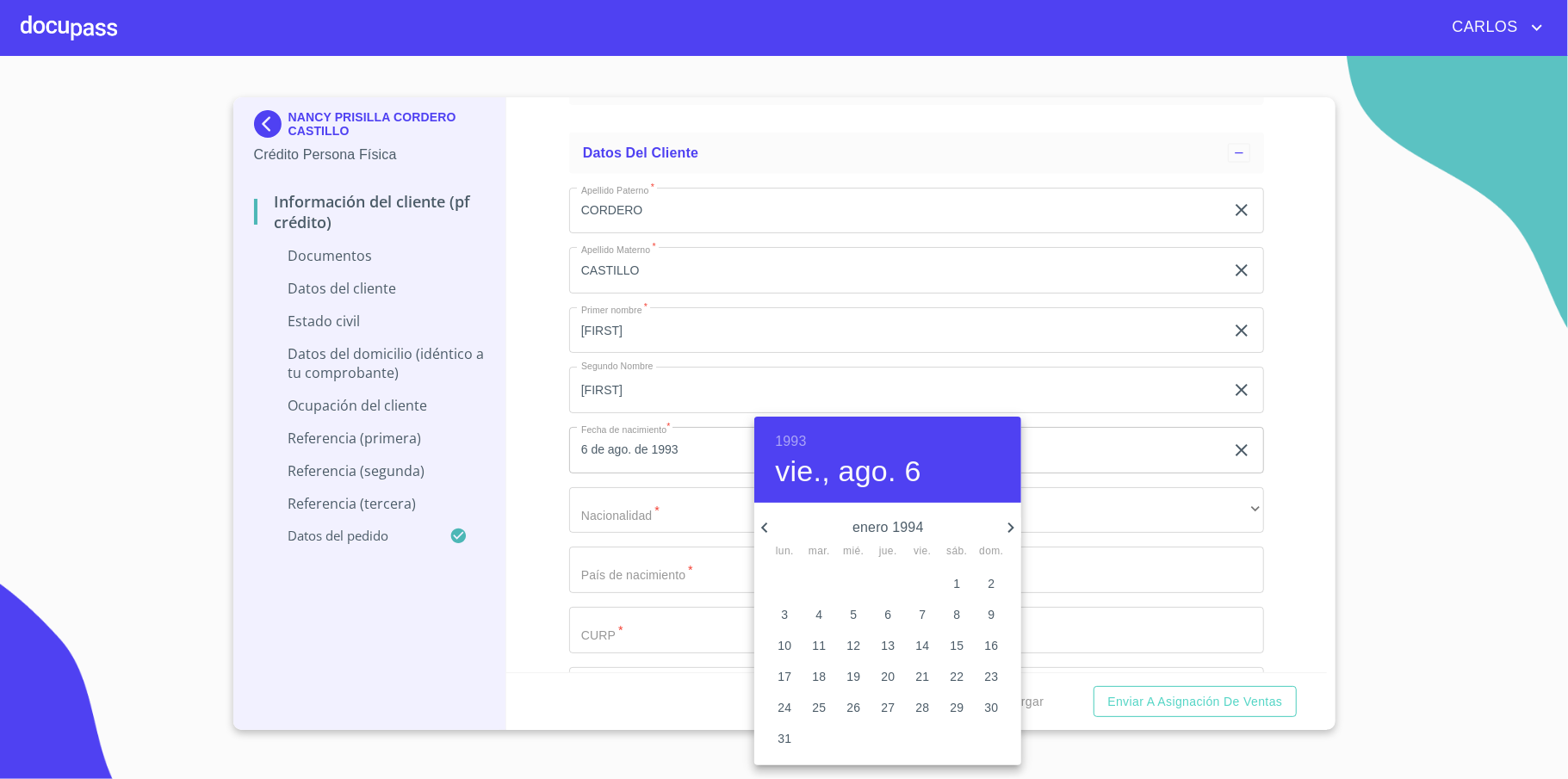 click 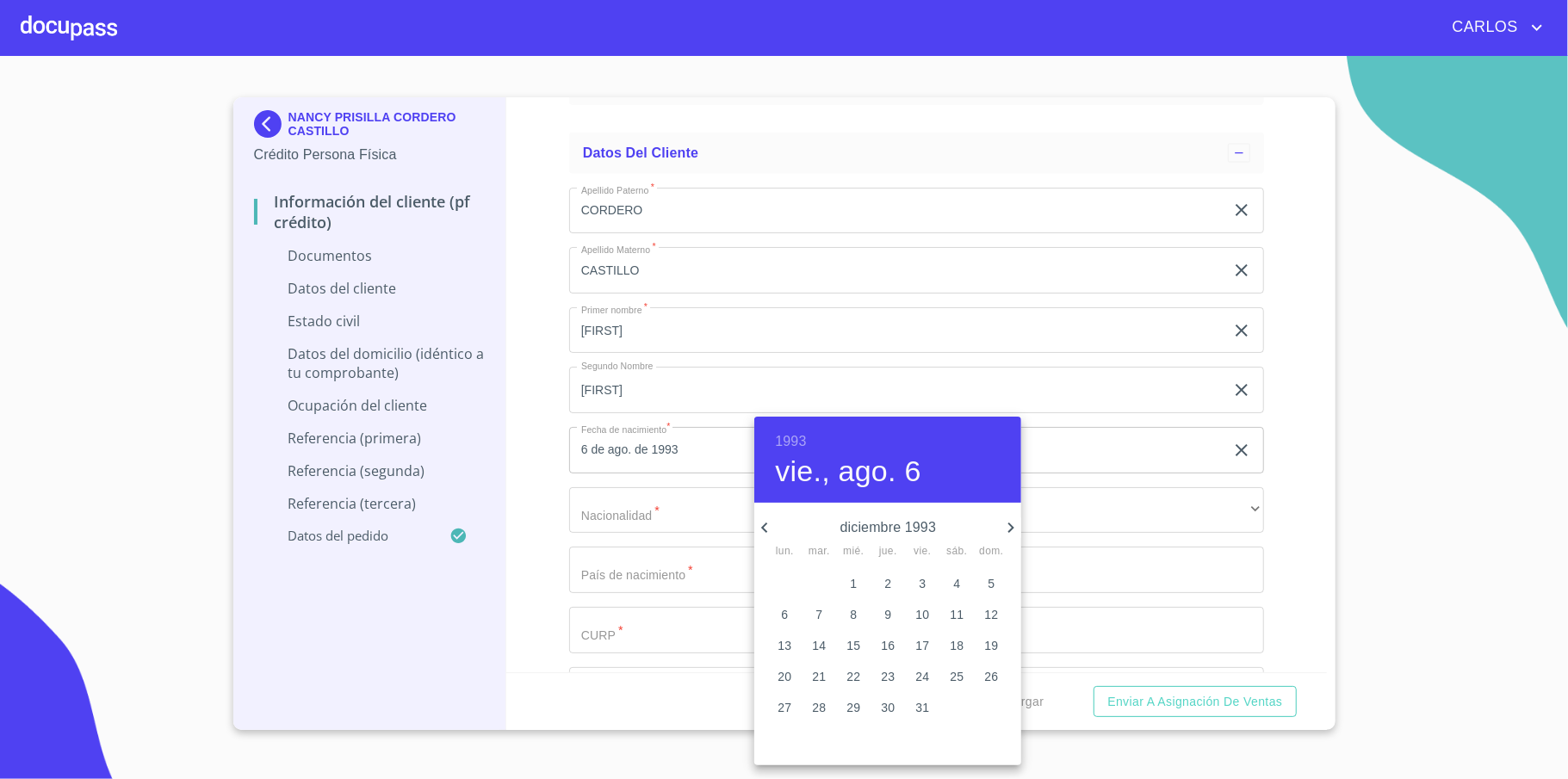 click on "22" at bounding box center (853, 677) 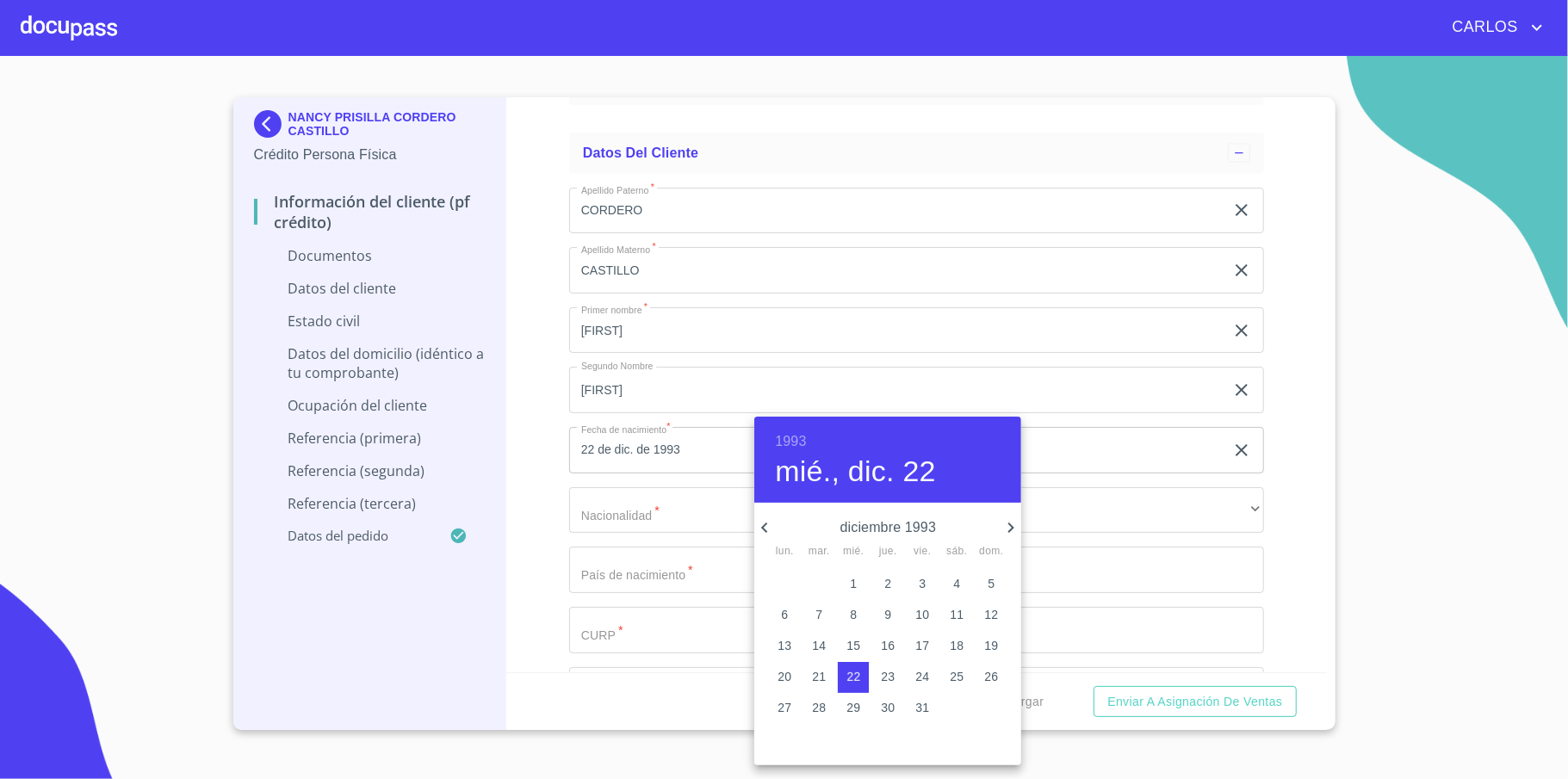 click at bounding box center [784, 389] 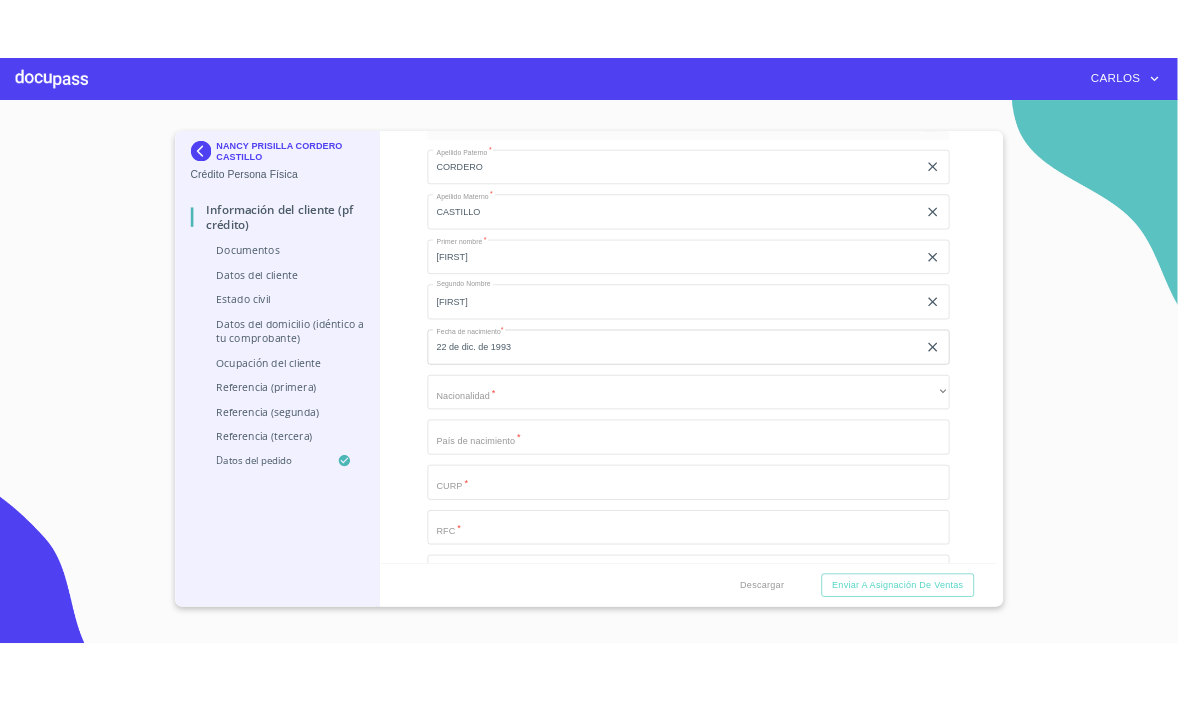 scroll, scrollTop: 2533, scrollLeft: 0, axis: vertical 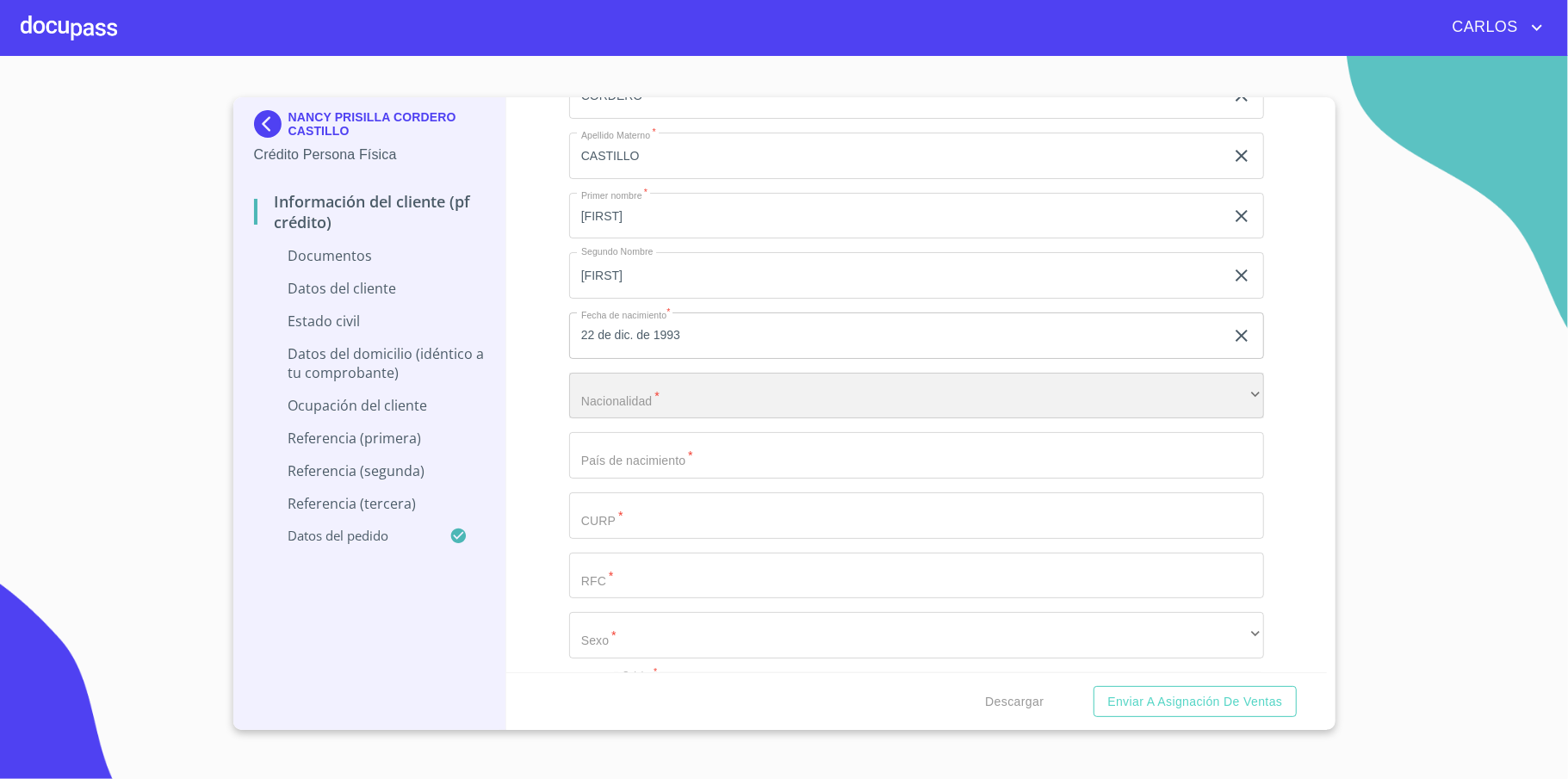 click on "​" at bounding box center (916, 396) 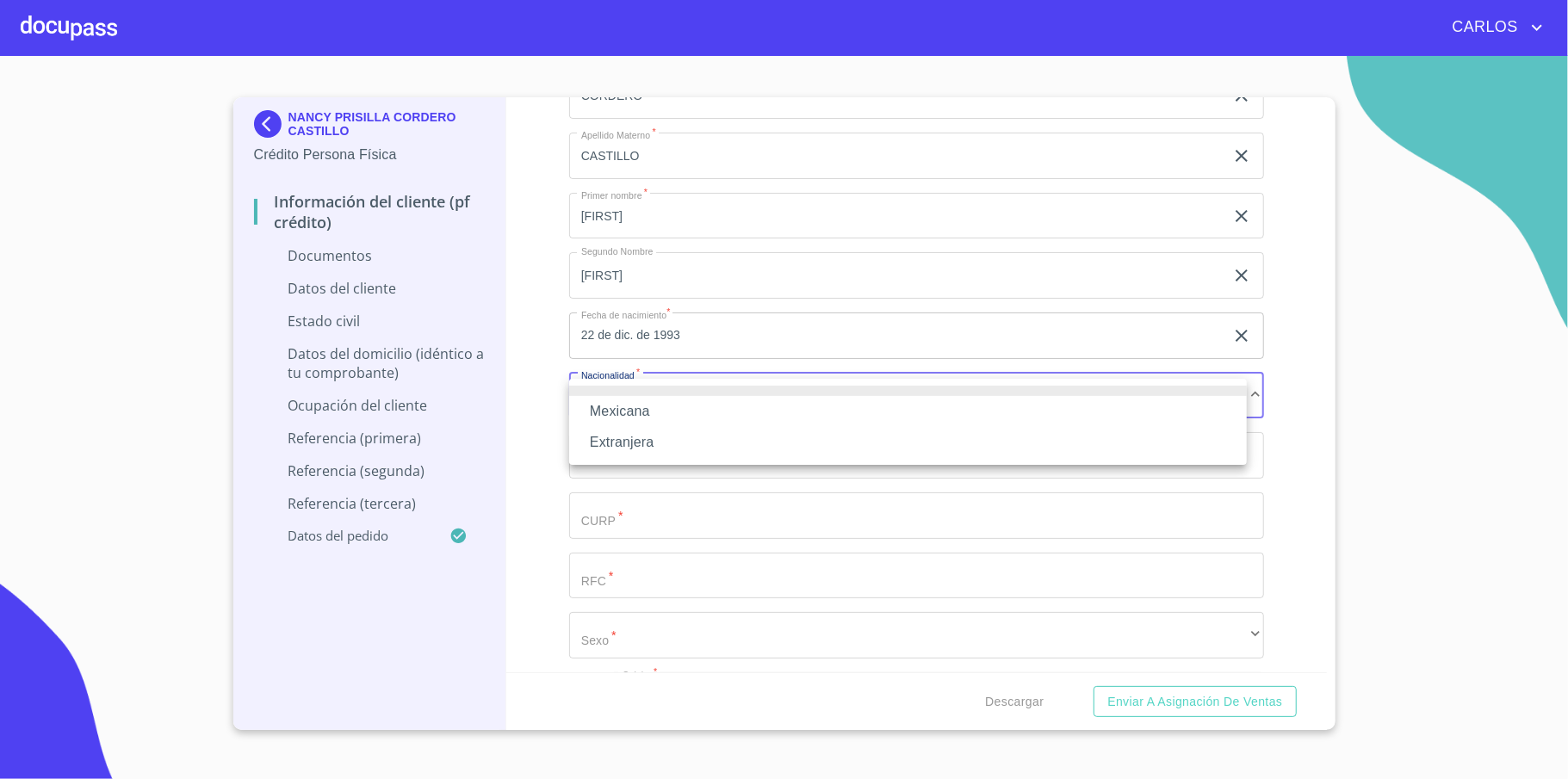 click on "Mexicana" at bounding box center (908, 411) 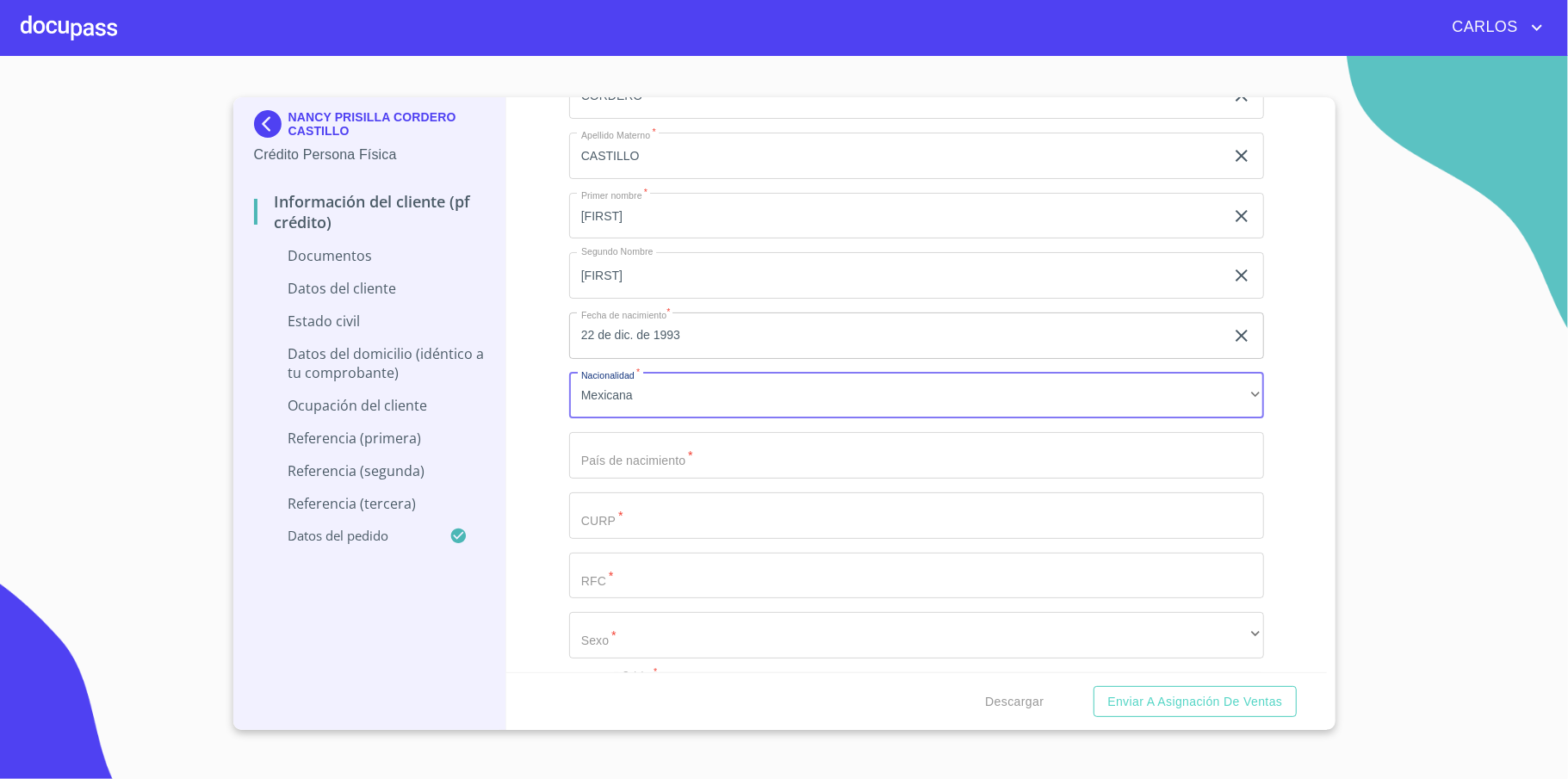 click on "Documento de identificación   *" at bounding box center (896, 96) 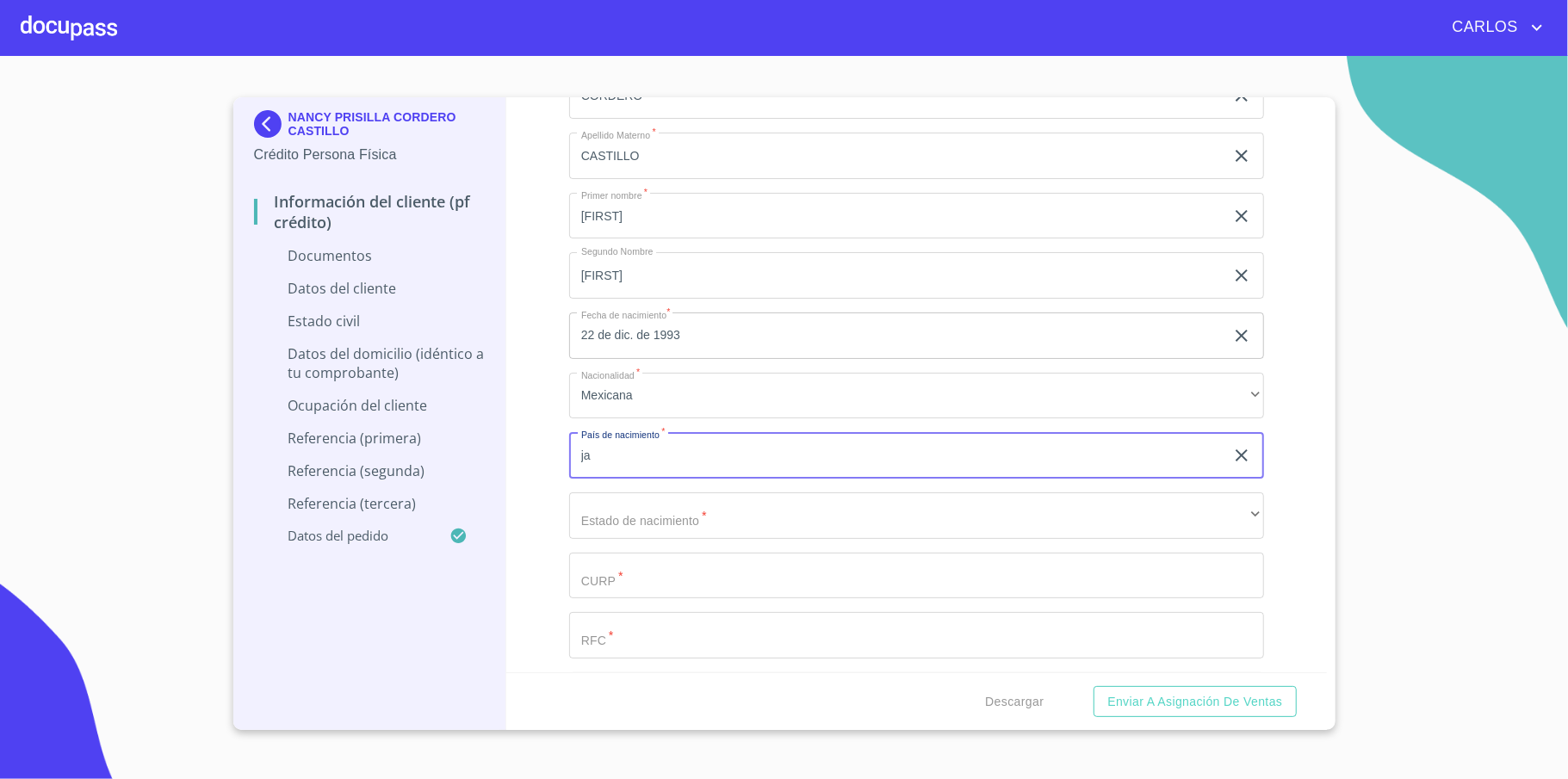 type on "j" 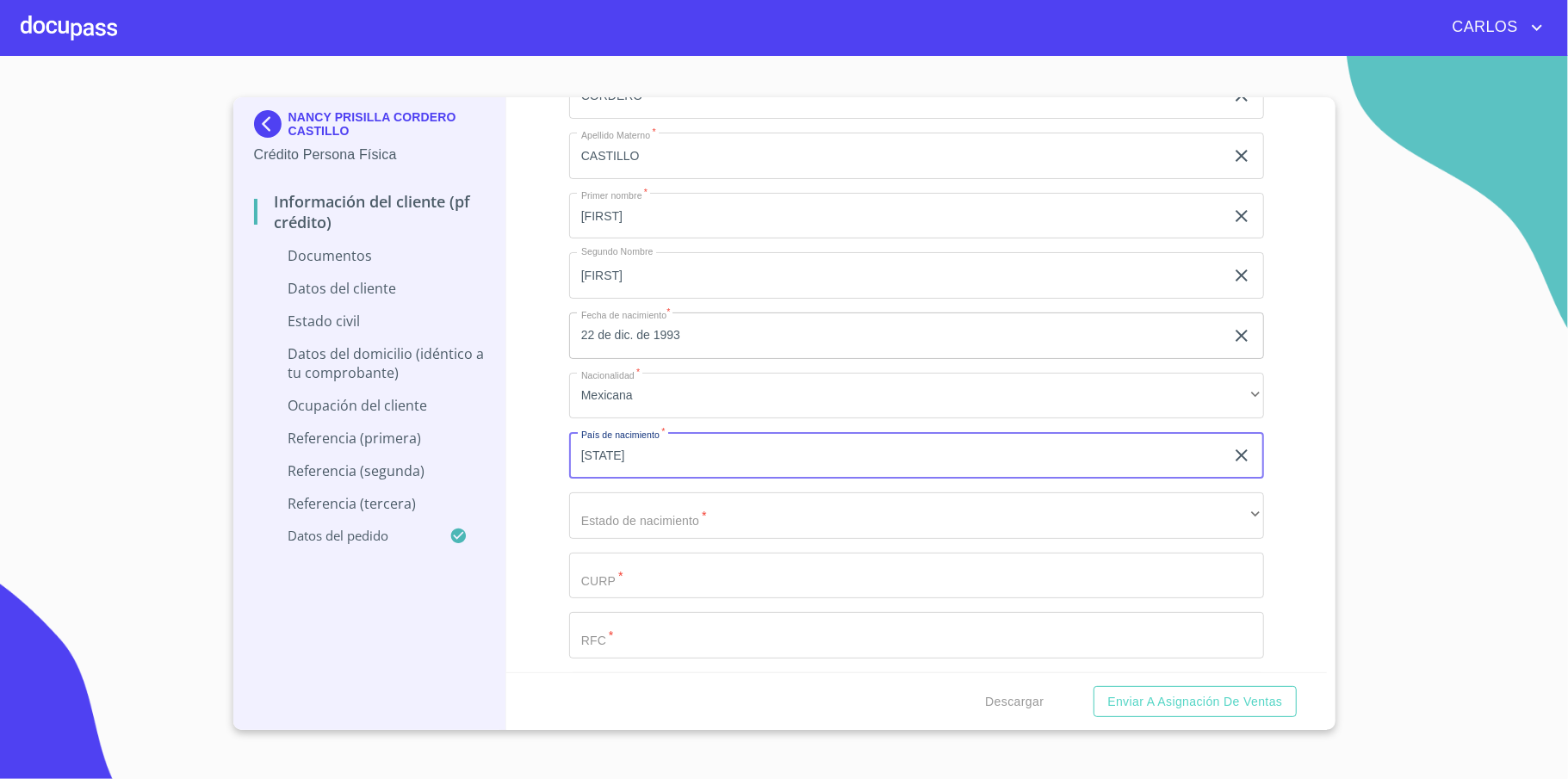 type on "[STATE]" 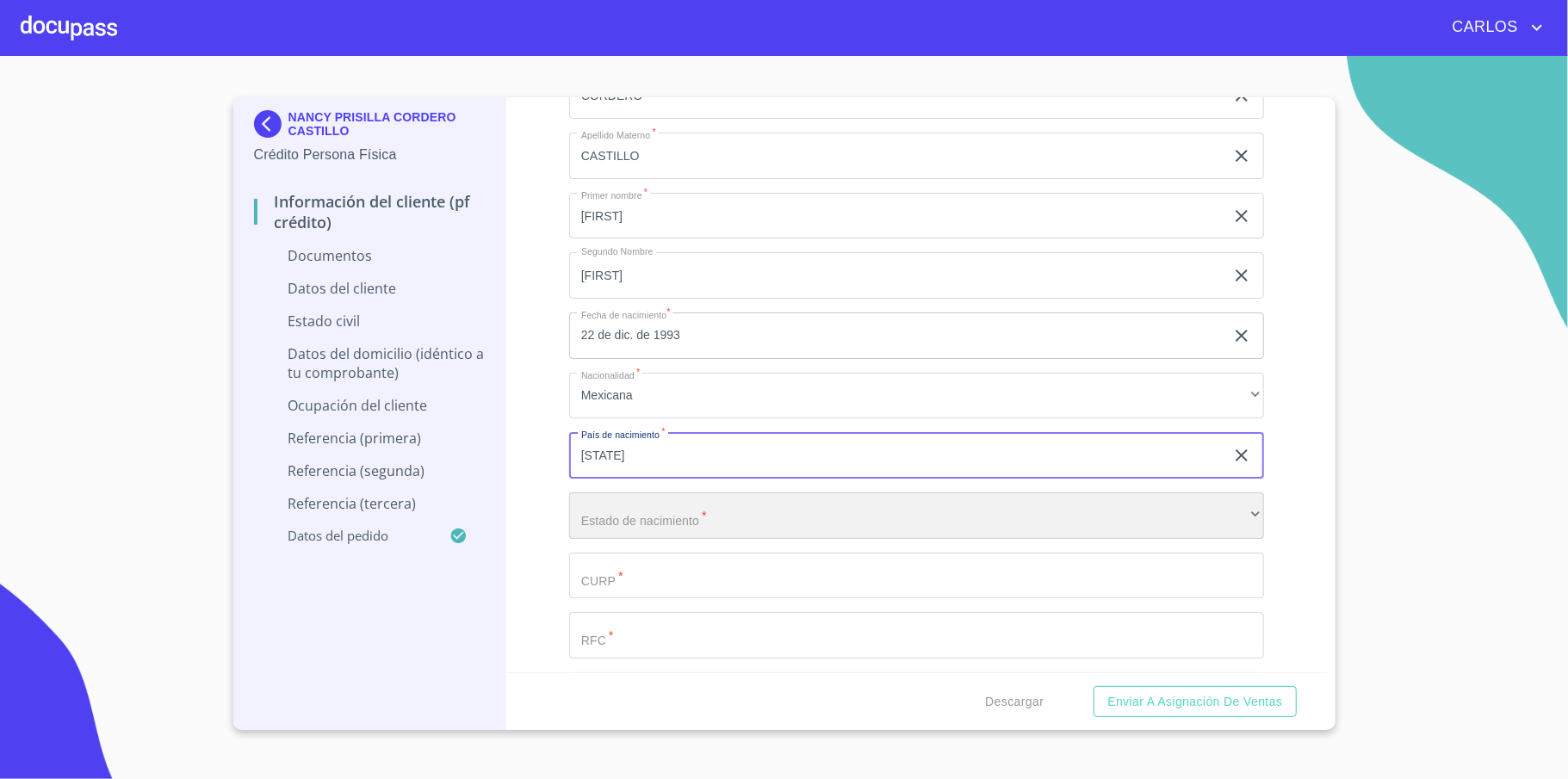 click on "​" at bounding box center (916, 516) 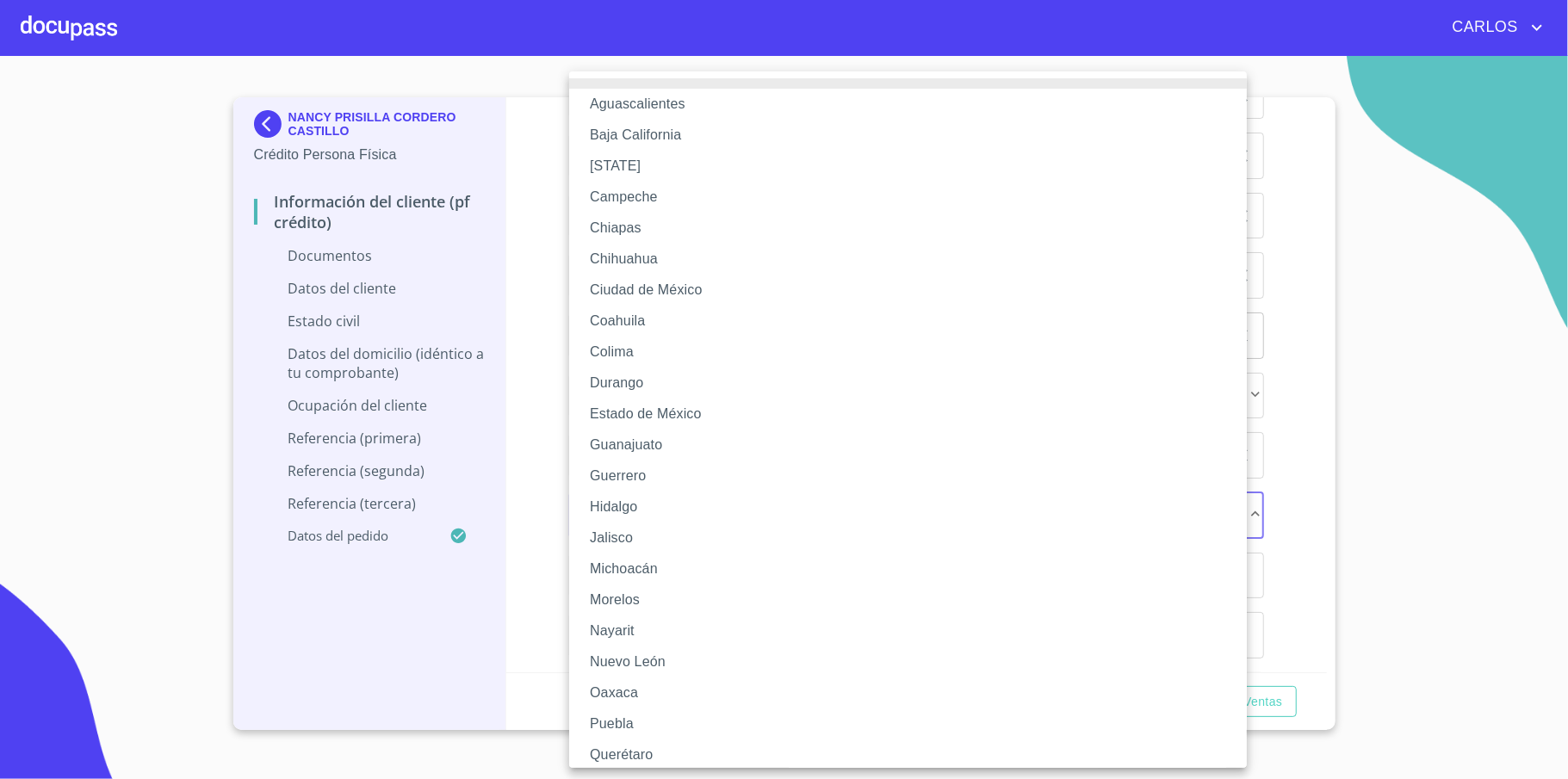 type 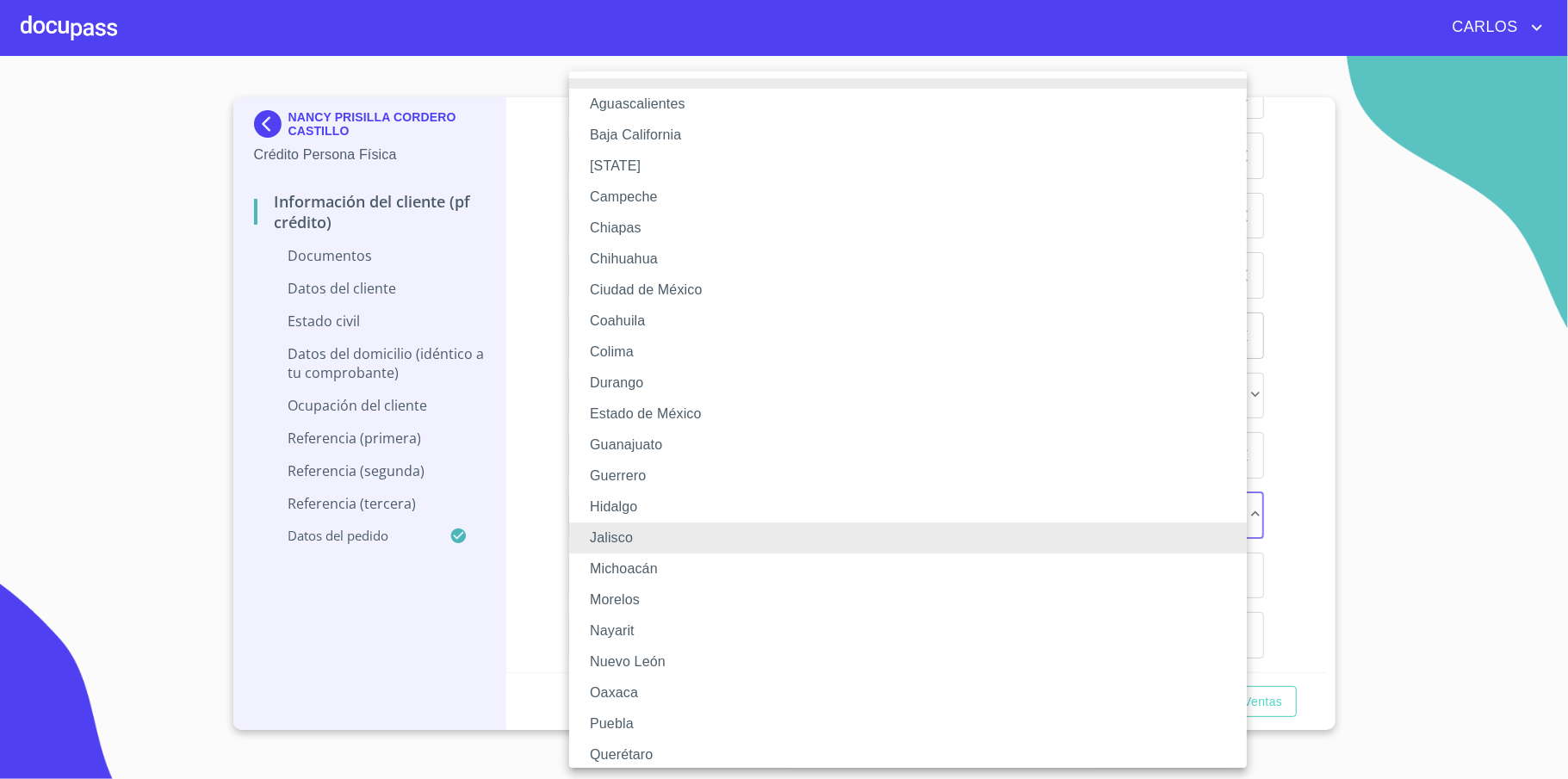 click on "Jalisco" at bounding box center [916, 538] 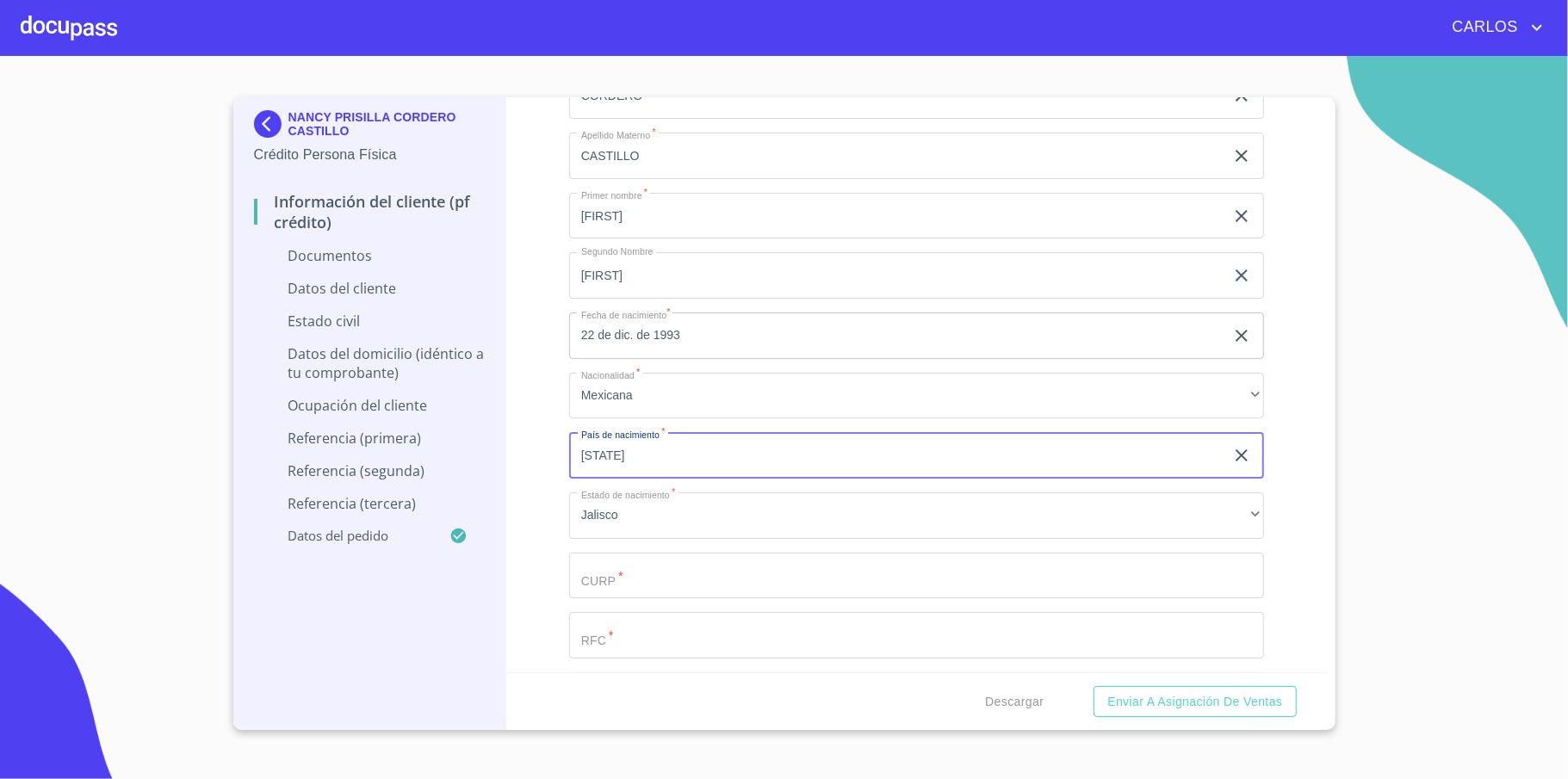 click on "[STATE]" at bounding box center [896, 455] 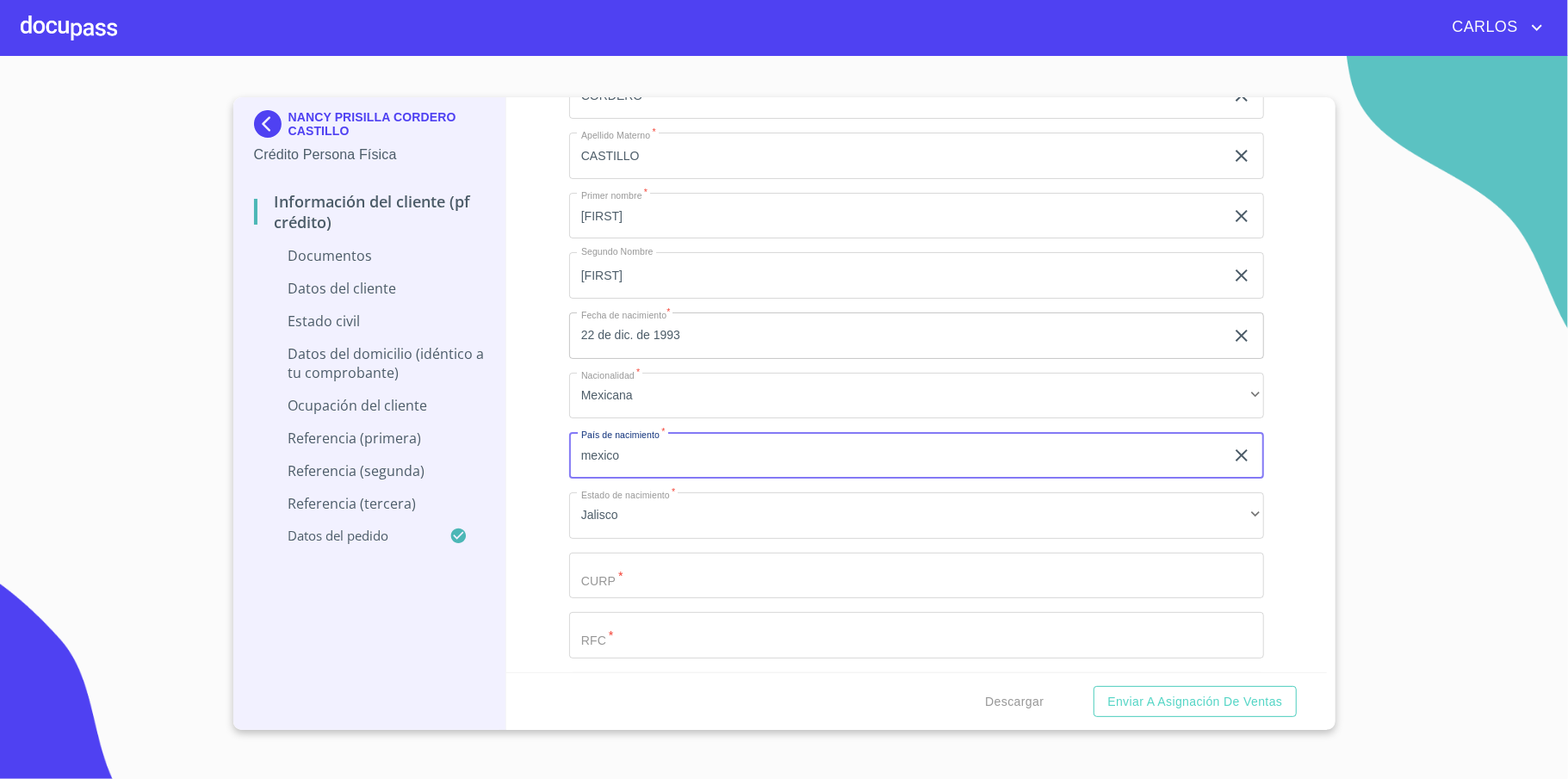 type on "mexico" 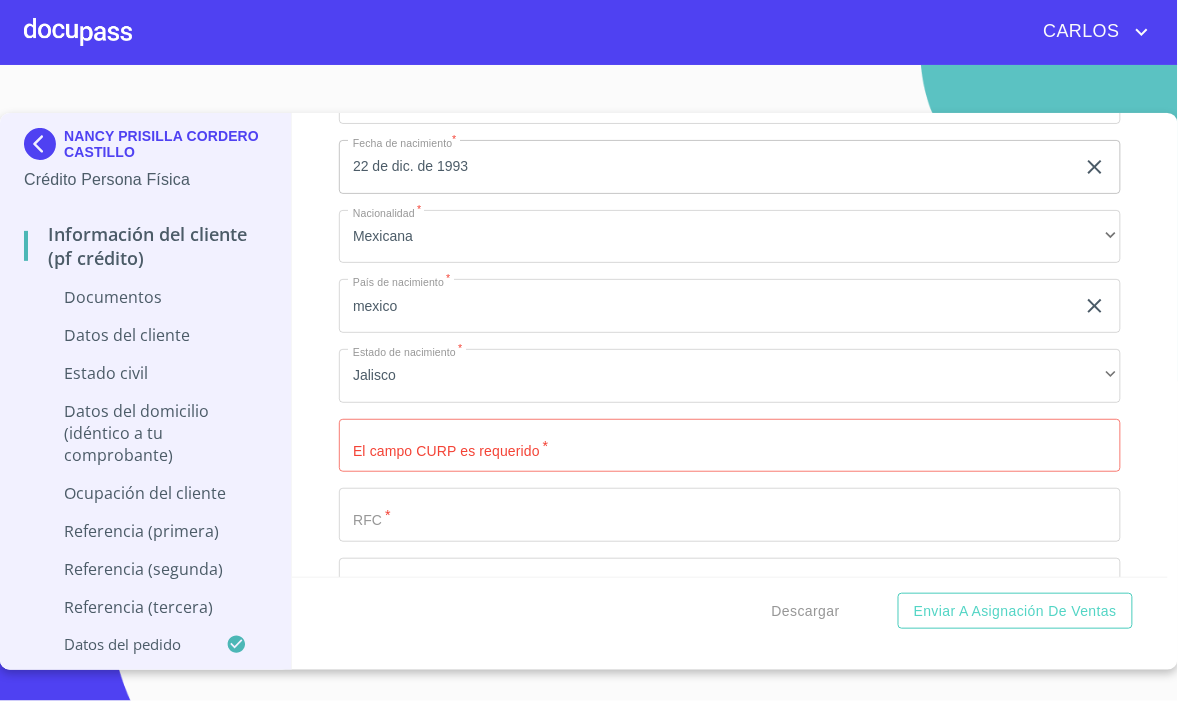 scroll, scrollTop: 2800, scrollLeft: 0, axis: vertical 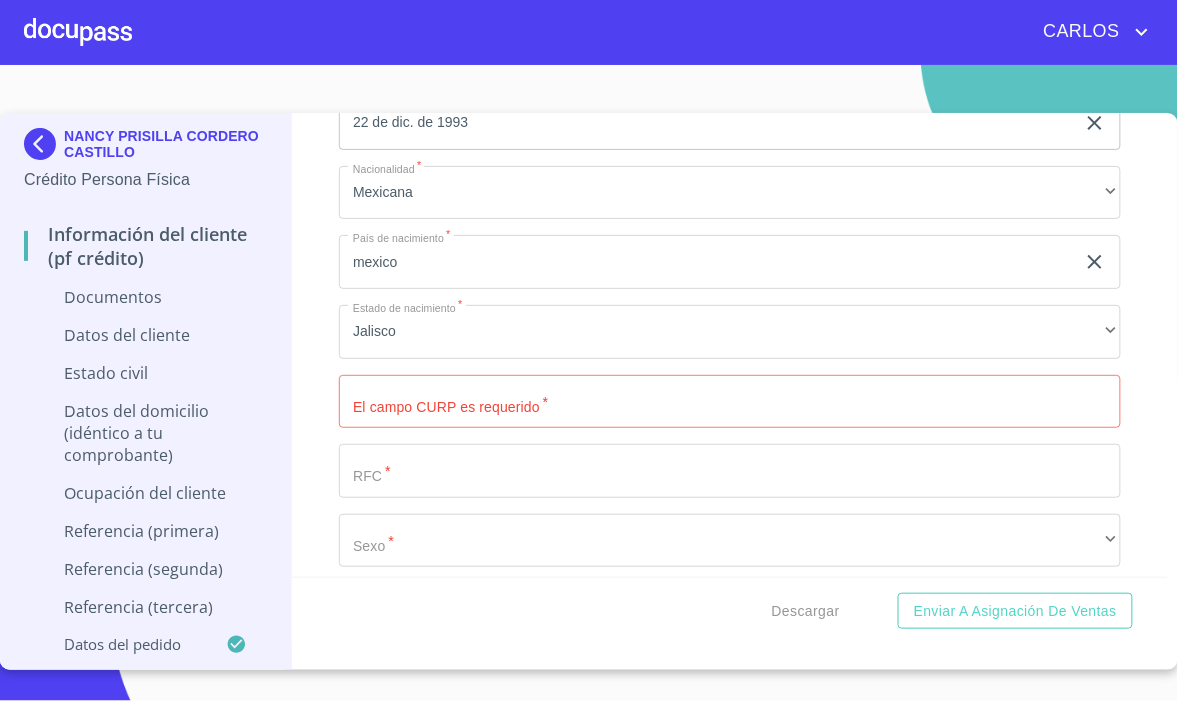 click on "Documento de identificación   *" at bounding box center [730, 402] 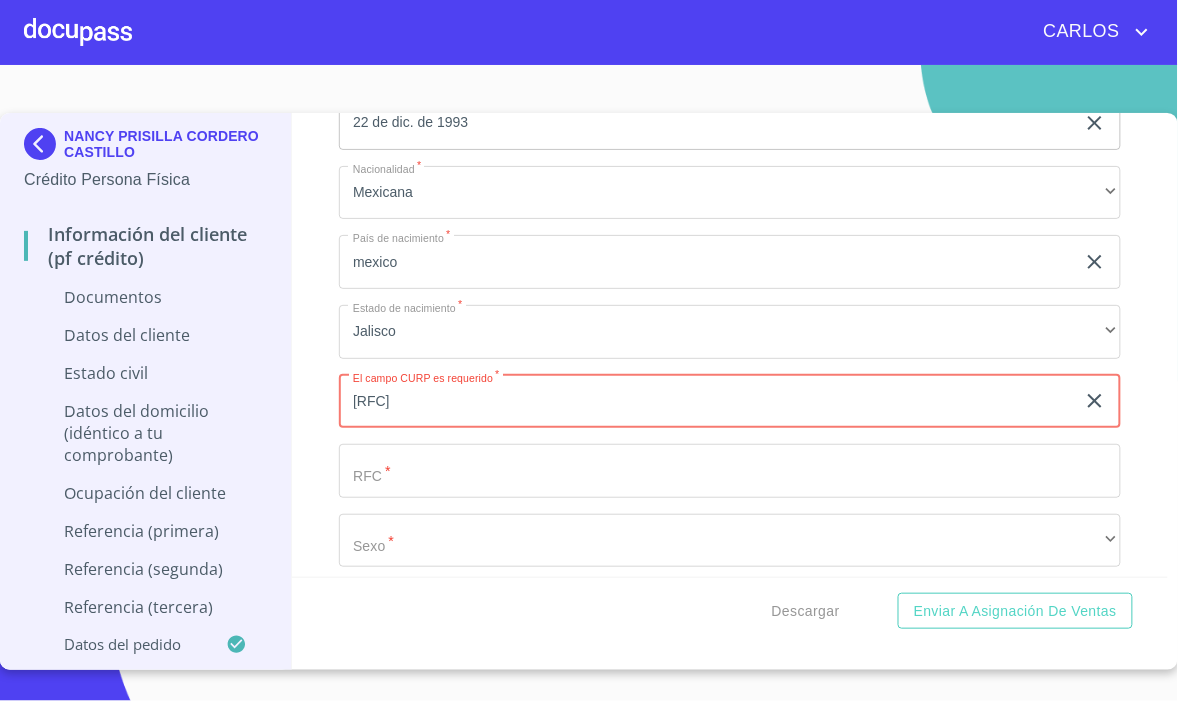 type on "[RFC]" 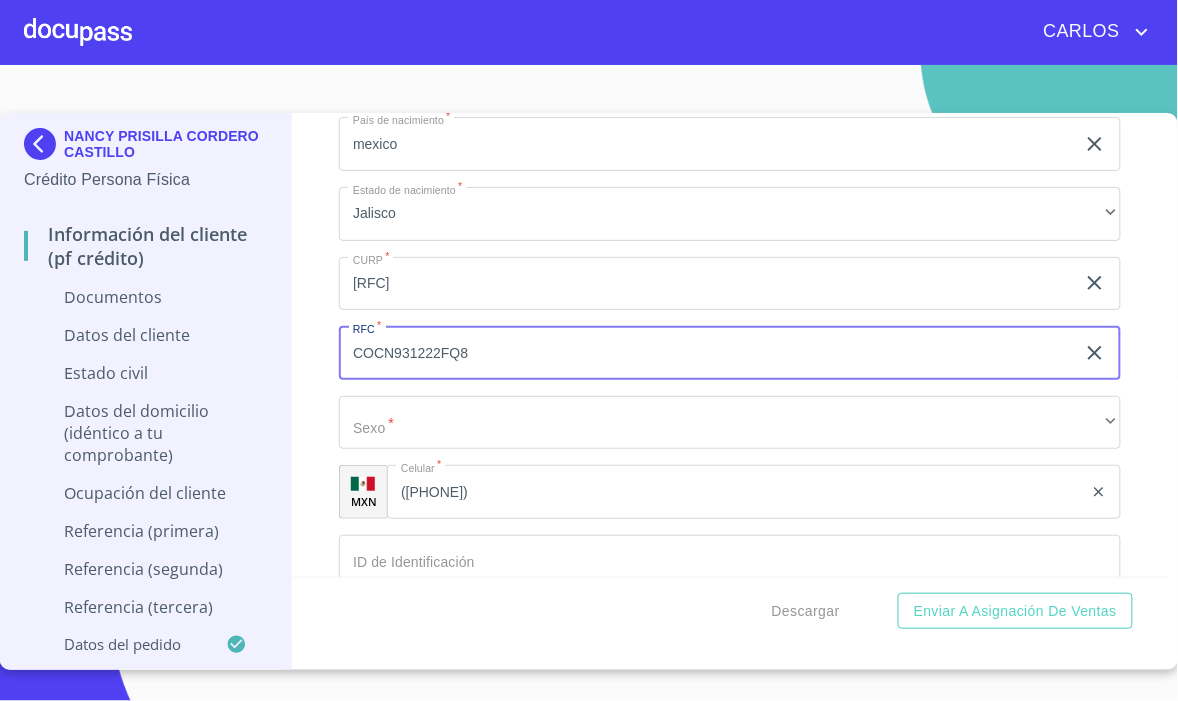 scroll, scrollTop: 3066, scrollLeft: 0, axis: vertical 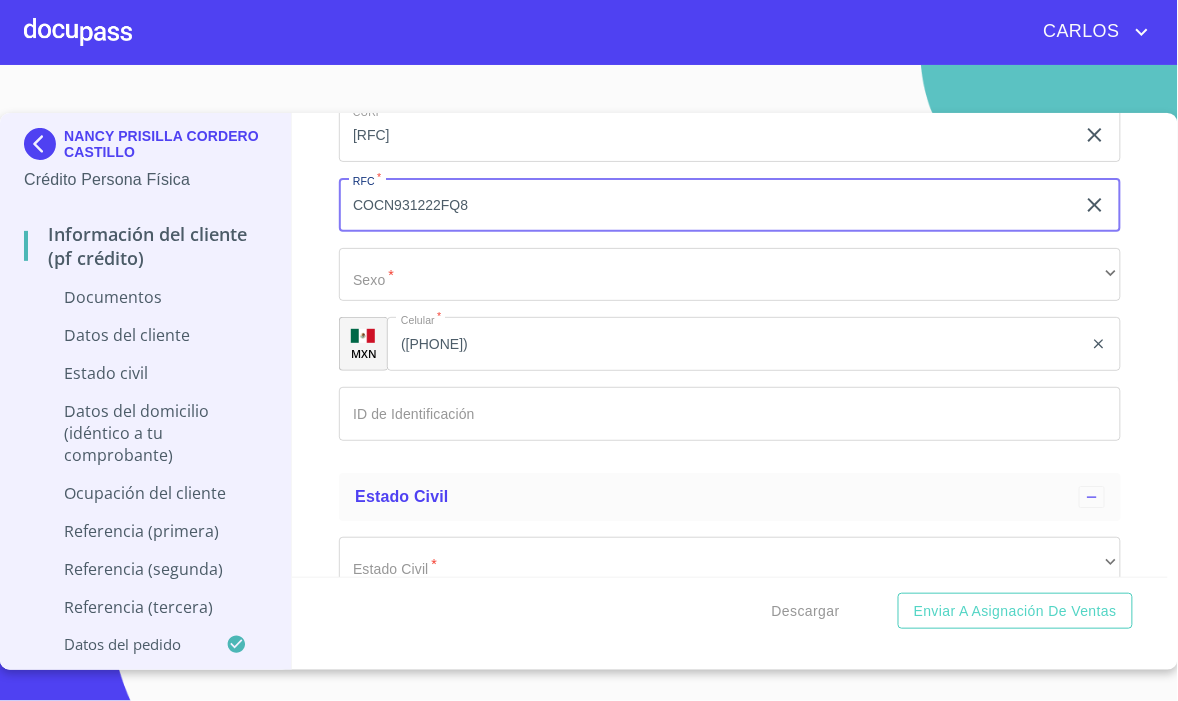 type on "COCN931222FQ8" 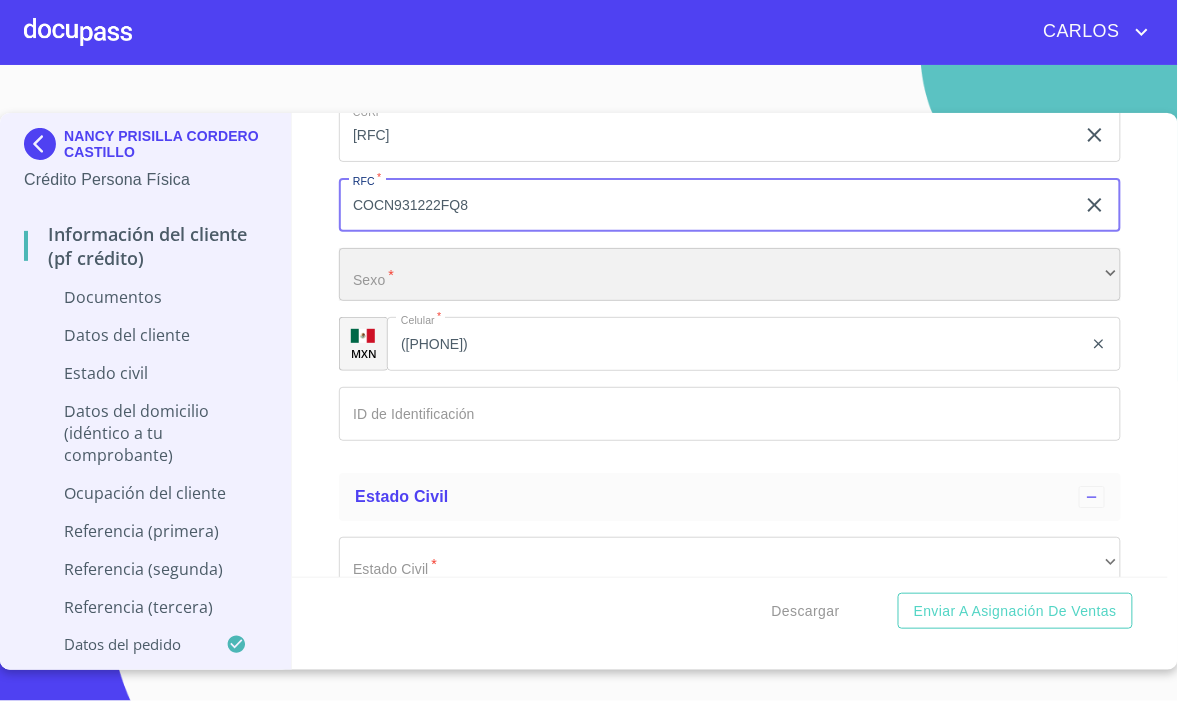 click on "​" at bounding box center [730, 275] 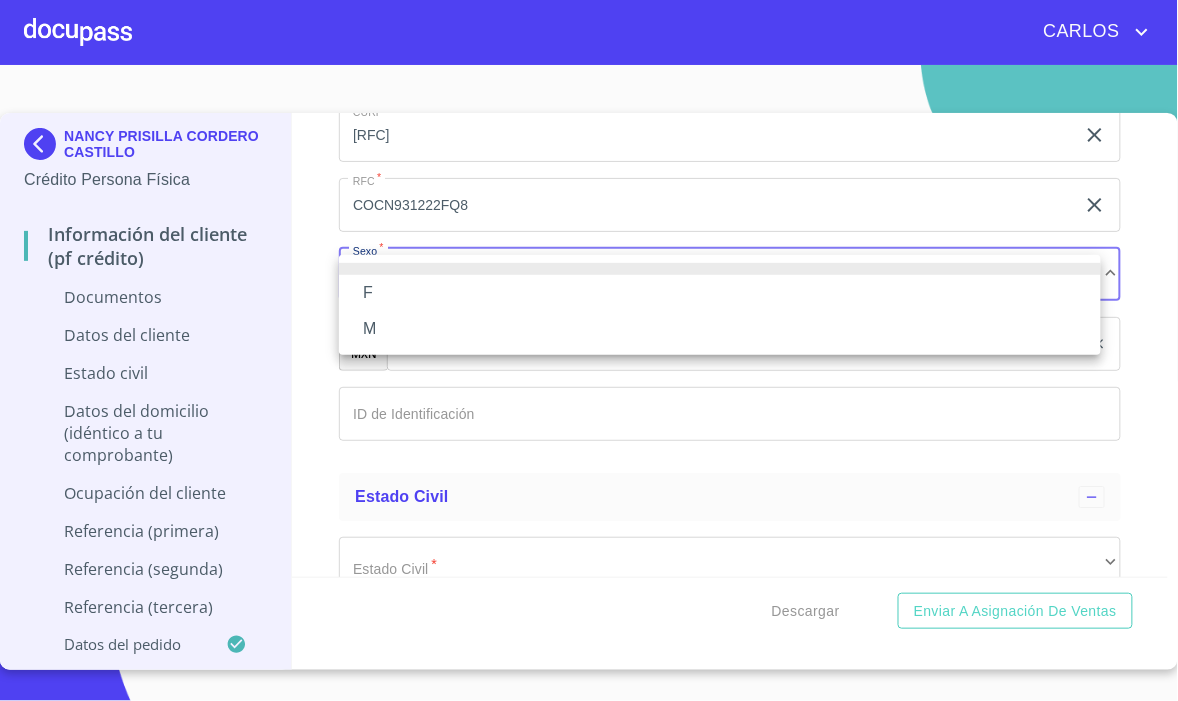 click on "F" at bounding box center [720, 293] 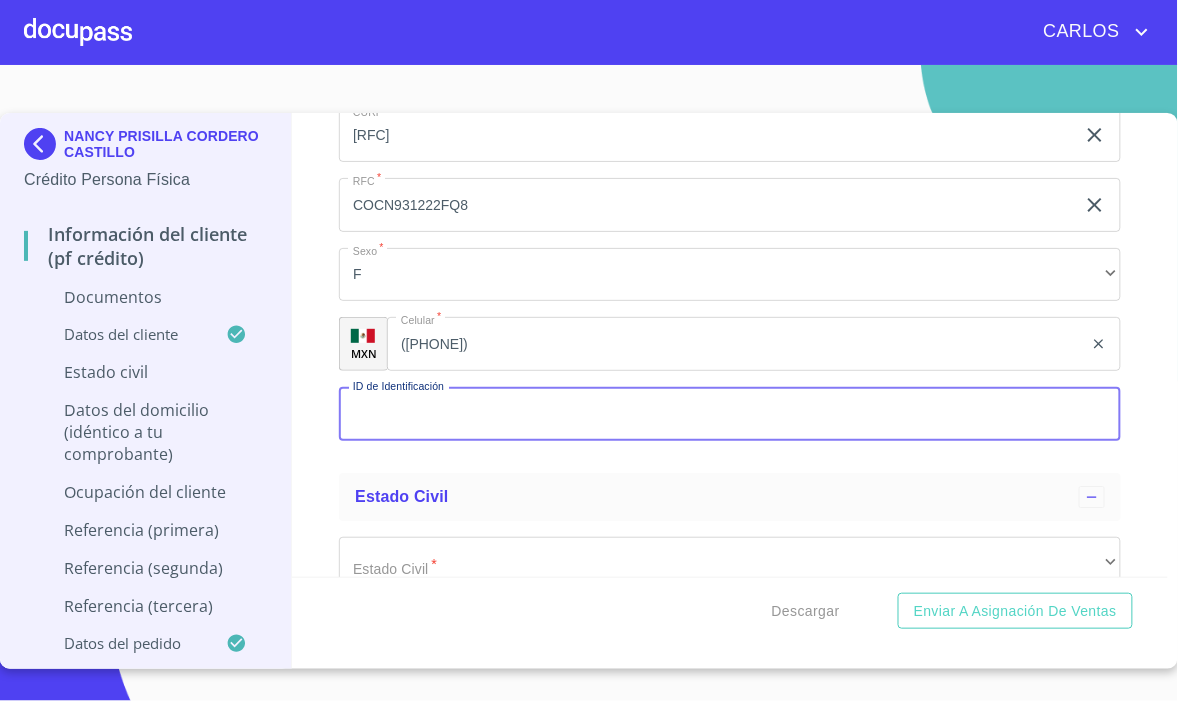 click on "Documento de identificación   *" at bounding box center (730, 414) 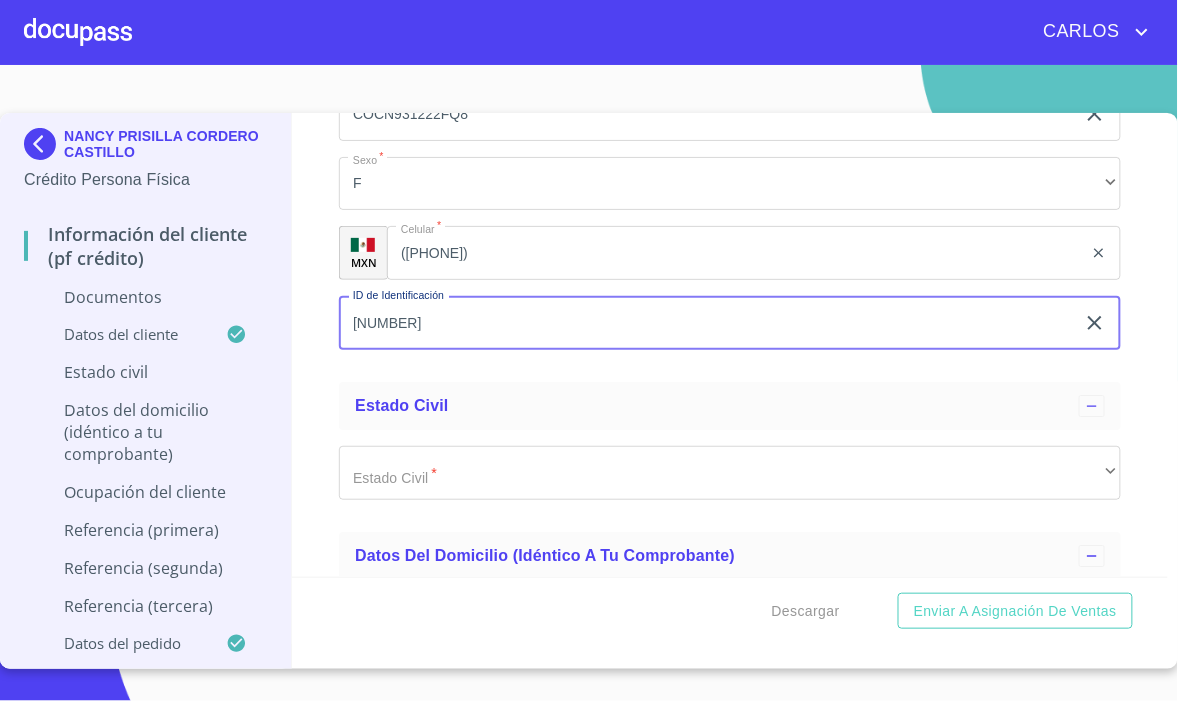 scroll, scrollTop: 3333, scrollLeft: 0, axis: vertical 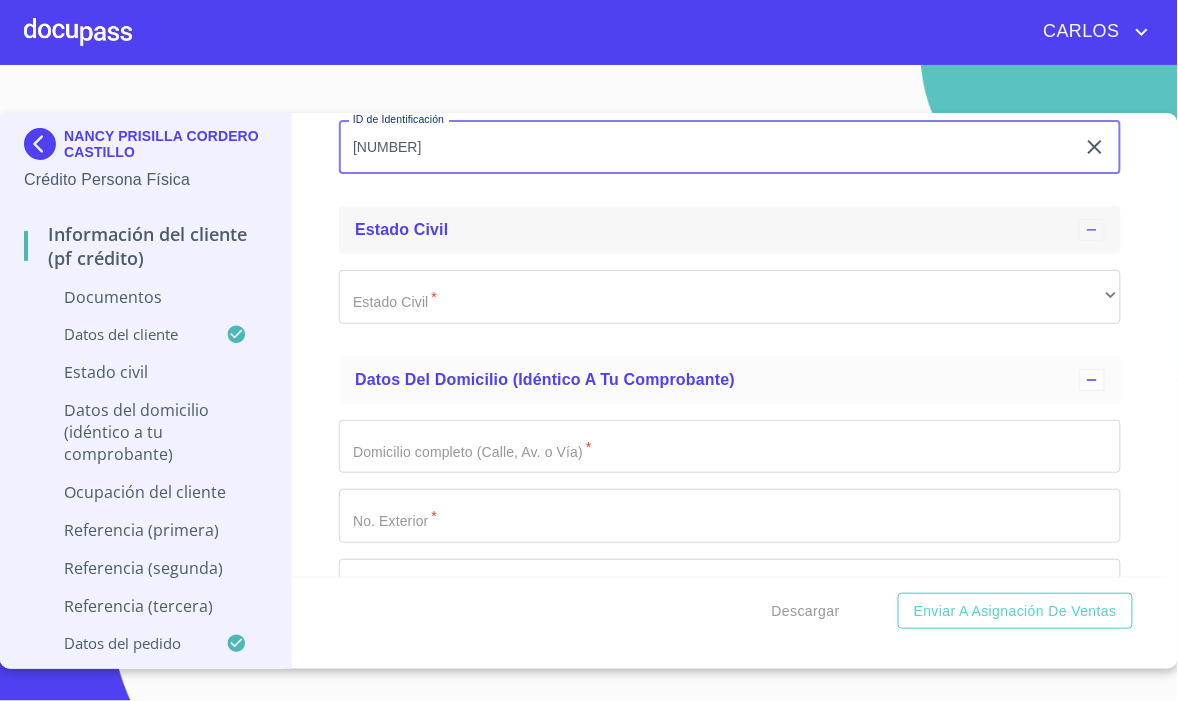 type on "[NUMBER]" 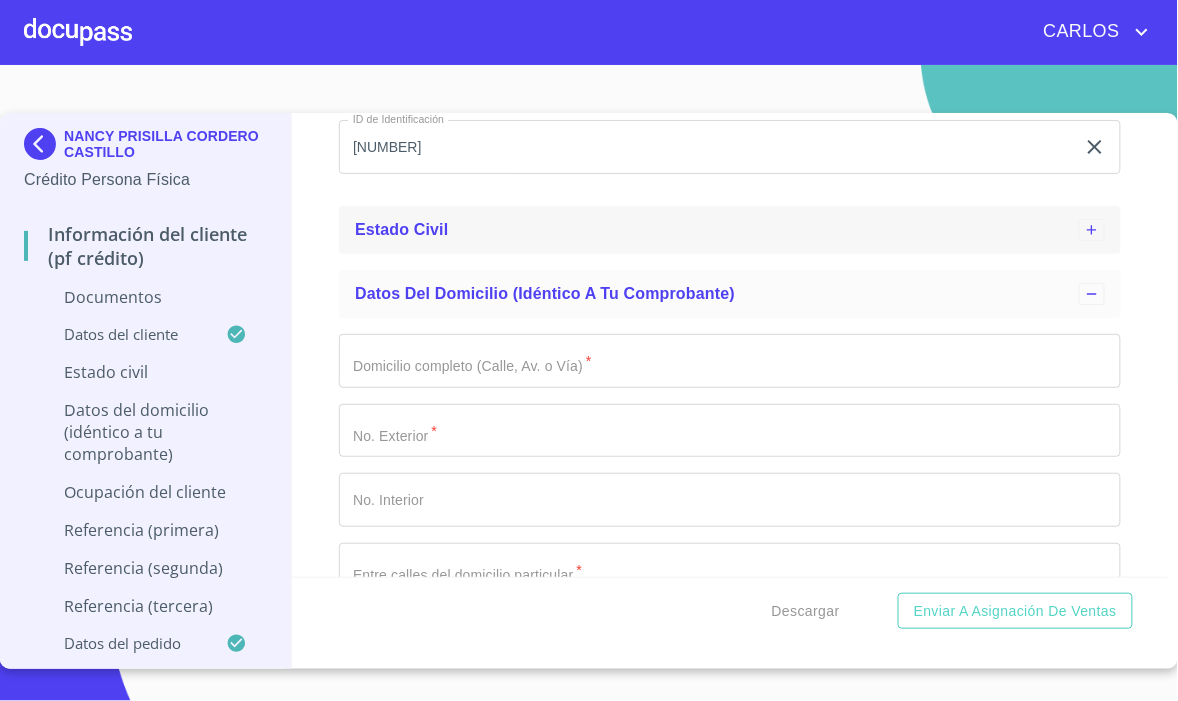 click on "Estado Civil" at bounding box center [730, 230] 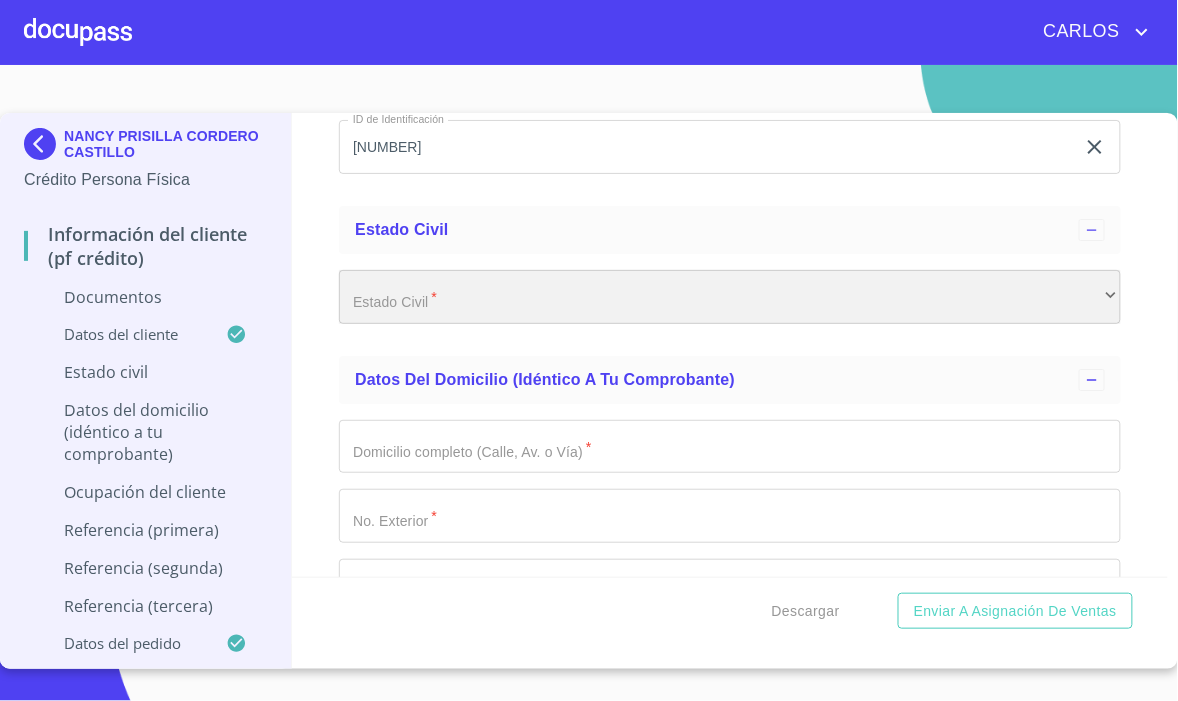 click on "​" at bounding box center [730, 297] 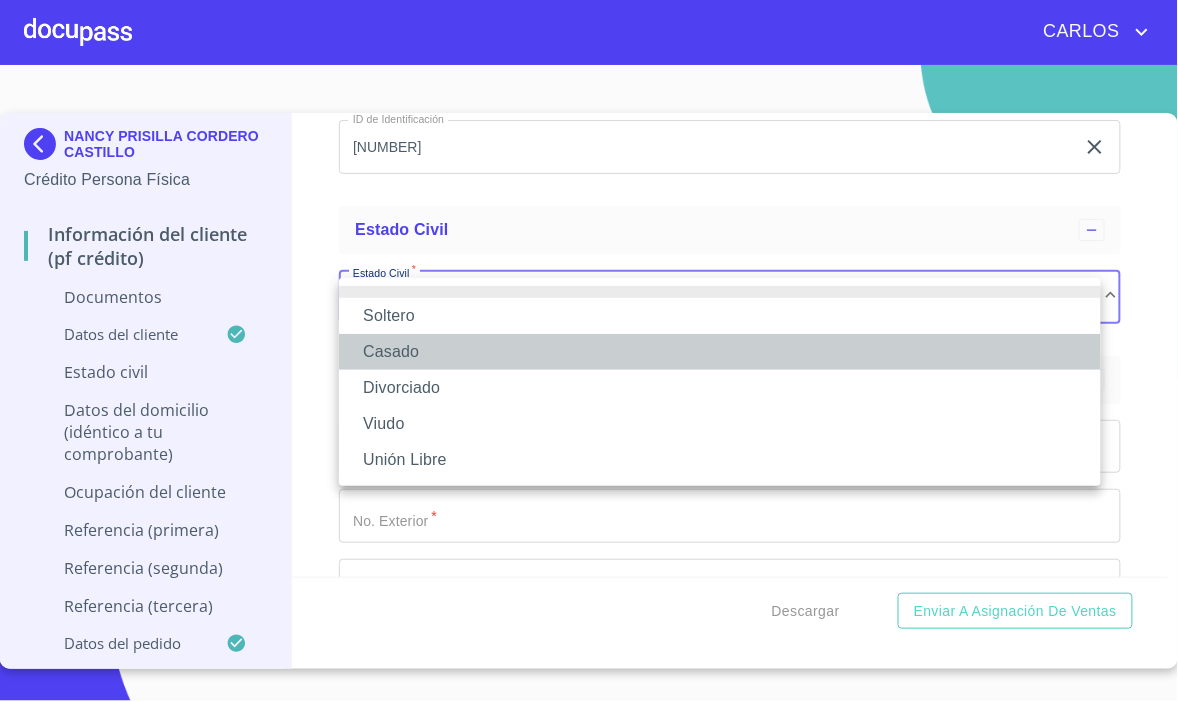 click on "Casado" at bounding box center (720, 352) 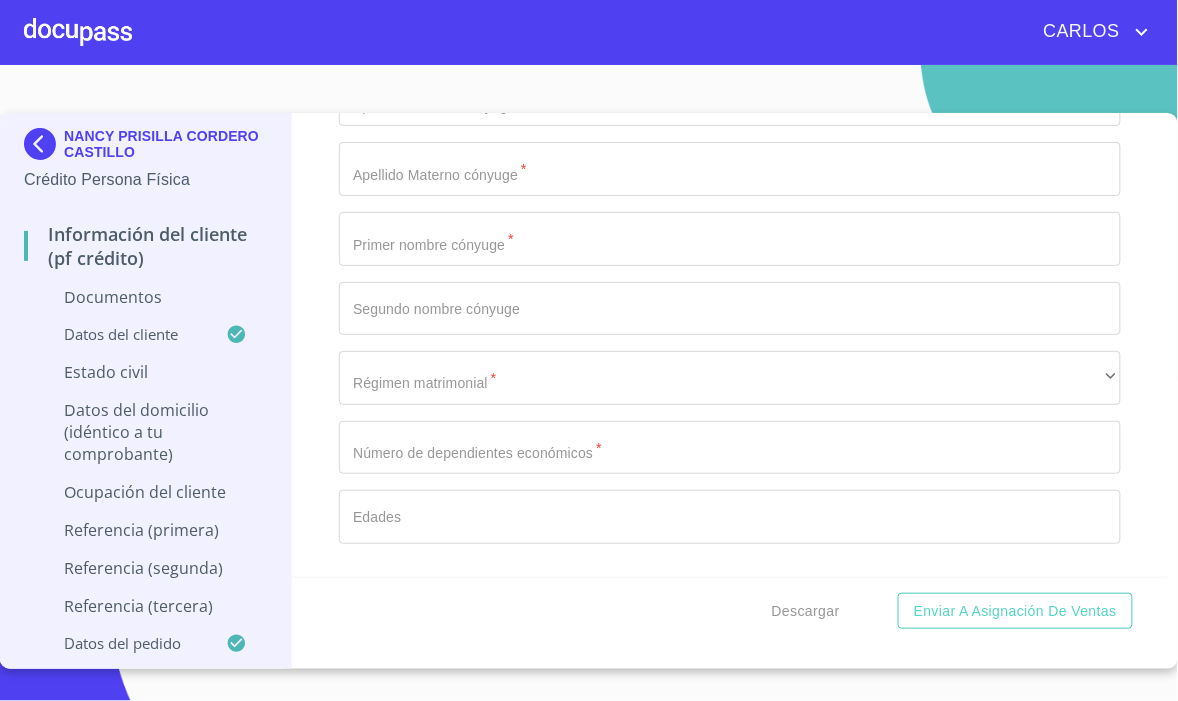 scroll, scrollTop: 3466, scrollLeft: 0, axis: vertical 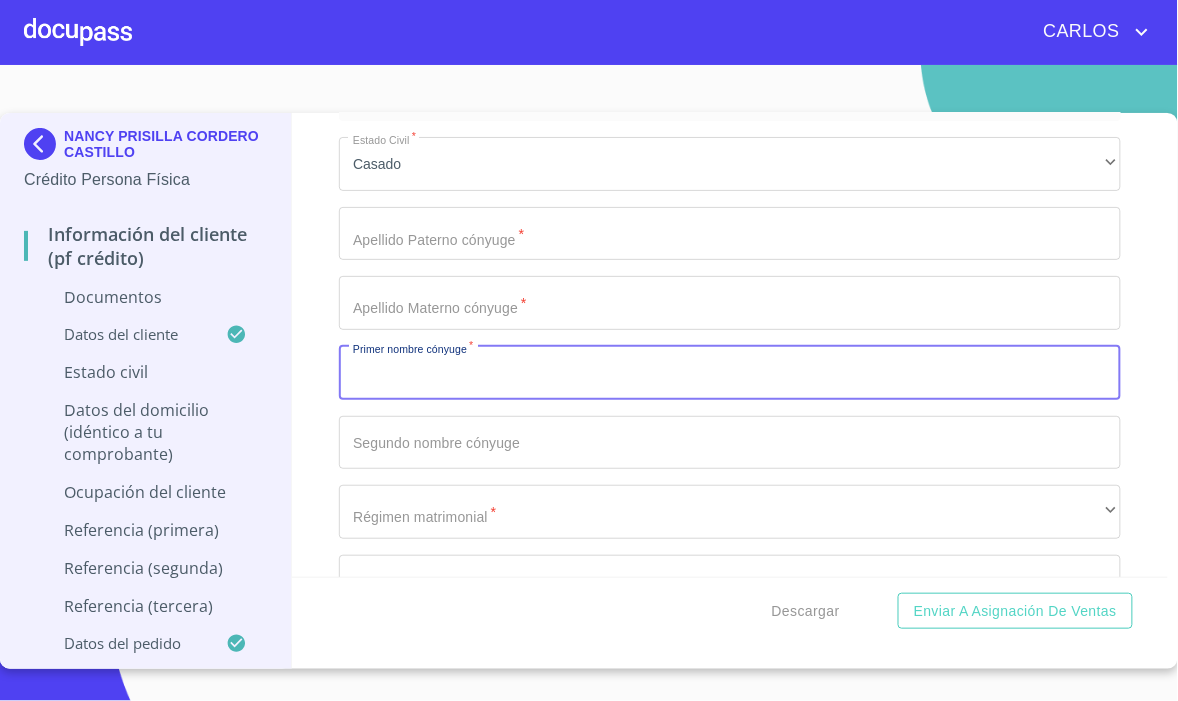 click on "Documento de identificación   *" at bounding box center [730, 373] 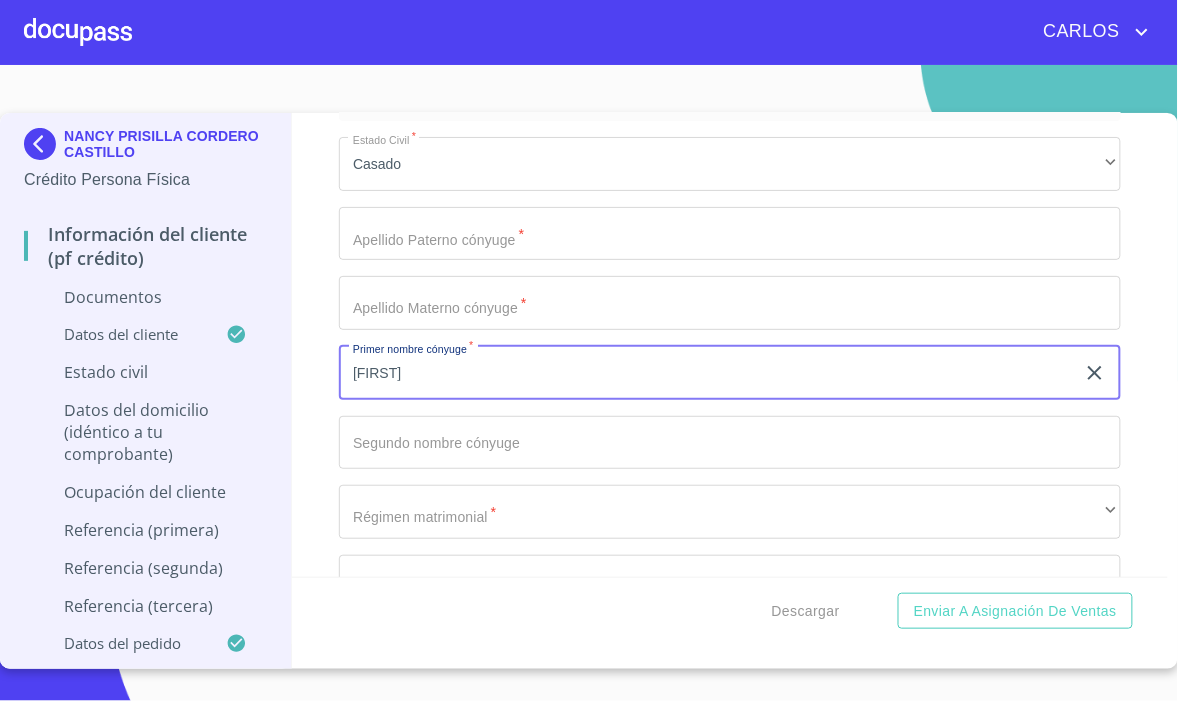 type on "[FIRST]" 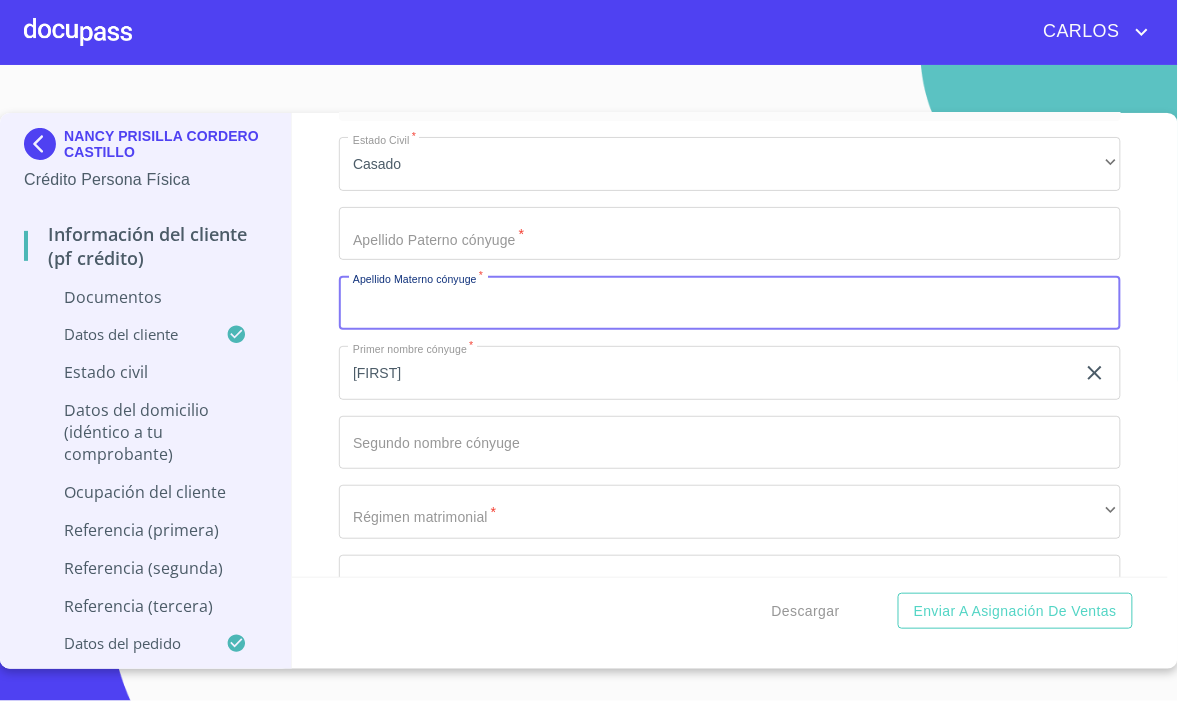 click on "Documento de identificación   *" at bounding box center (707, -821) 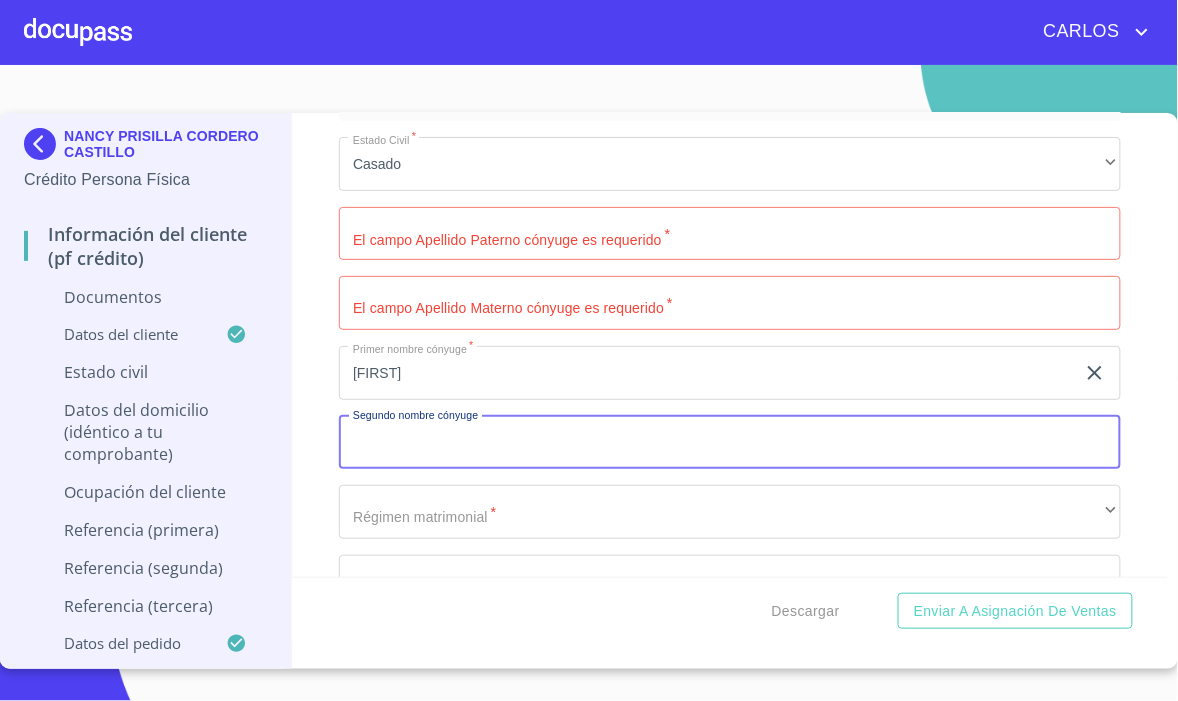click on "Documento de identificación   *" at bounding box center (730, 443) 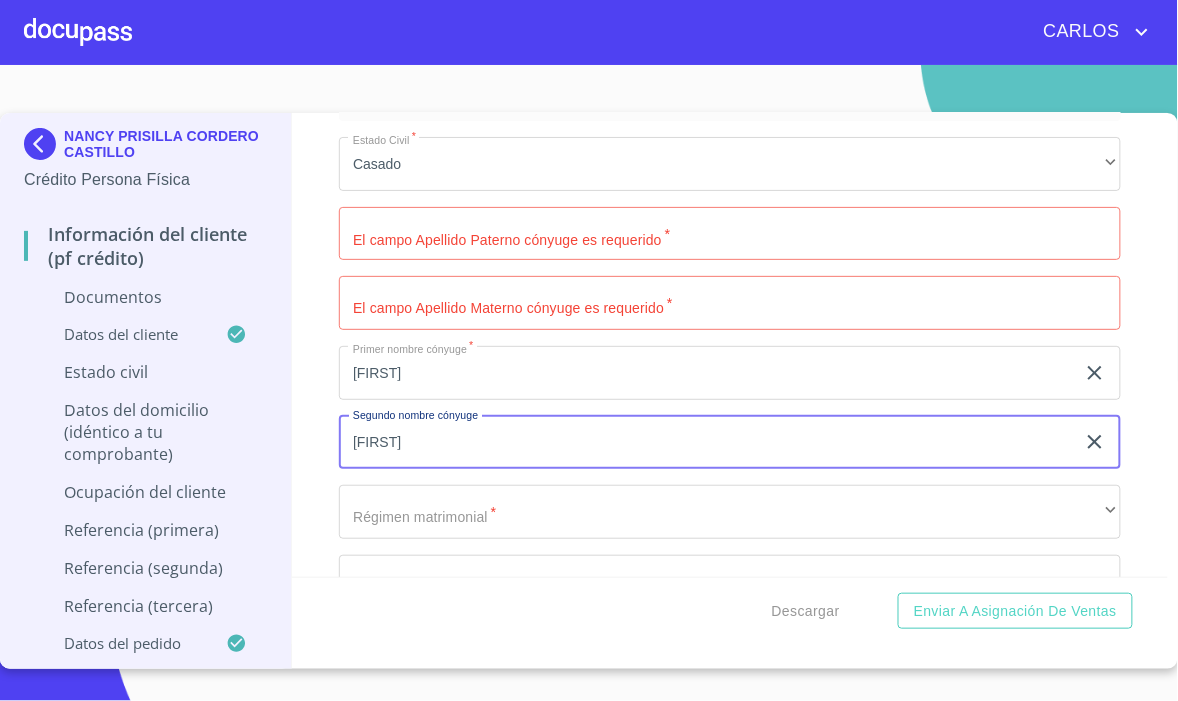 type on "[FIRST]" 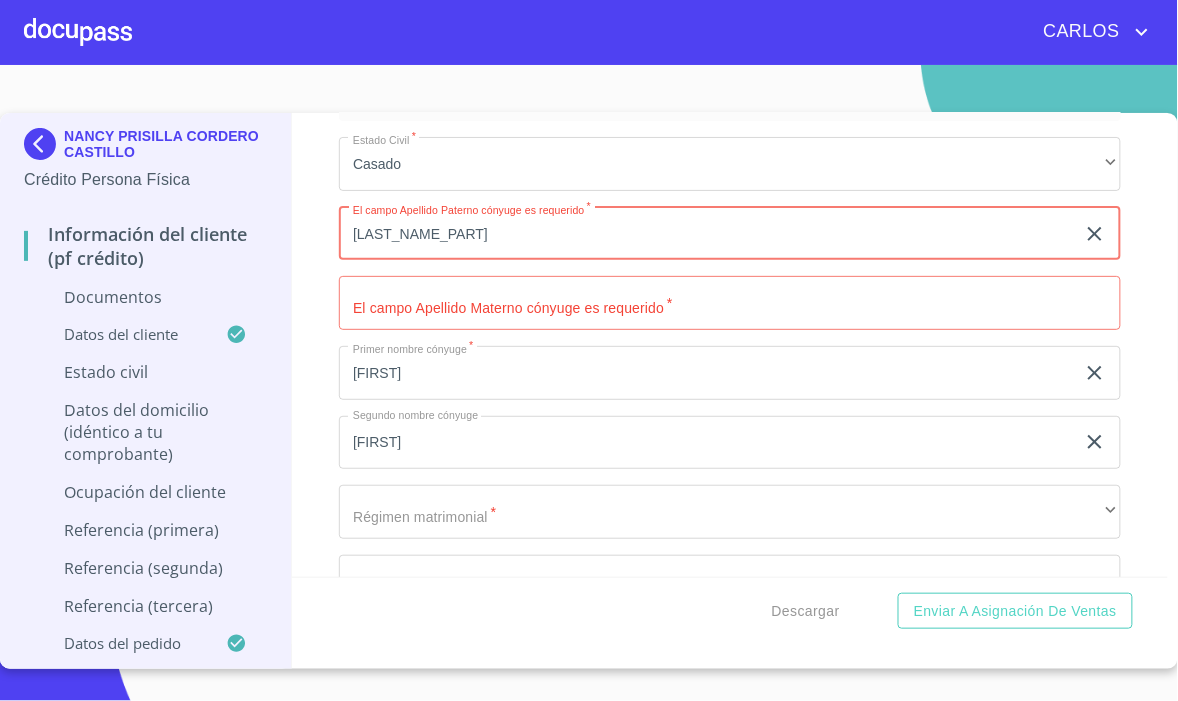 type on "[LAST_NAME_PART]" 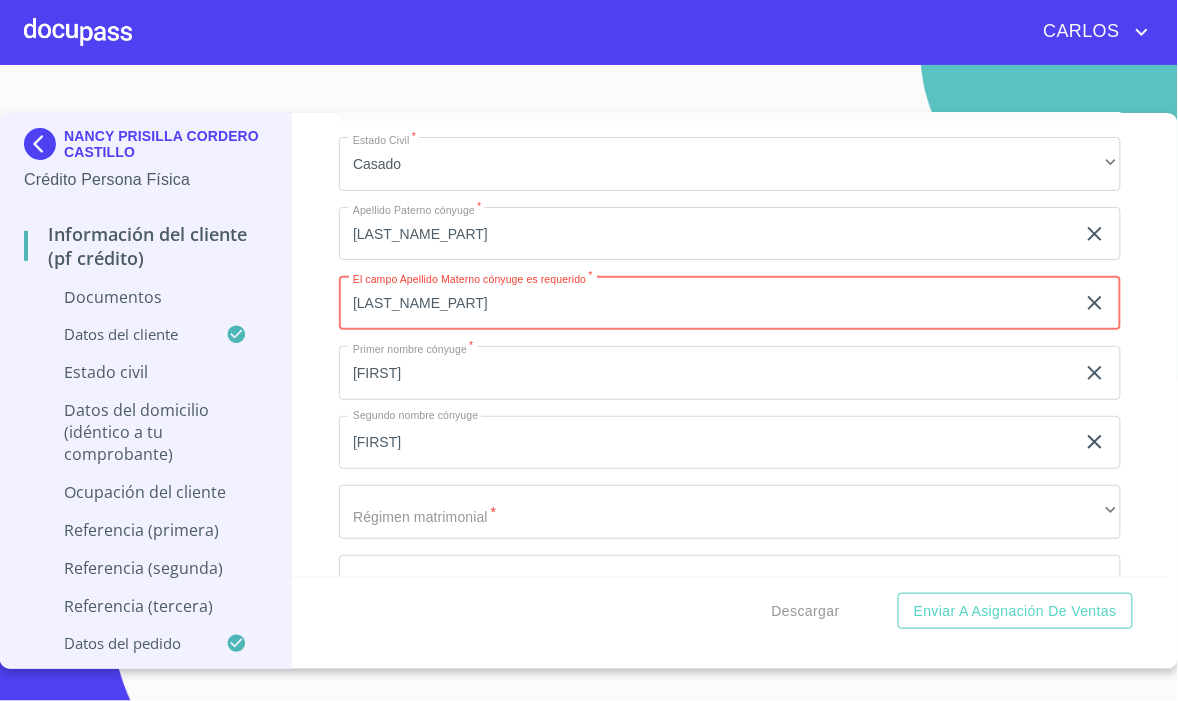 scroll, scrollTop: 3600, scrollLeft: 0, axis: vertical 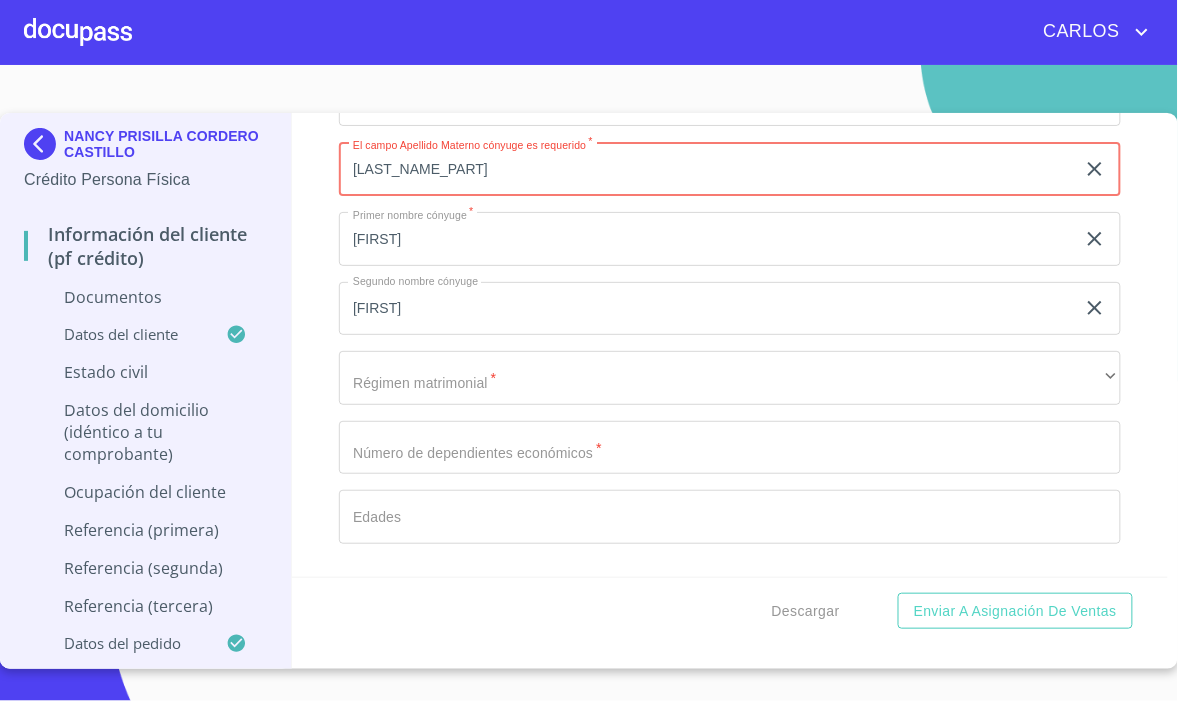 type on "[LAST_NAME_PART]" 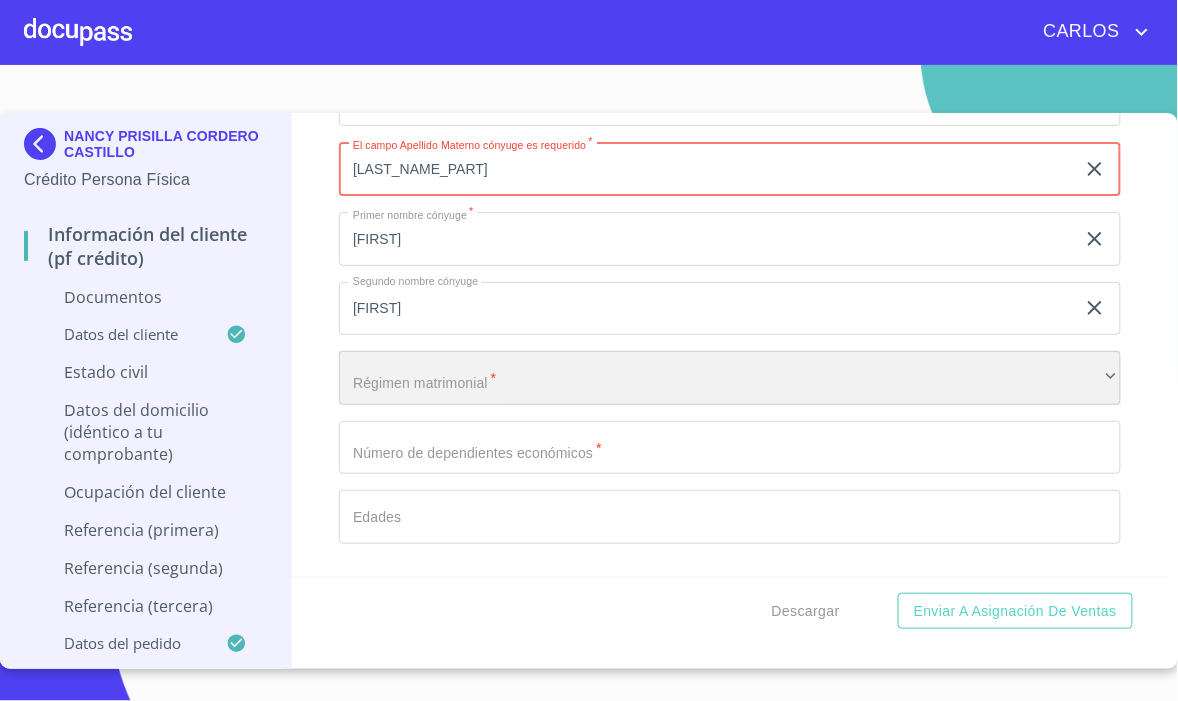 click on "​" at bounding box center [730, 378] 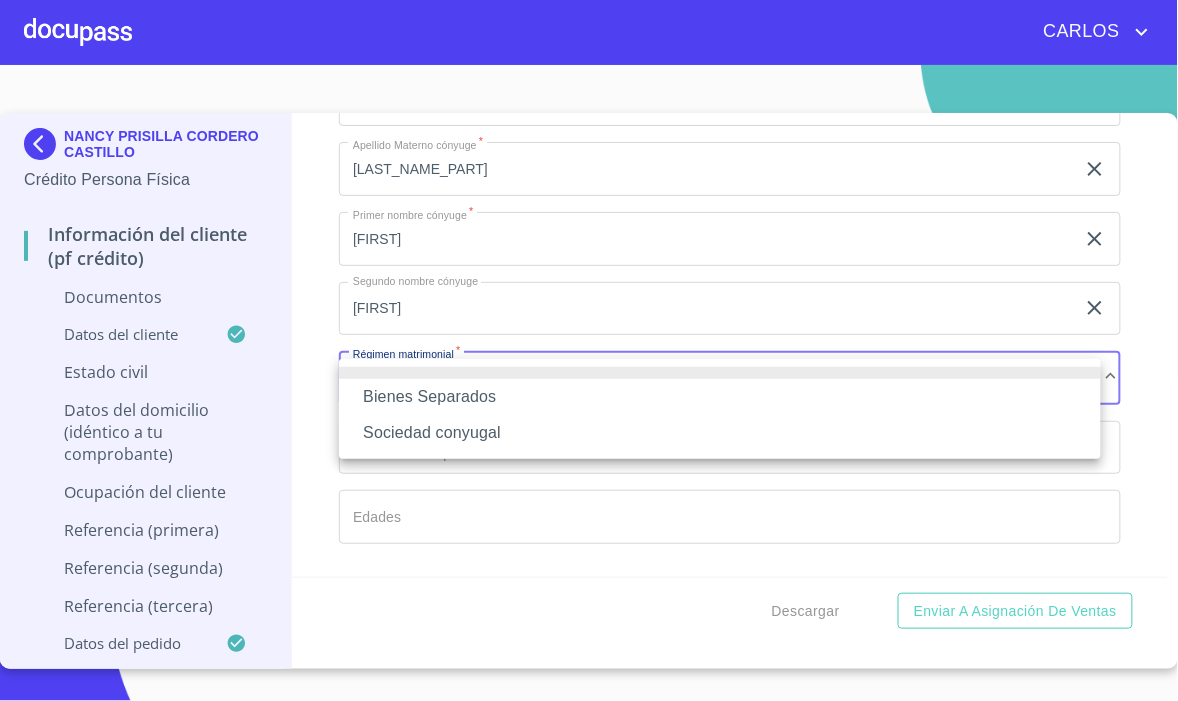 click on "Sociedad conyugal" at bounding box center [720, 433] 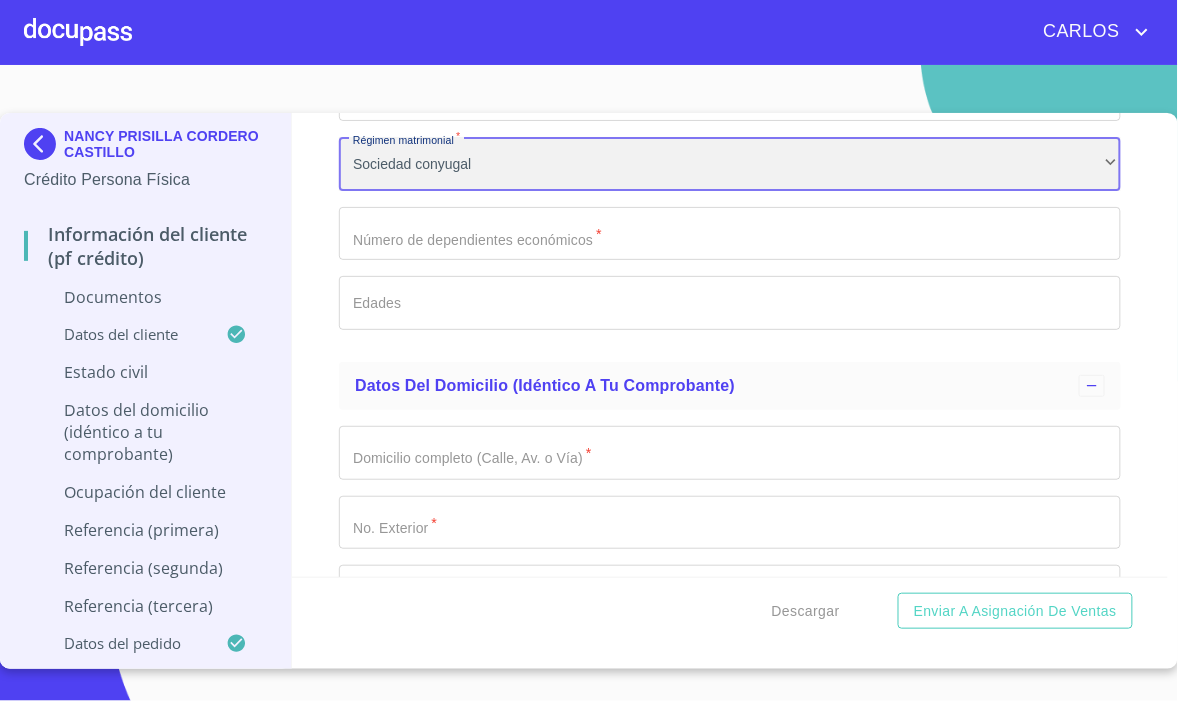 scroll, scrollTop: 3866, scrollLeft: 0, axis: vertical 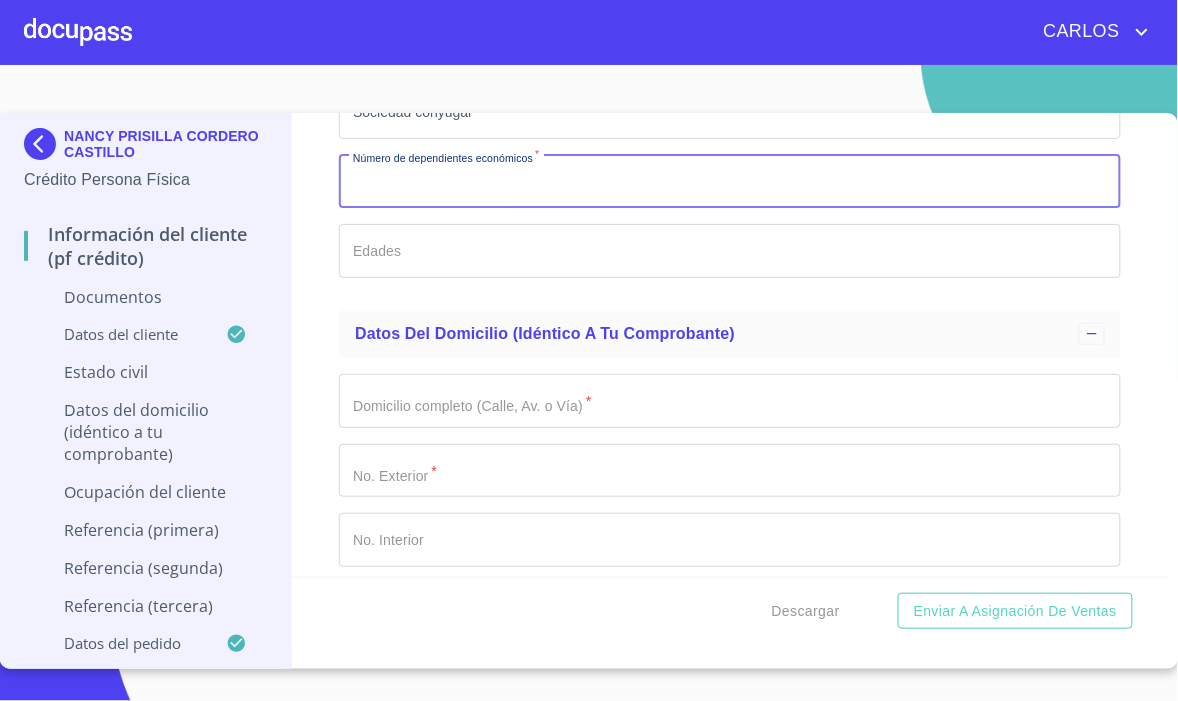 click on "Documento de identificación   *" at bounding box center (730, 182) 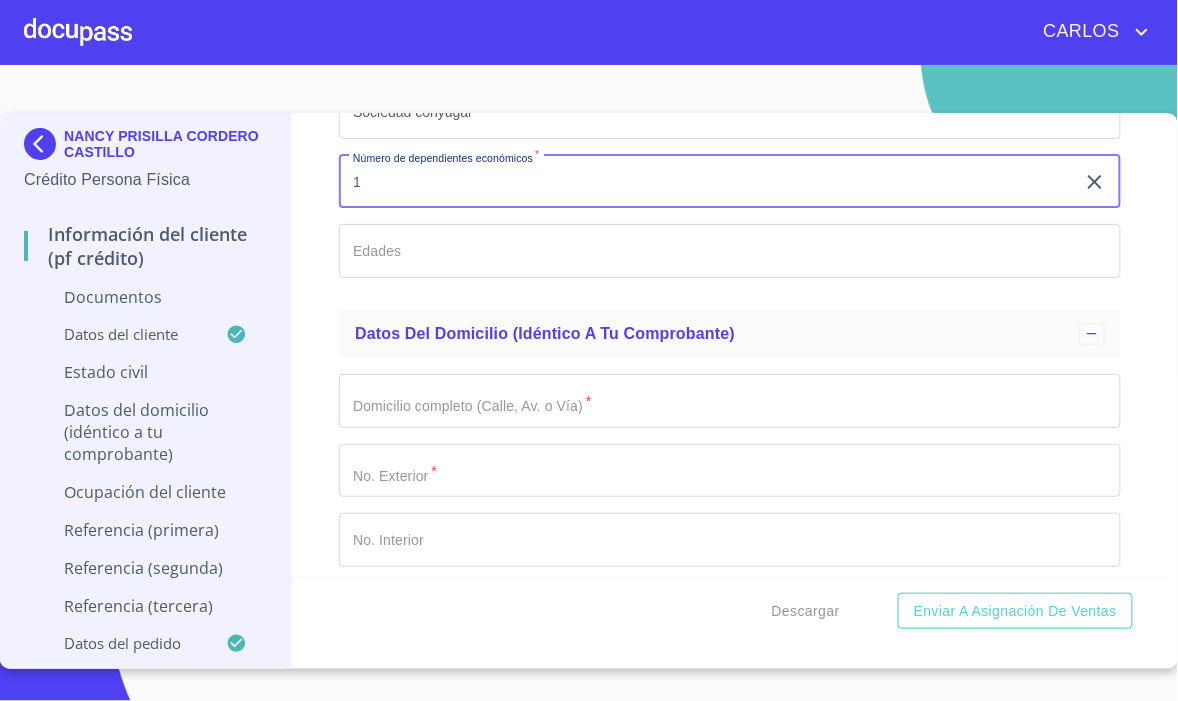 type on "1" 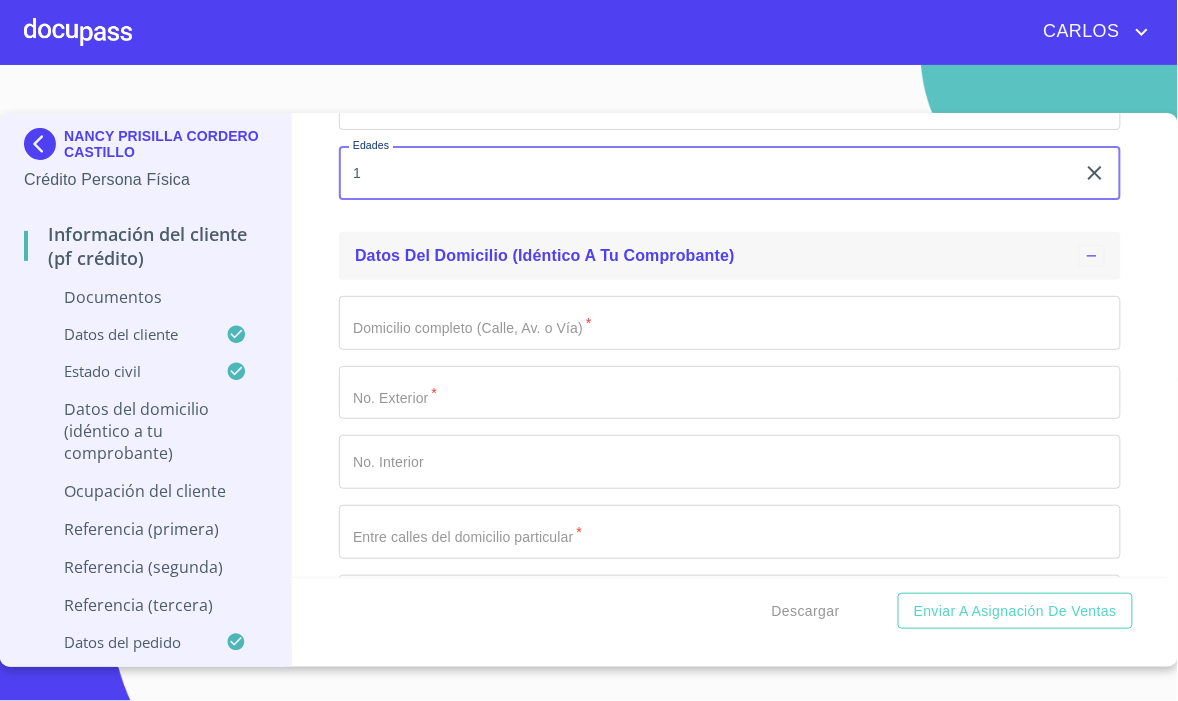 scroll, scrollTop: 4000, scrollLeft: 0, axis: vertical 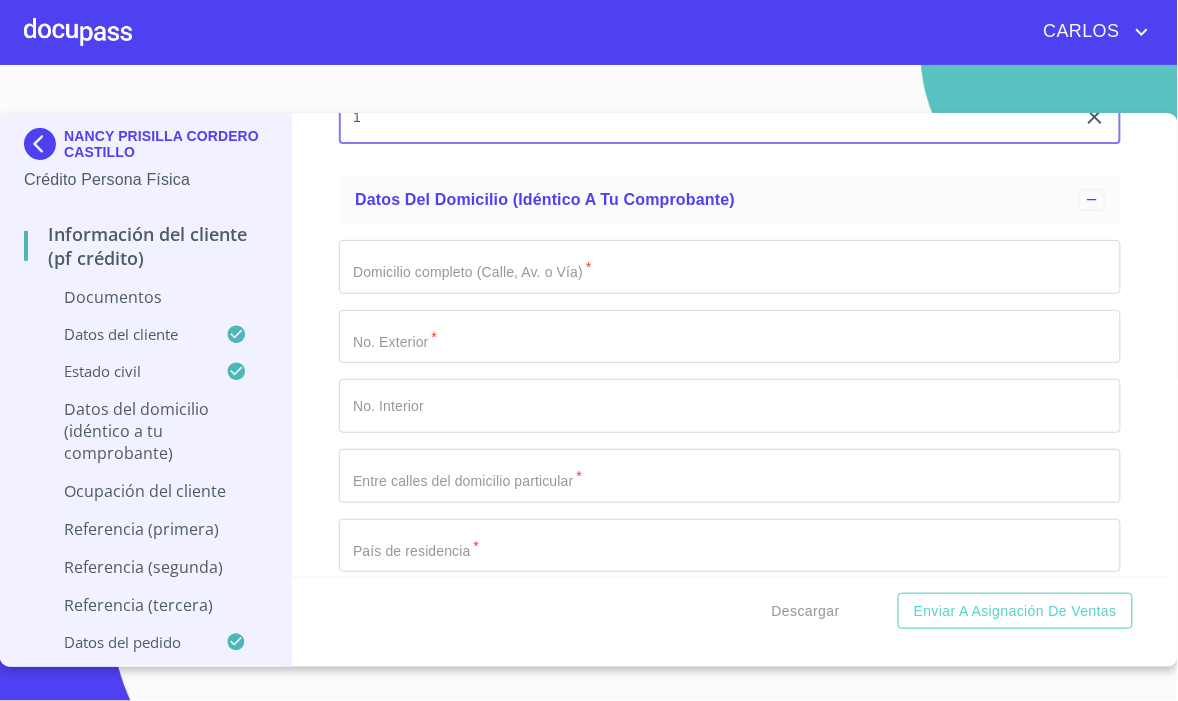 type on "1" 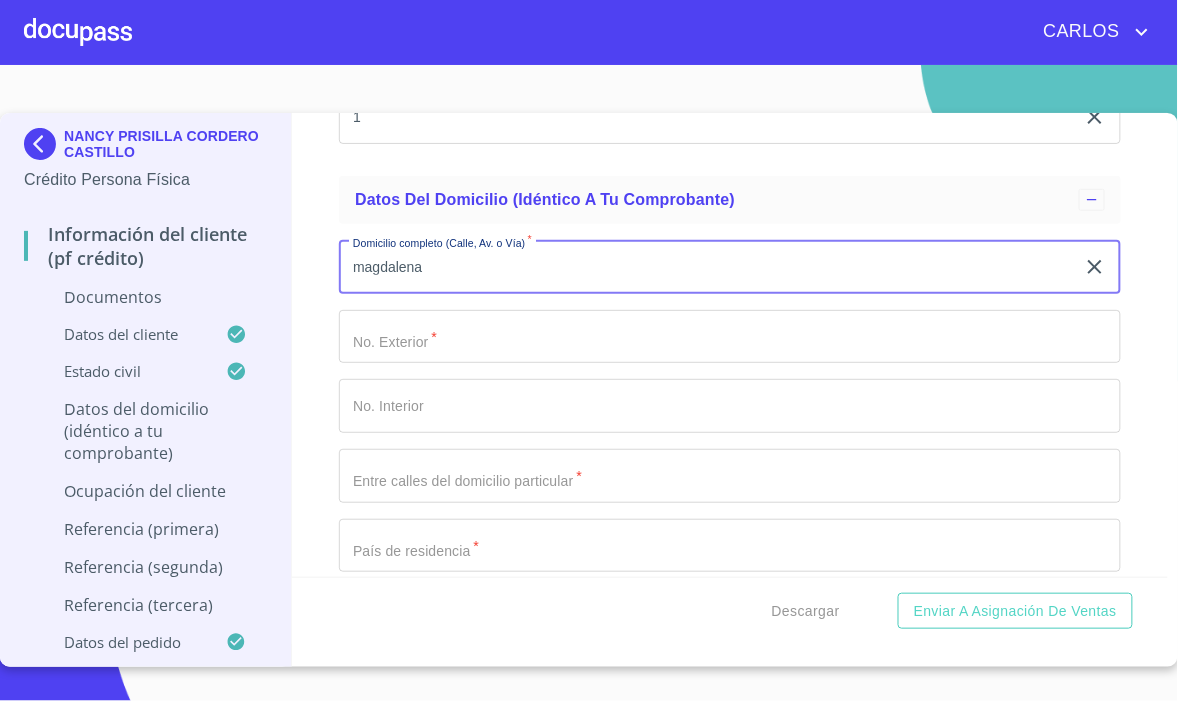 type on "magdalena" 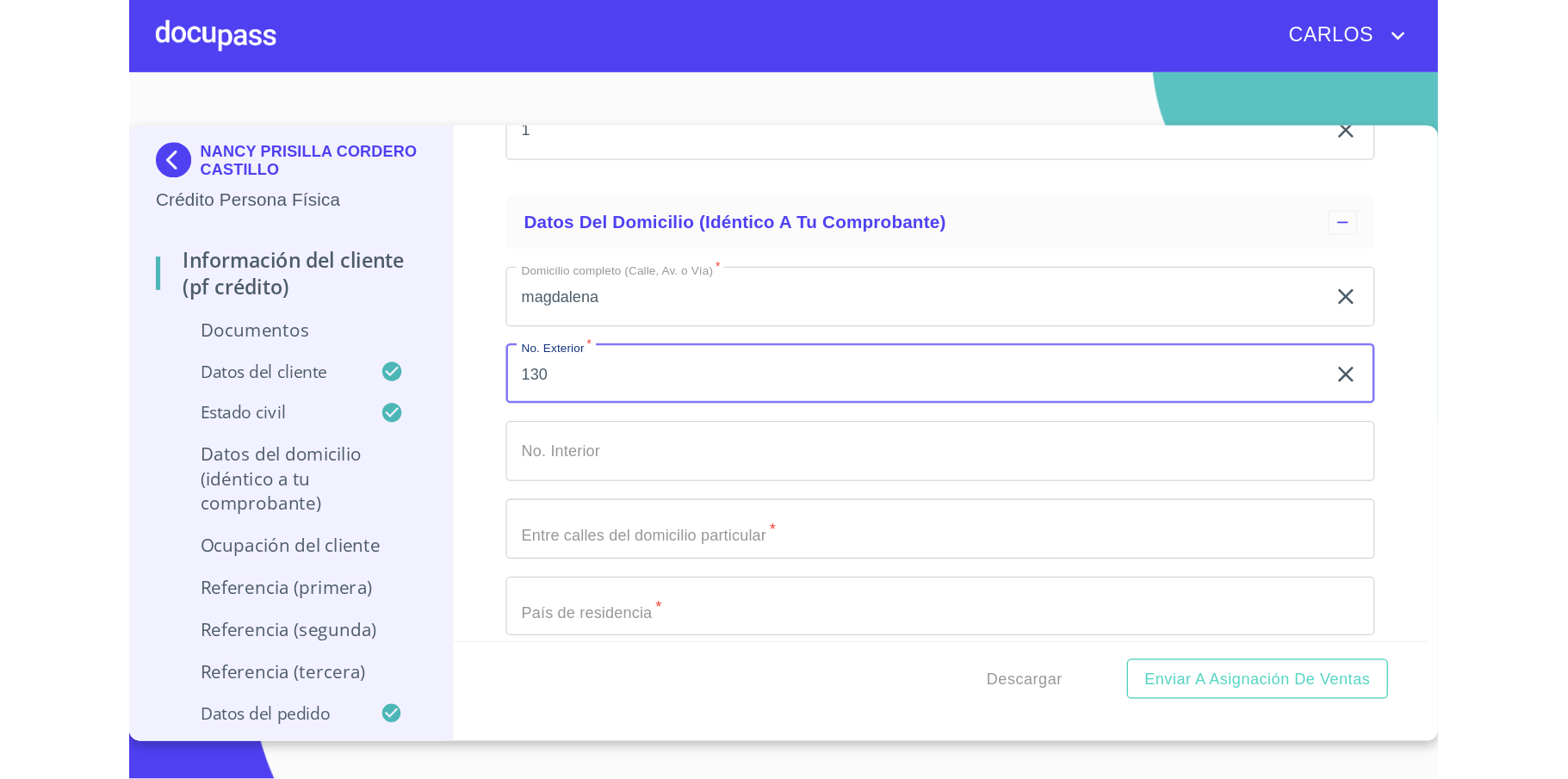 scroll, scrollTop: 3558, scrollLeft: 0, axis: vertical 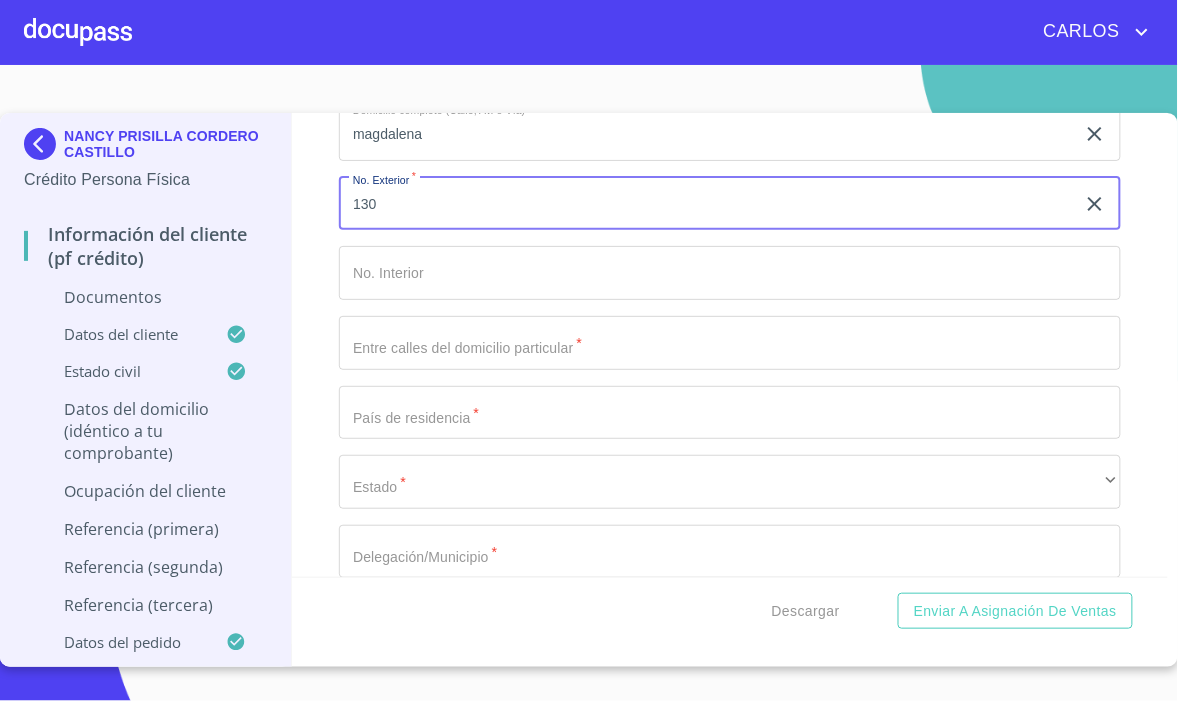 type on "130" 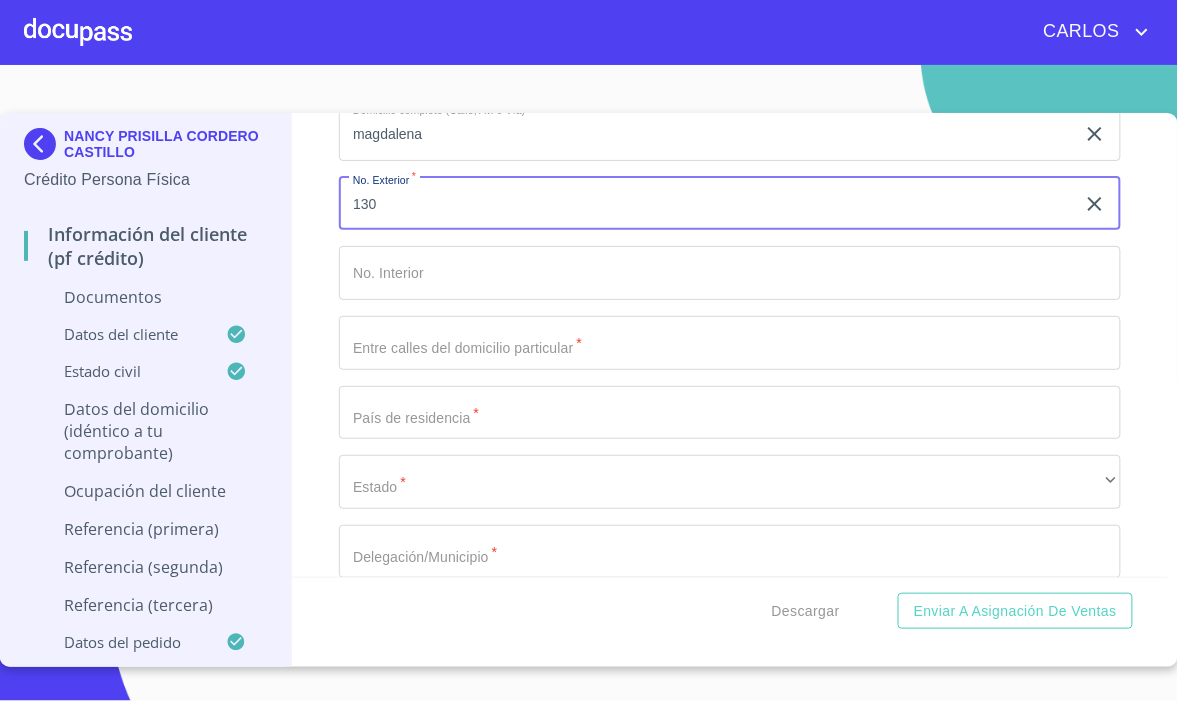 click on "Documento de identificación   *" at bounding box center [707, -1488] 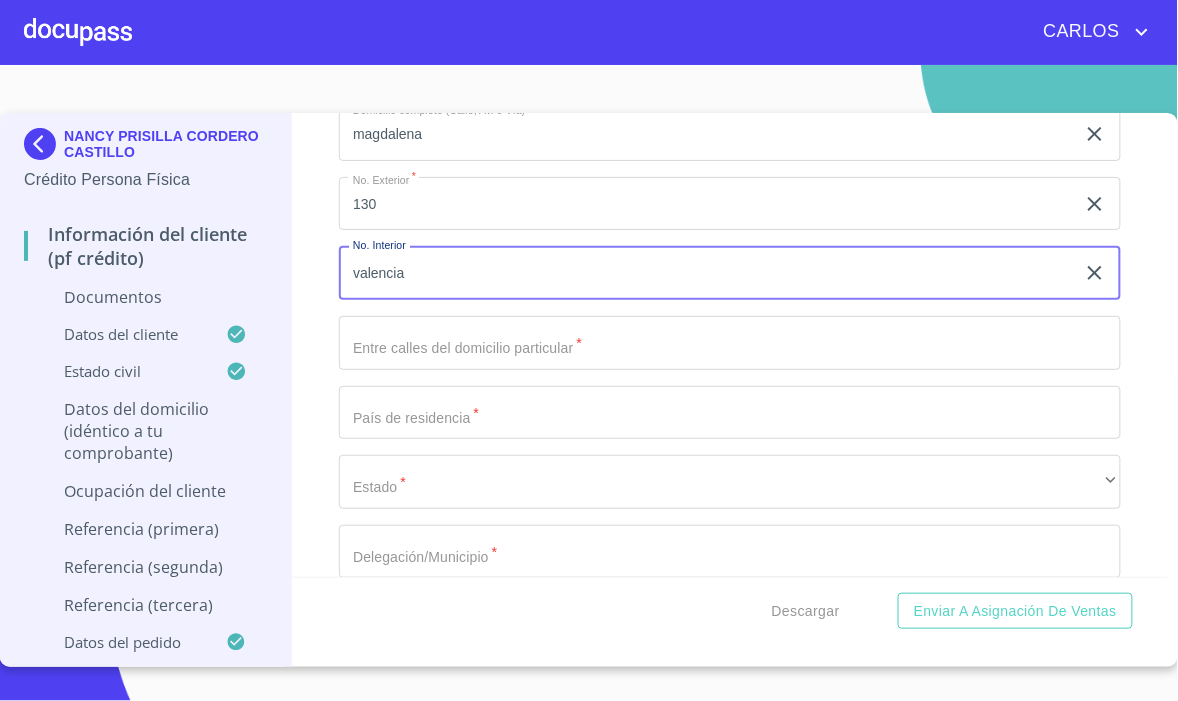 type on "valencia" 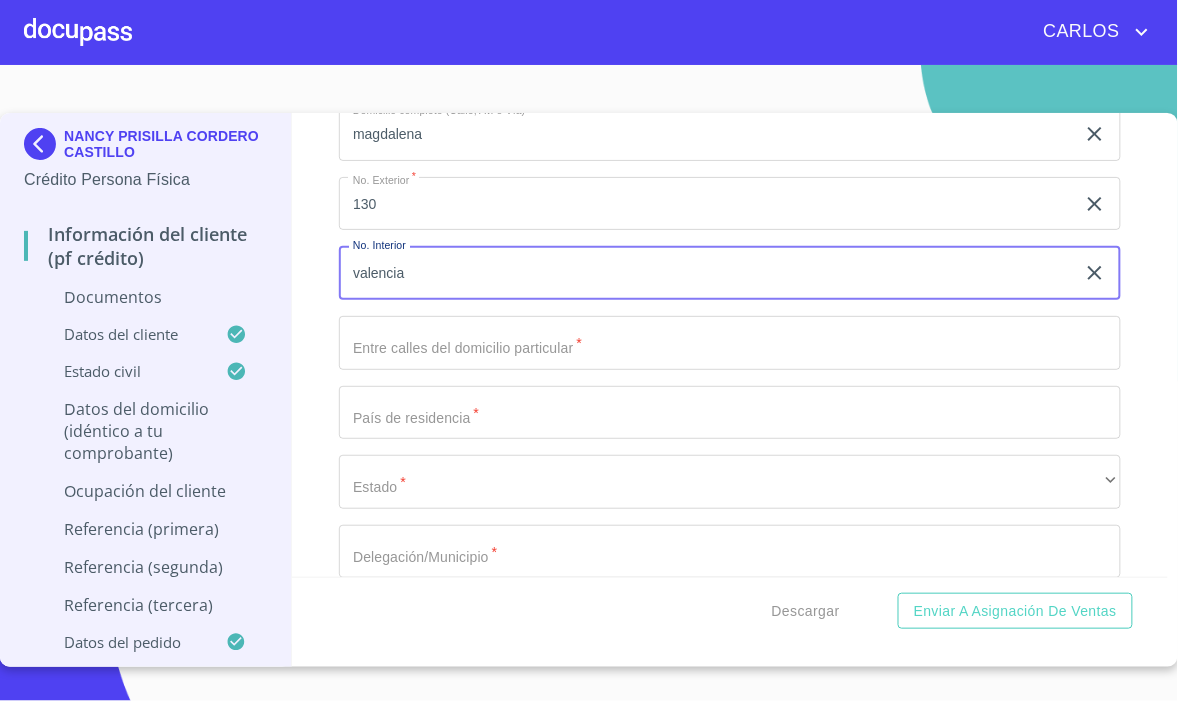 click on "Domicilio completo (Calle, Av. o Vía)   * magdalena ​ No. Exterior   * 130 ​ No. Interior valencia ​ Entre calles del domicilio particular   * ​ País de residencia   * ​ Estado   * ​ ​ Delegación/Municipio   * ​ Colonia o Urbanización   * ​ C.P.   * ​ Situación de vivienda   * ​ ​ Tiempo de residencia   * ​ ​" at bounding box center [730, 482] 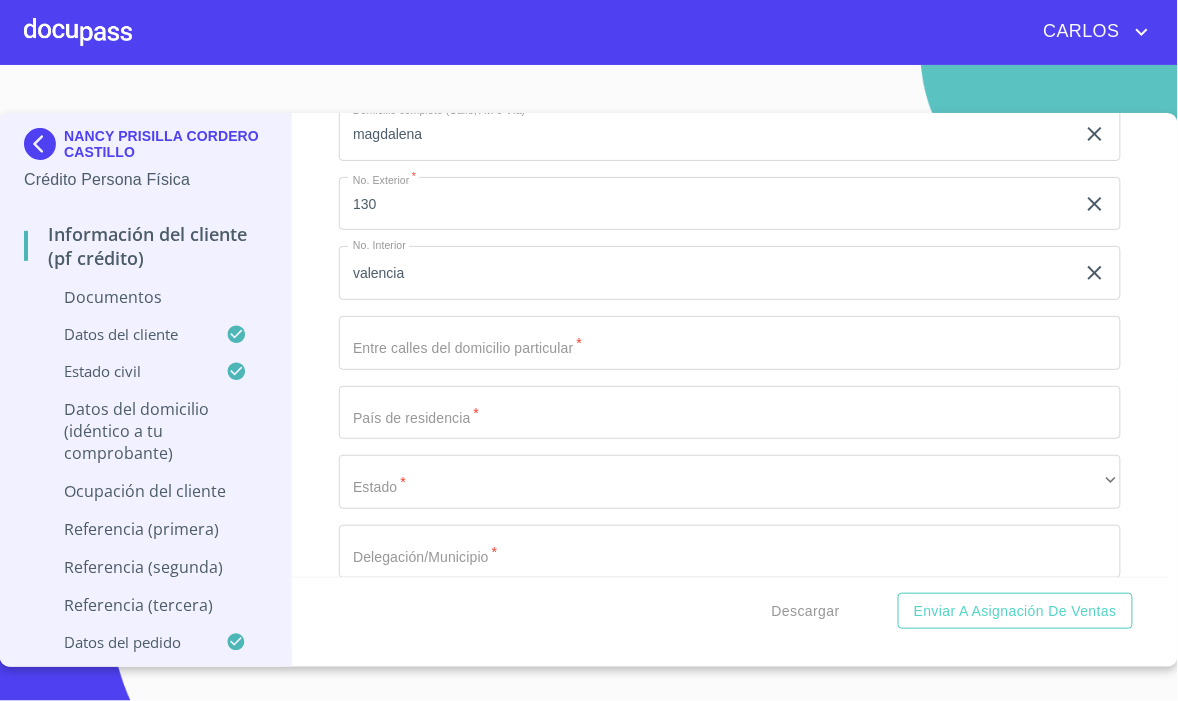 click on "Documento de identificación   *" at bounding box center [707, -1488] 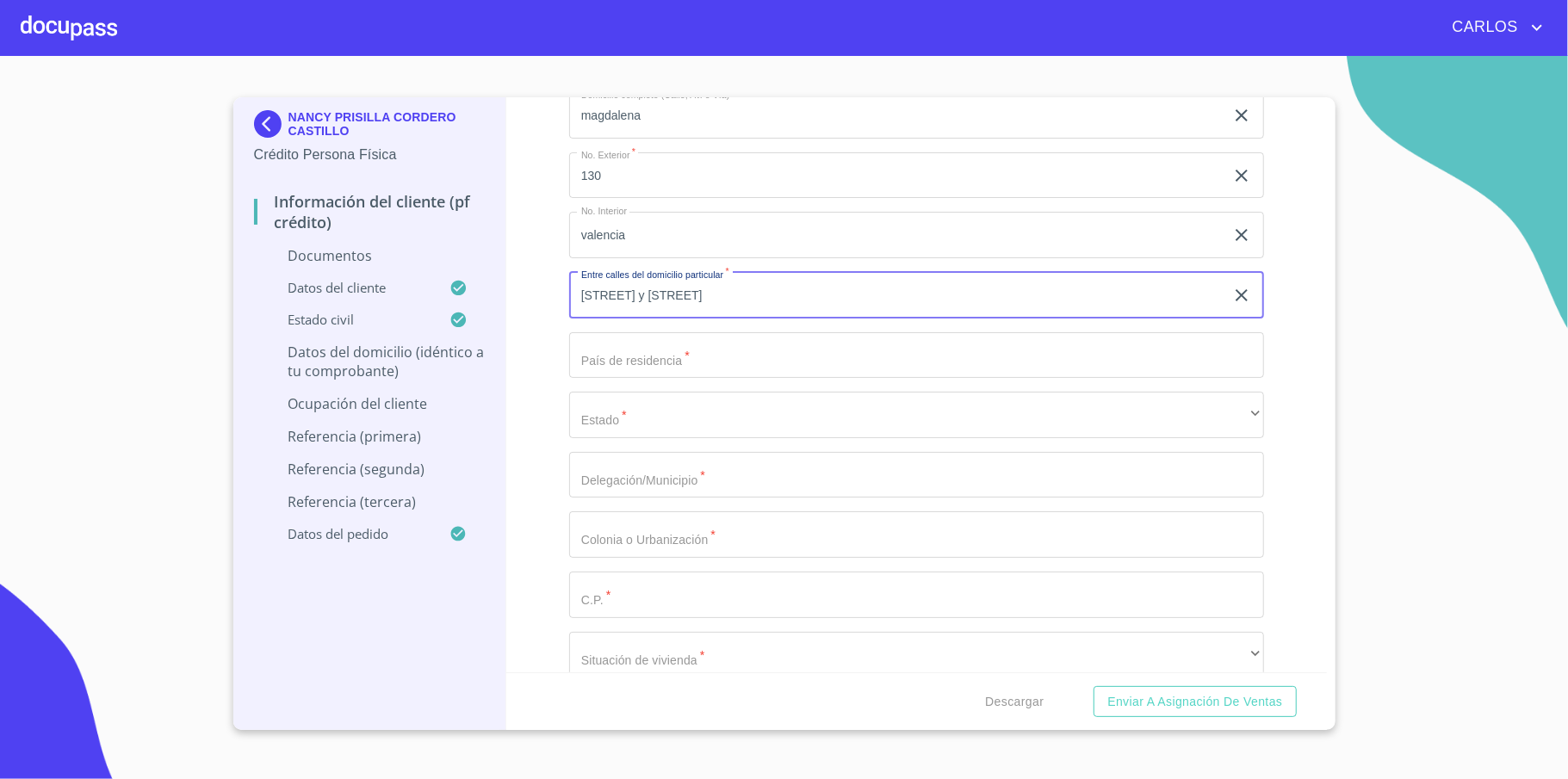type on "[STREET] y [STREET]" 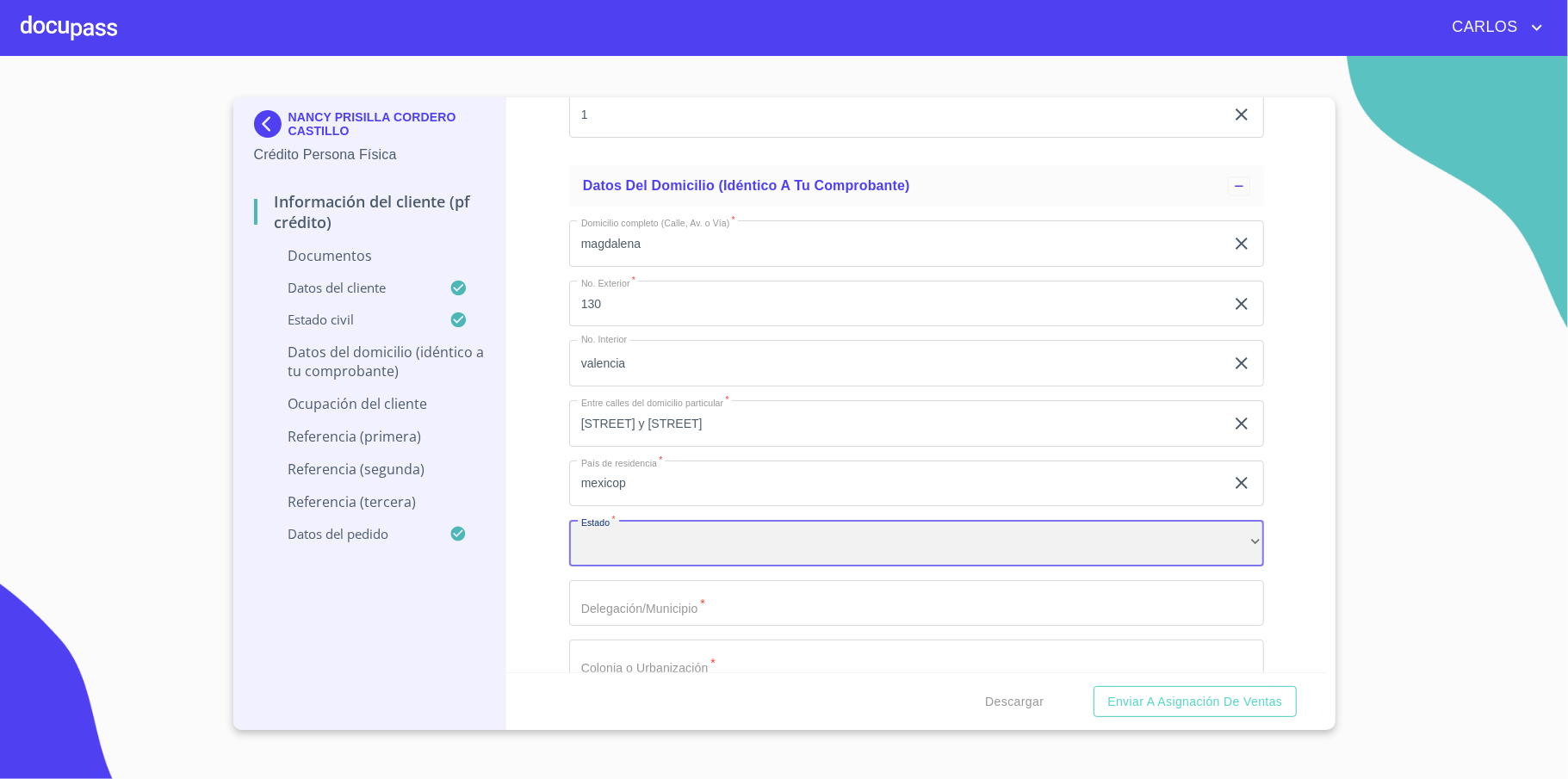 scroll, scrollTop: 3328, scrollLeft: 0, axis: vertical 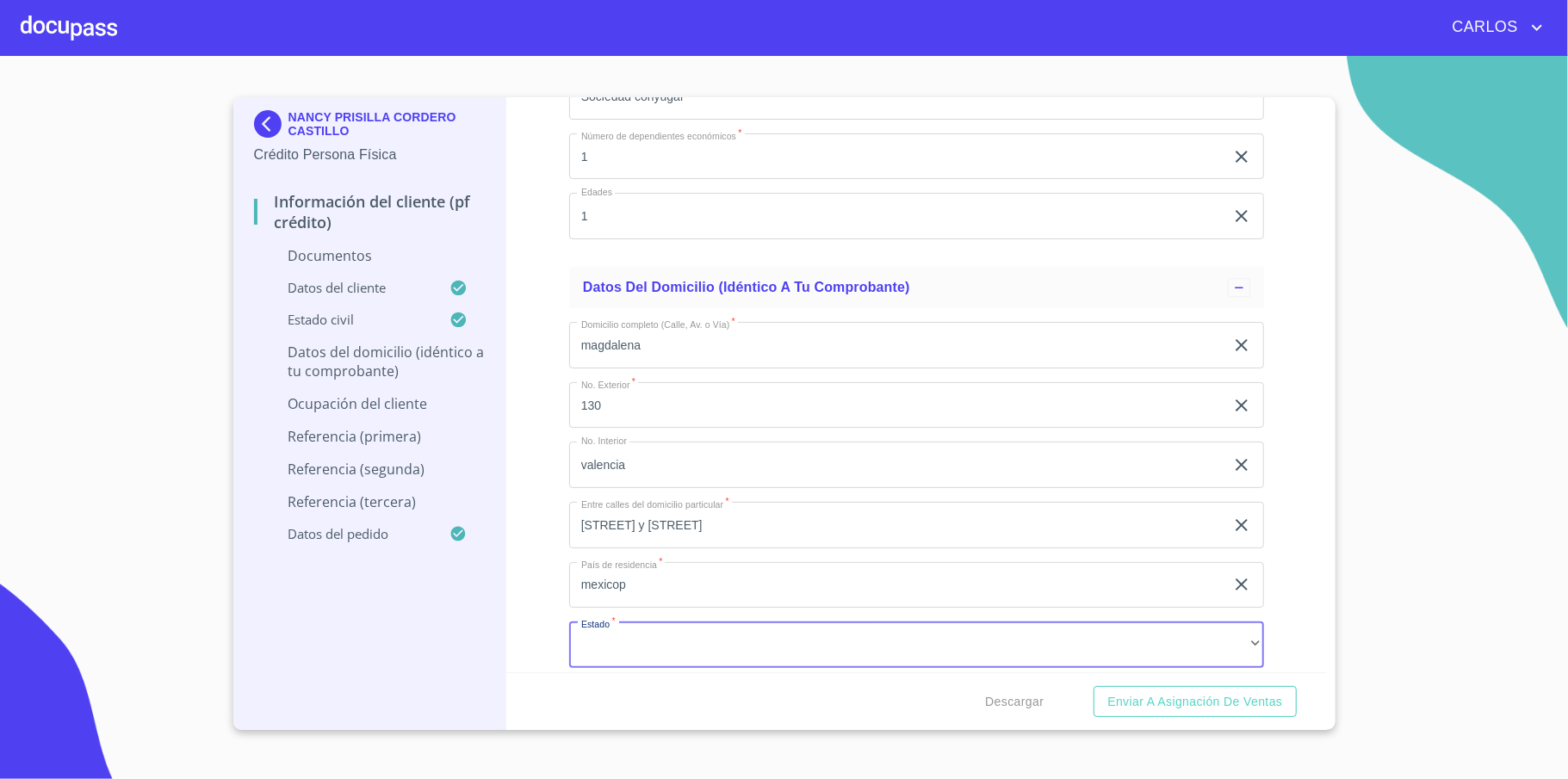 click on "mexicop" at bounding box center (896, -1051) 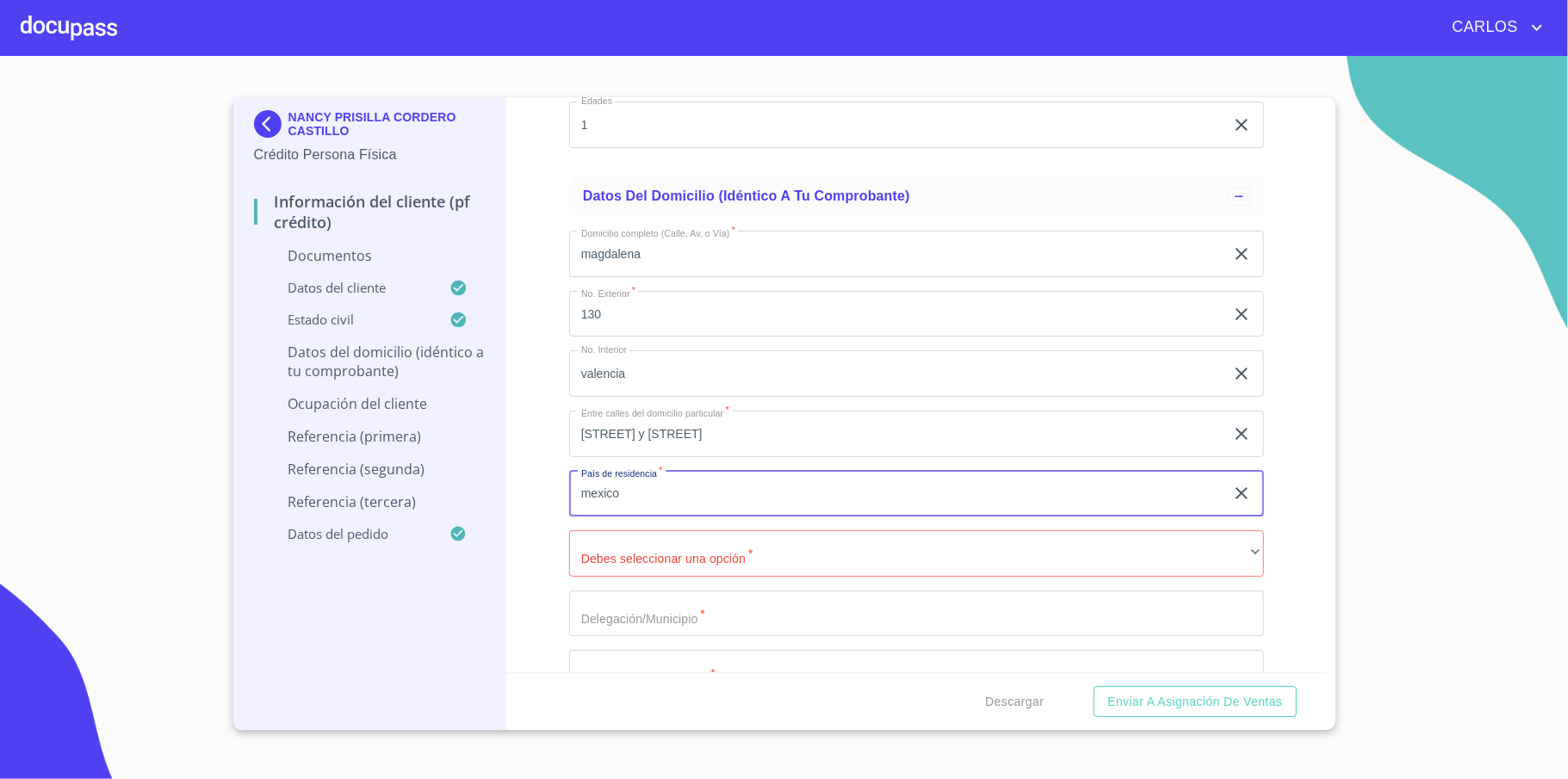 scroll, scrollTop: 3443, scrollLeft: 0, axis: vertical 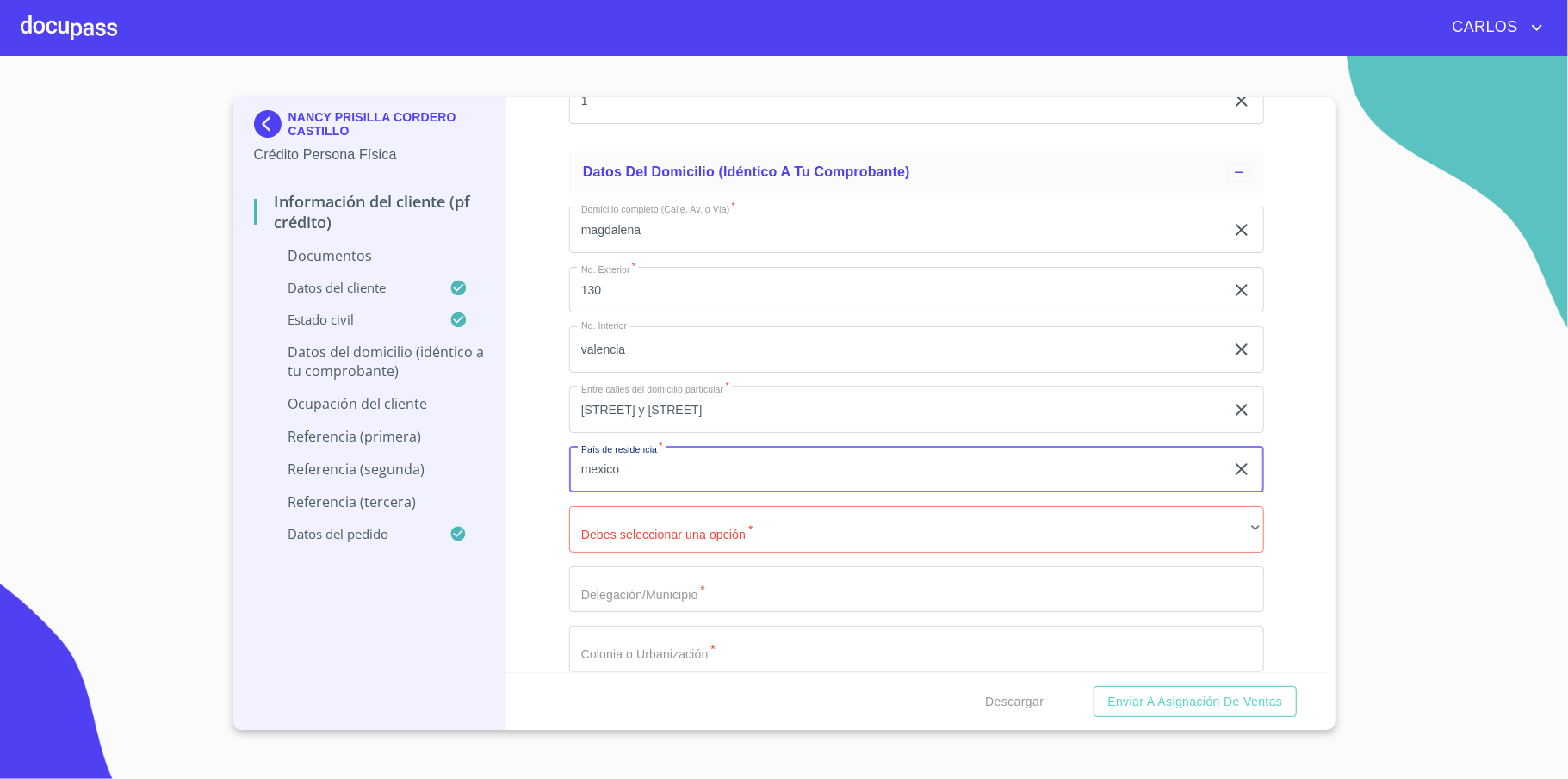 type on "mexico" 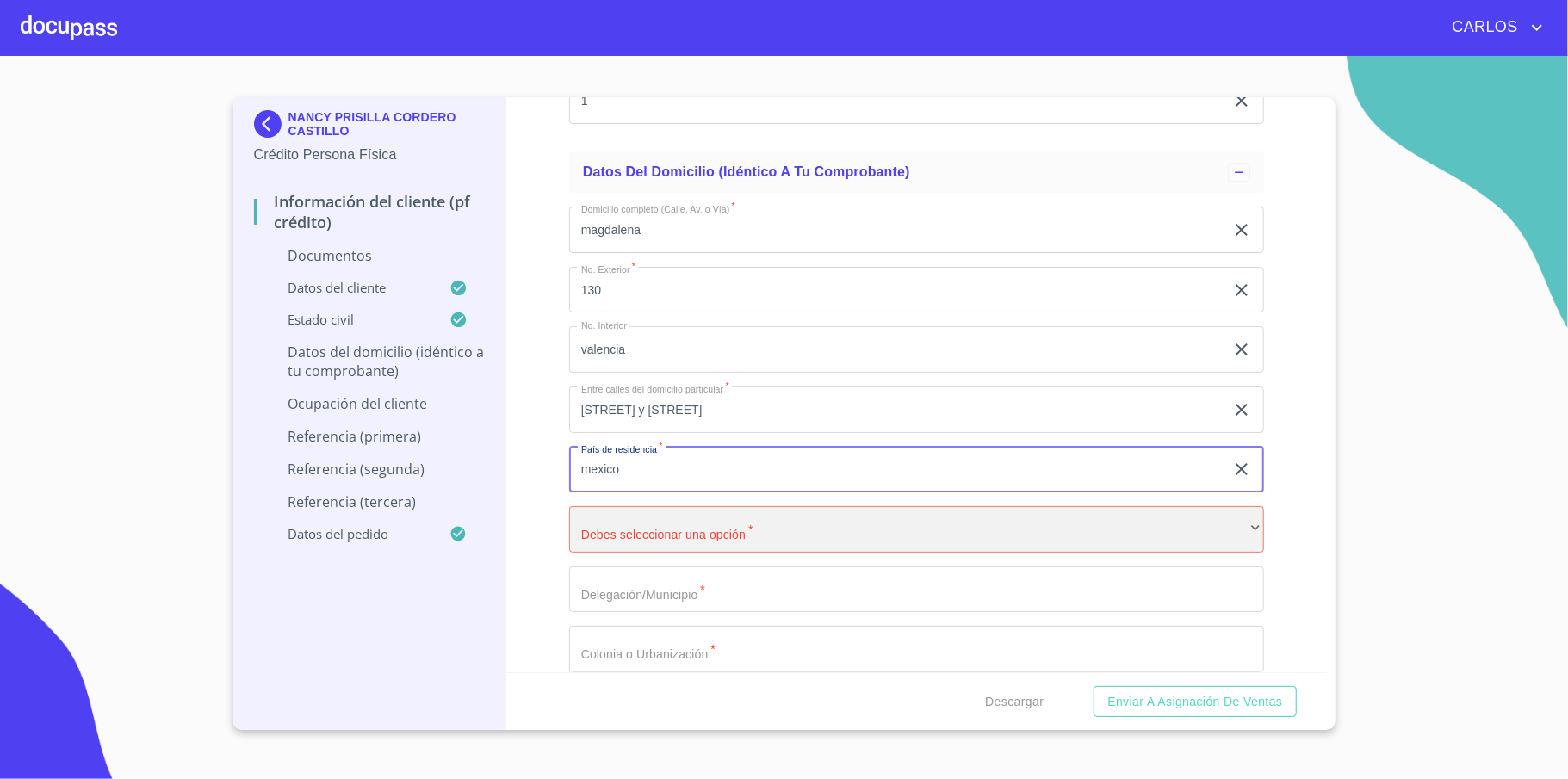 click on "​" at bounding box center (916, 529) 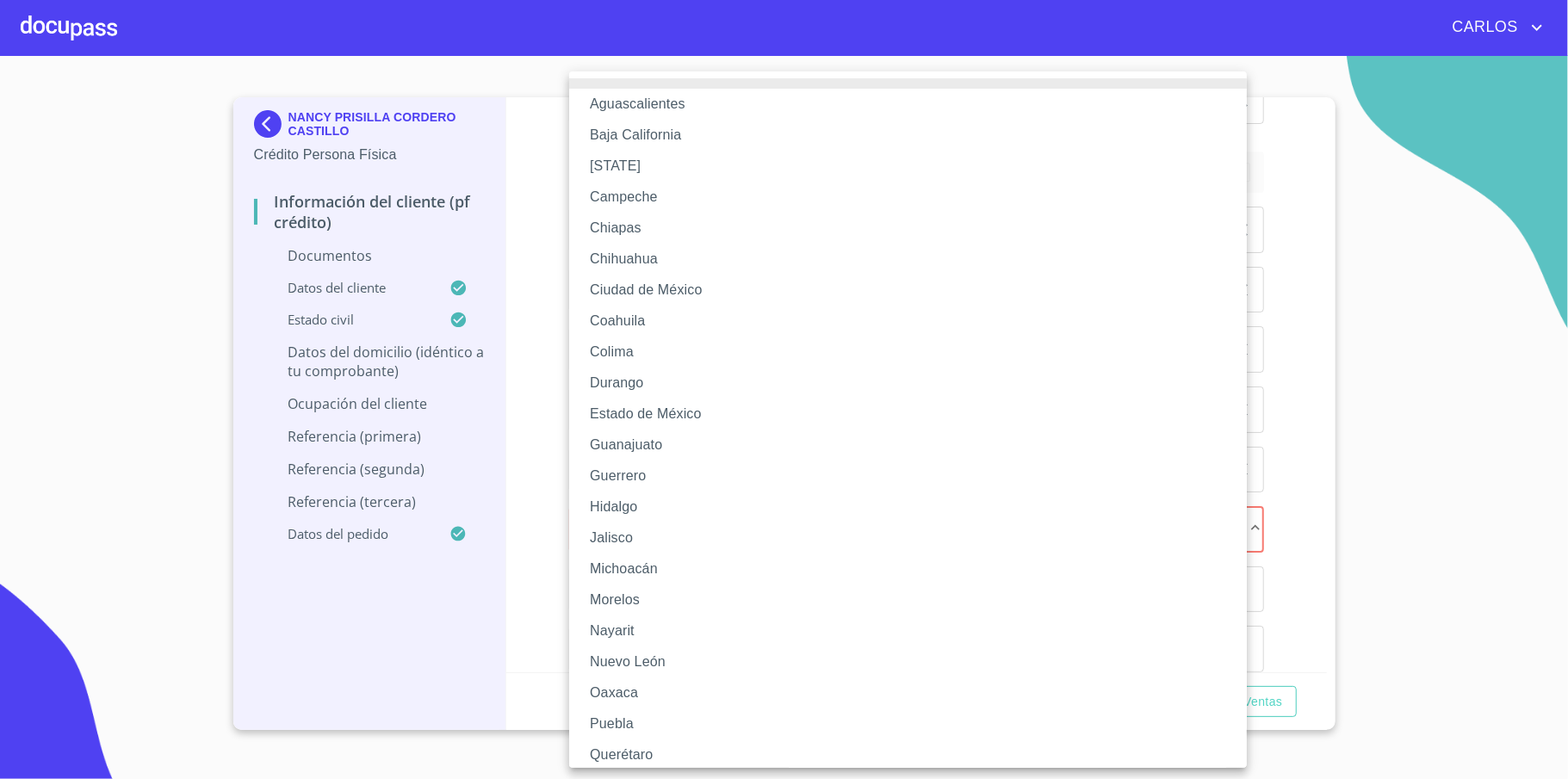 type 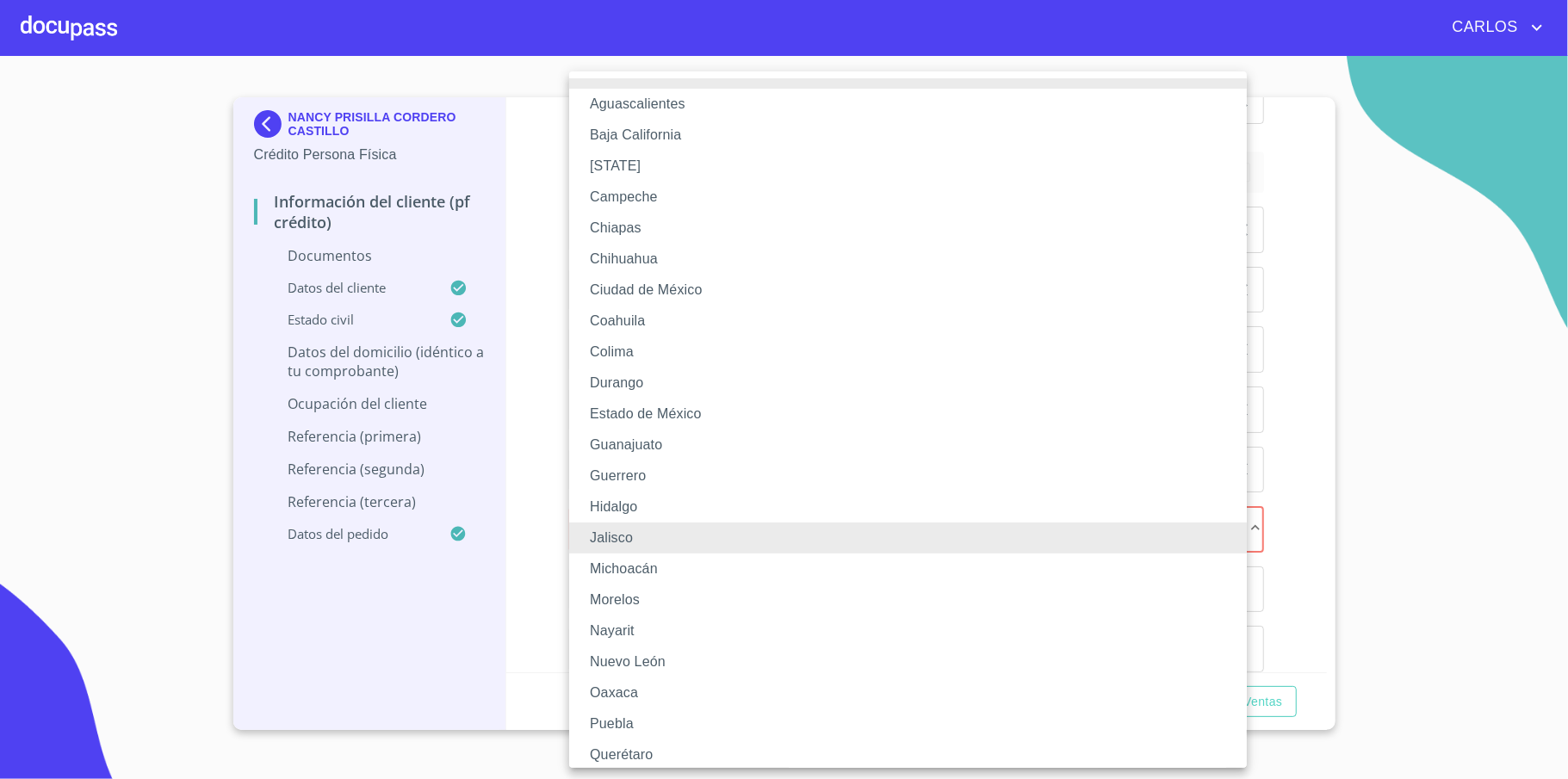 click at bounding box center [784, 389] 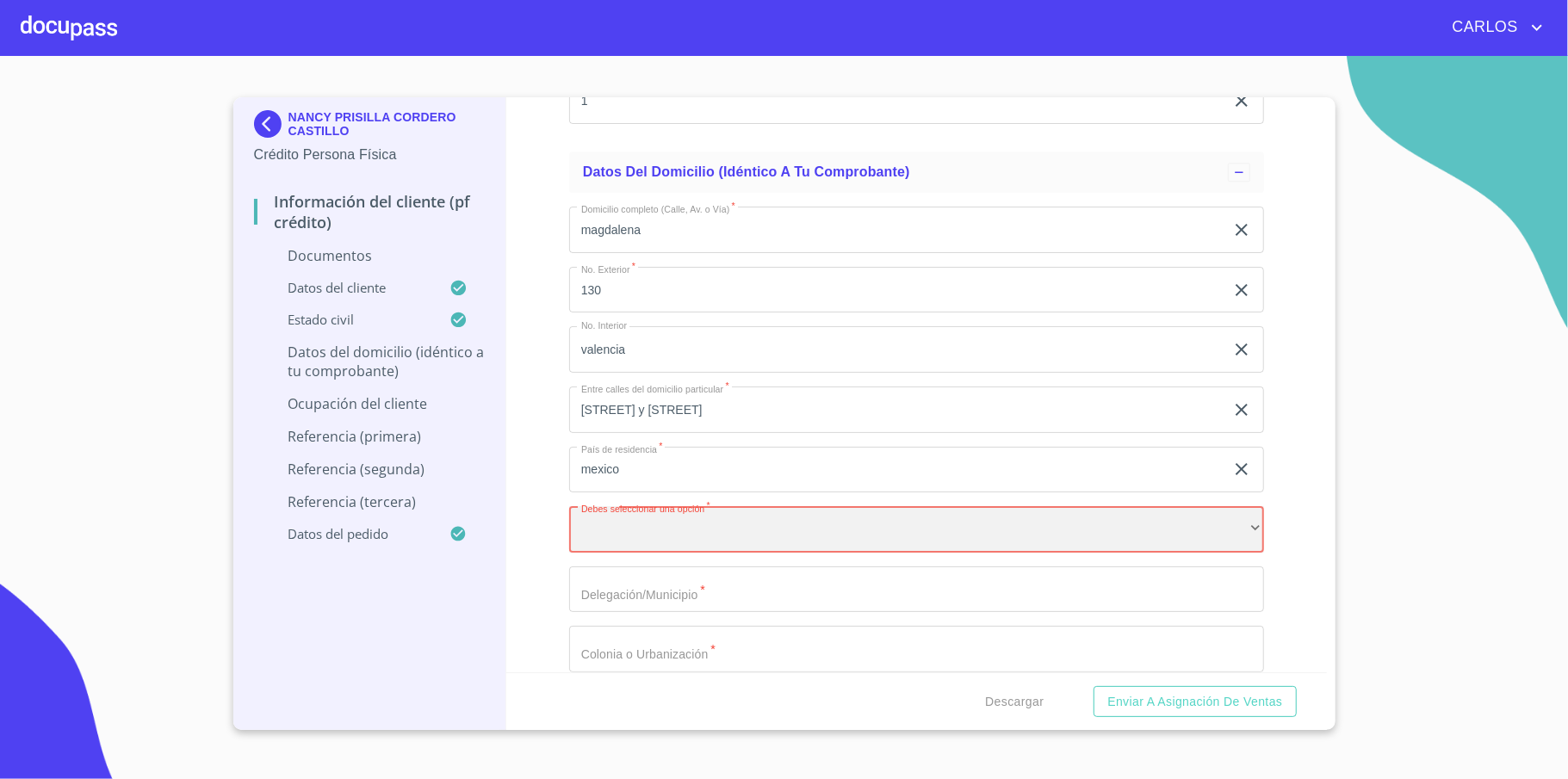 scroll, scrollTop: 3558, scrollLeft: 0, axis: vertical 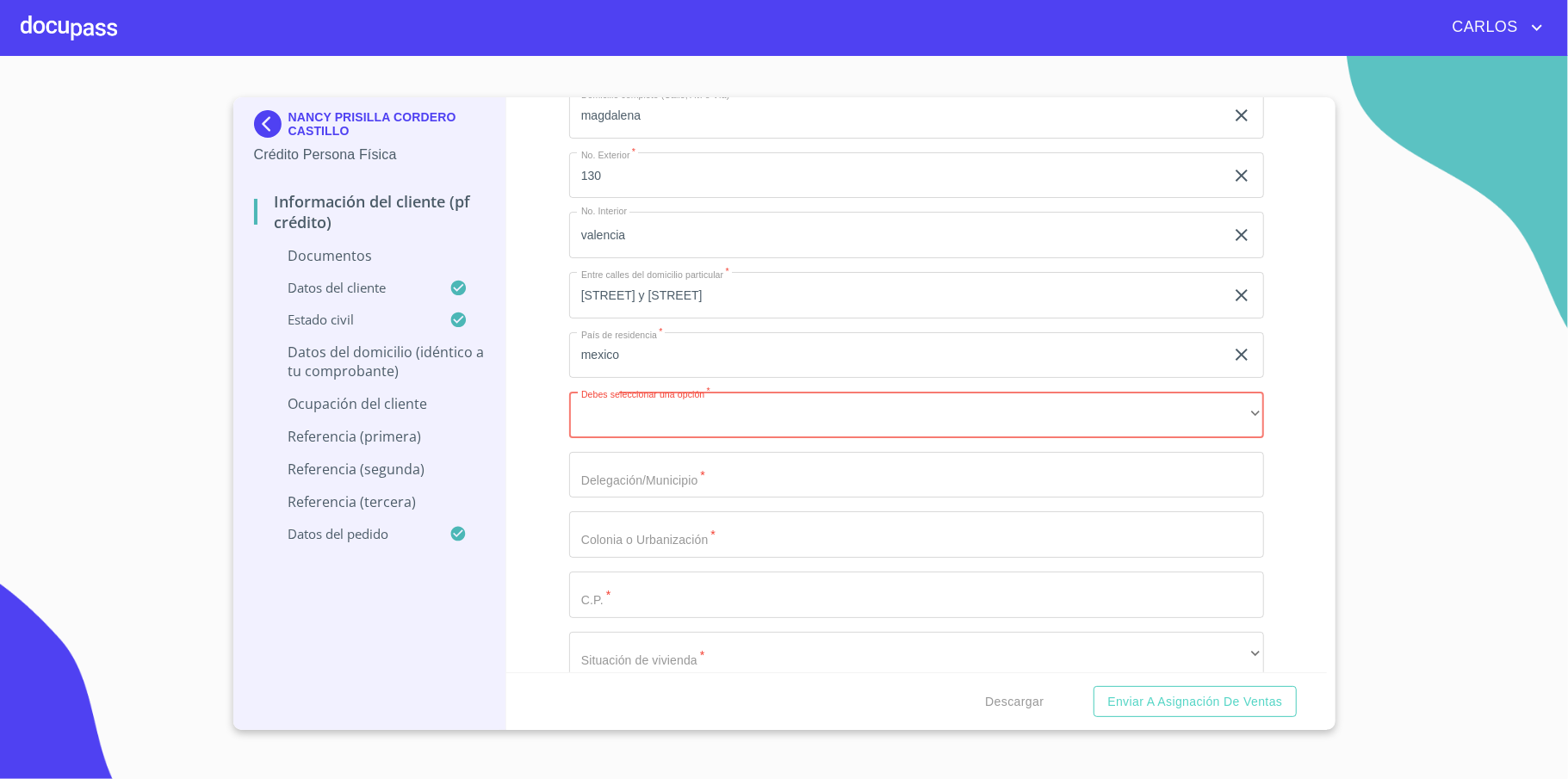 click on "Documento de identificación   *" at bounding box center (896, -1281) 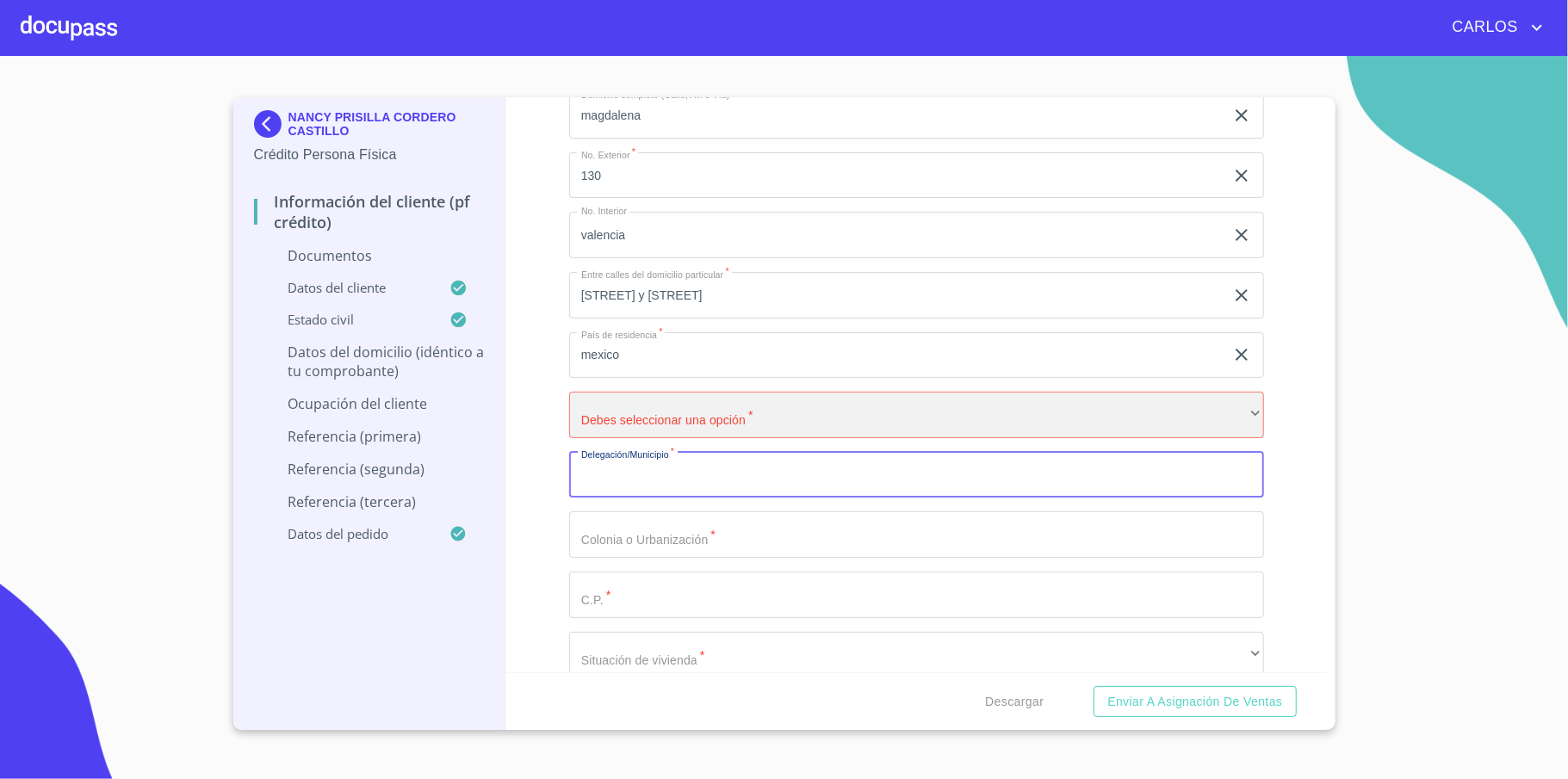 click on "​" at bounding box center (916, 415) 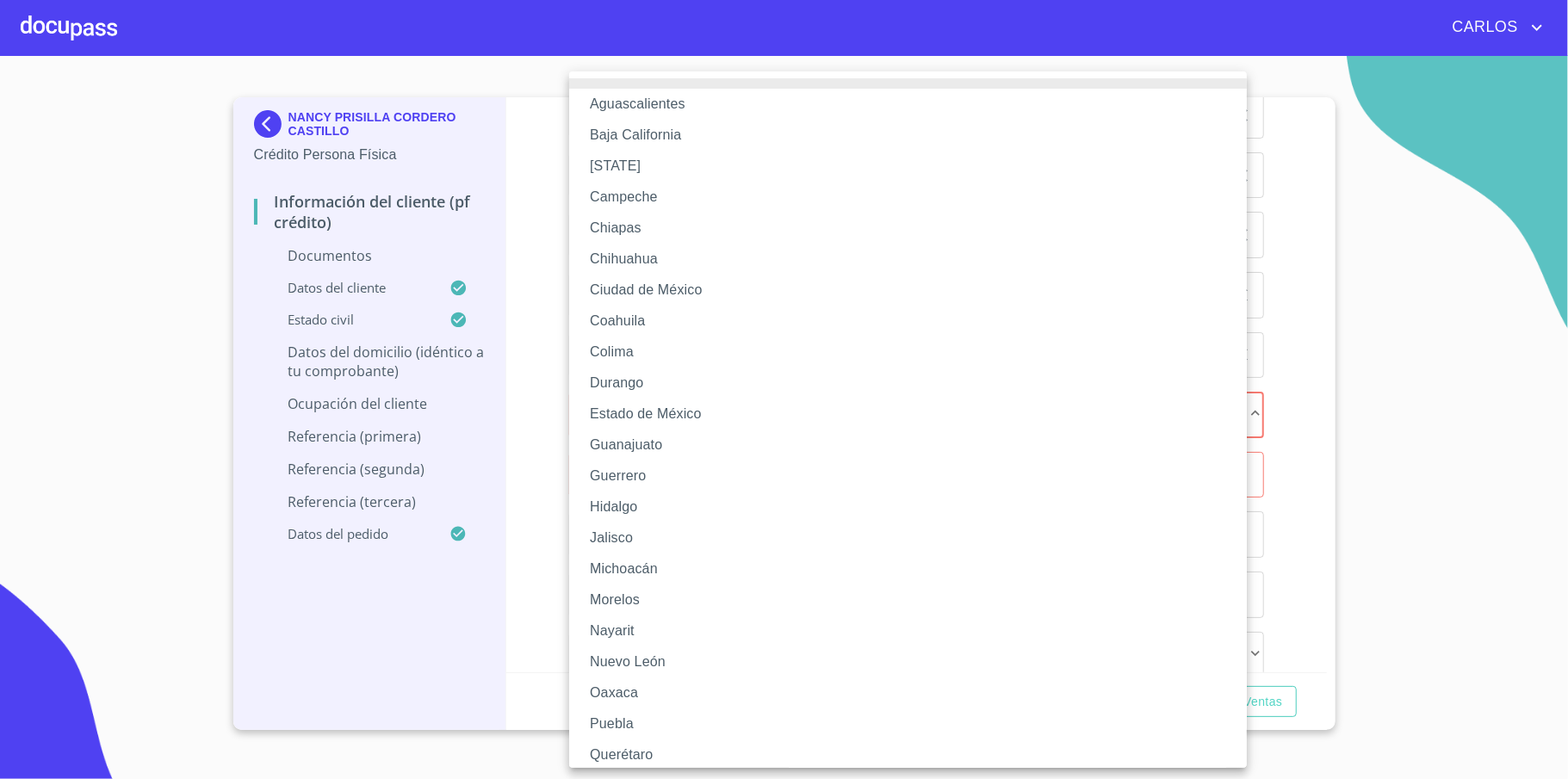 type 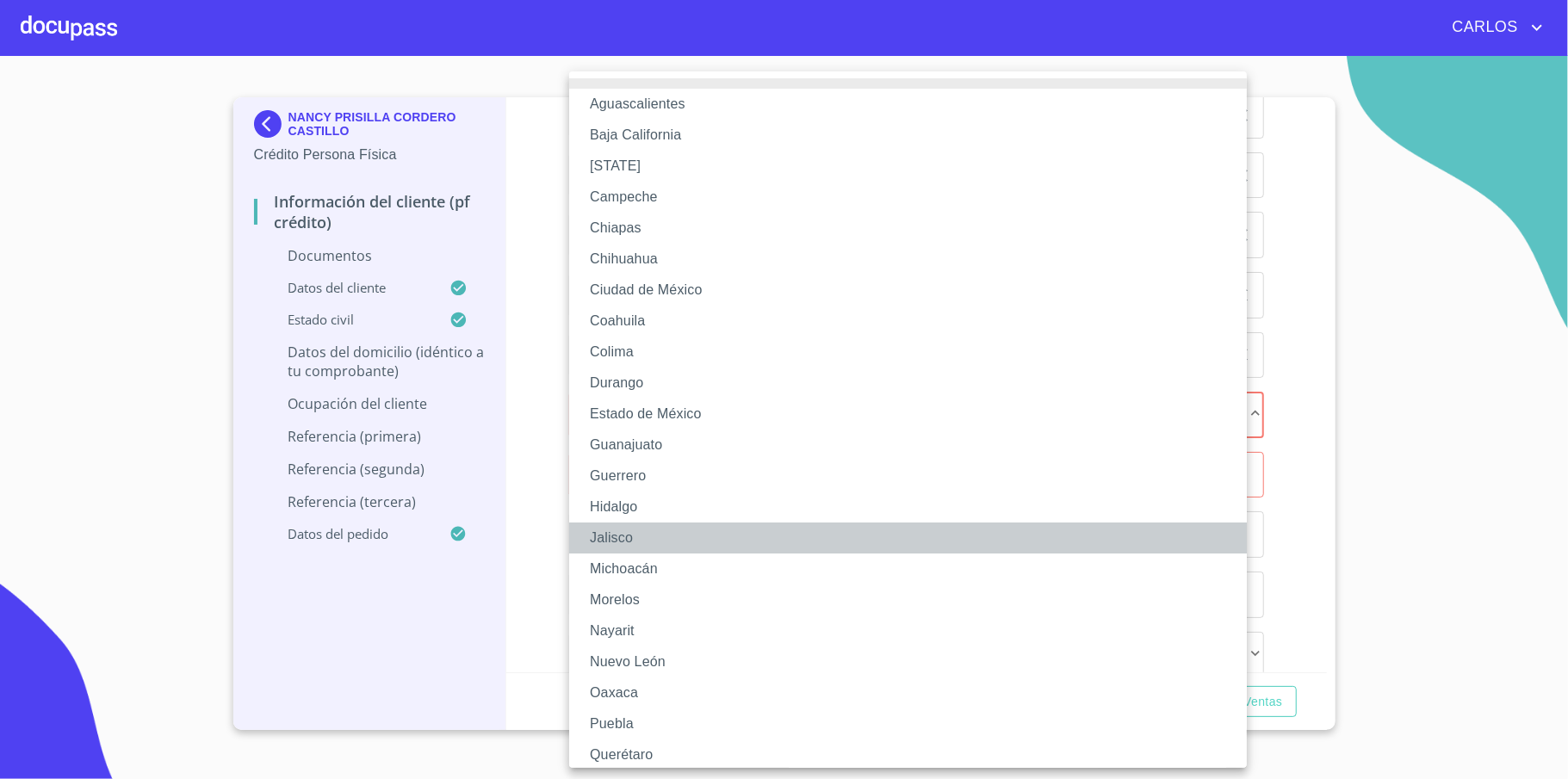 click on "Jalisco" at bounding box center [916, 538] 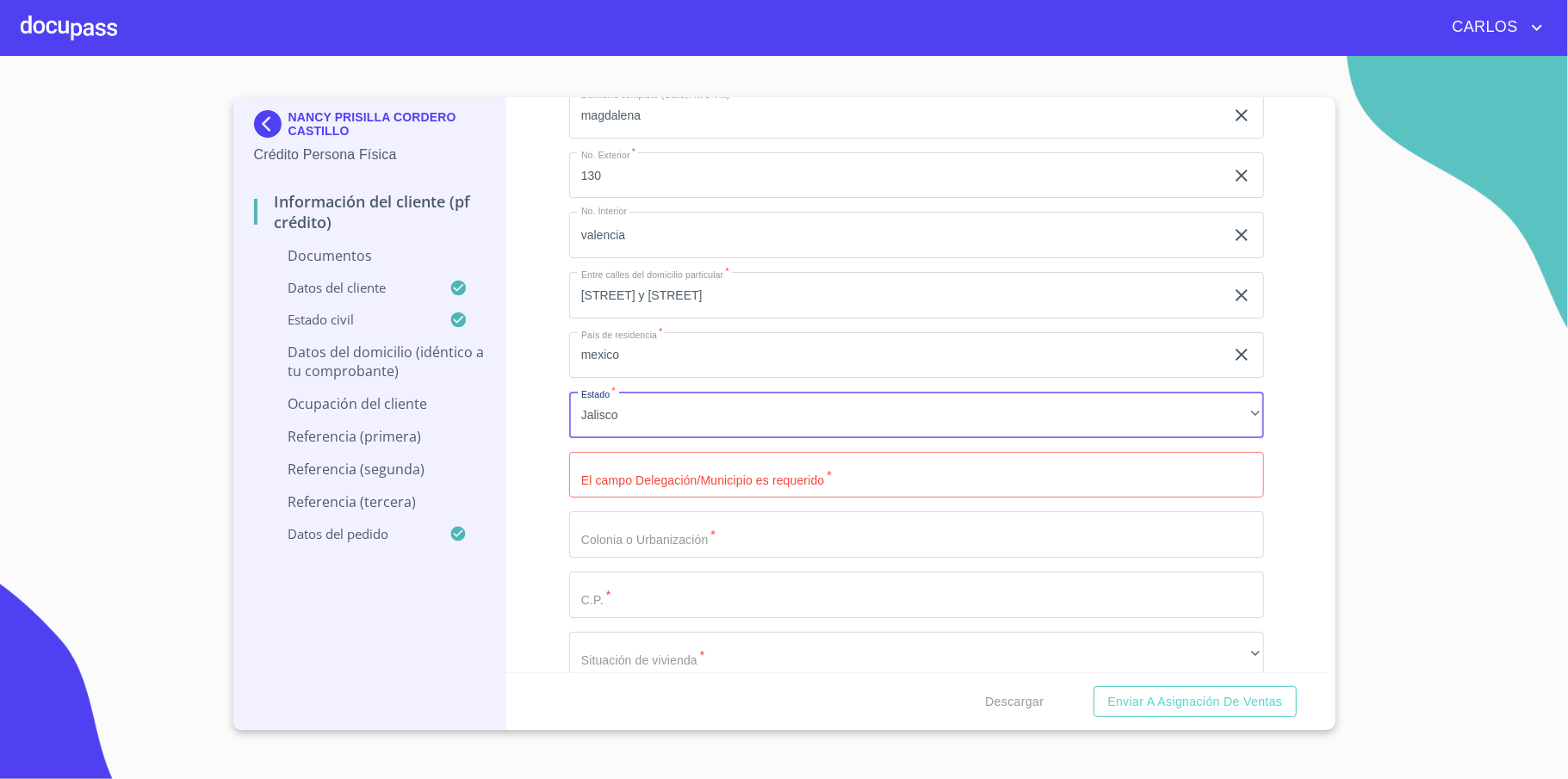 click on "Documento de identificación   *" at bounding box center [916, 475] 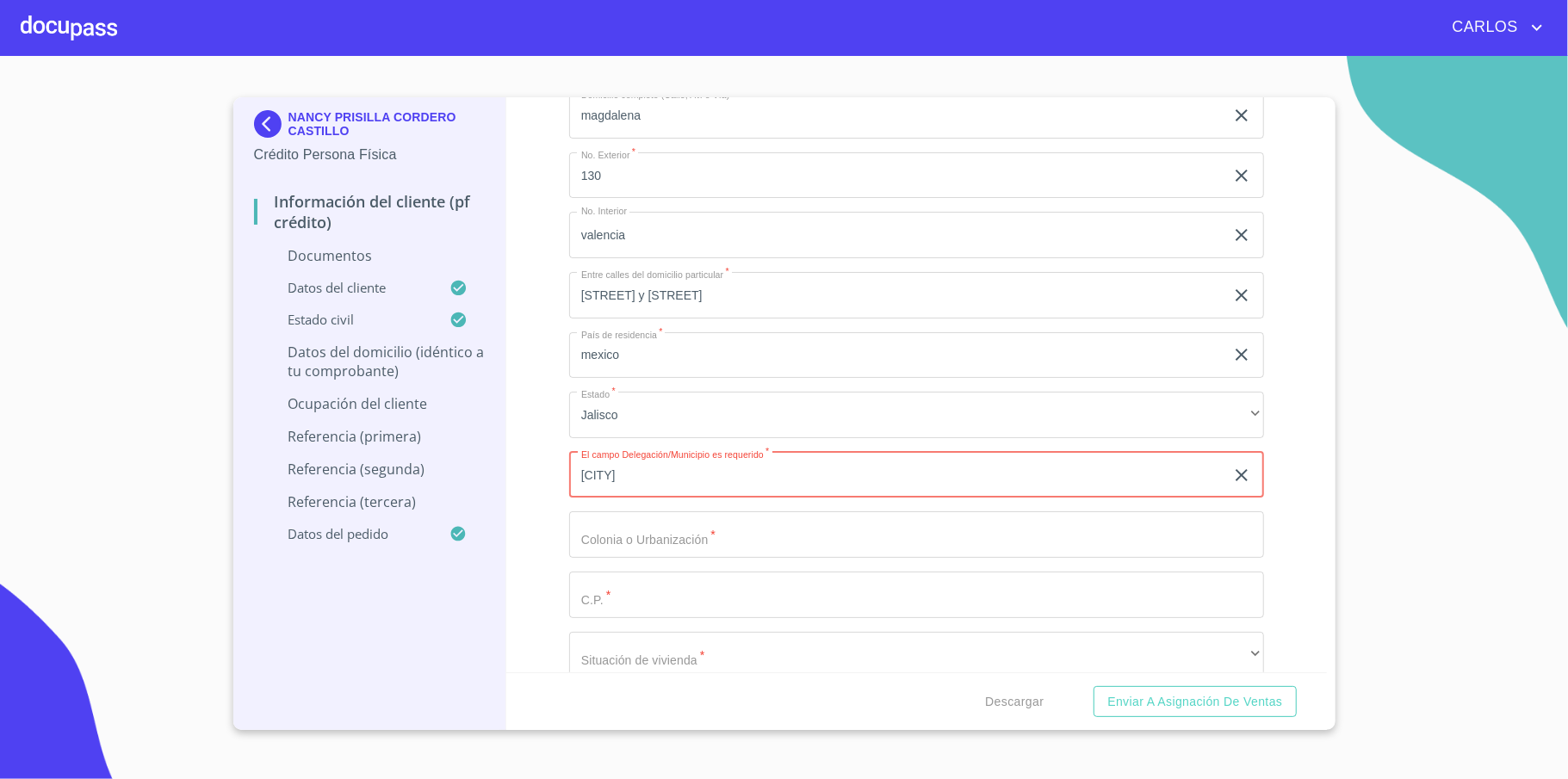type on "TLAJOMULCO DE ZUÑIGA" 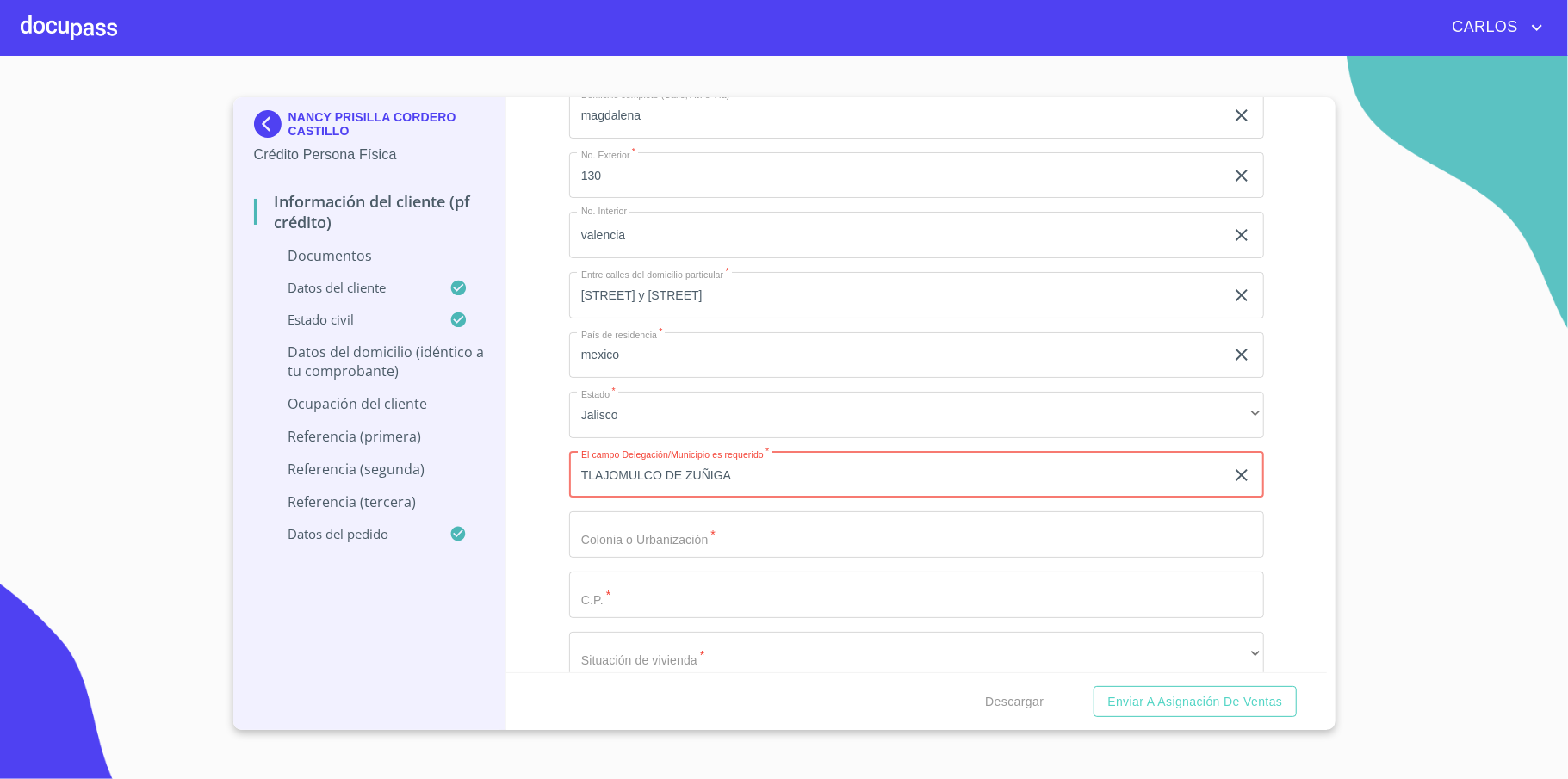 scroll, scrollTop: 3672, scrollLeft: 0, axis: vertical 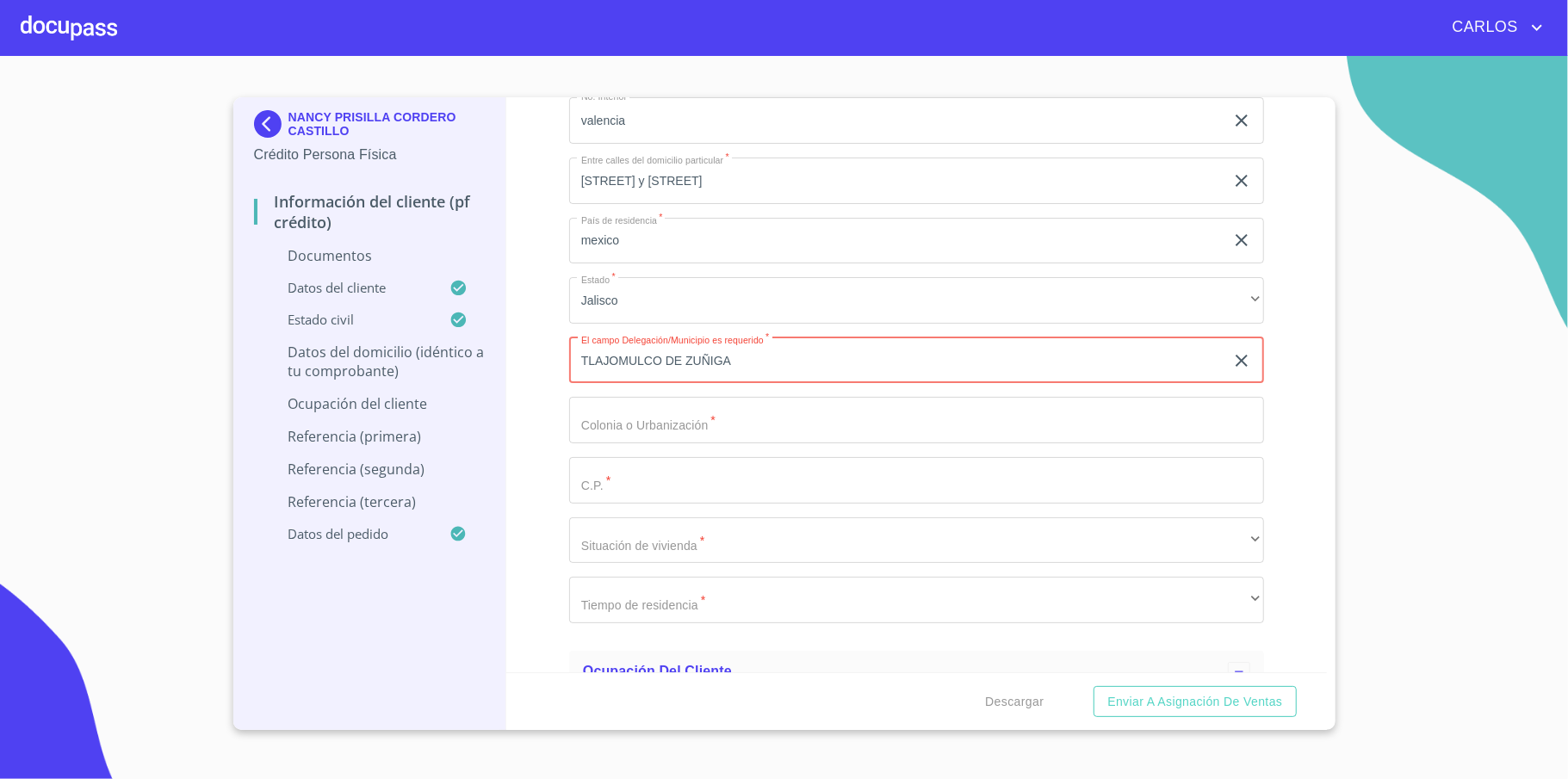 click on "Documento de identificación   *" at bounding box center [896, -1395] 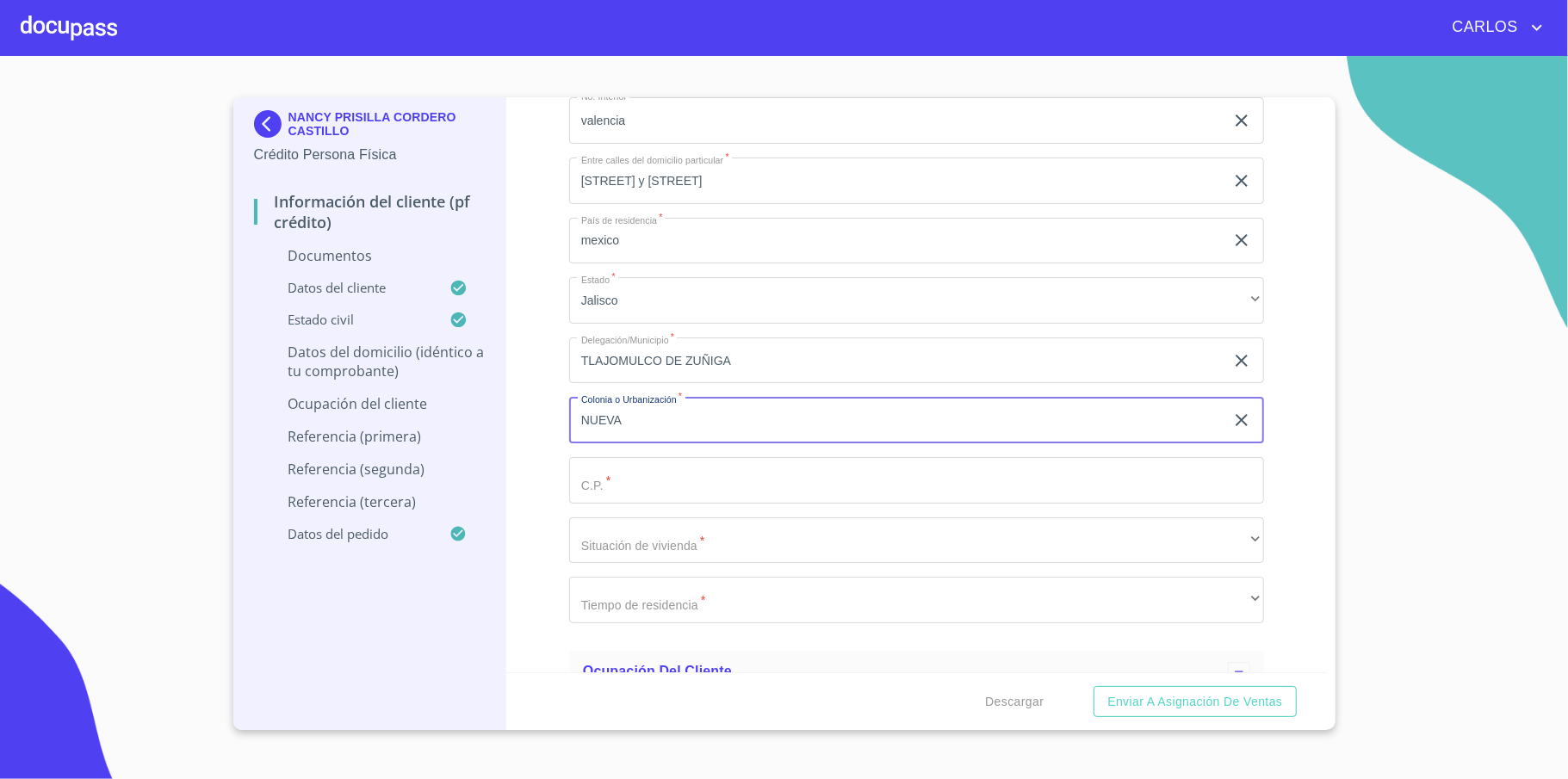 type on "NUEVA GALICIA RESIDENCIAL" 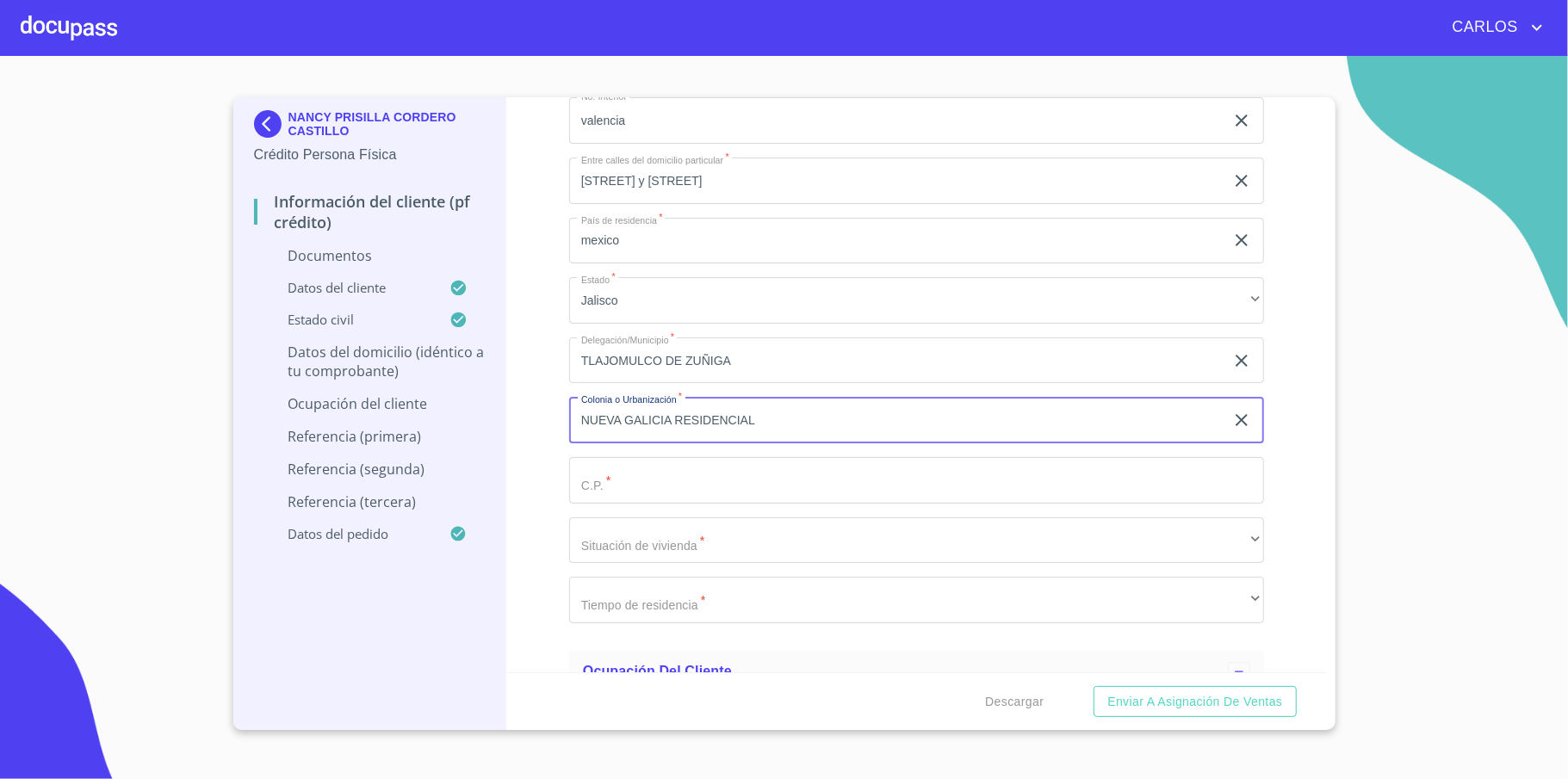 click on "Documento de identificación   *" at bounding box center (896, -1395) 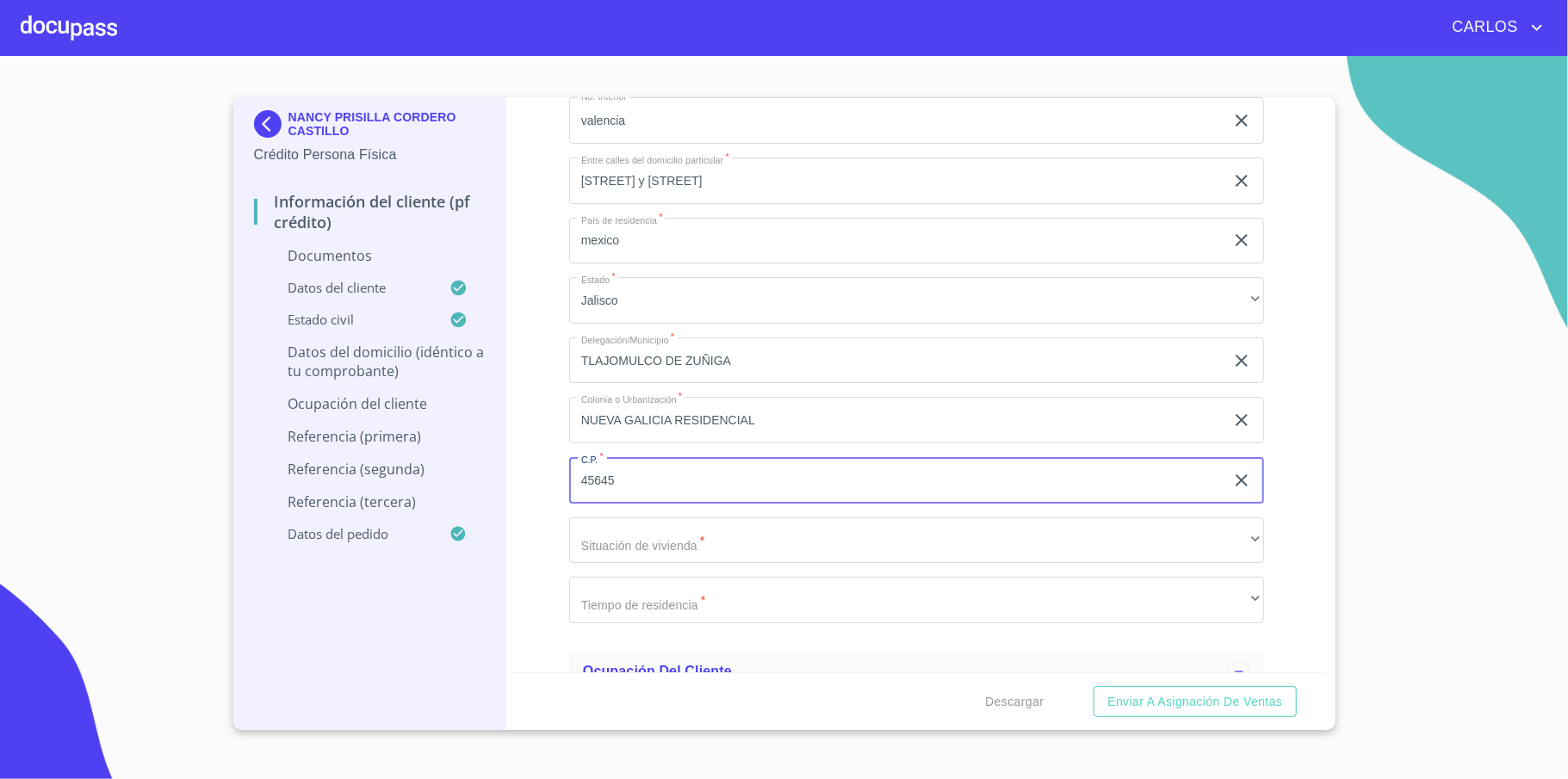 type on "45645" 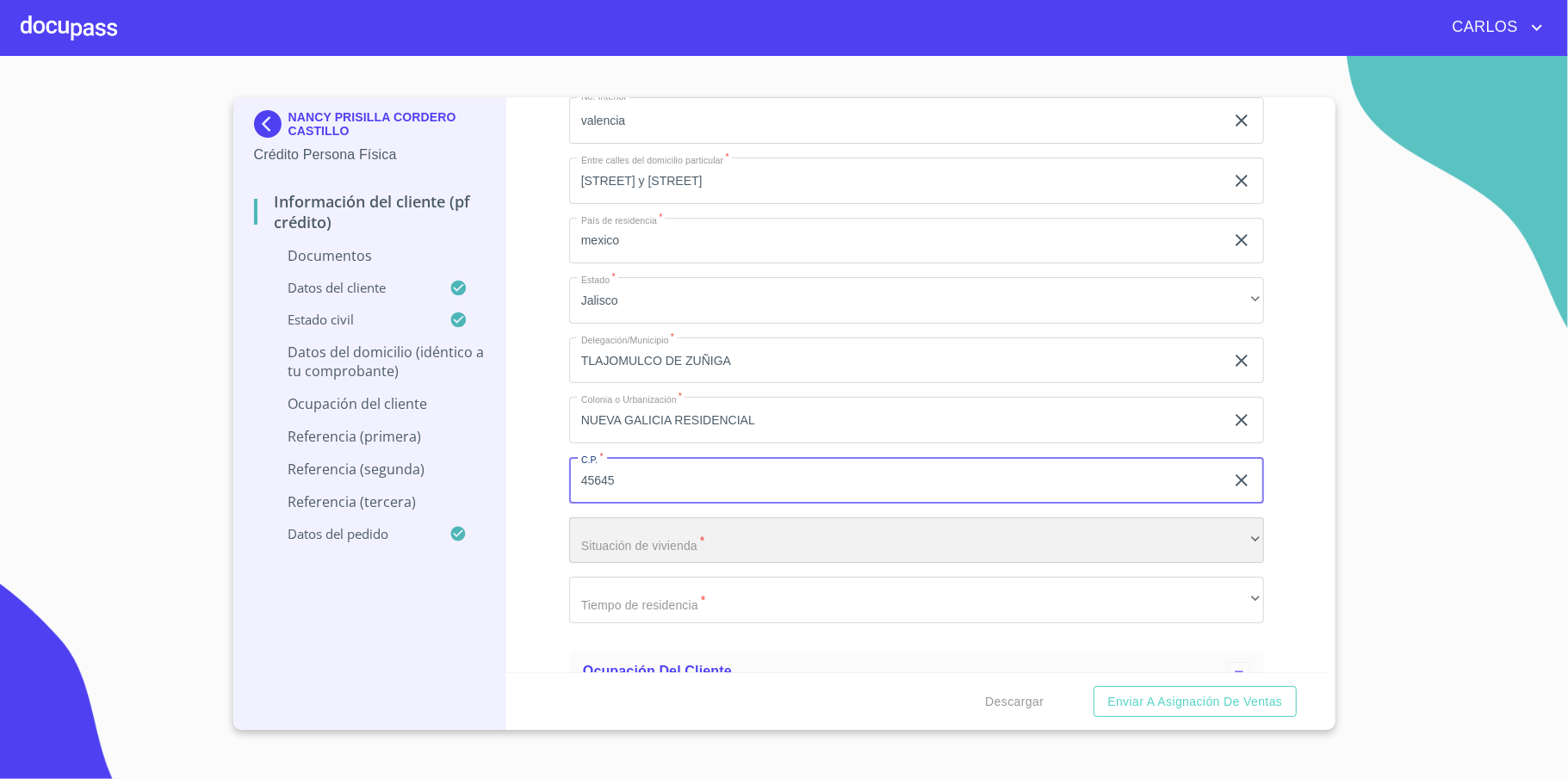 click on "​" at bounding box center [916, 541] 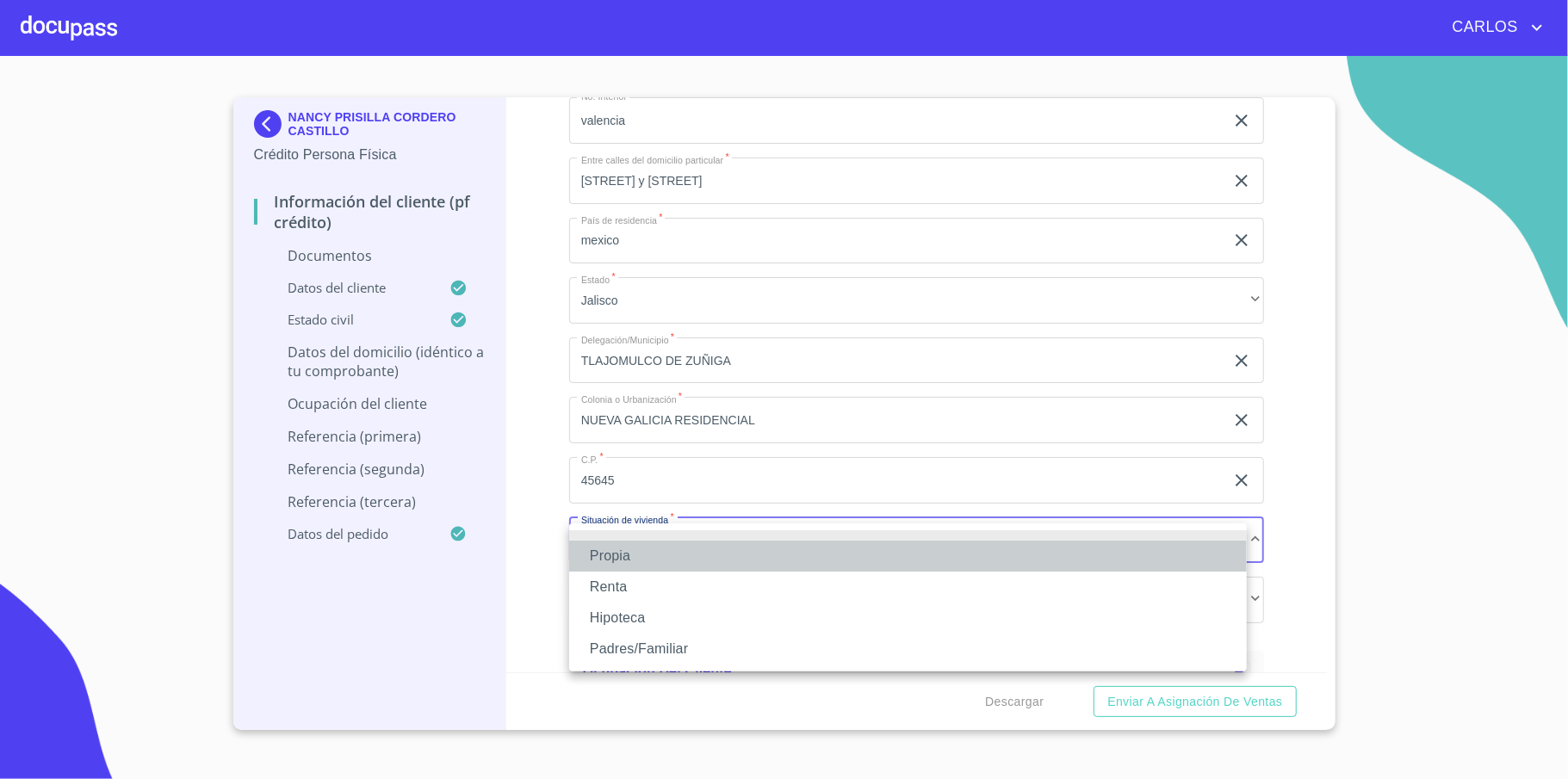 click on "Propia" at bounding box center (908, 556) 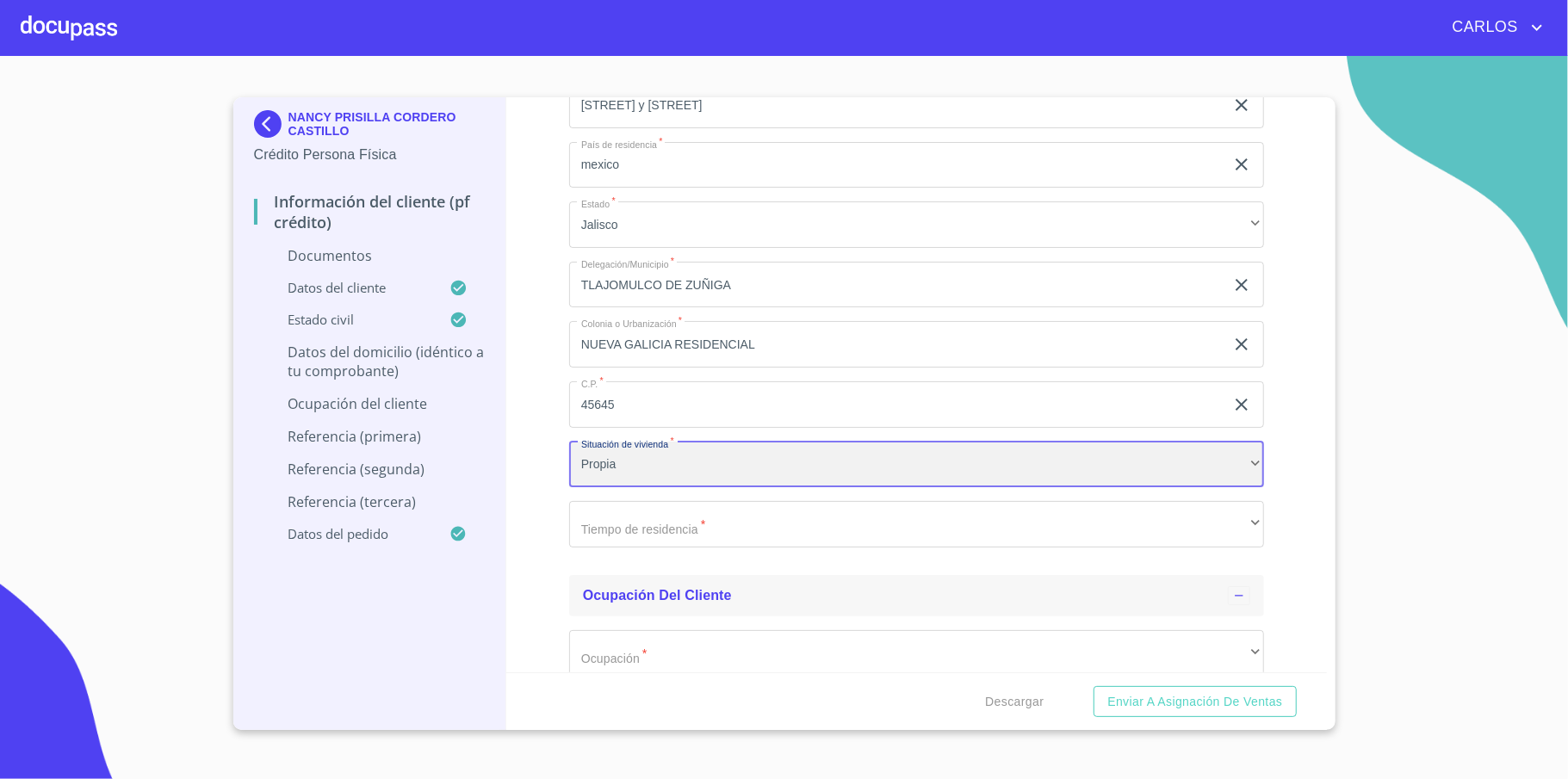 scroll, scrollTop: 3787, scrollLeft: 0, axis: vertical 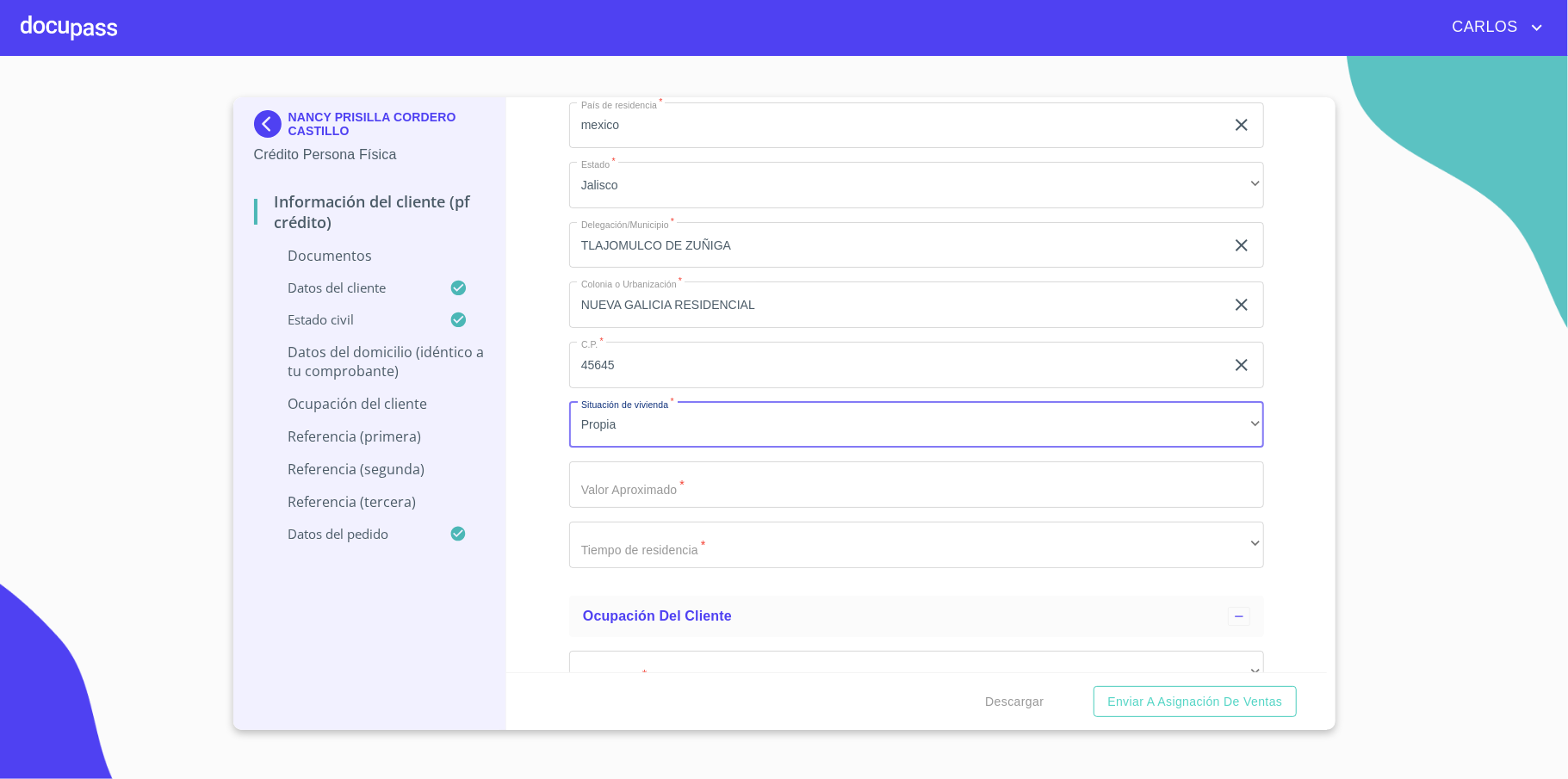 click on "Documento de identificación   *" at bounding box center (896, -1511) 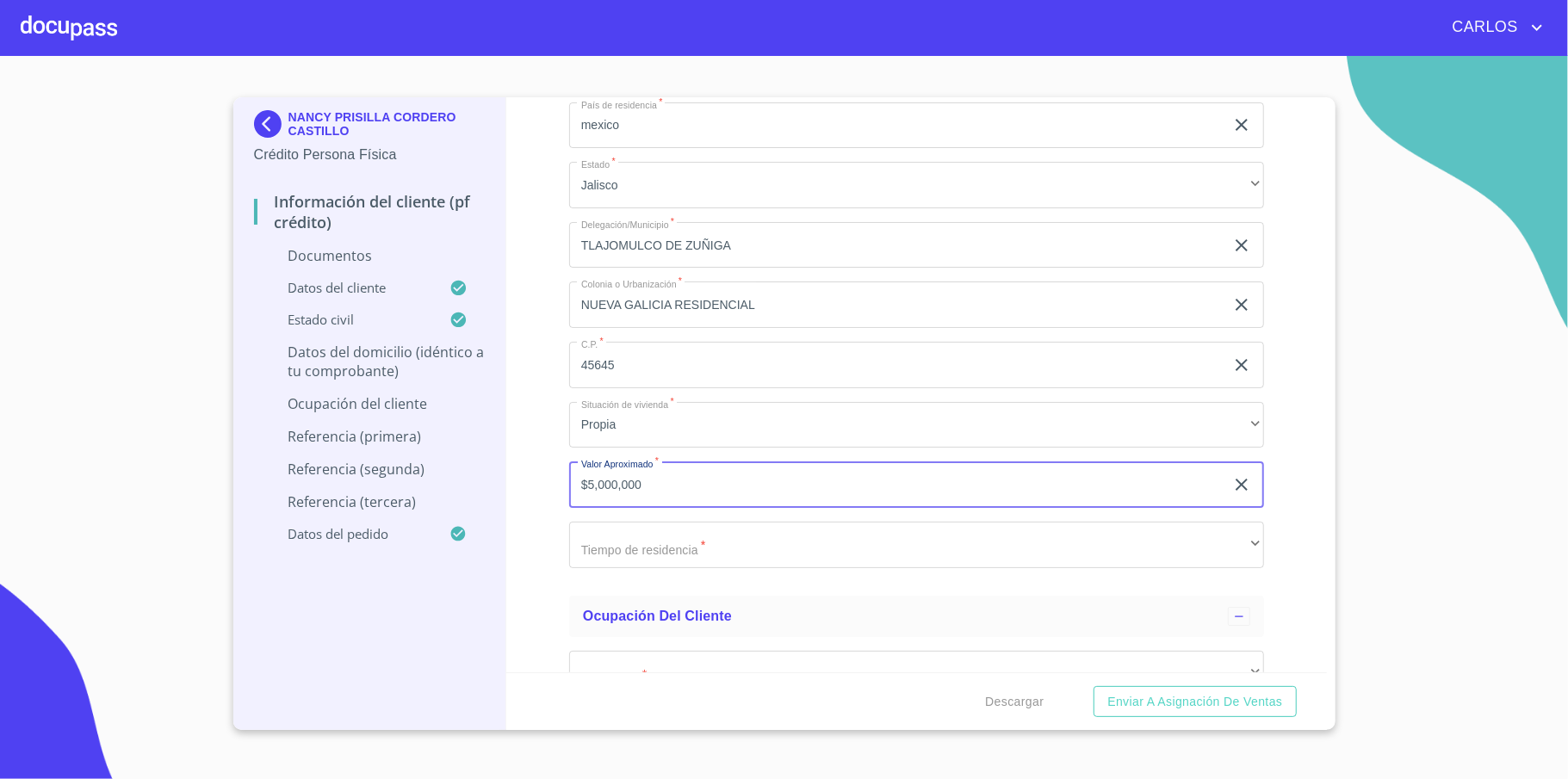 type on "$5,000,000" 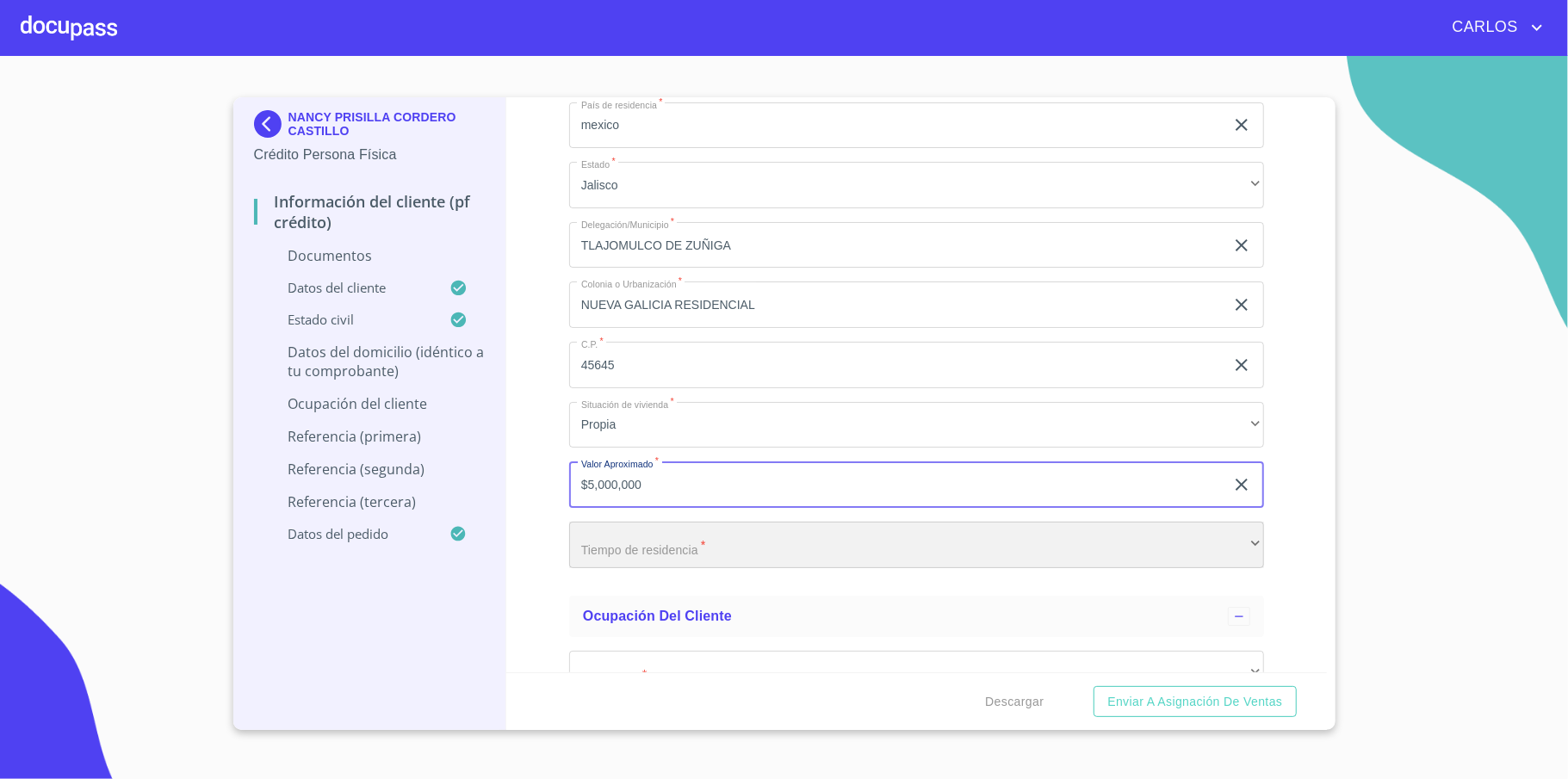 click on "​" at bounding box center [916, 545] 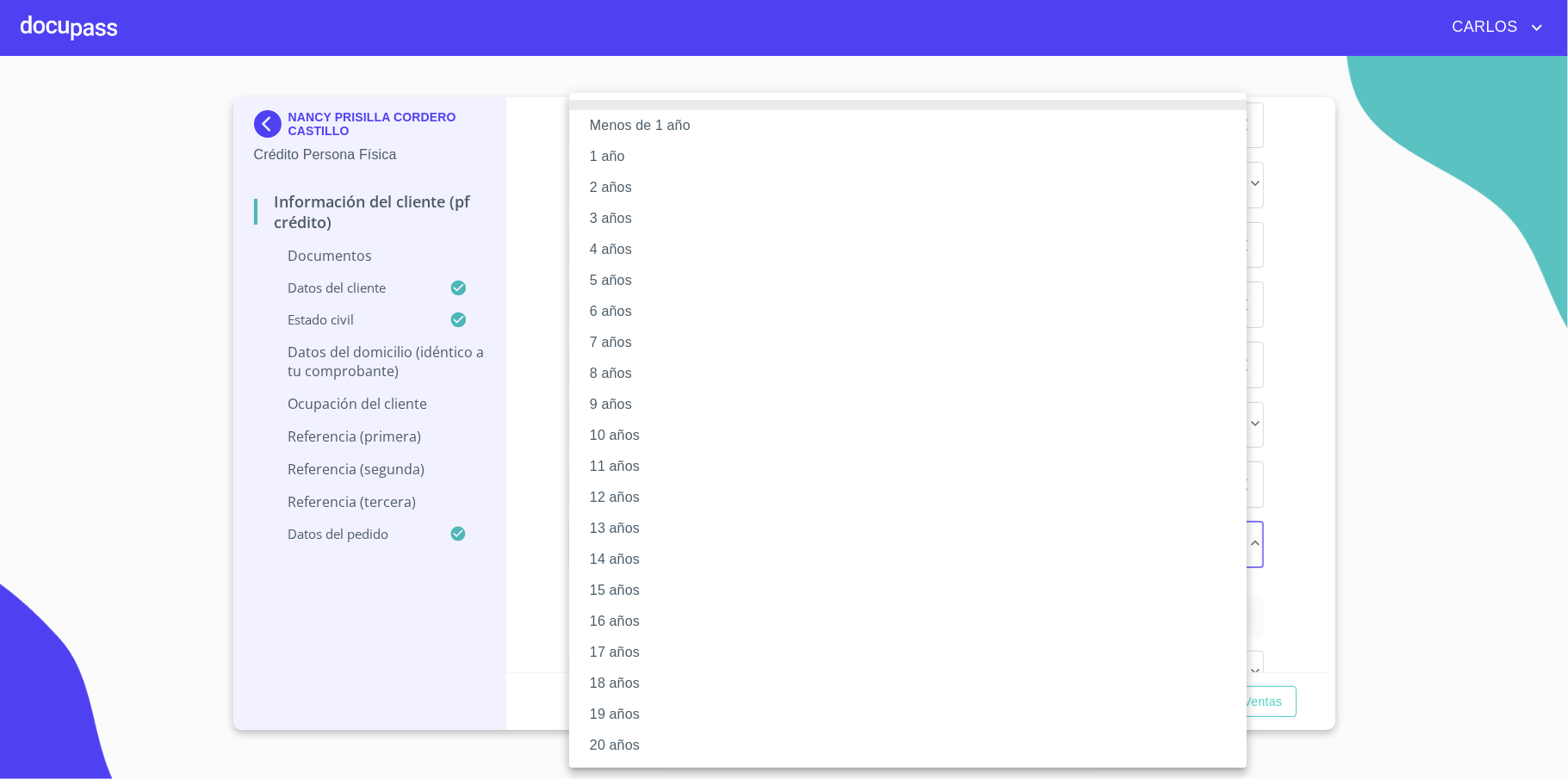 click on "19 años" at bounding box center (908, 714) 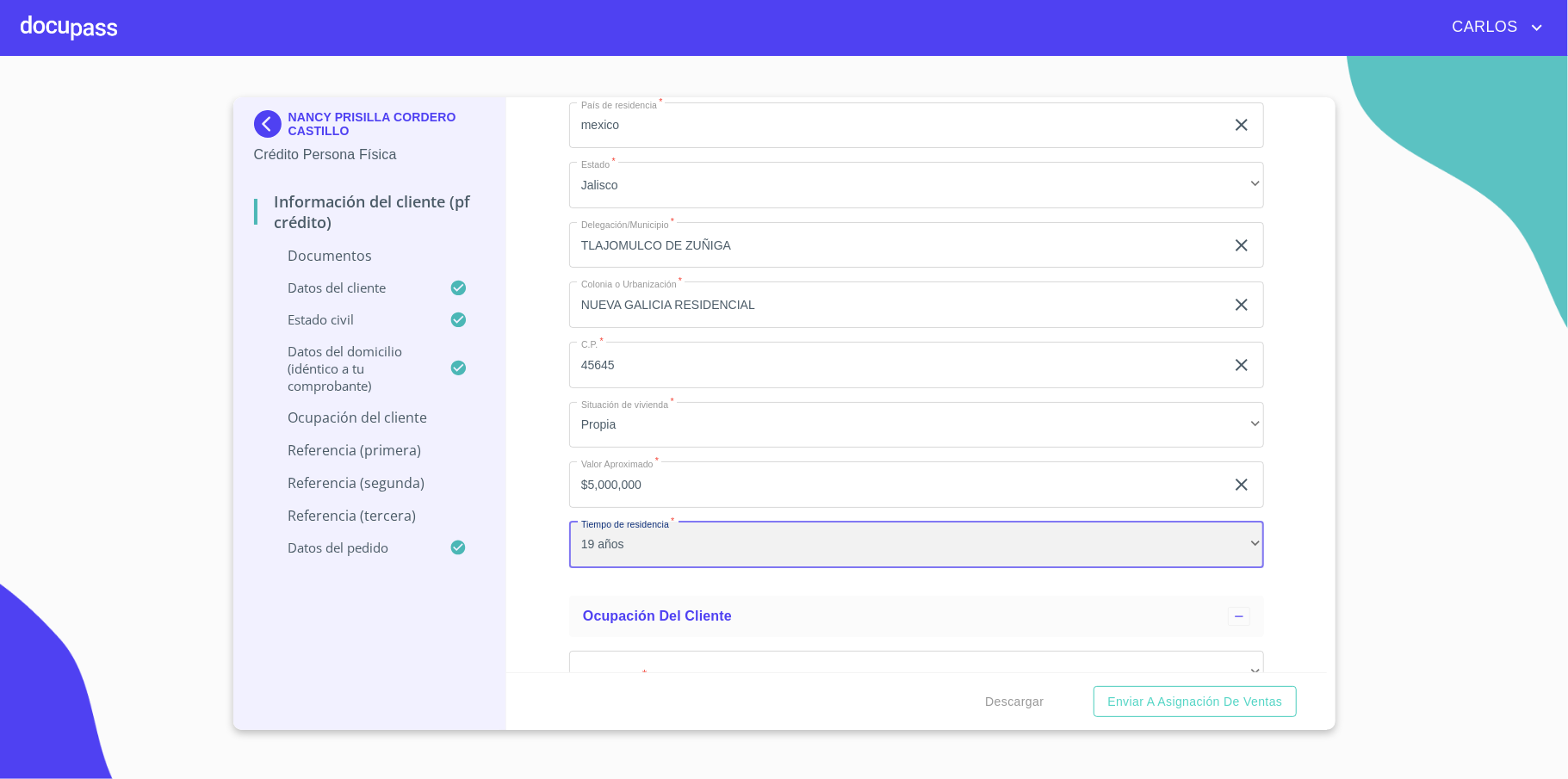 click on "19 años" at bounding box center [916, 545] 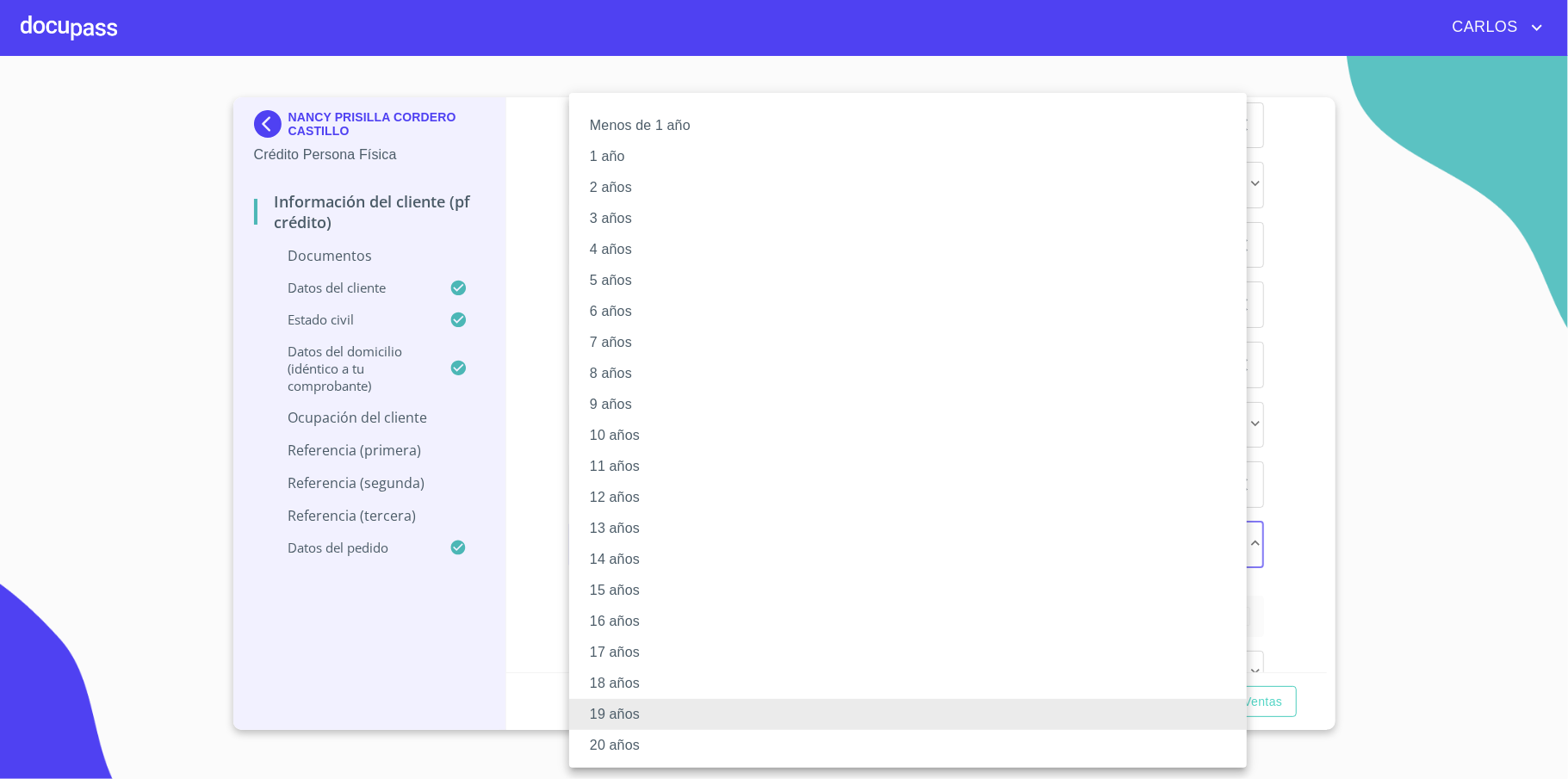 click on "20 años" at bounding box center (908, 745) 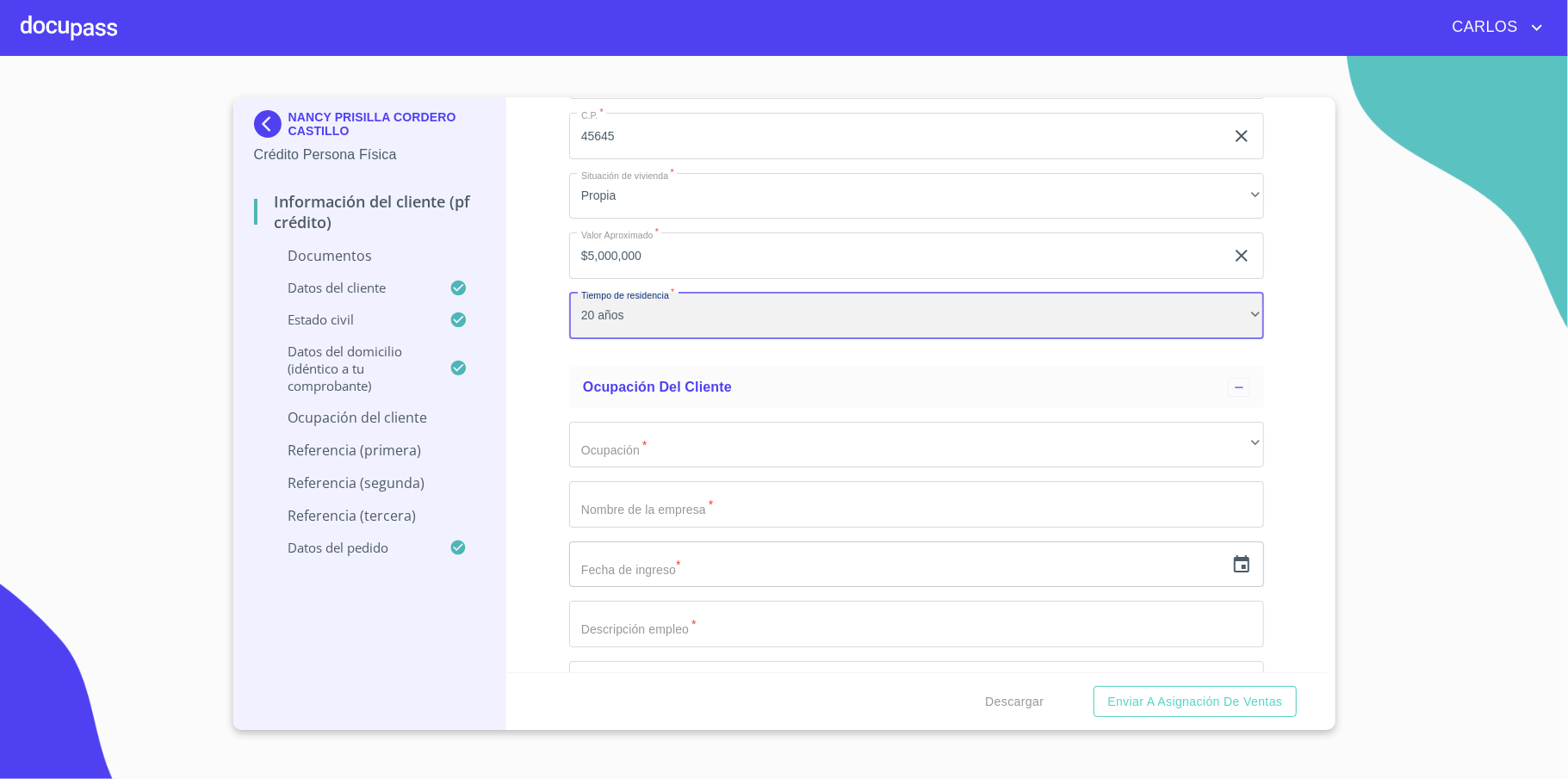 scroll, scrollTop: 4132, scrollLeft: 0, axis: vertical 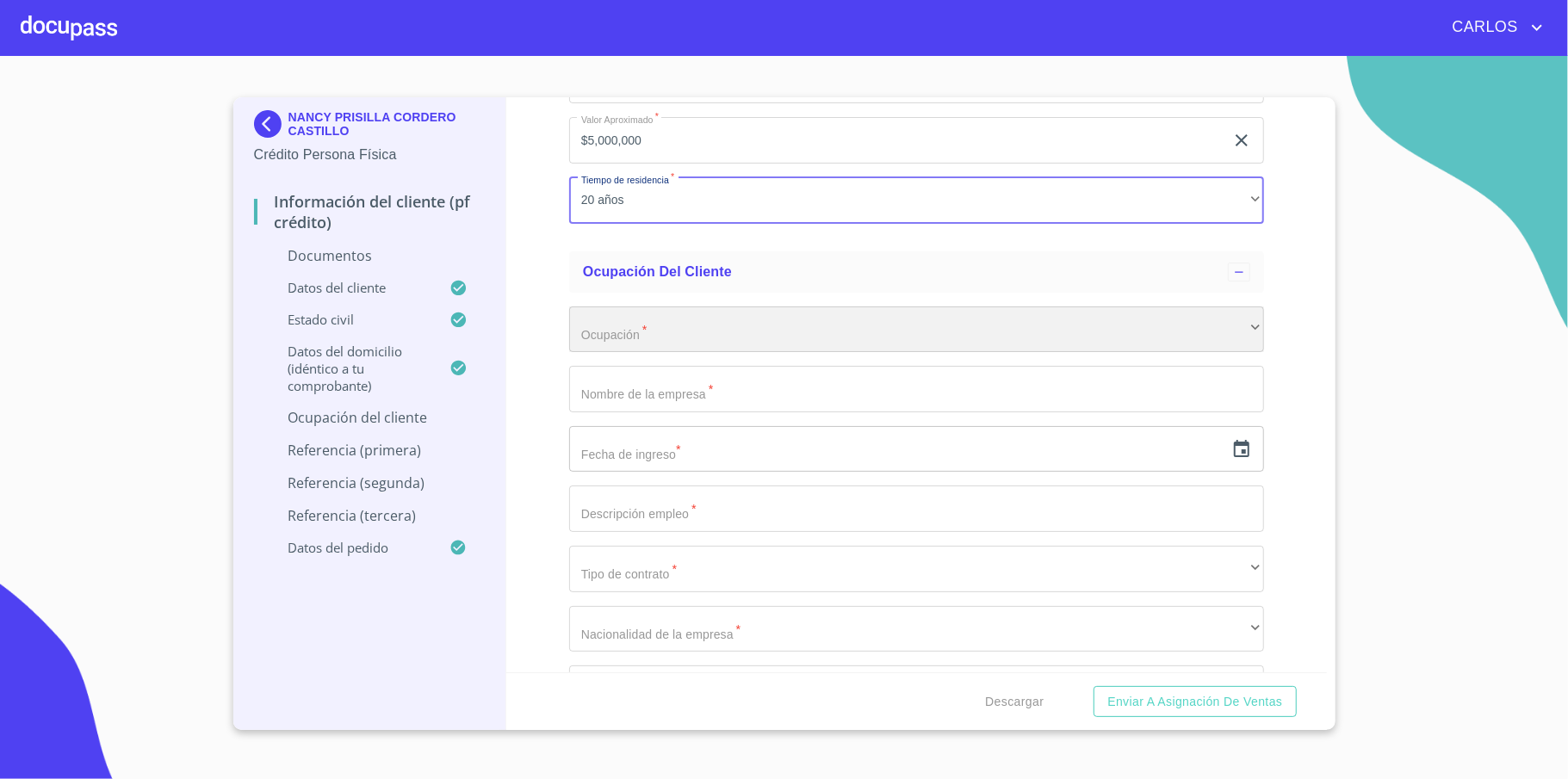 click on "​" at bounding box center (916, 330) 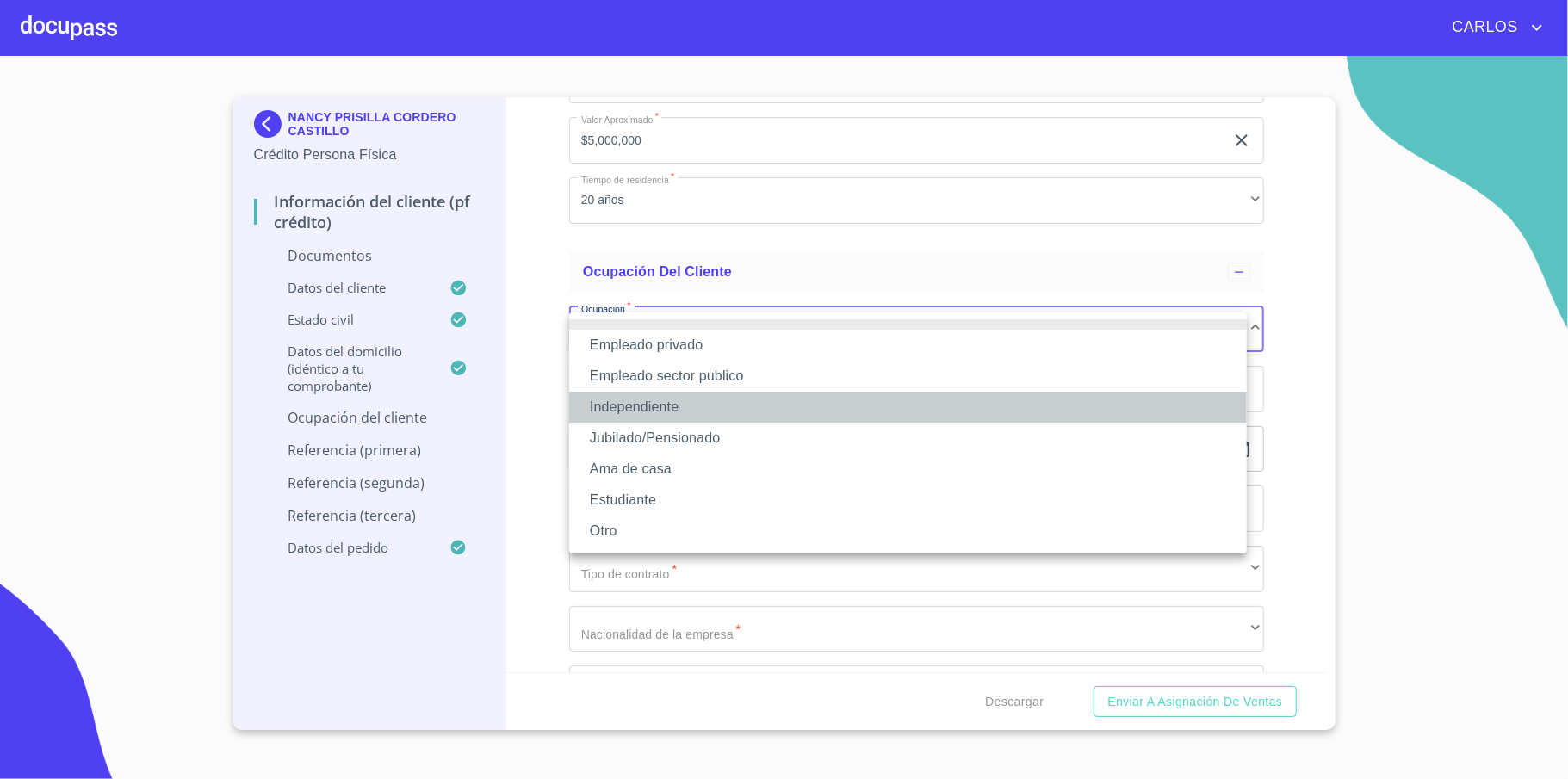 click on "Independiente" at bounding box center (908, 407) 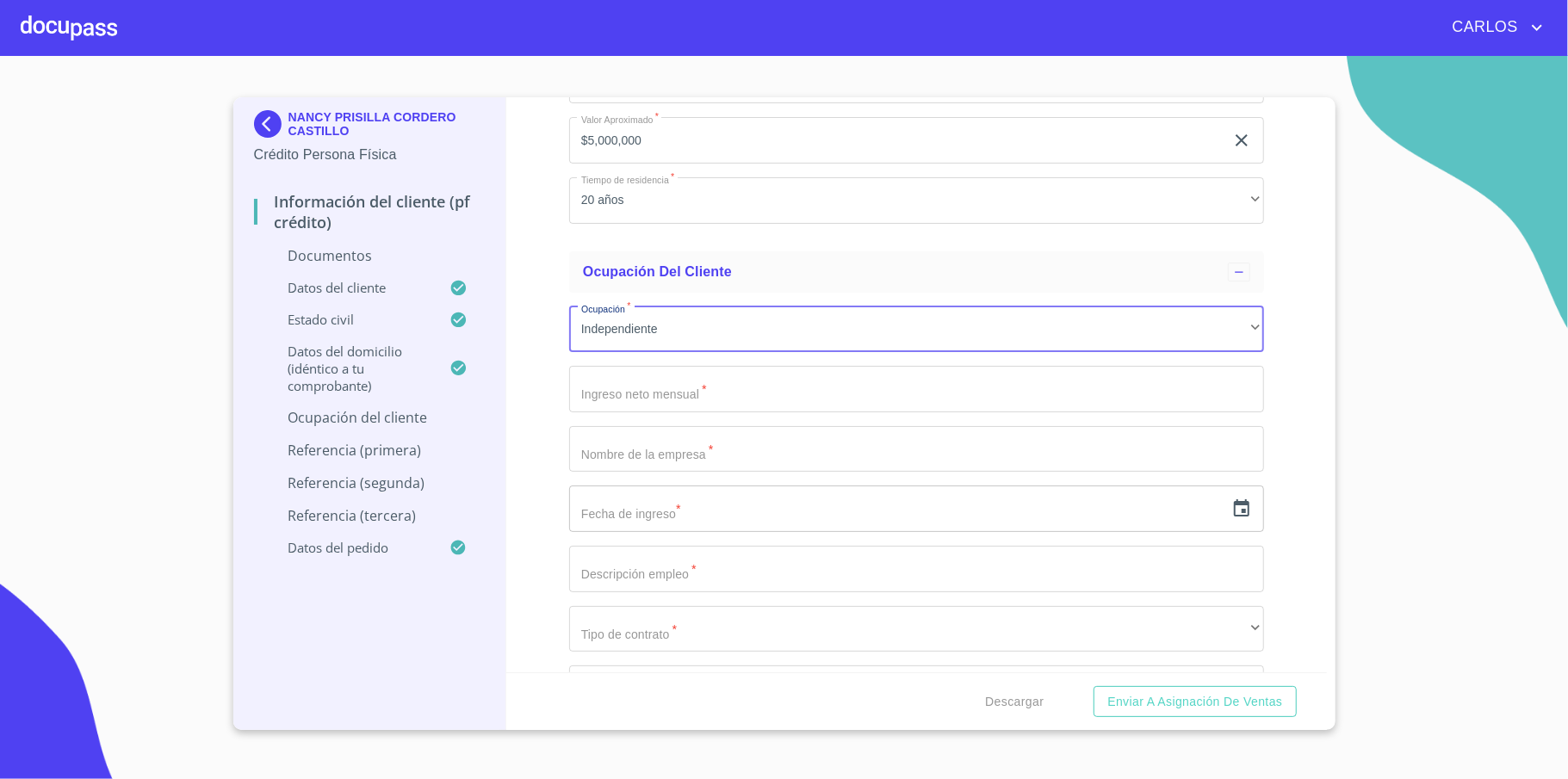 click on "Documento de identificación   *" at bounding box center (896, -1855) 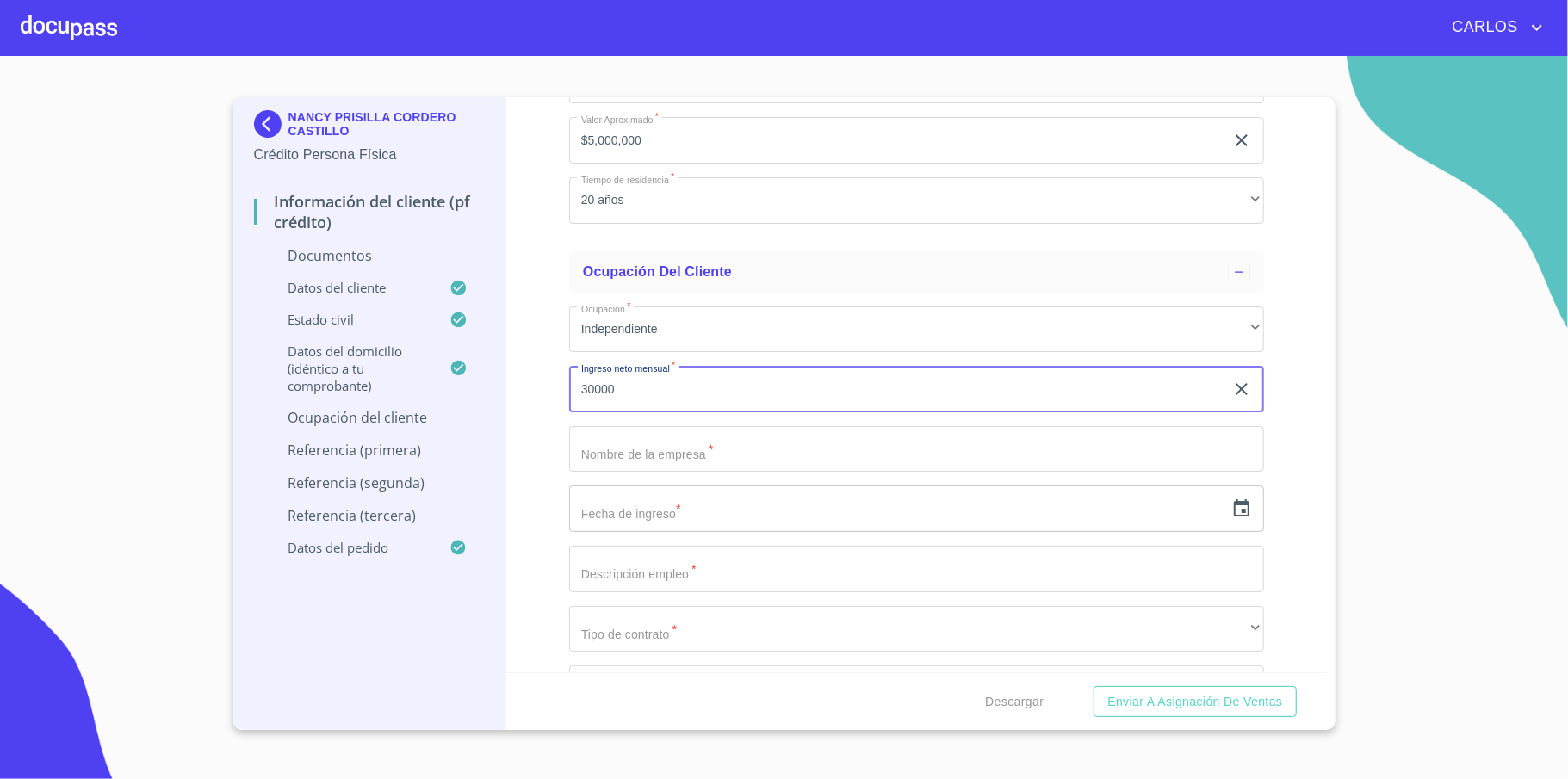 type on "30000" 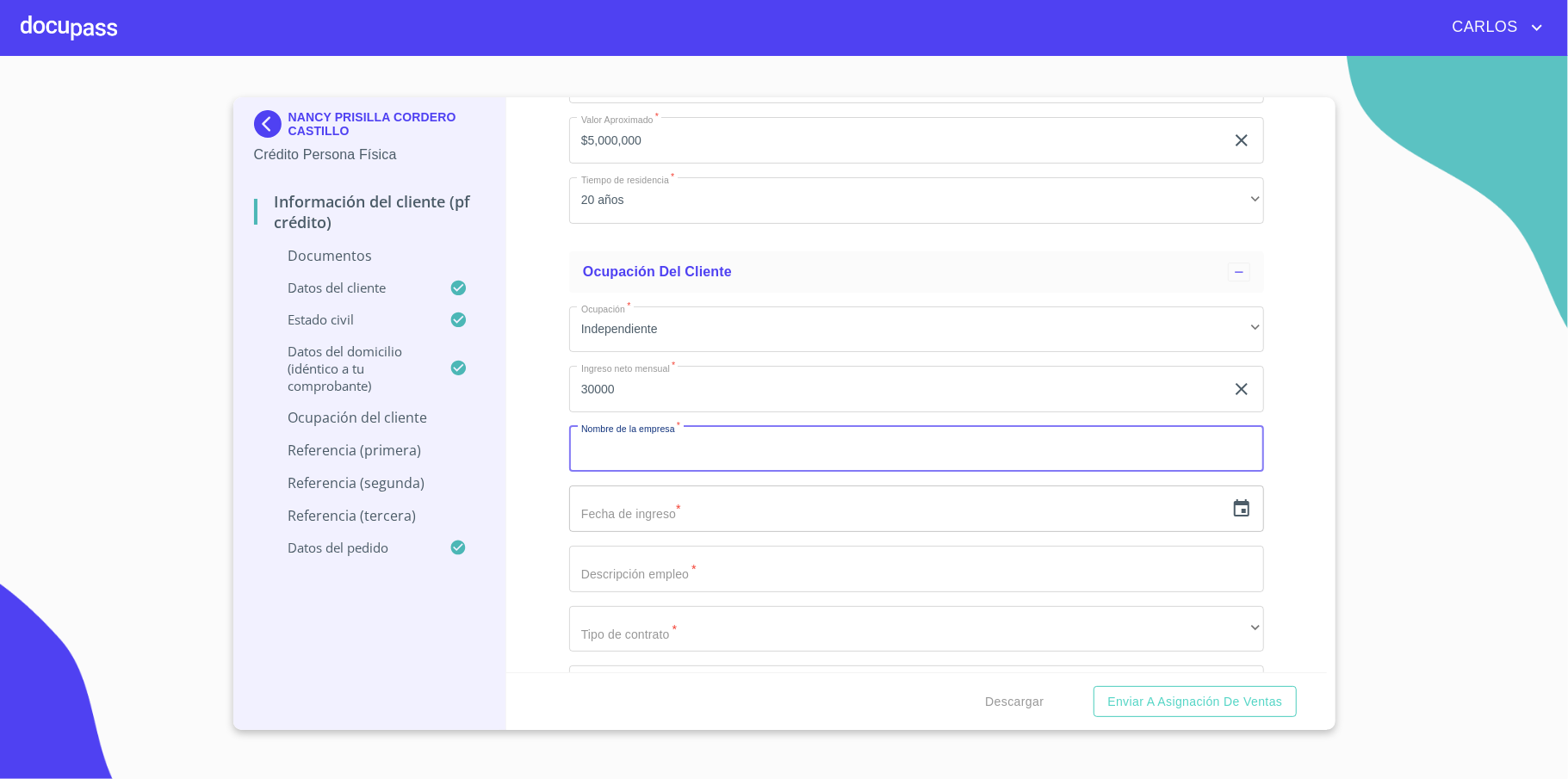 click on "Documento de identificación   *" at bounding box center (916, 449) 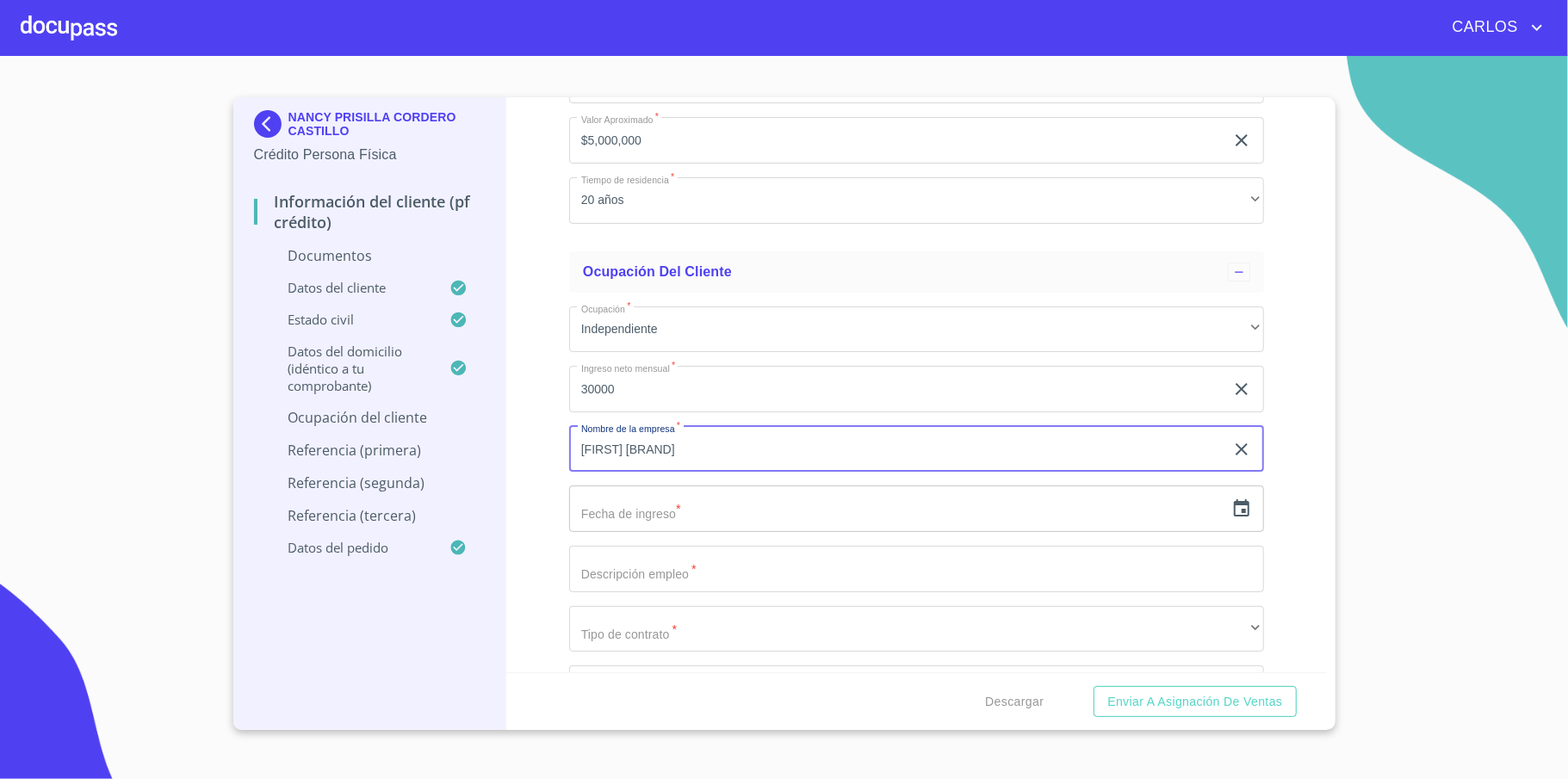 type on "[FIRST] [BRAND]" 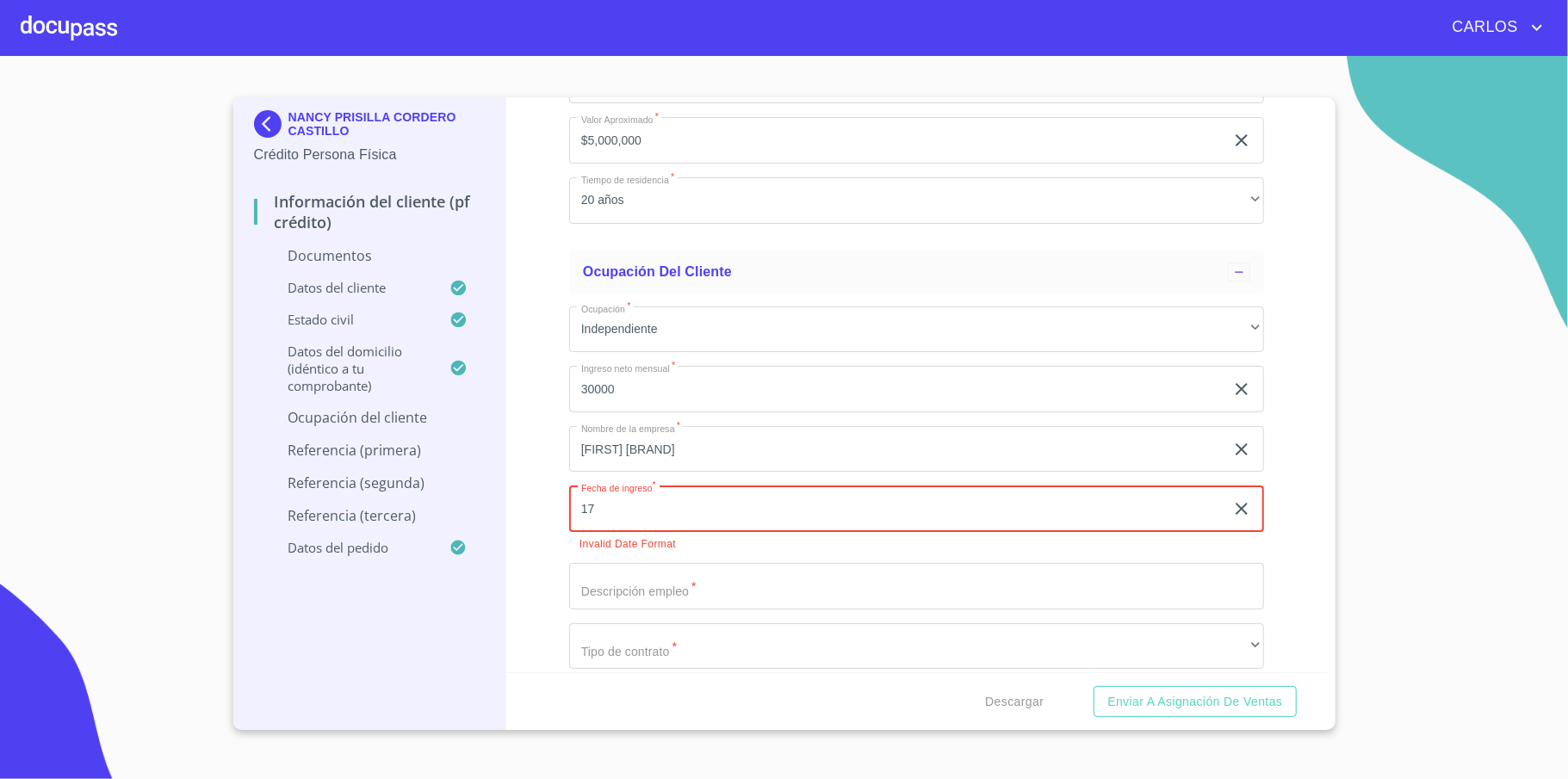 type on "1_" 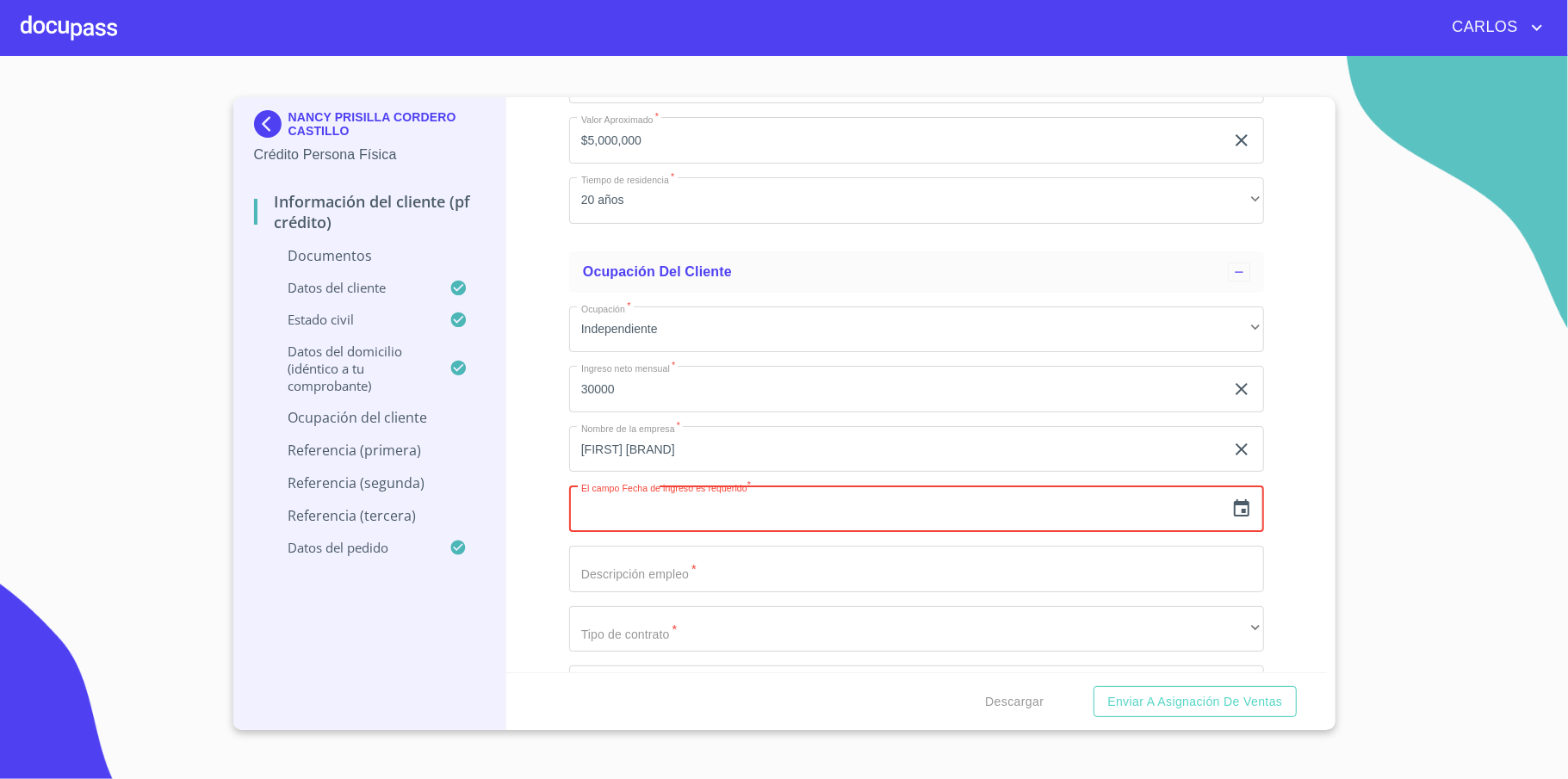 click 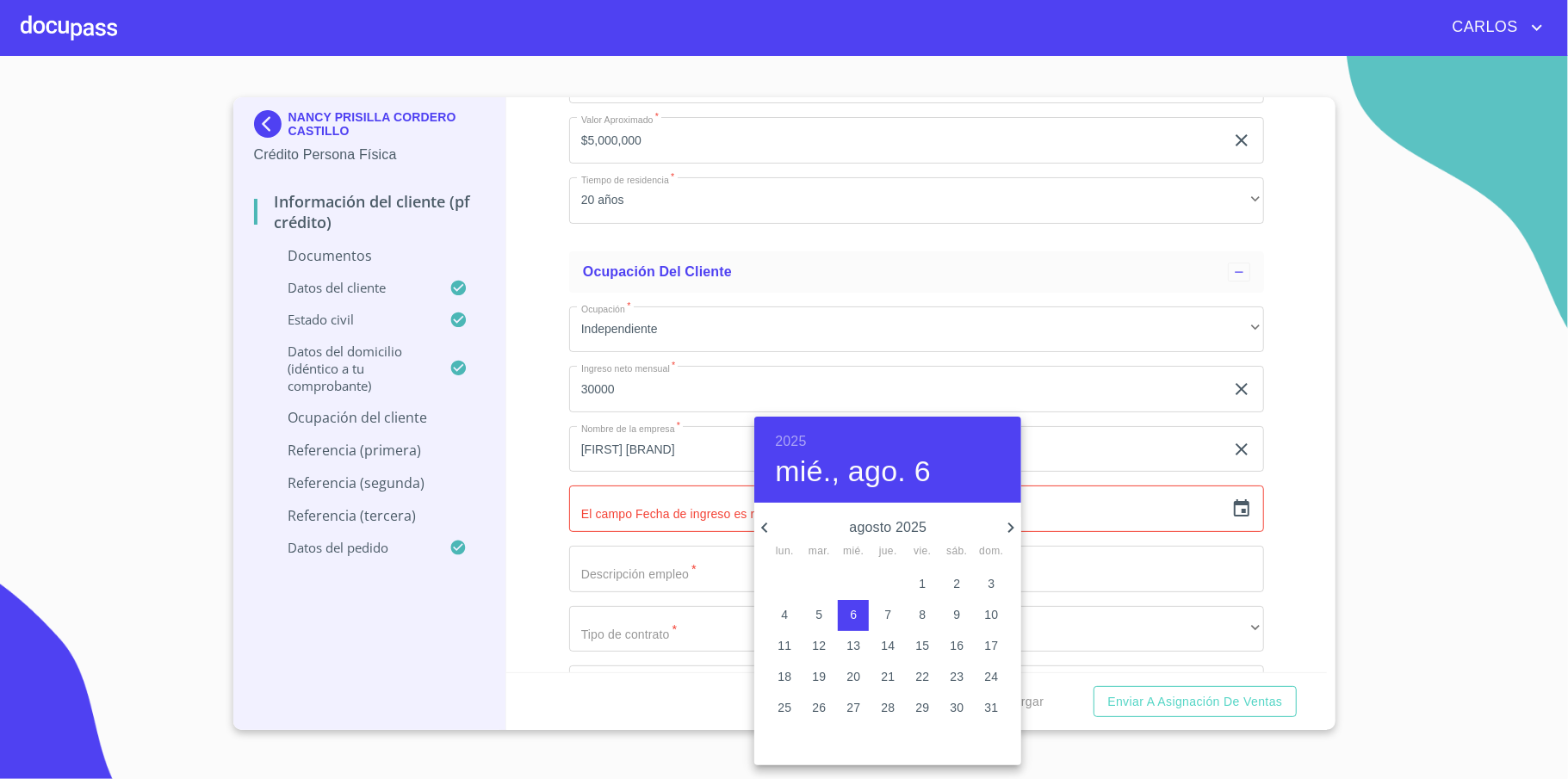 click 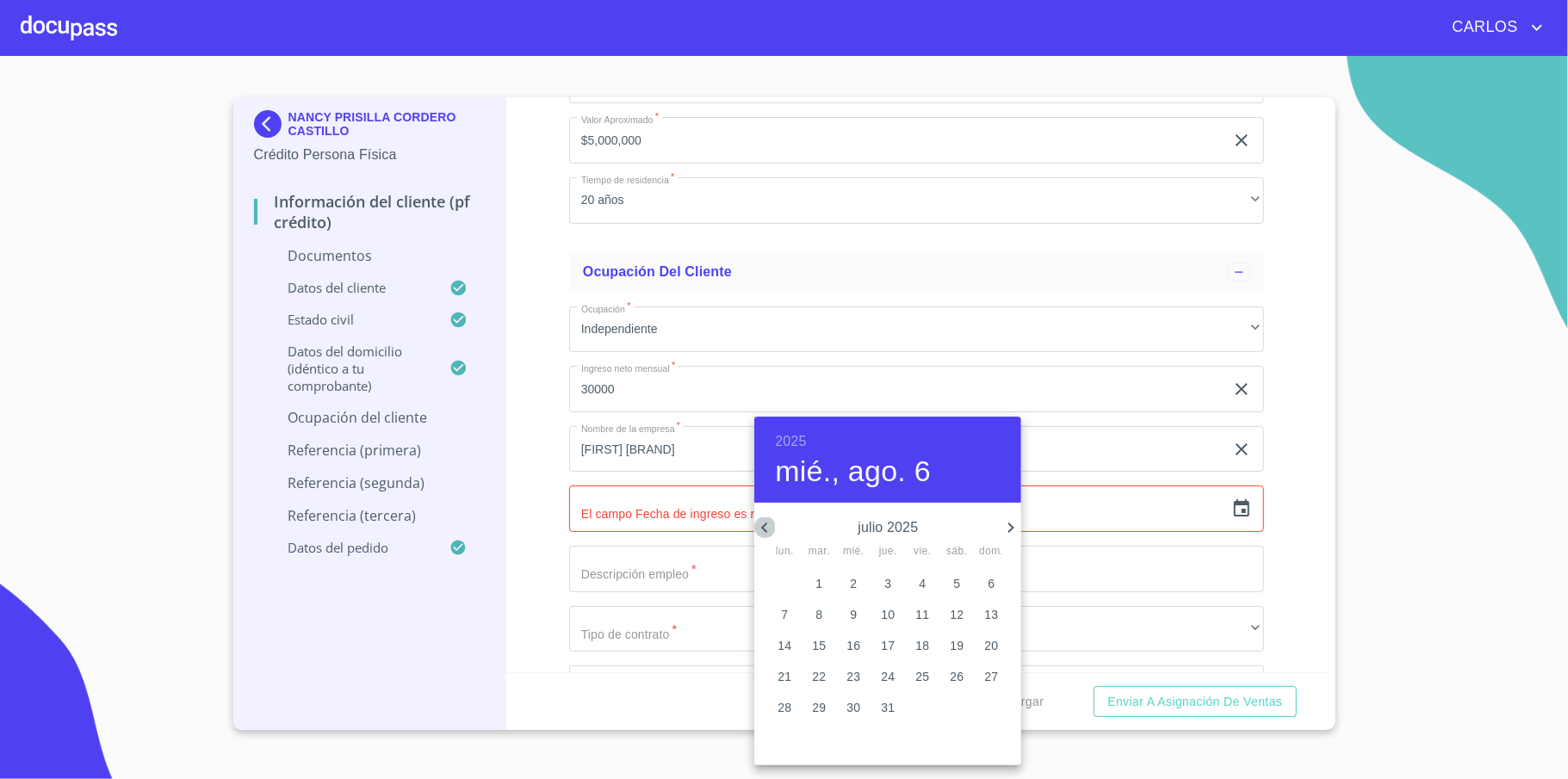 click 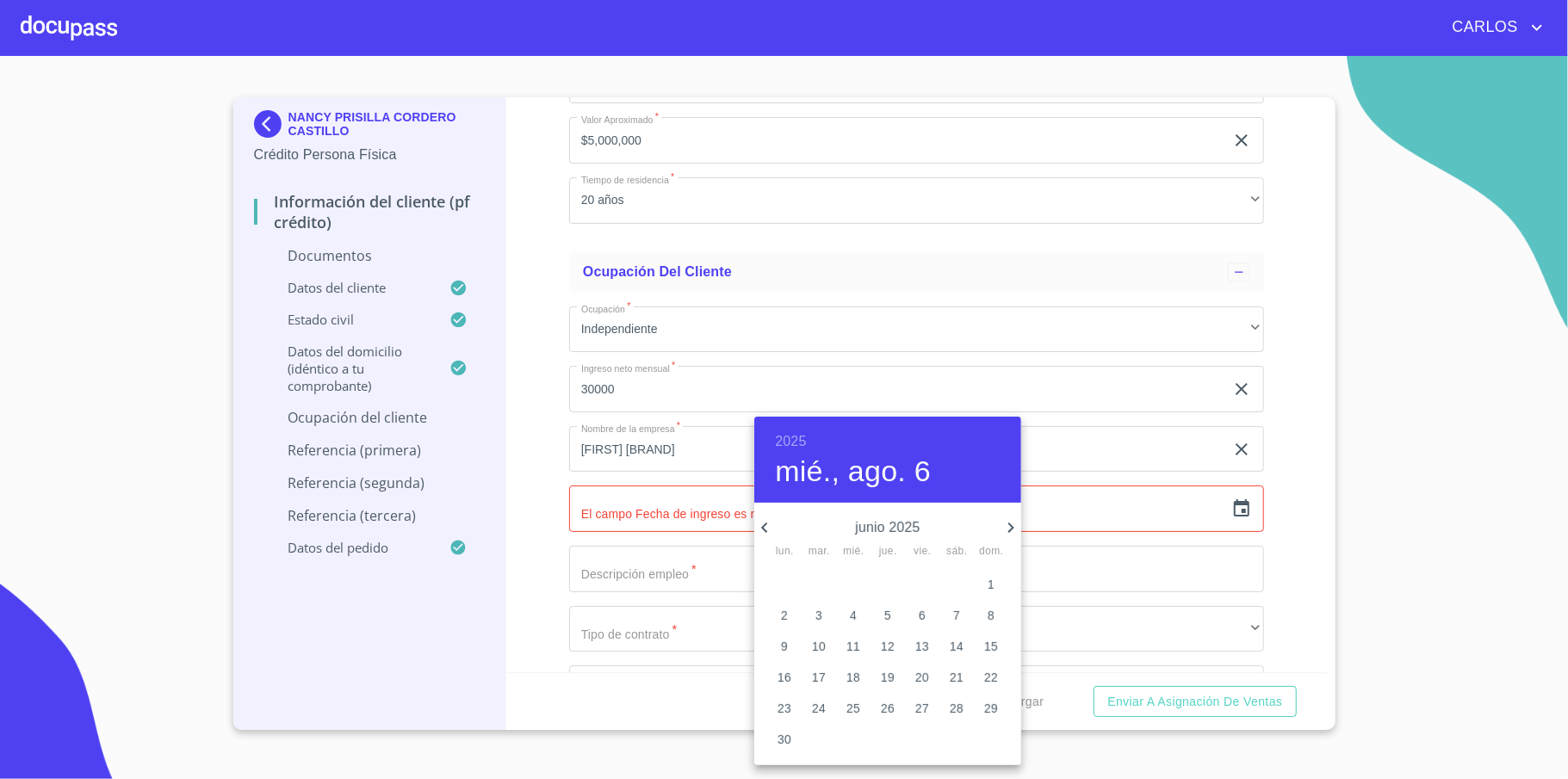 click 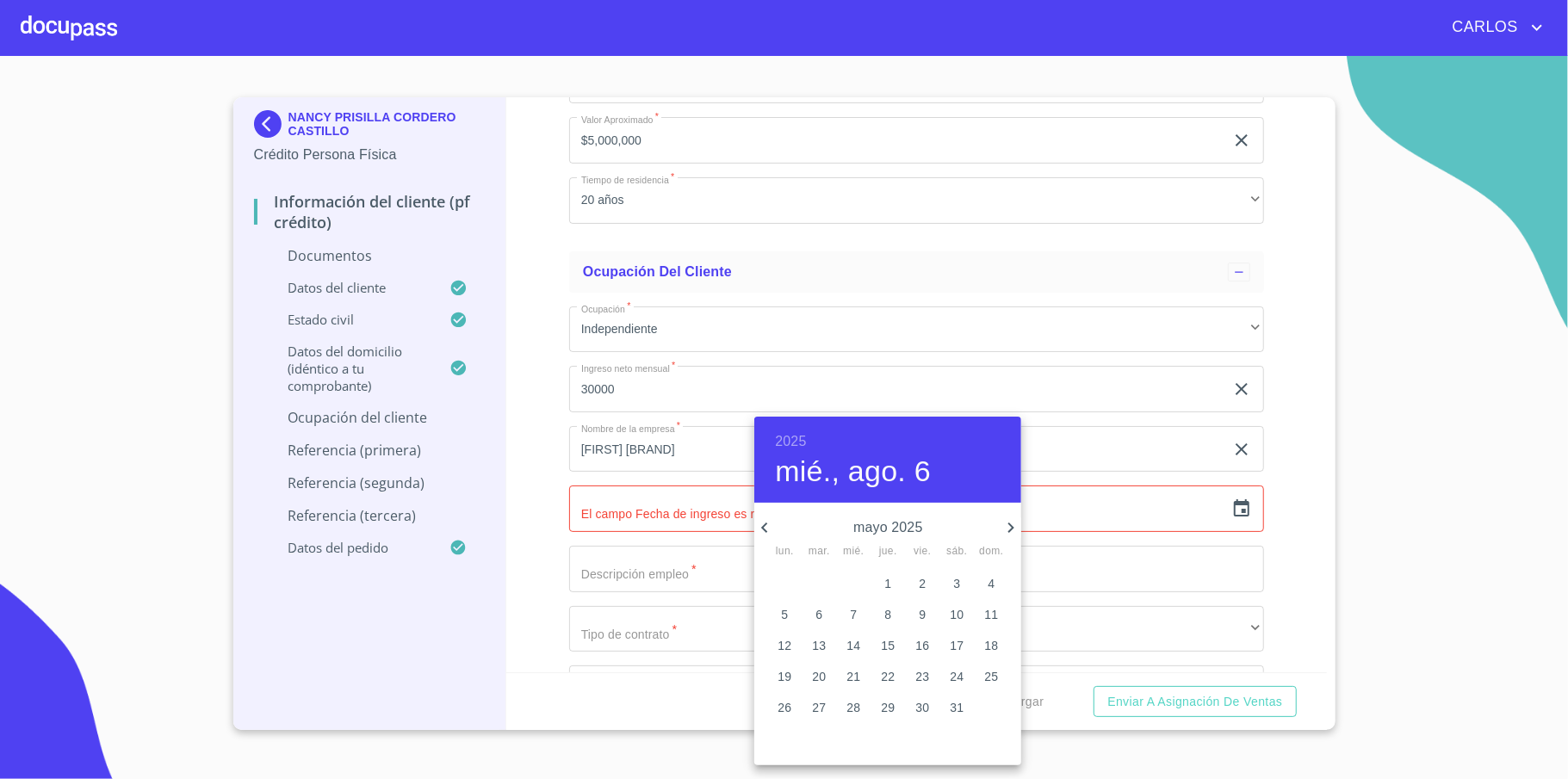 click on "2025" at bounding box center [790, 442] 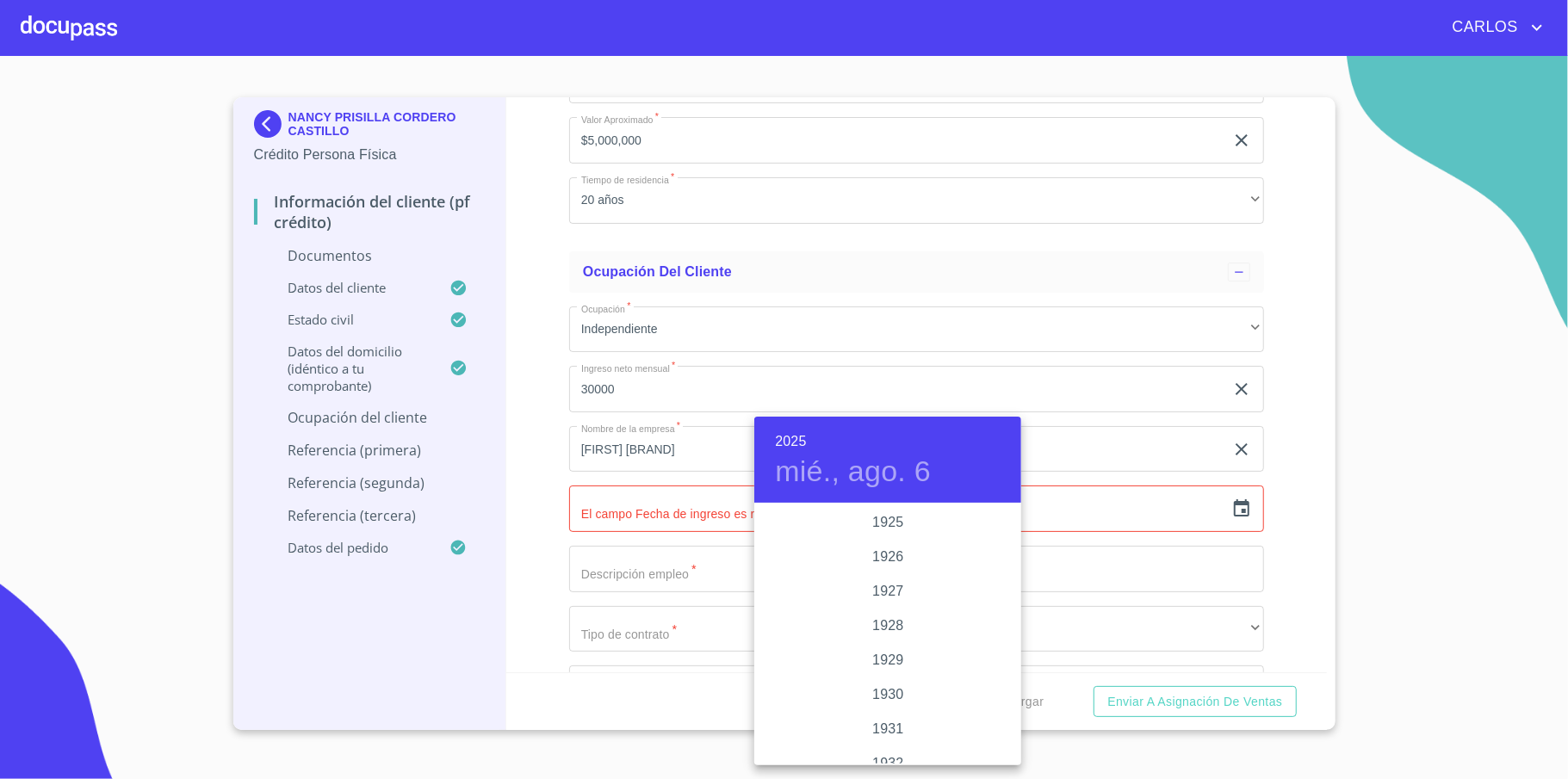 scroll, scrollTop: 3340, scrollLeft: 0, axis: vertical 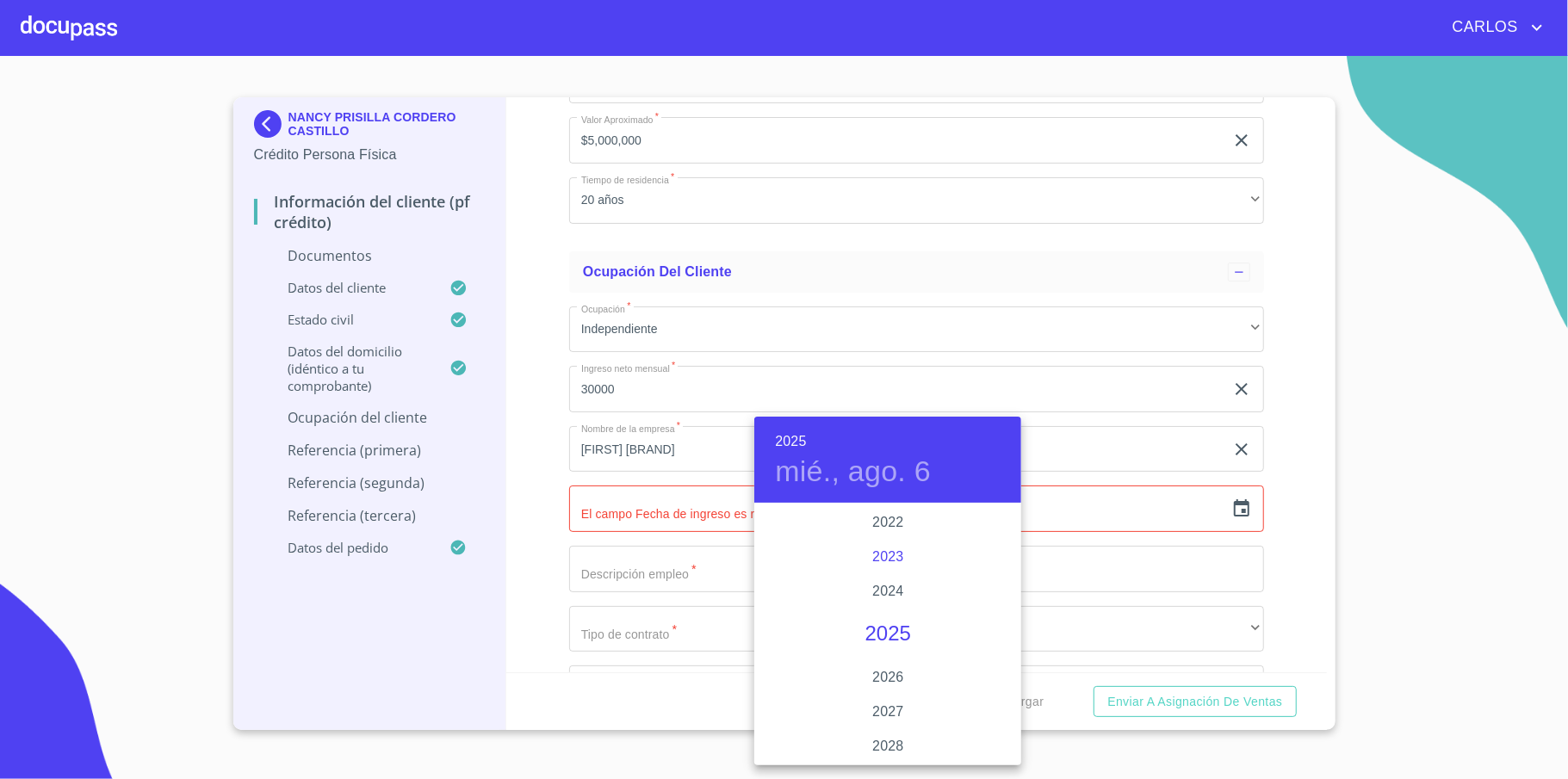 click on "2023" at bounding box center [888, 557] 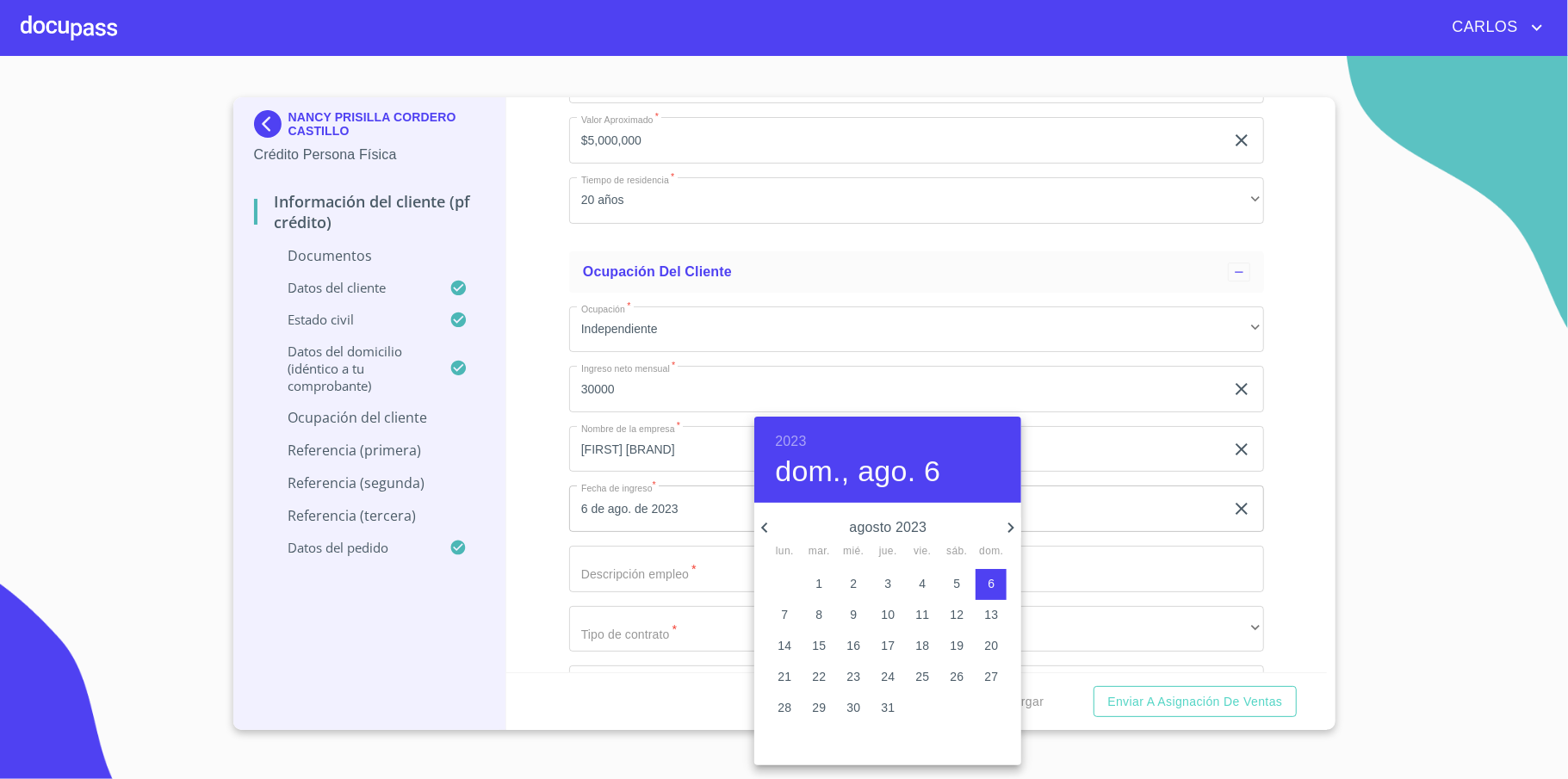 click 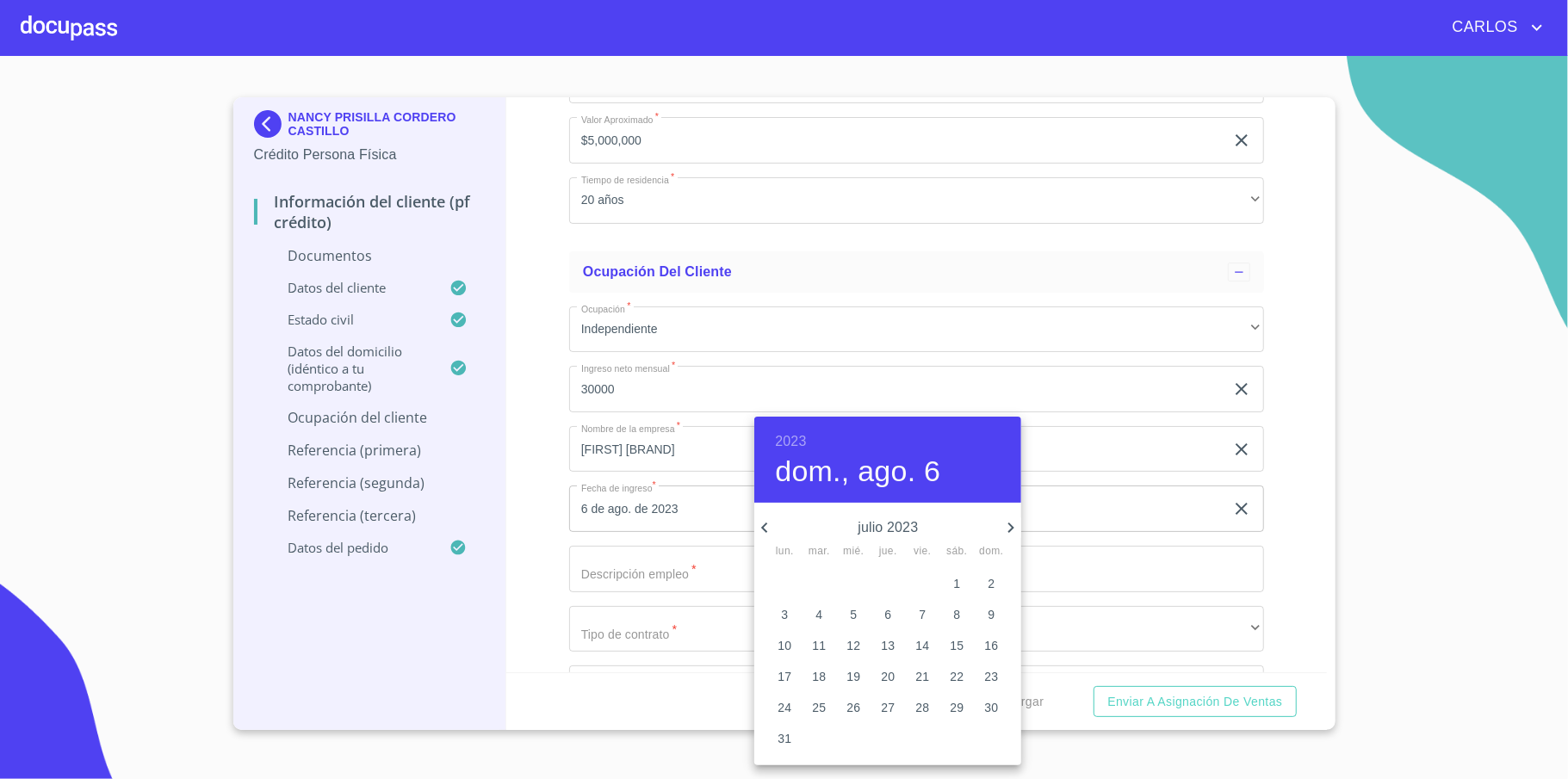 click 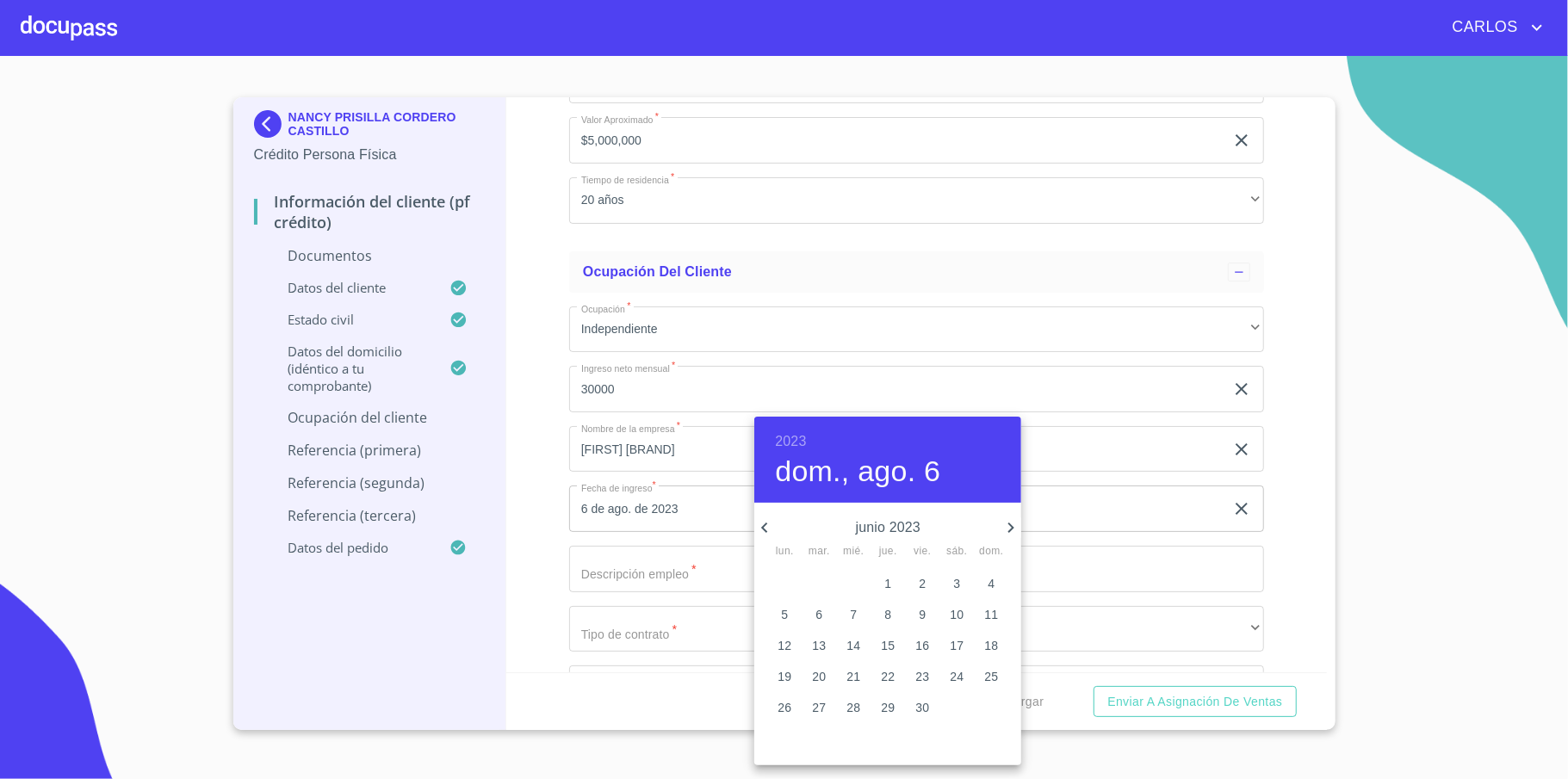 click 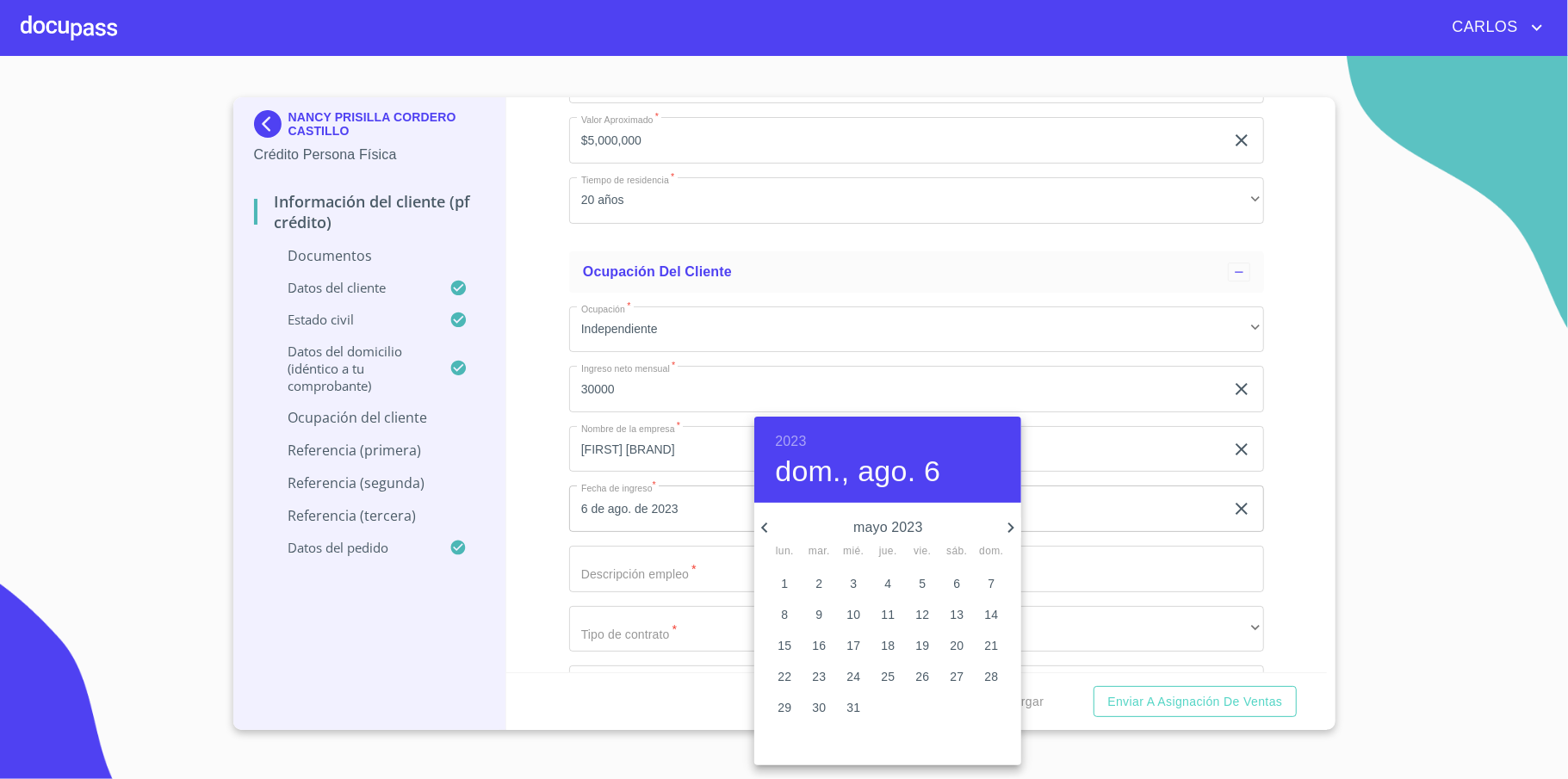 click on "17" at bounding box center (853, 646) 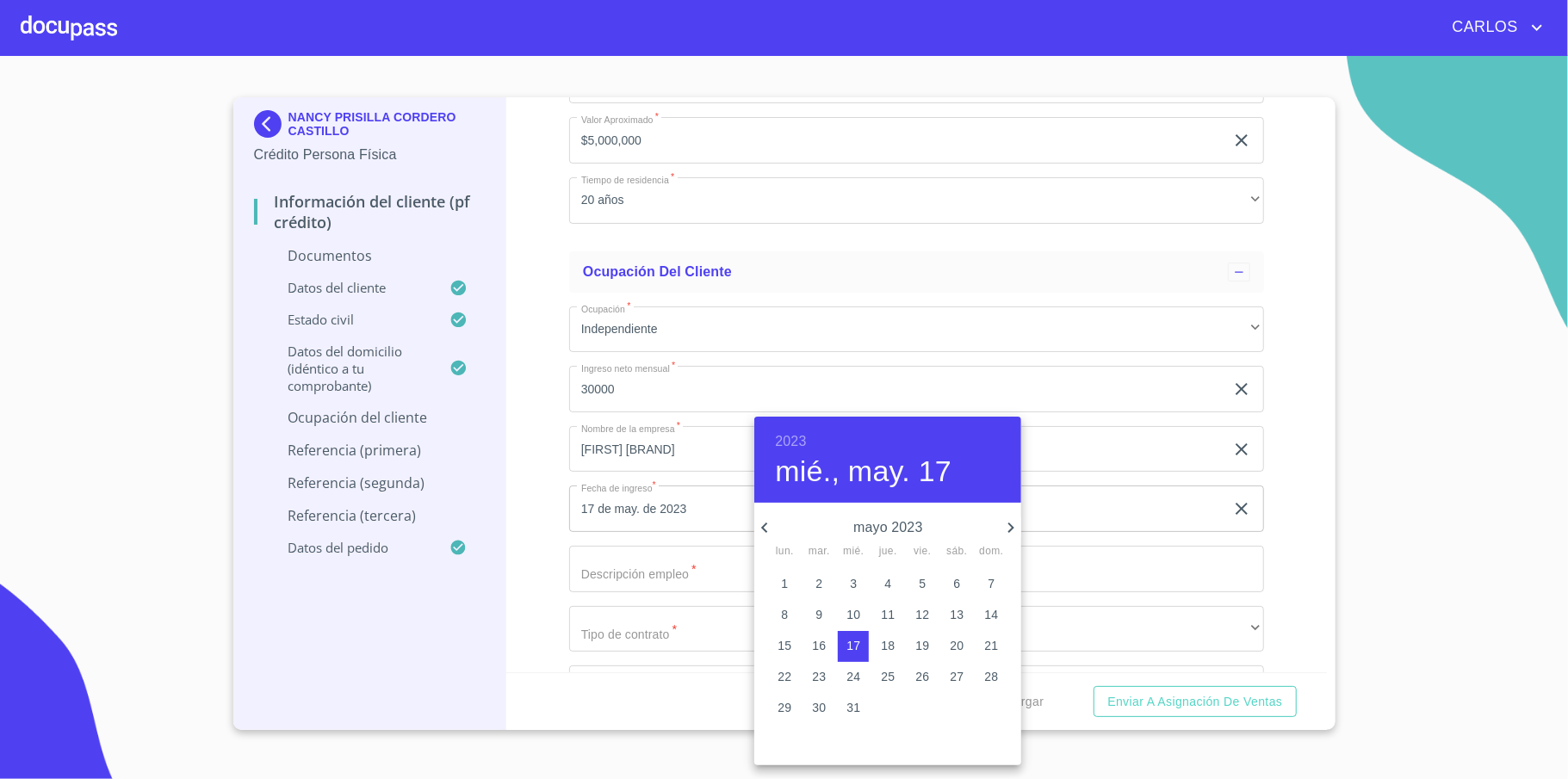 click at bounding box center (784, 389) 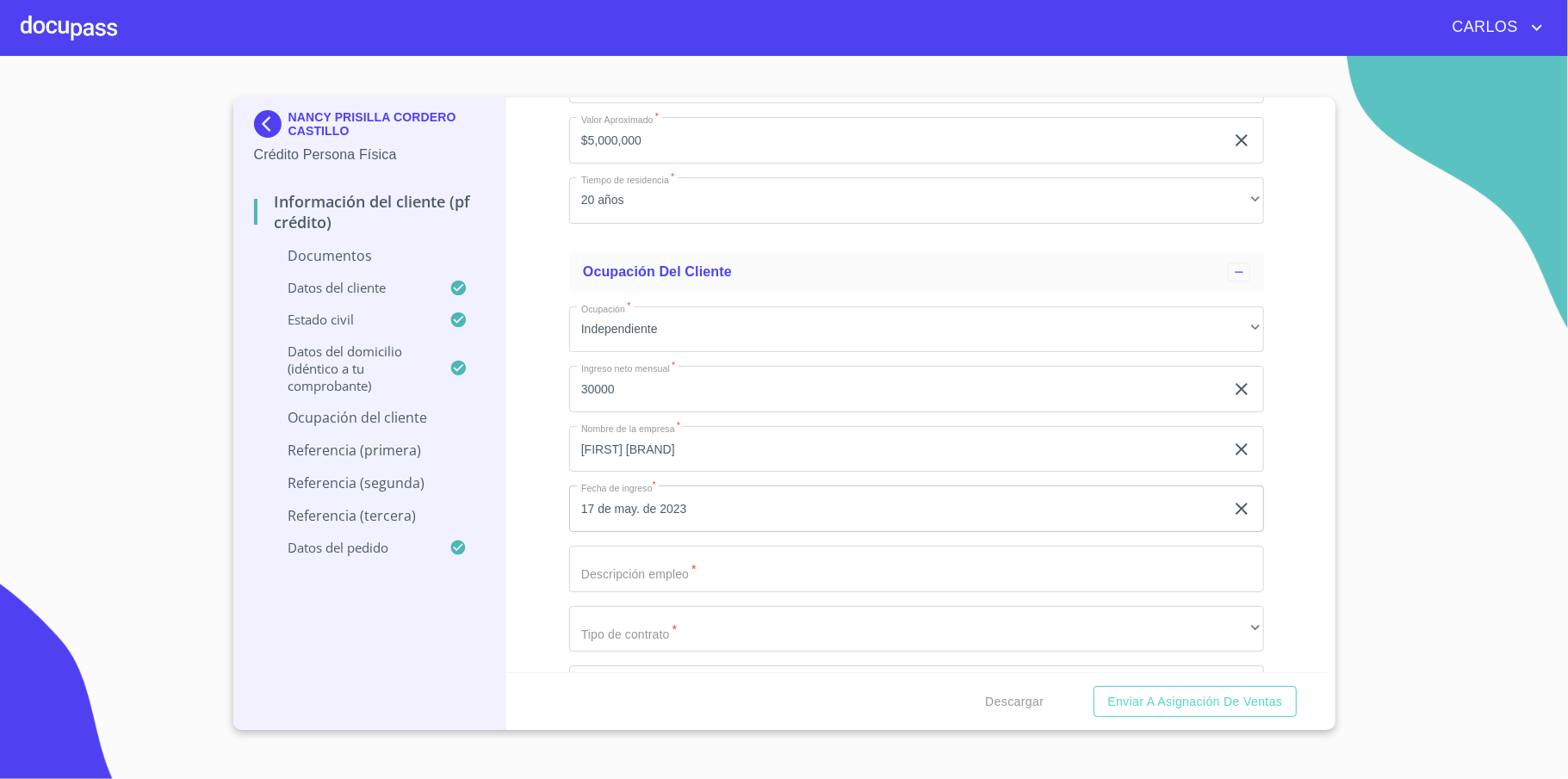 click on "Documento de identificación   *" at bounding box center [896, -1855] 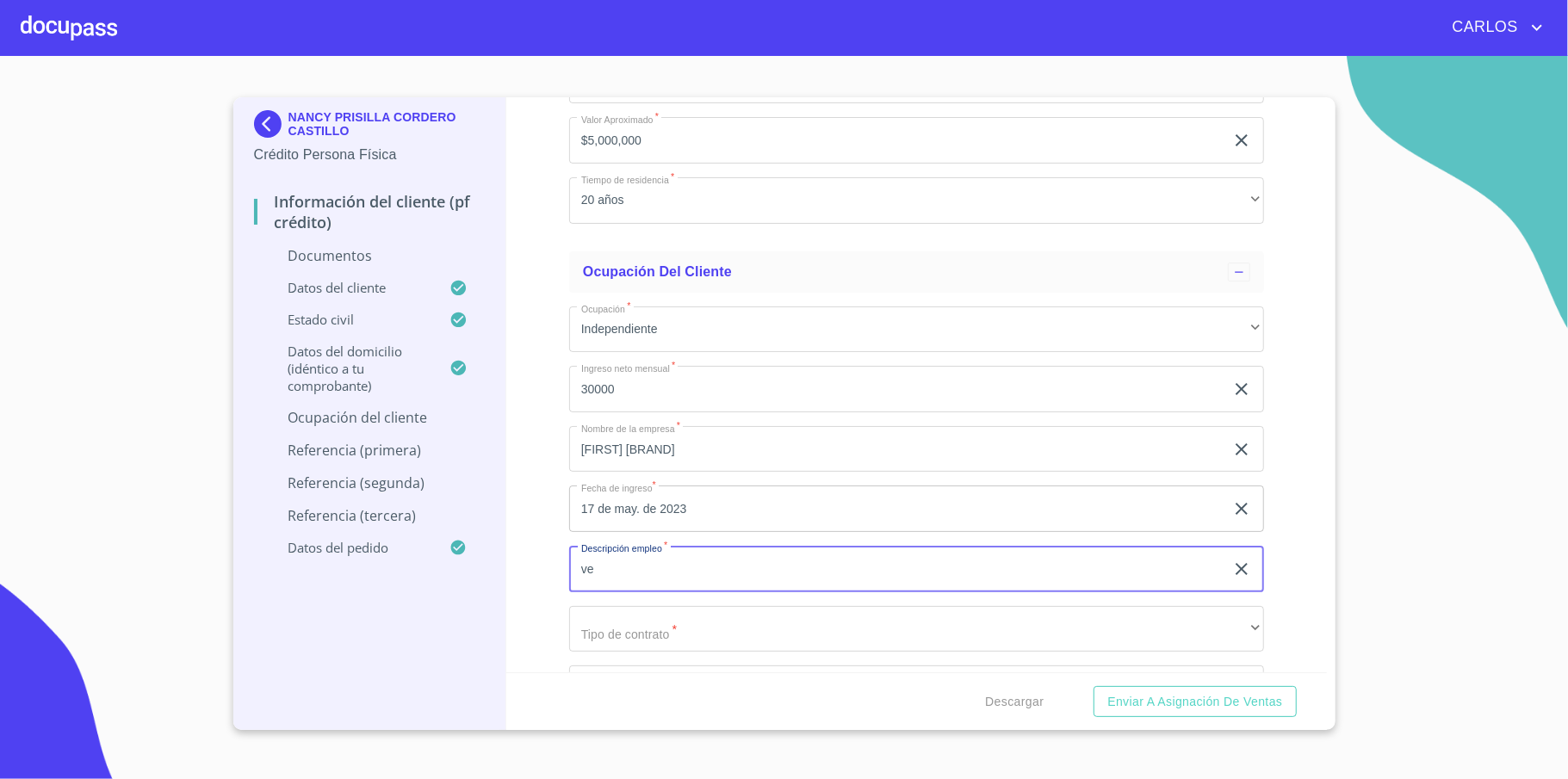 type on "v" 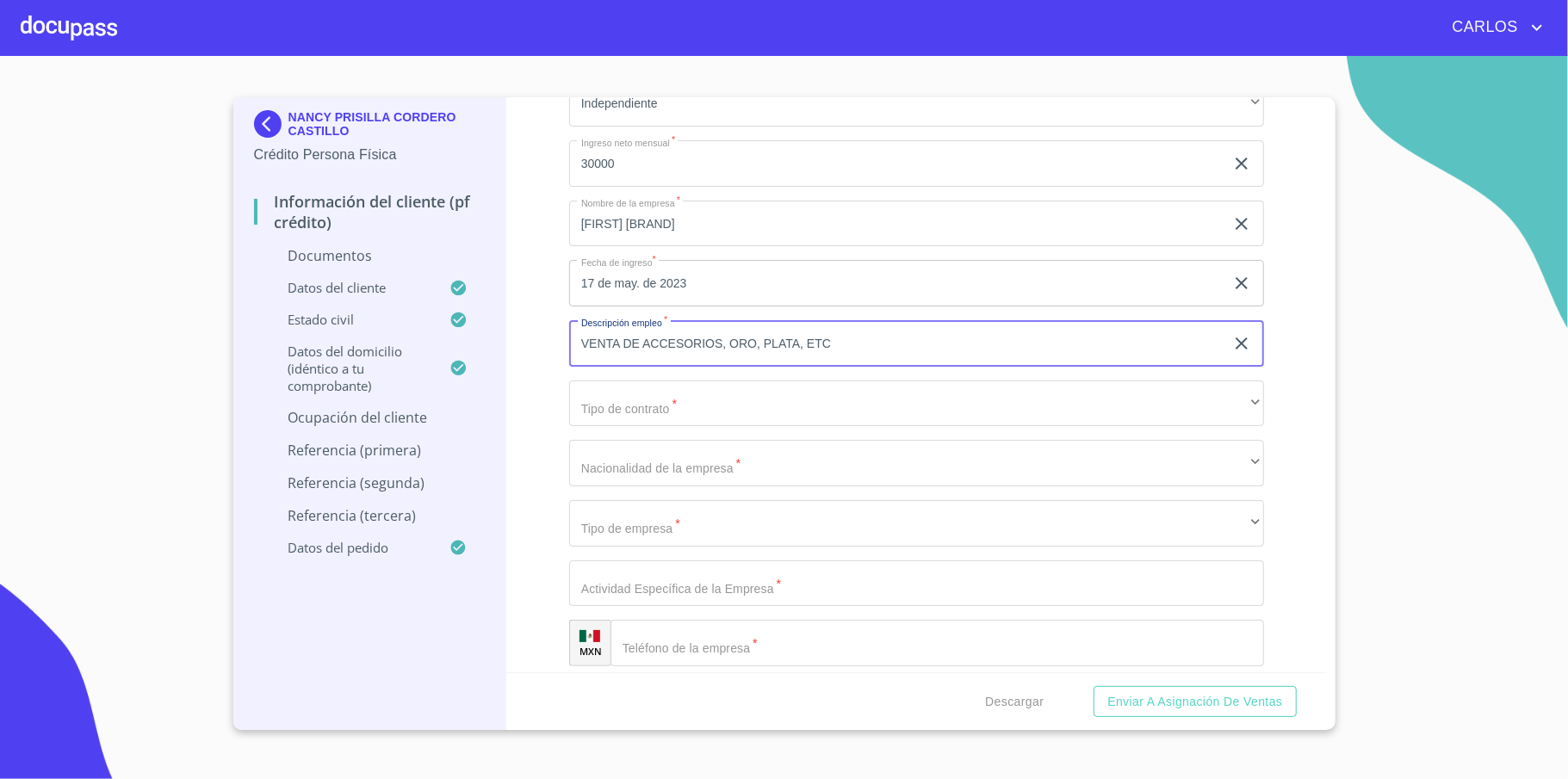 scroll, scrollTop: 4361, scrollLeft: 0, axis: vertical 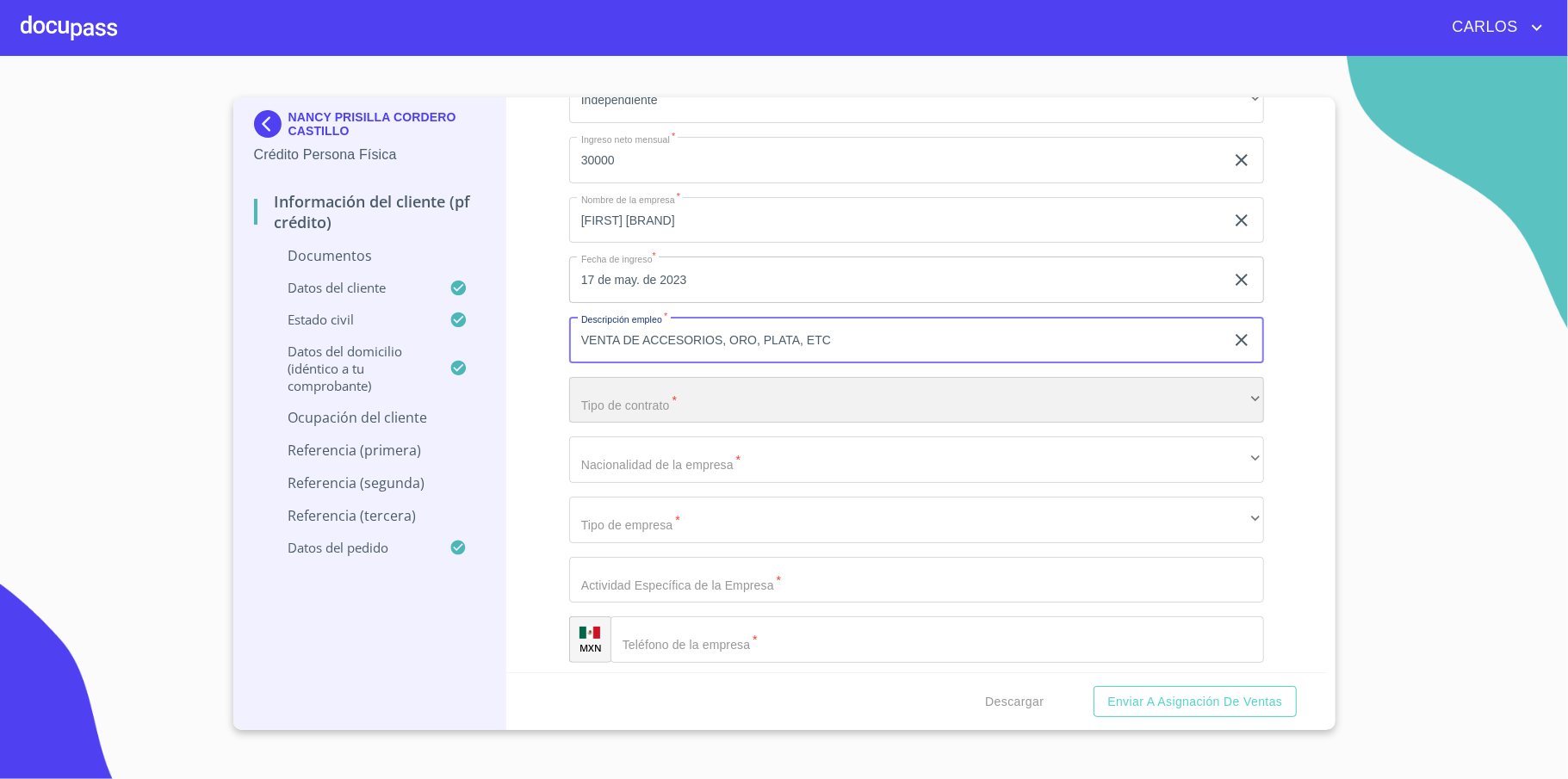 click on "​" at bounding box center [916, 400] 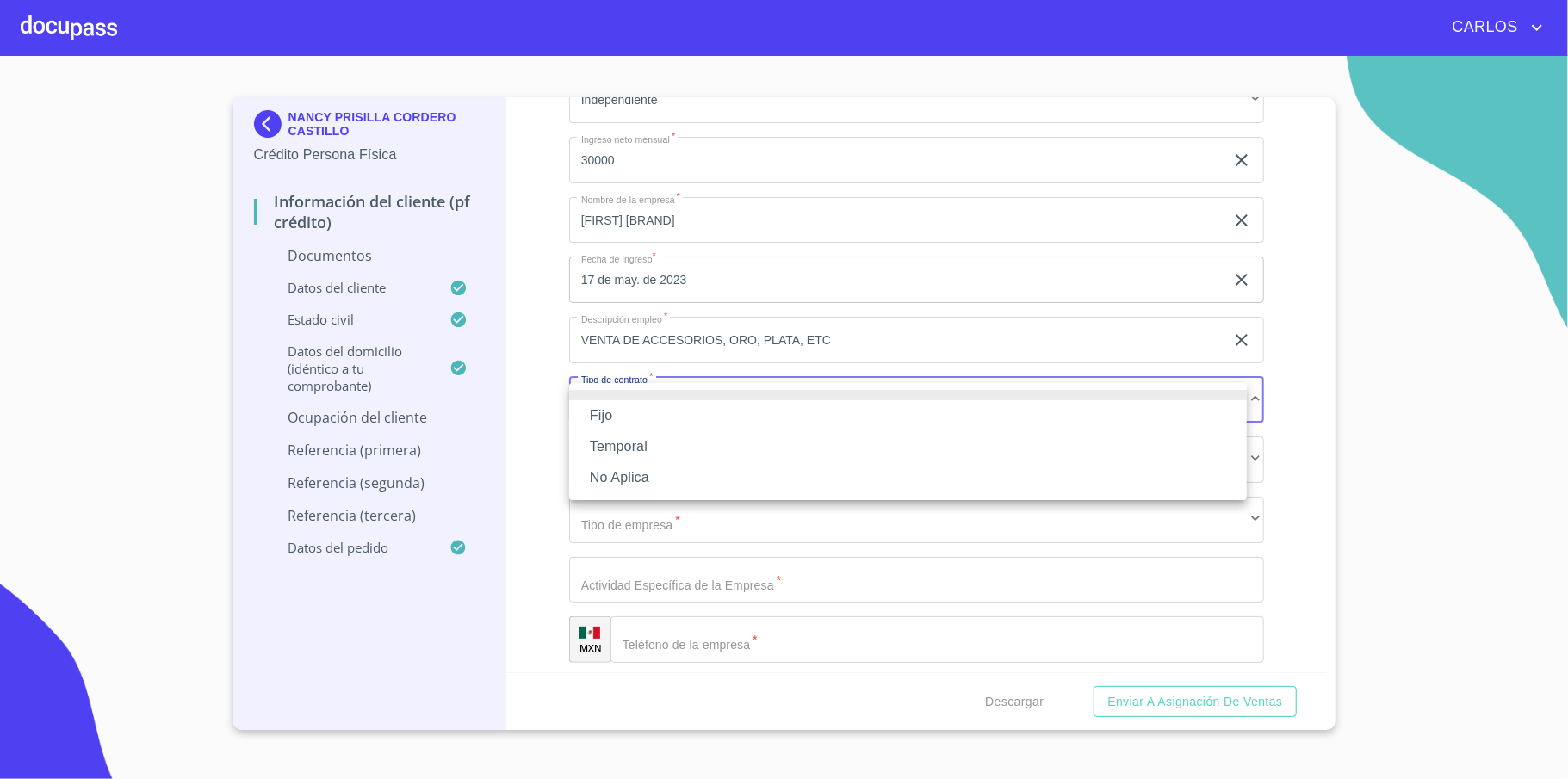 click on "Fijo" at bounding box center [908, 416] 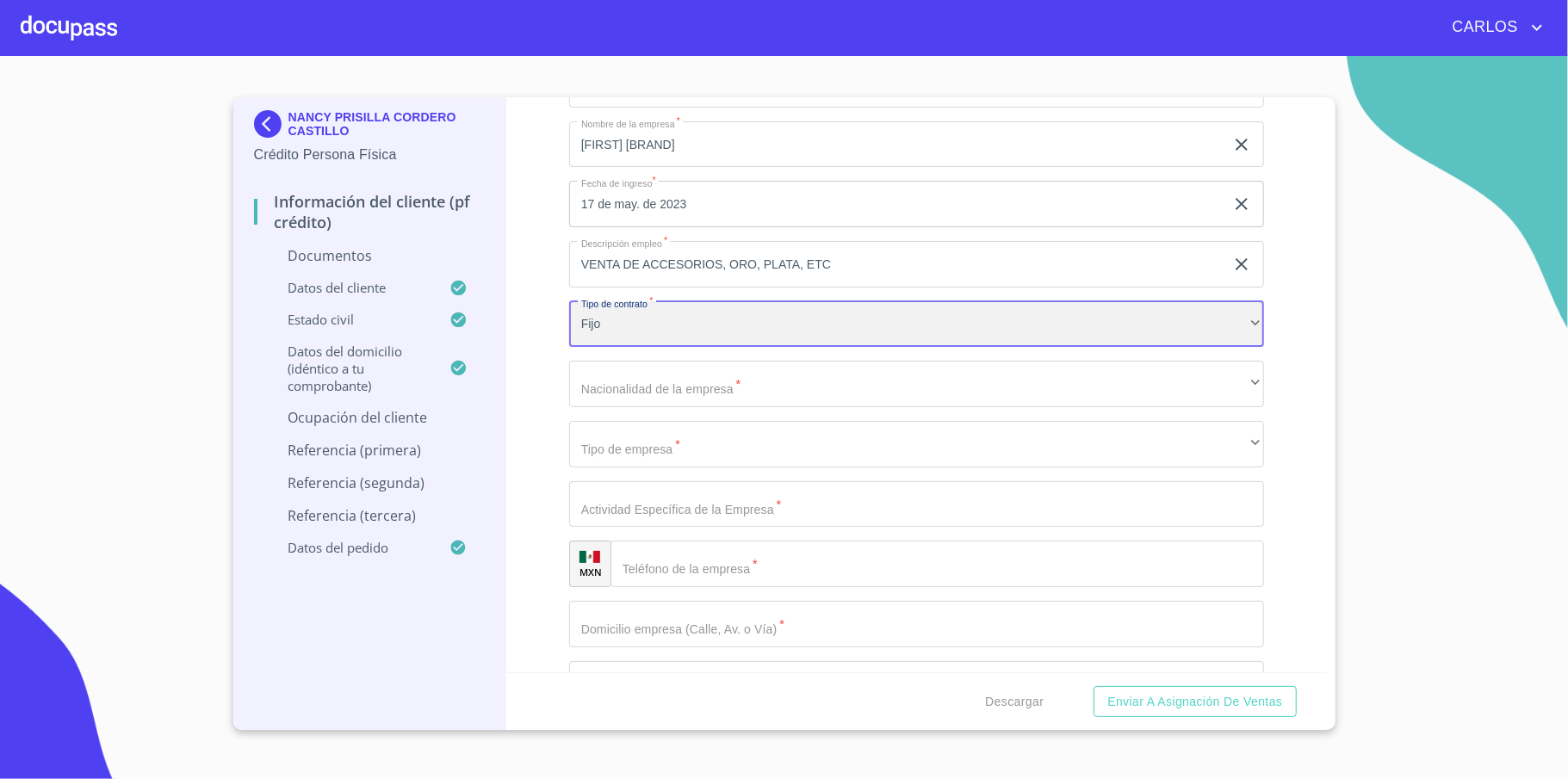 scroll, scrollTop: 4476, scrollLeft: 0, axis: vertical 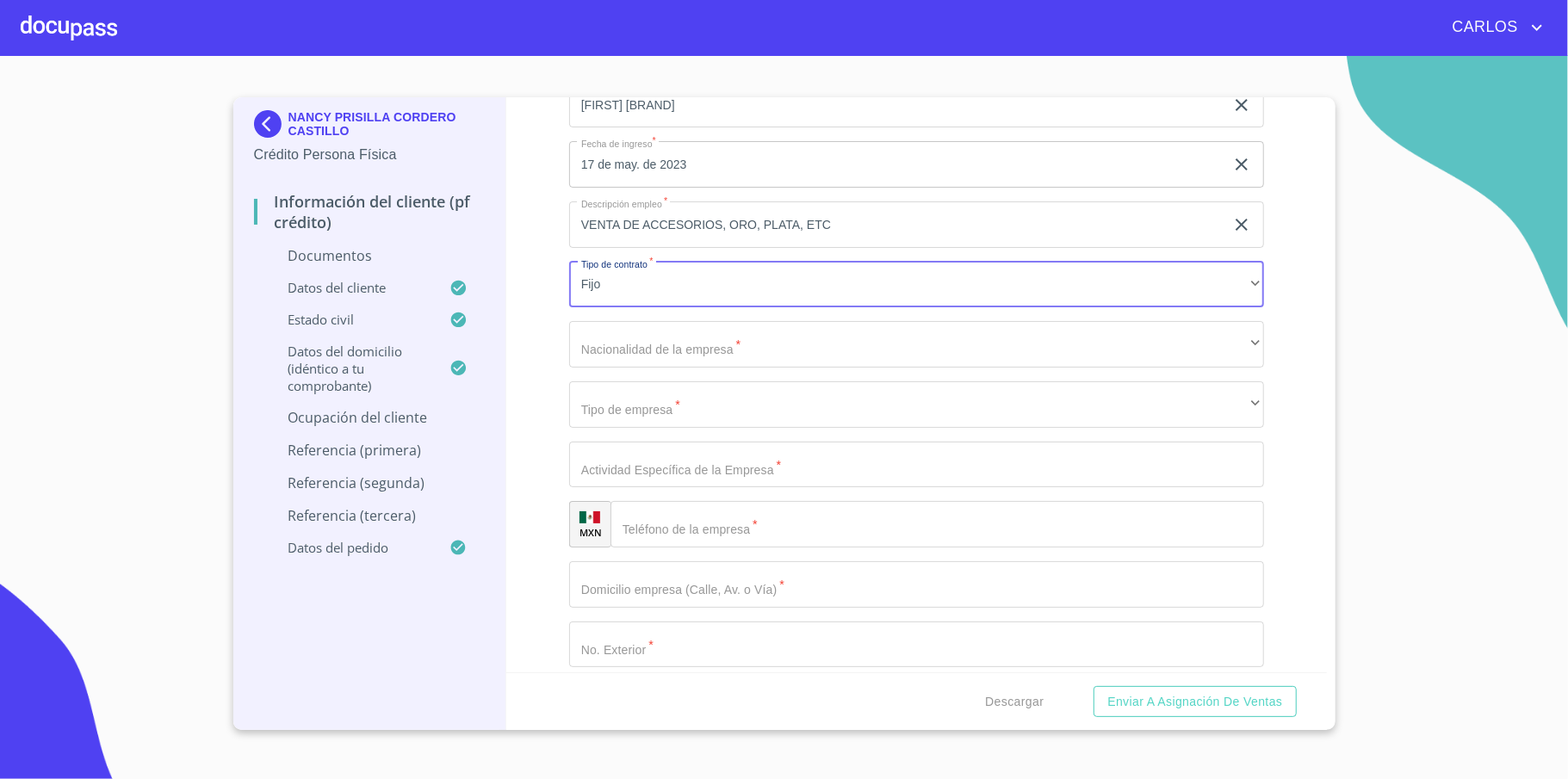click on "VENTA DE ACCESORIOS, ORO, PLATA, ETC" at bounding box center [896, -2199] 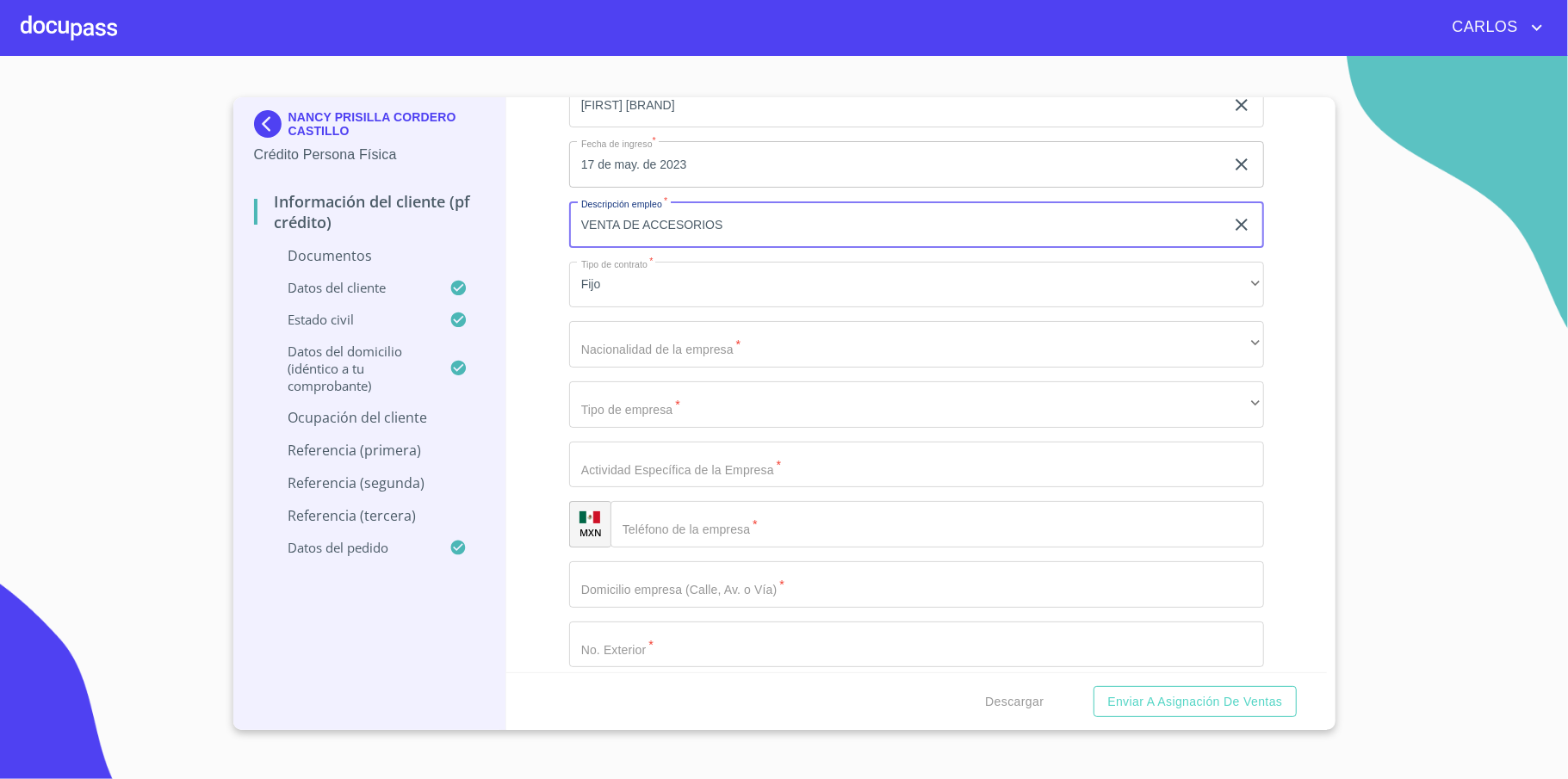 type on "VENTA DE ACCESORIOS" 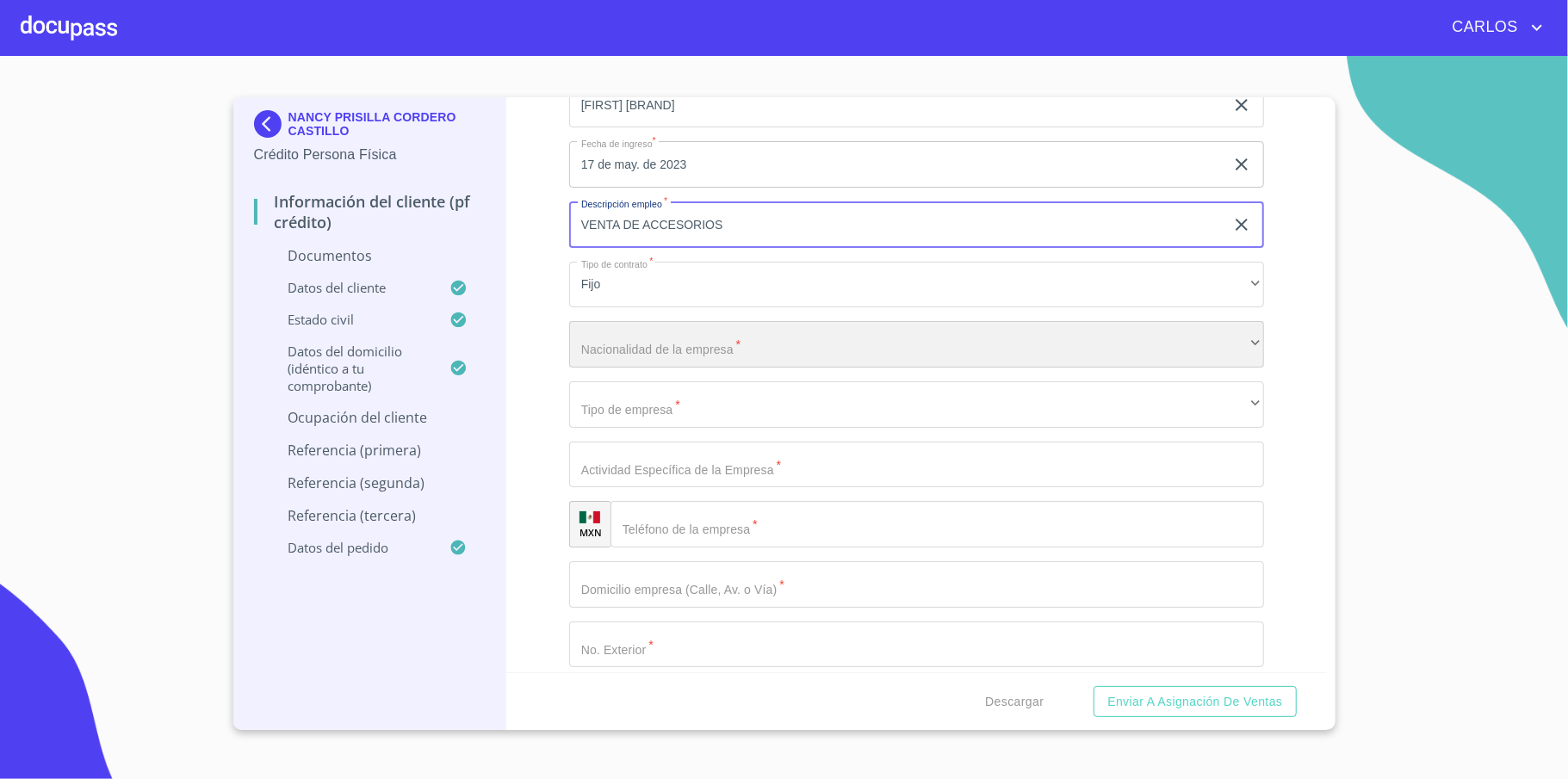 click on "​" at bounding box center [916, 344] 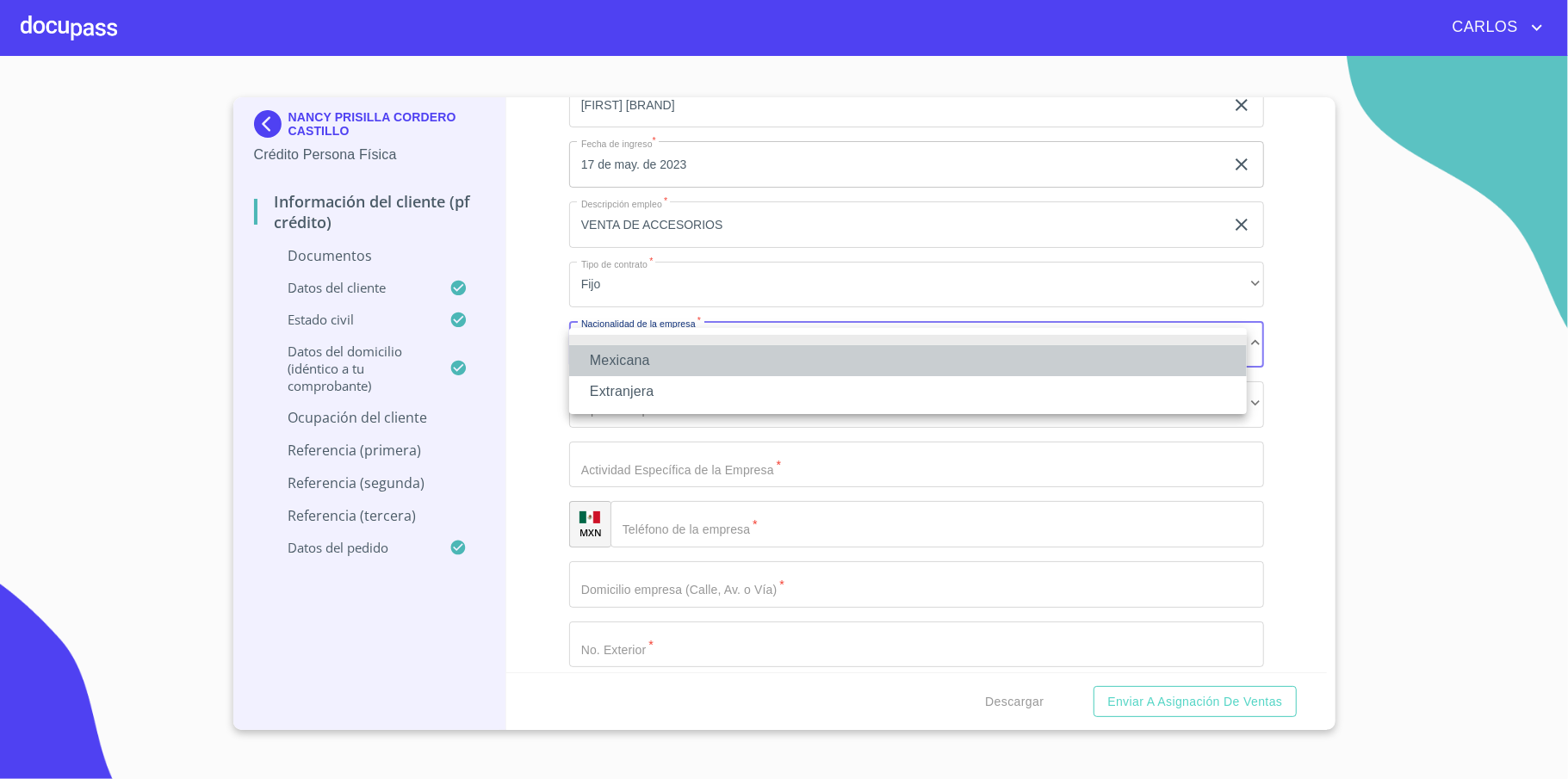 click on "Mexicana" at bounding box center (908, 361) 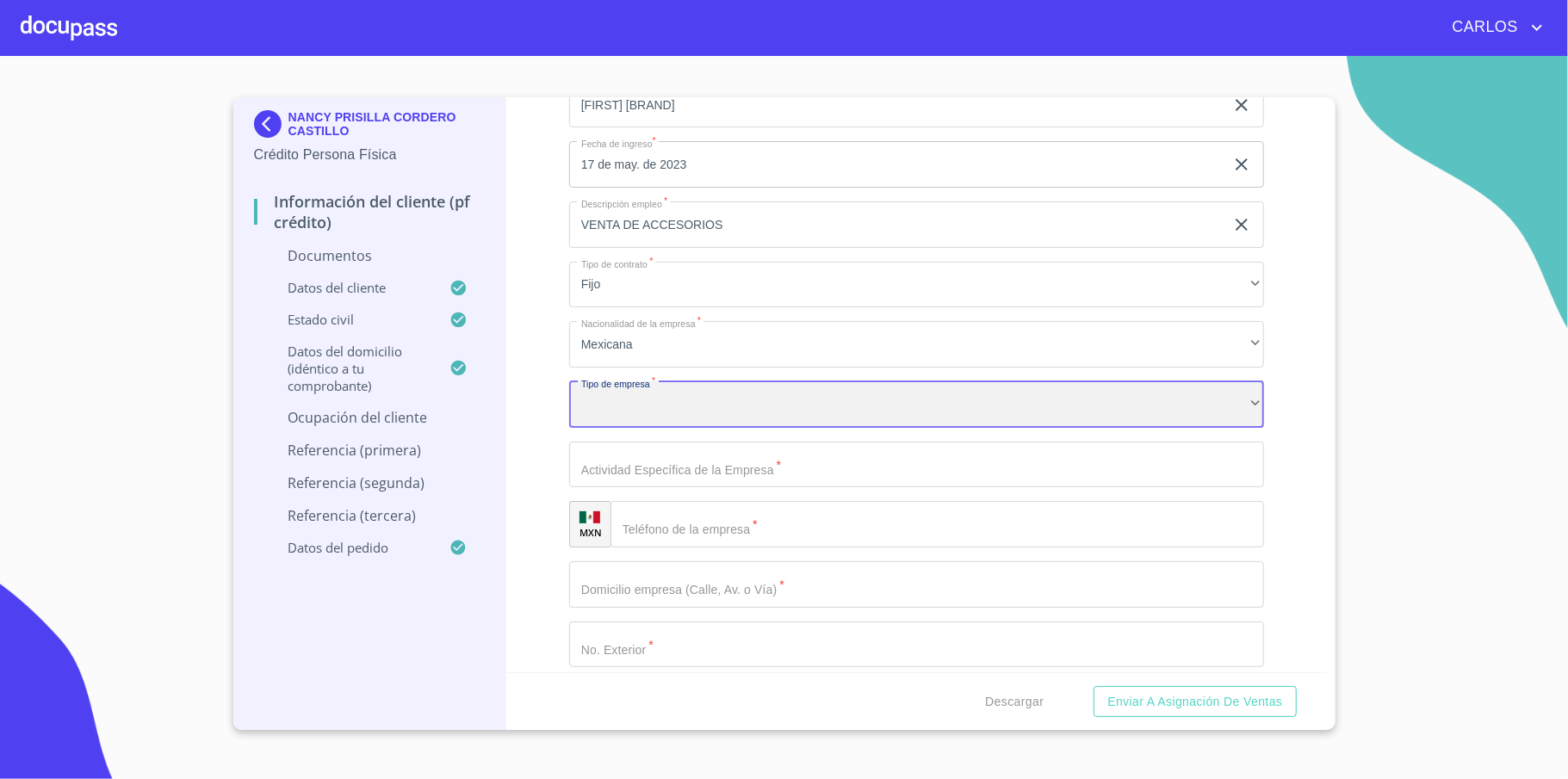 click on "​" at bounding box center [916, 405] 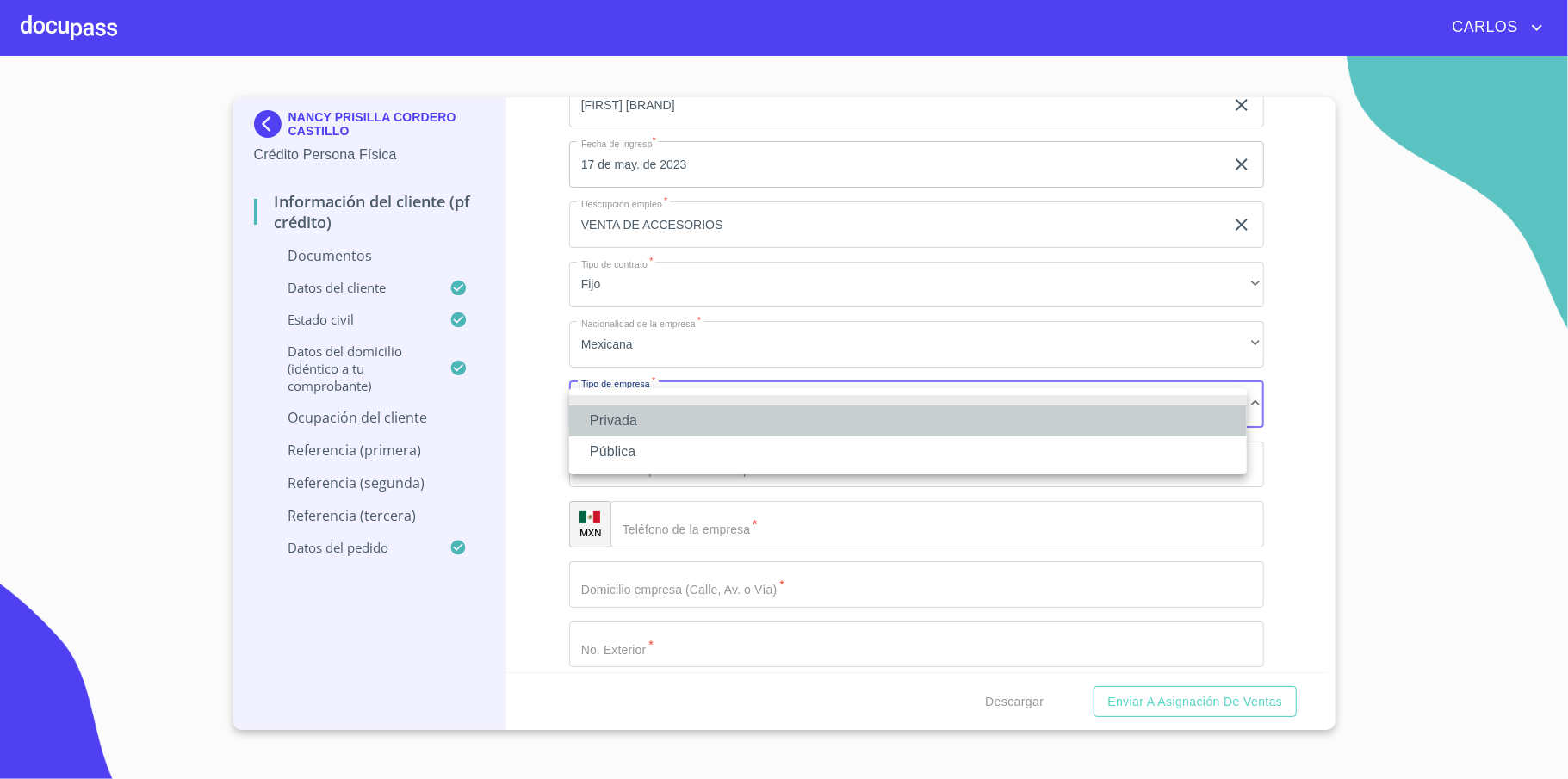 click on "Privada" at bounding box center [908, 421] 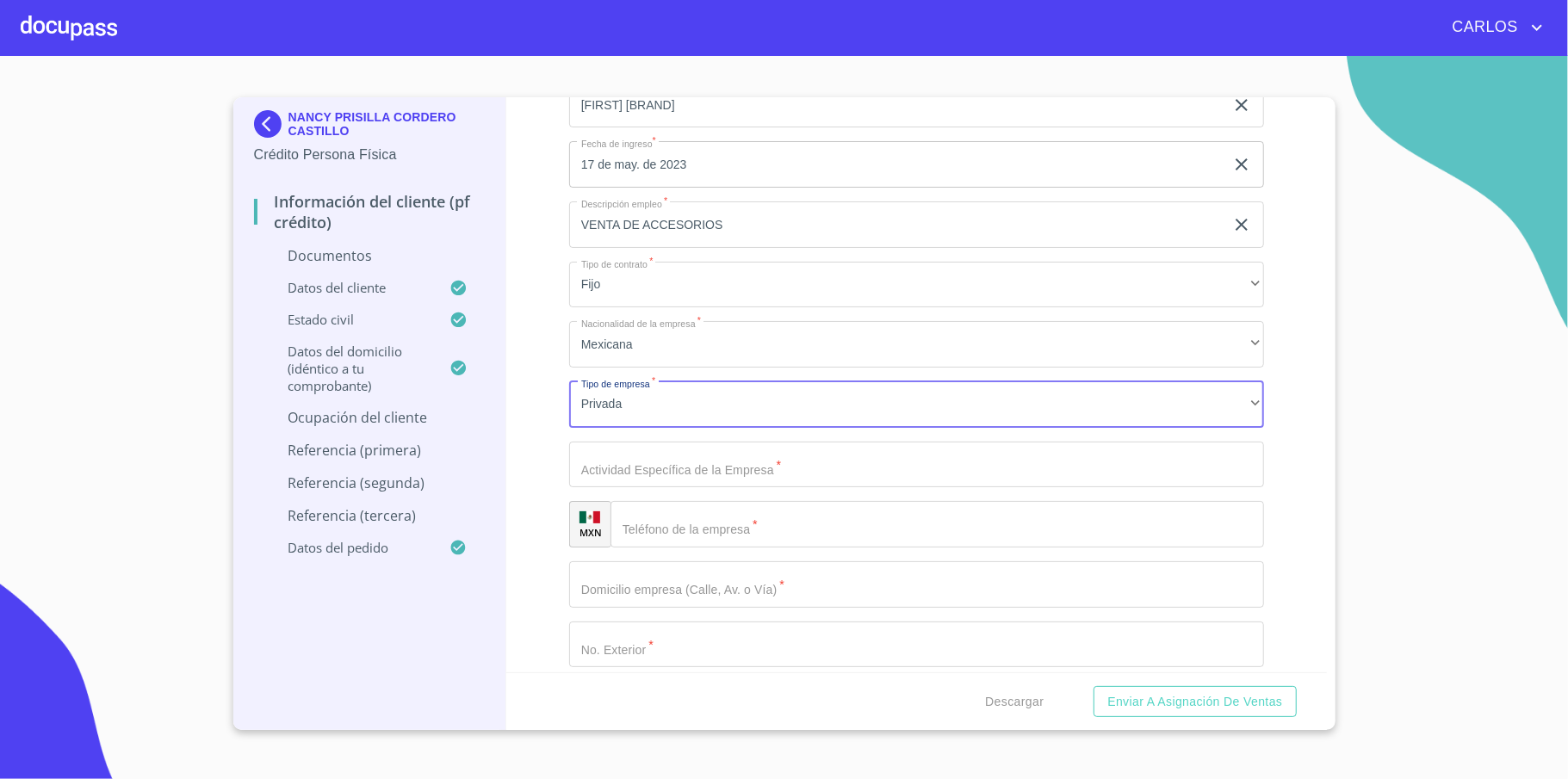 click on "Documento de identificación   *" at bounding box center [896, -2199] 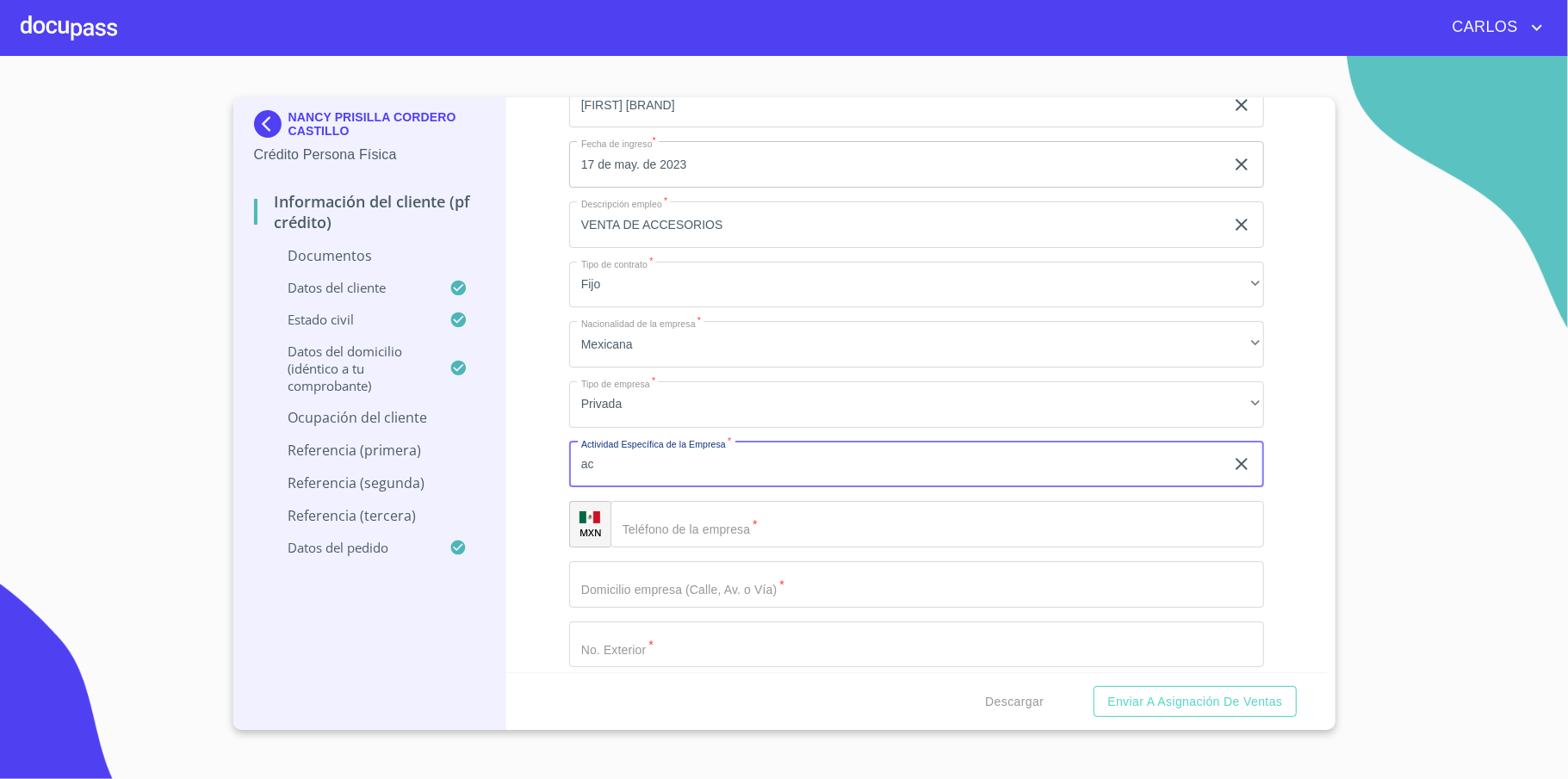type on "a" 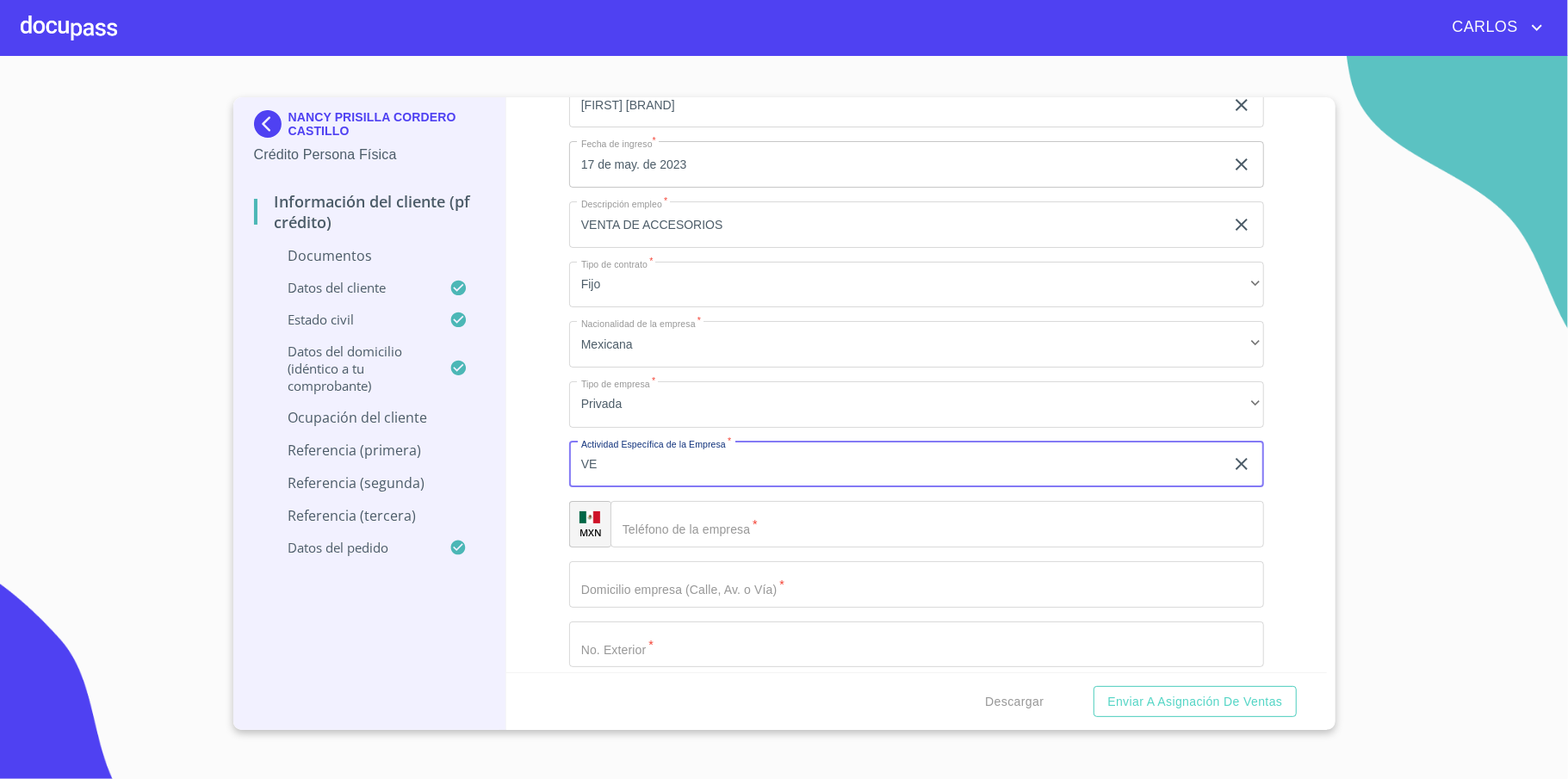 type on "V" 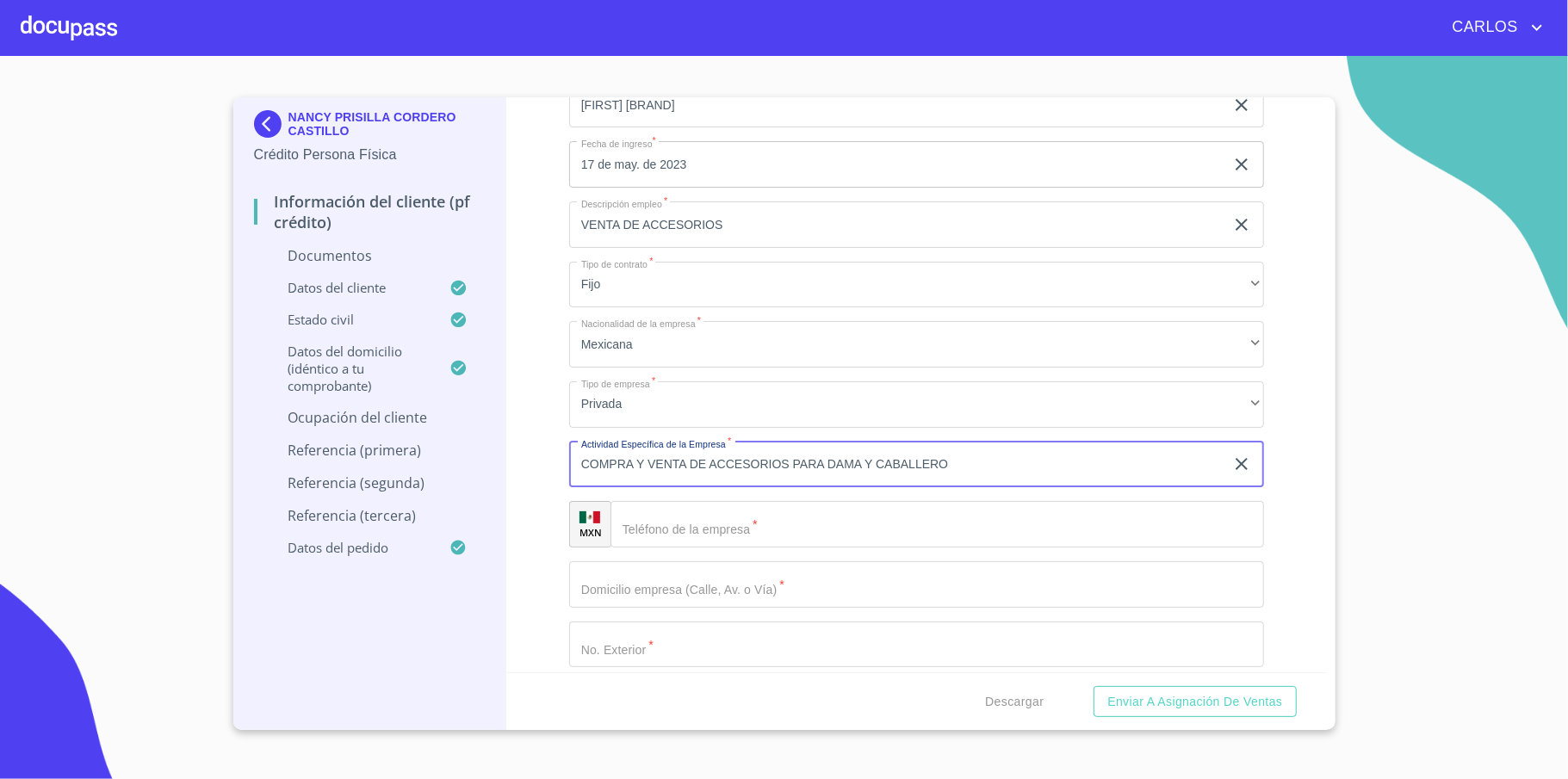type on "COMPRA Y VENTA DE ACCESORIOS PARA DAMA Y CABALLERO" 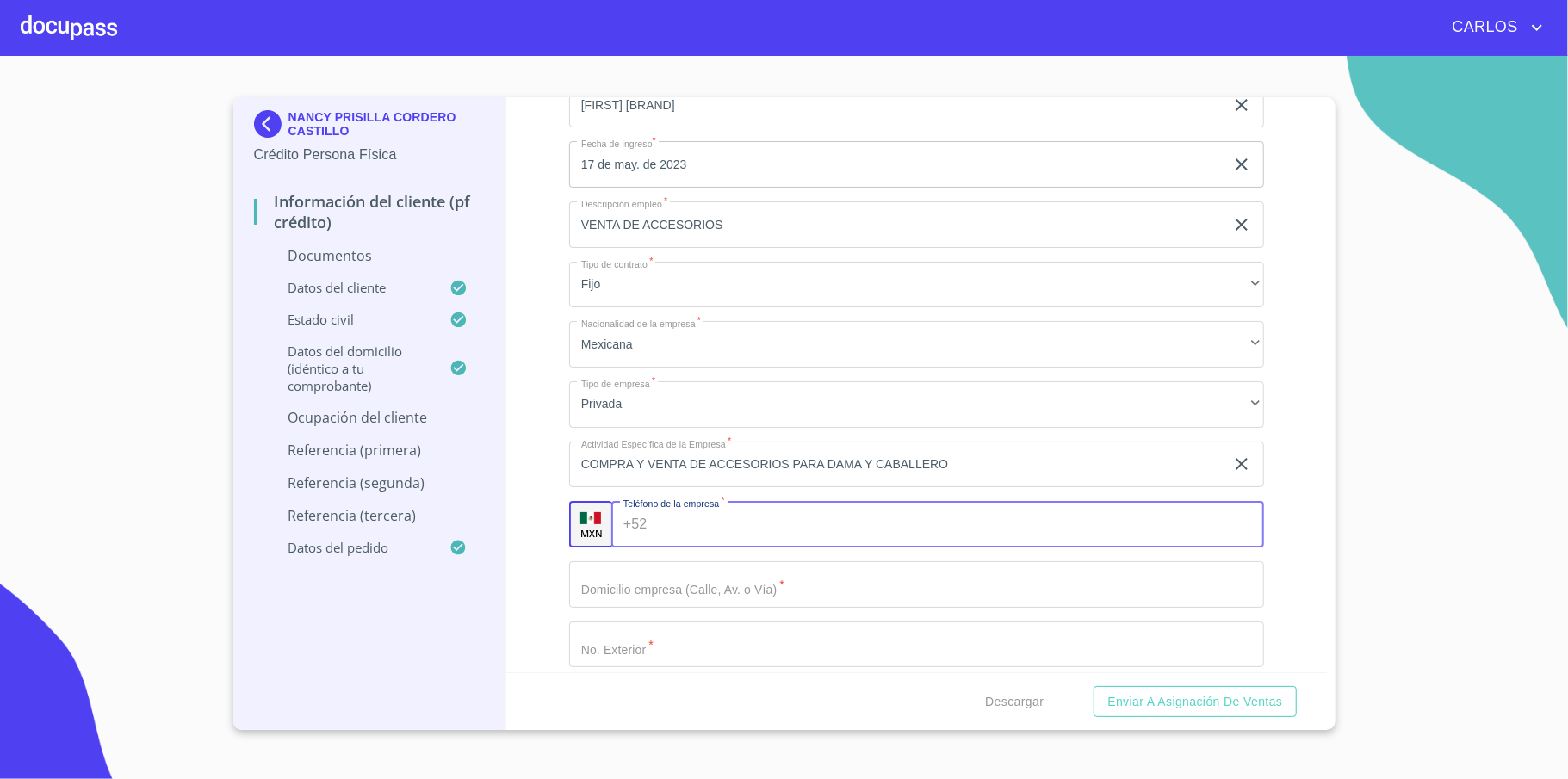 scroll, scrollTop: 4591, scrollLeft: 0, axis: vertical 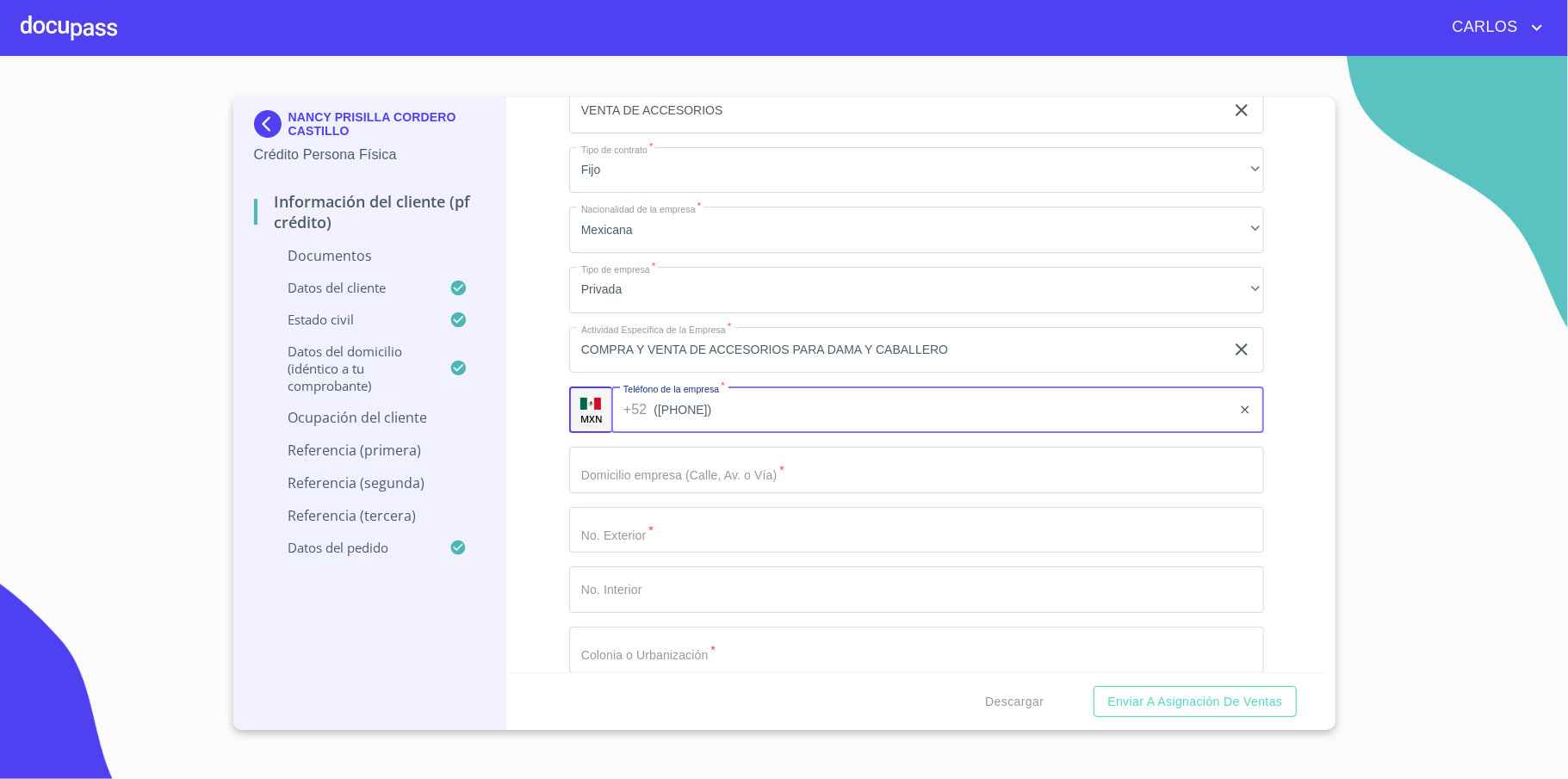 type on "([PHONE])" 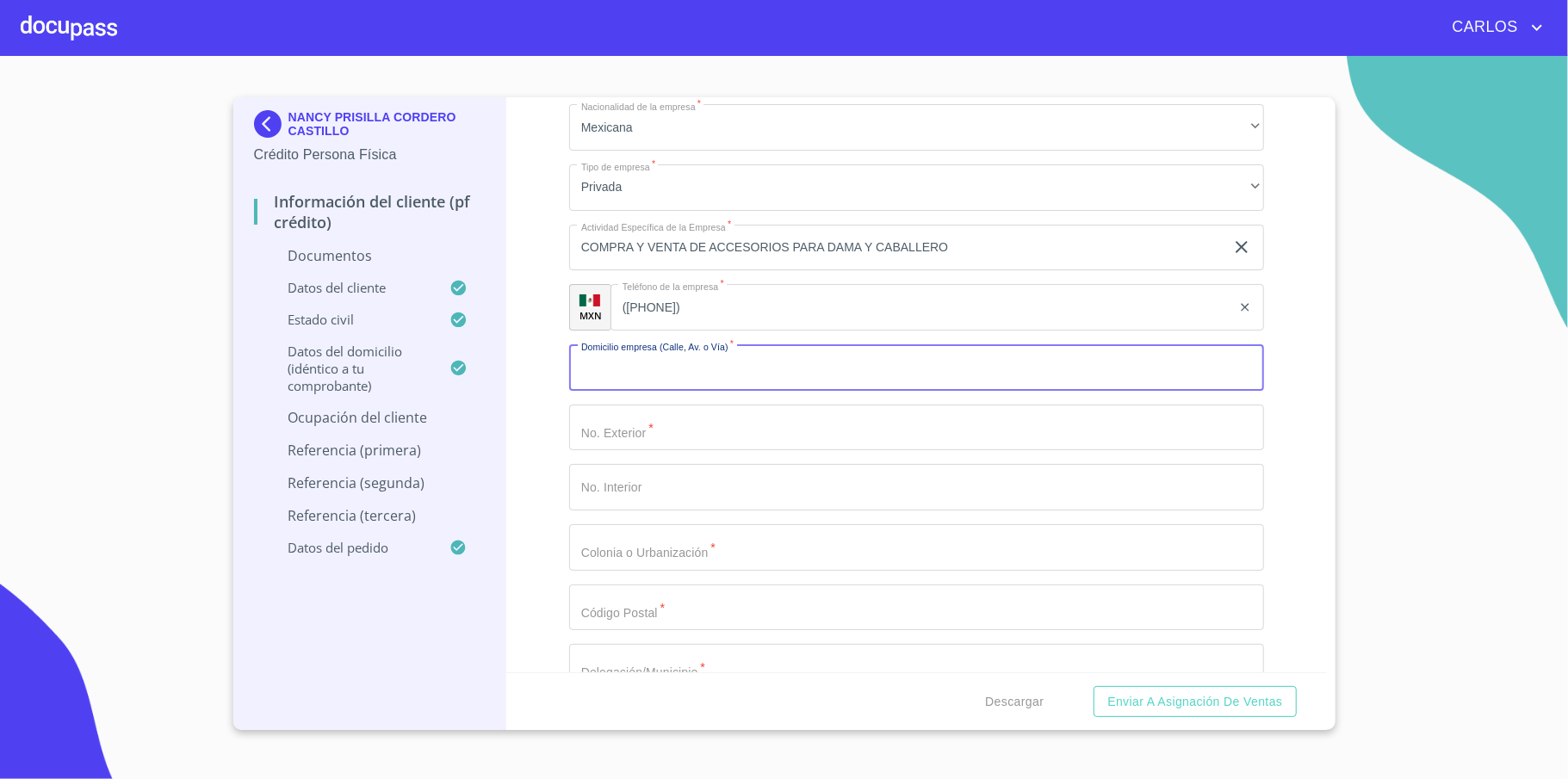 scroll, scrollTop: 4705, scrollLeft: 0, axis: vertical 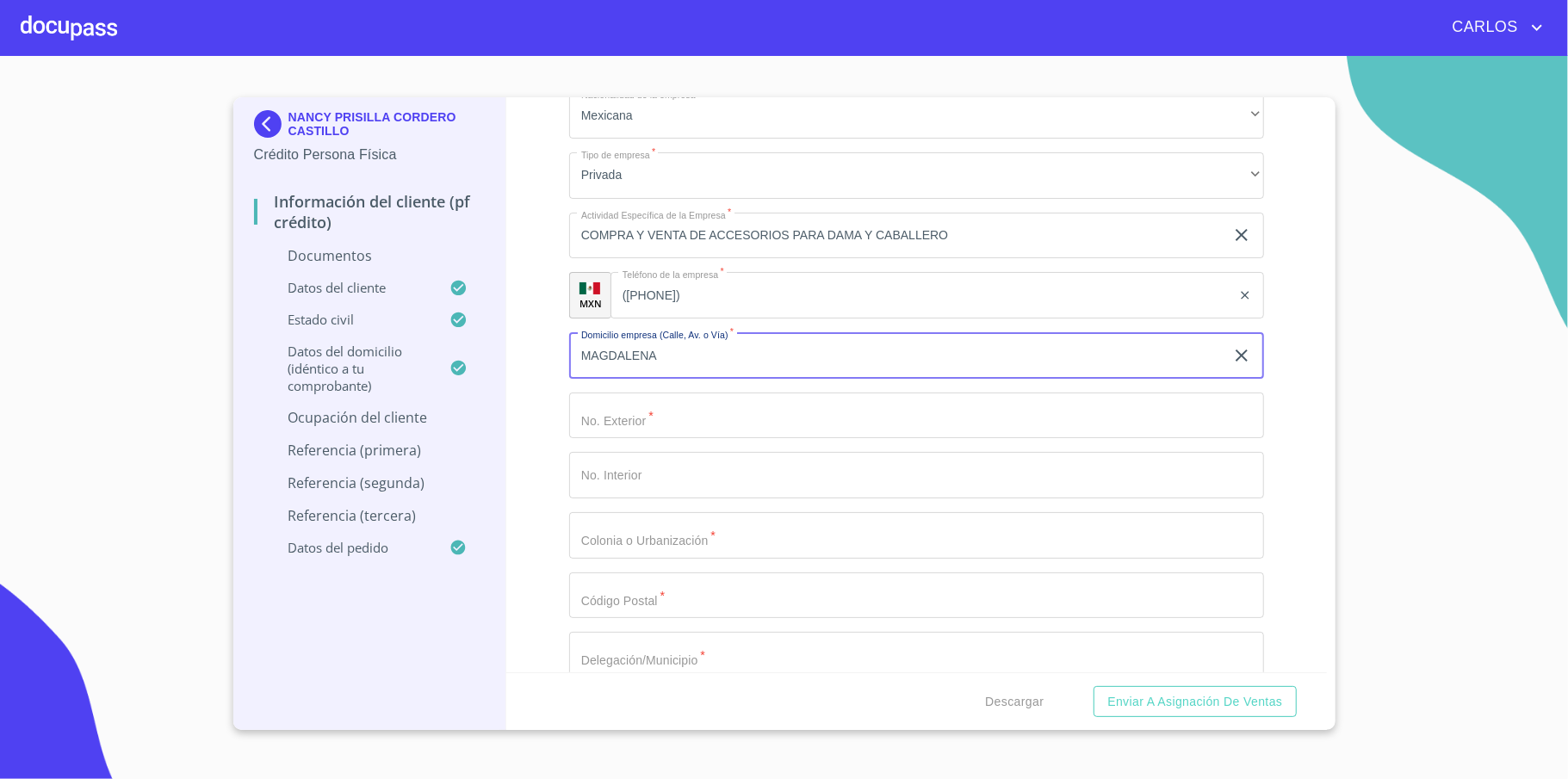type on "MAGDALENA" 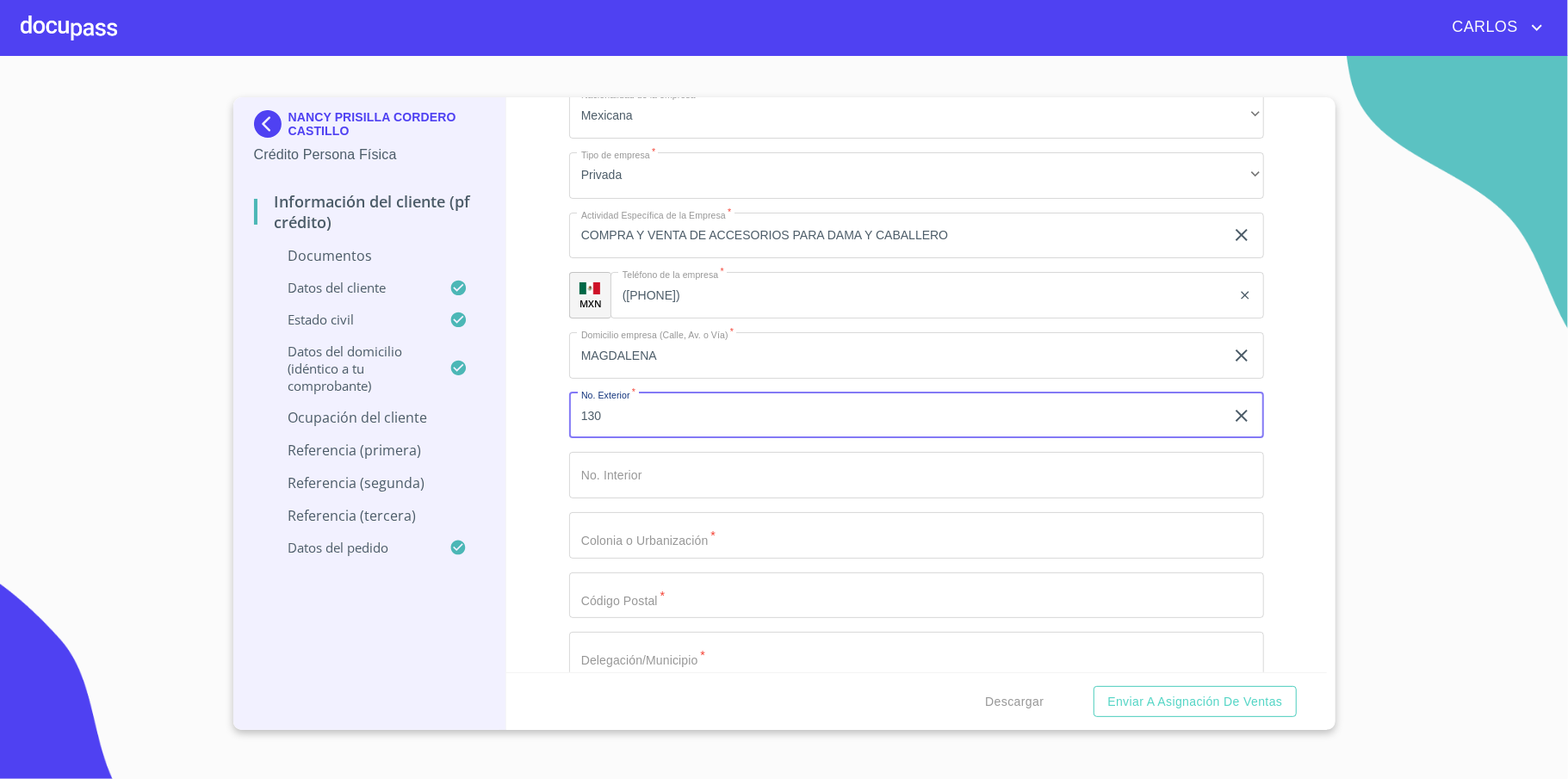 type on "130" 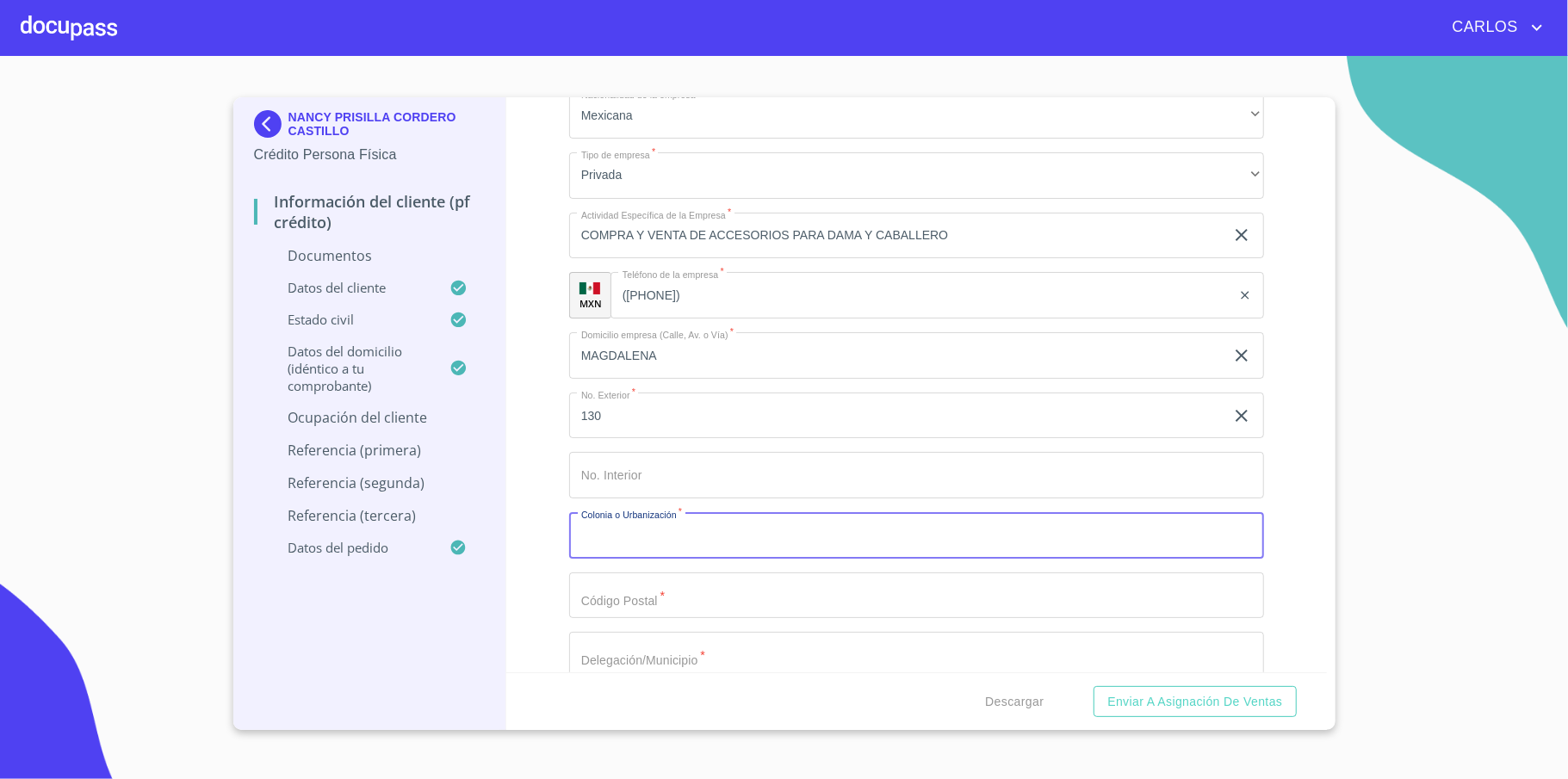 scroll, scrollTop: 4935, scrollLeft: 0, axis: vertical 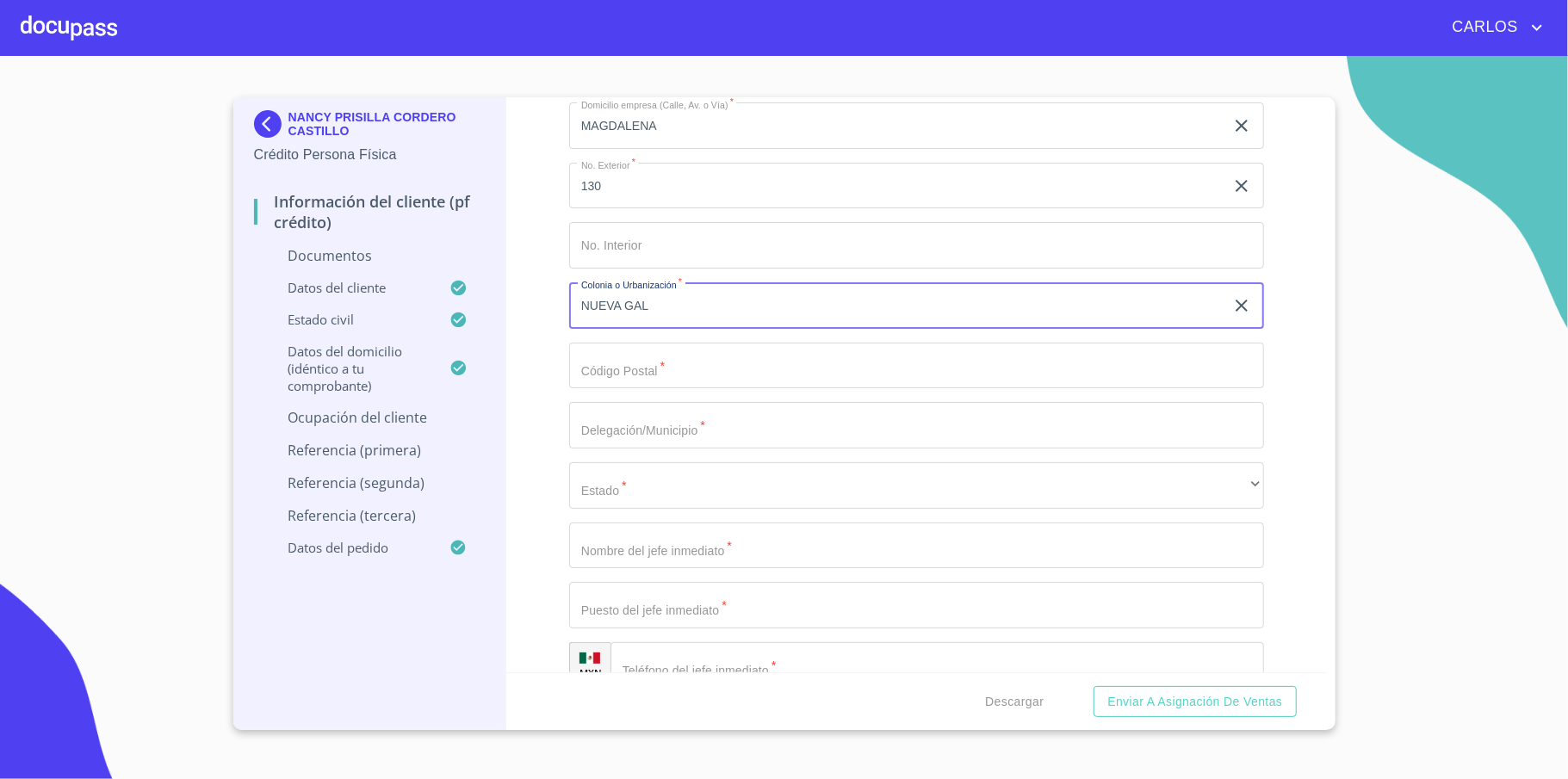 type on "NUEVA GALICIA RESIDENCIAL" 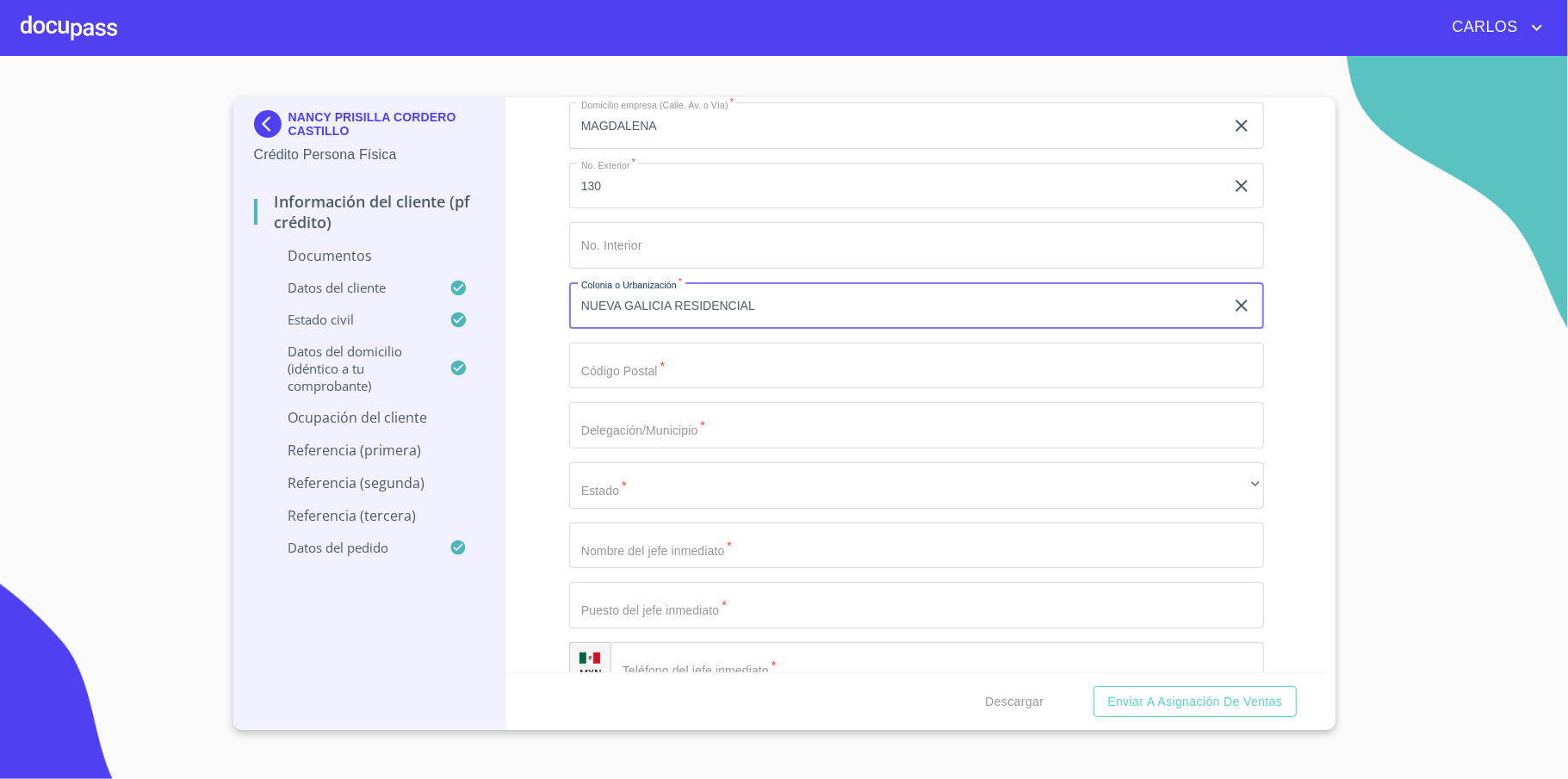 click on "Documento de identificación   *" at bounding box center [896, -2658] 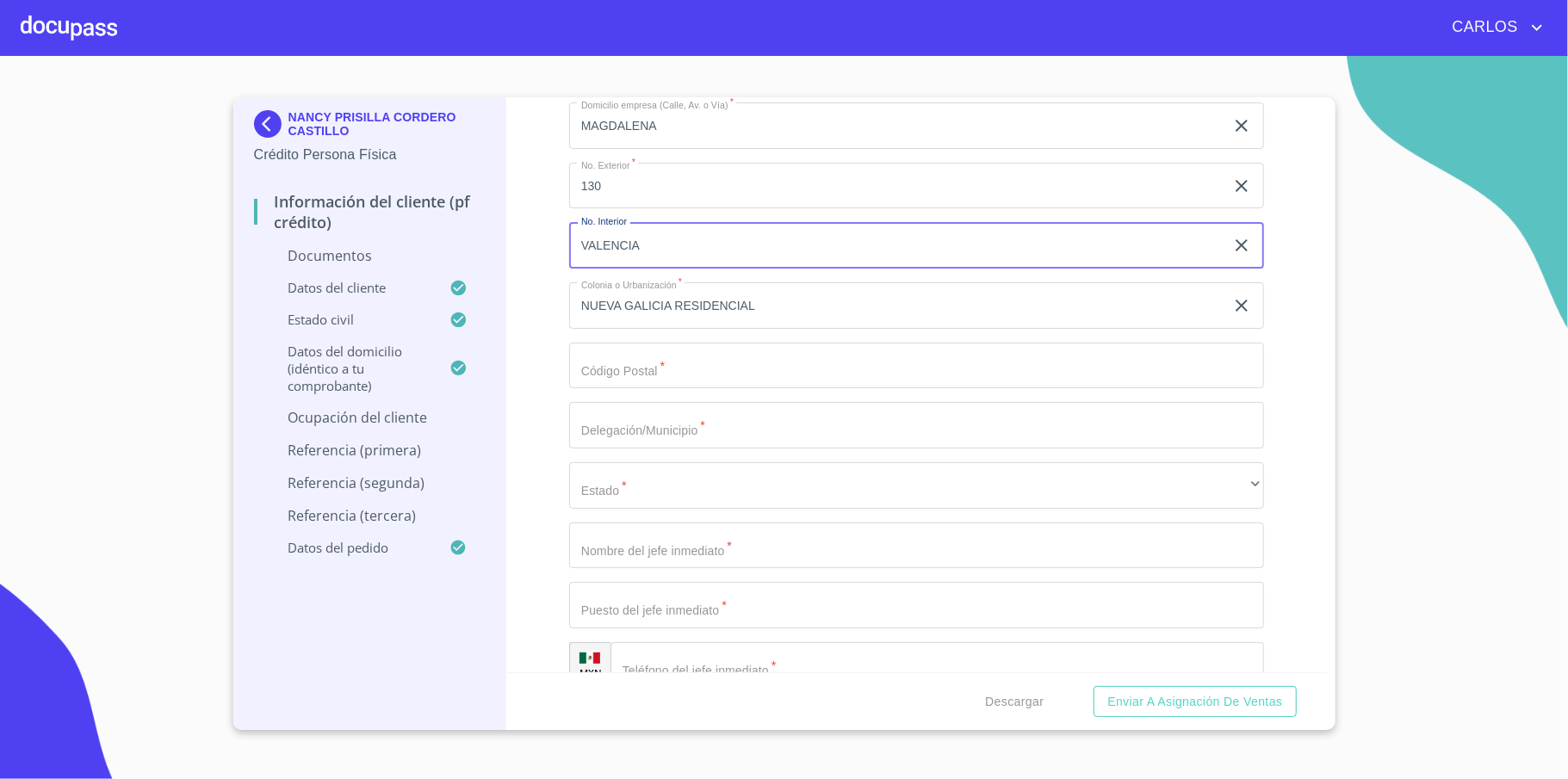 type on "VALENCIA" 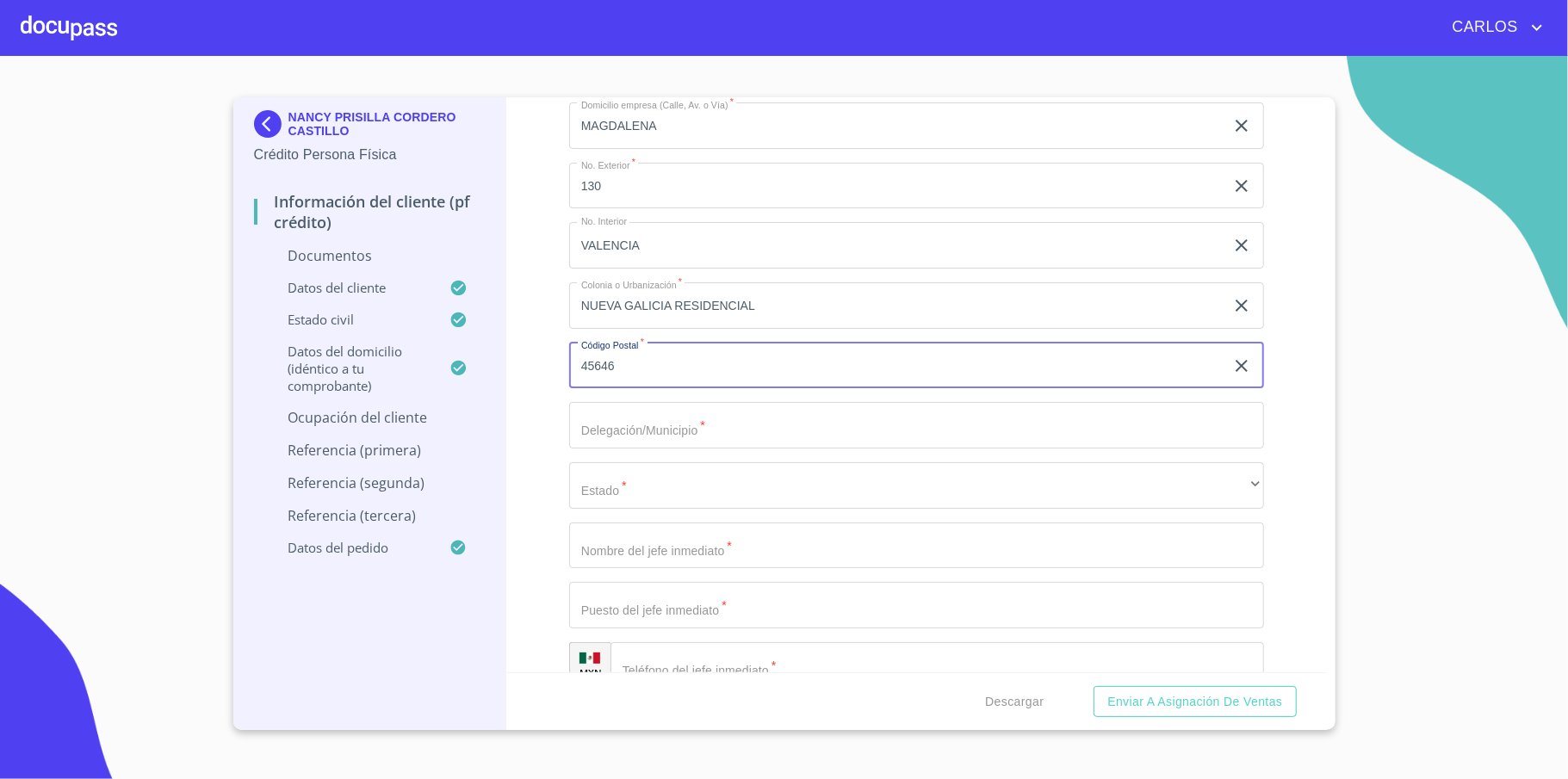 type on "45646" 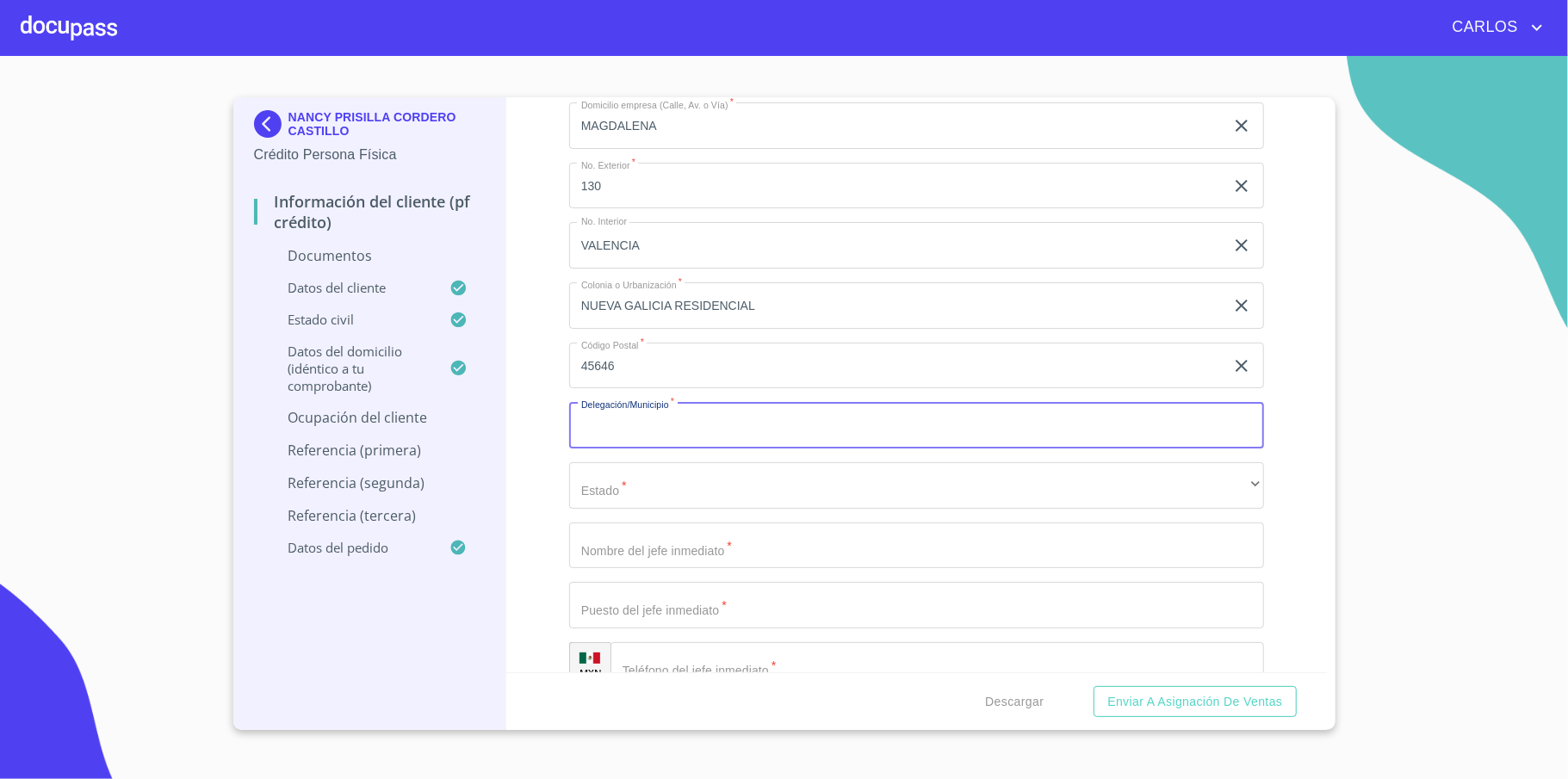 click on "Documento de identificación   *" at bounding box center [916, 425] 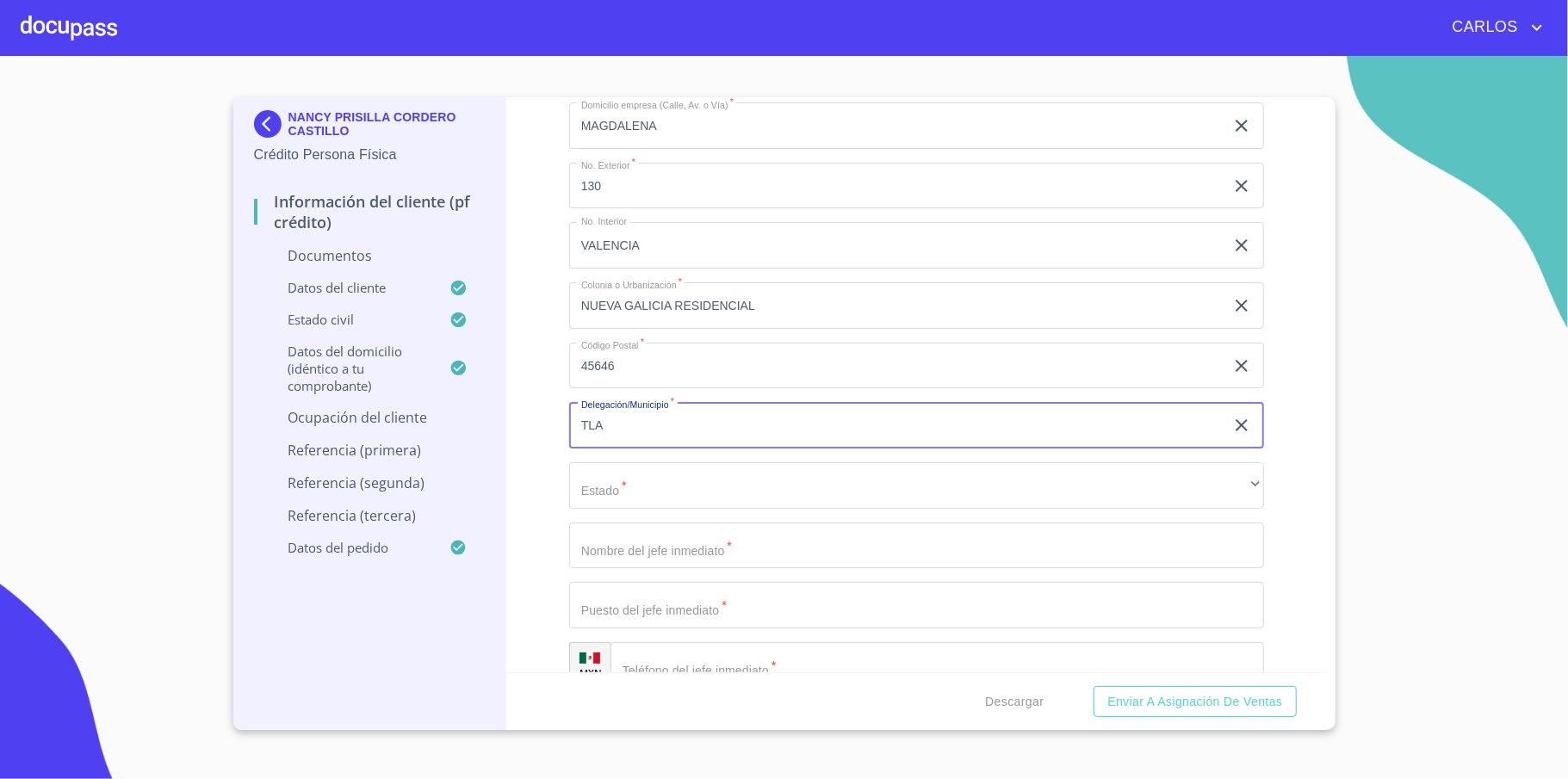 type on "TLAJOMULCO DE ZUÑIGA" 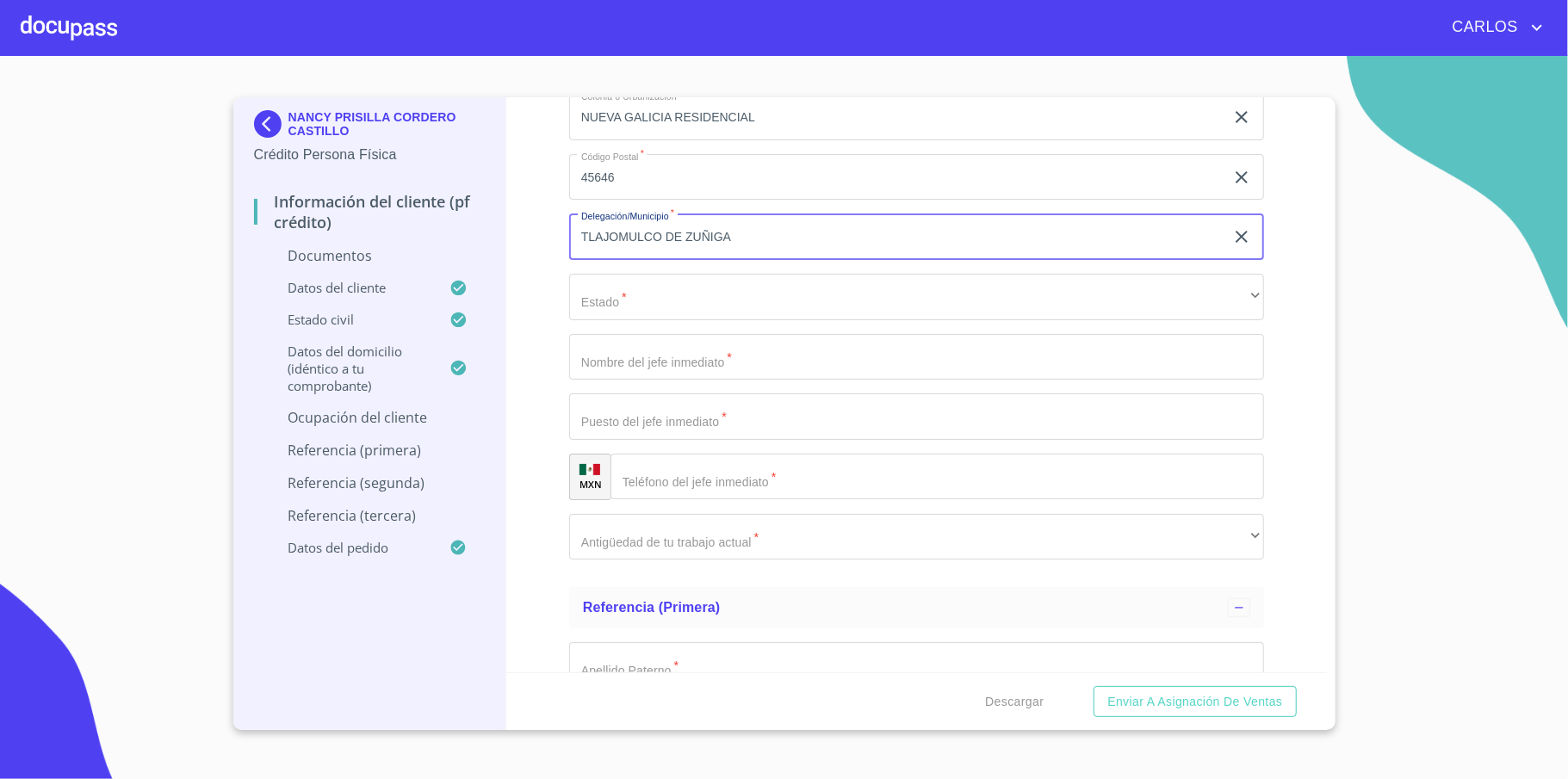 scroll, scrollTop: 5165, scrollLeft: 0, axis: vertical 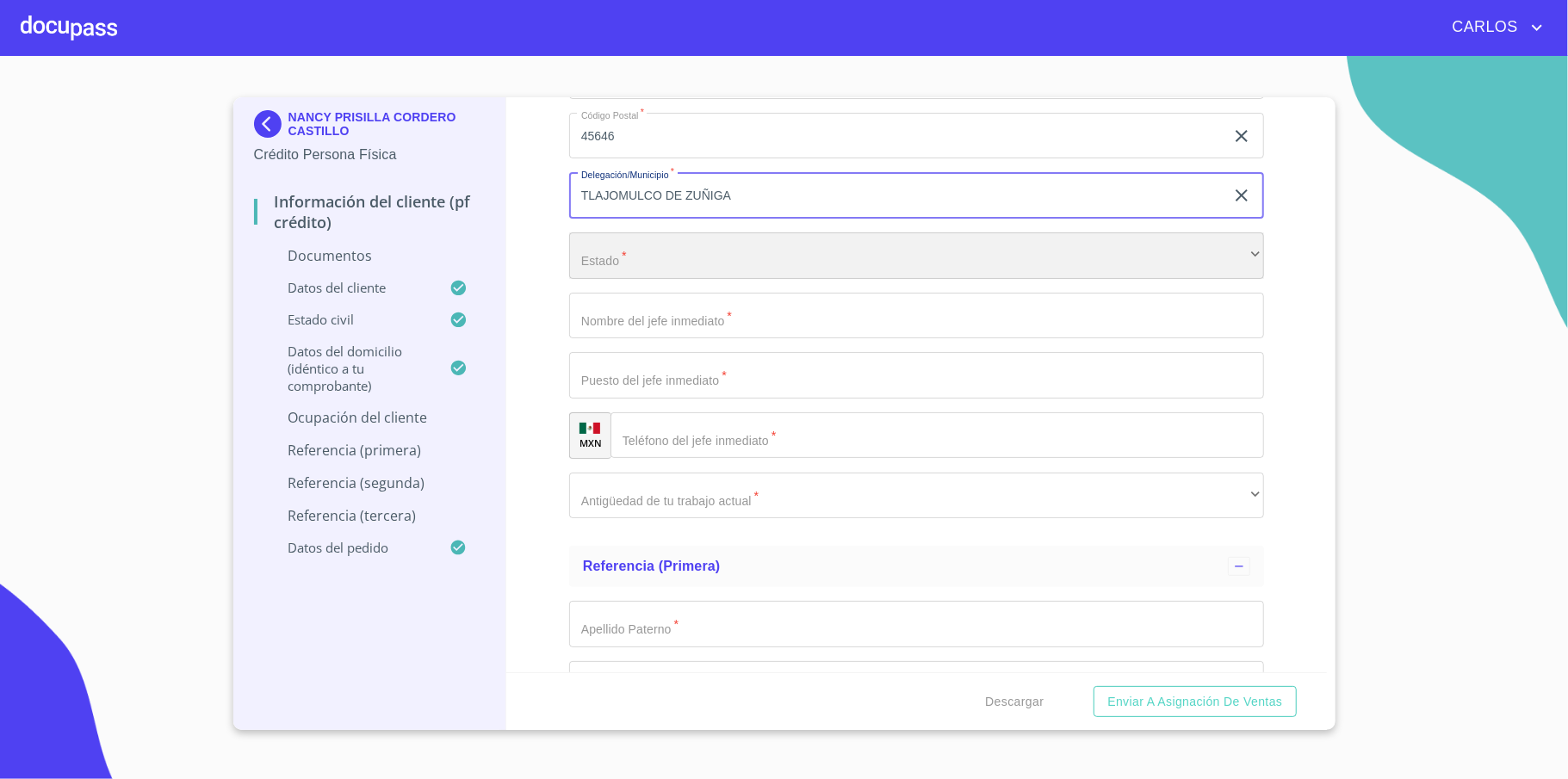 click on "​" at bounding box center (916, 256) 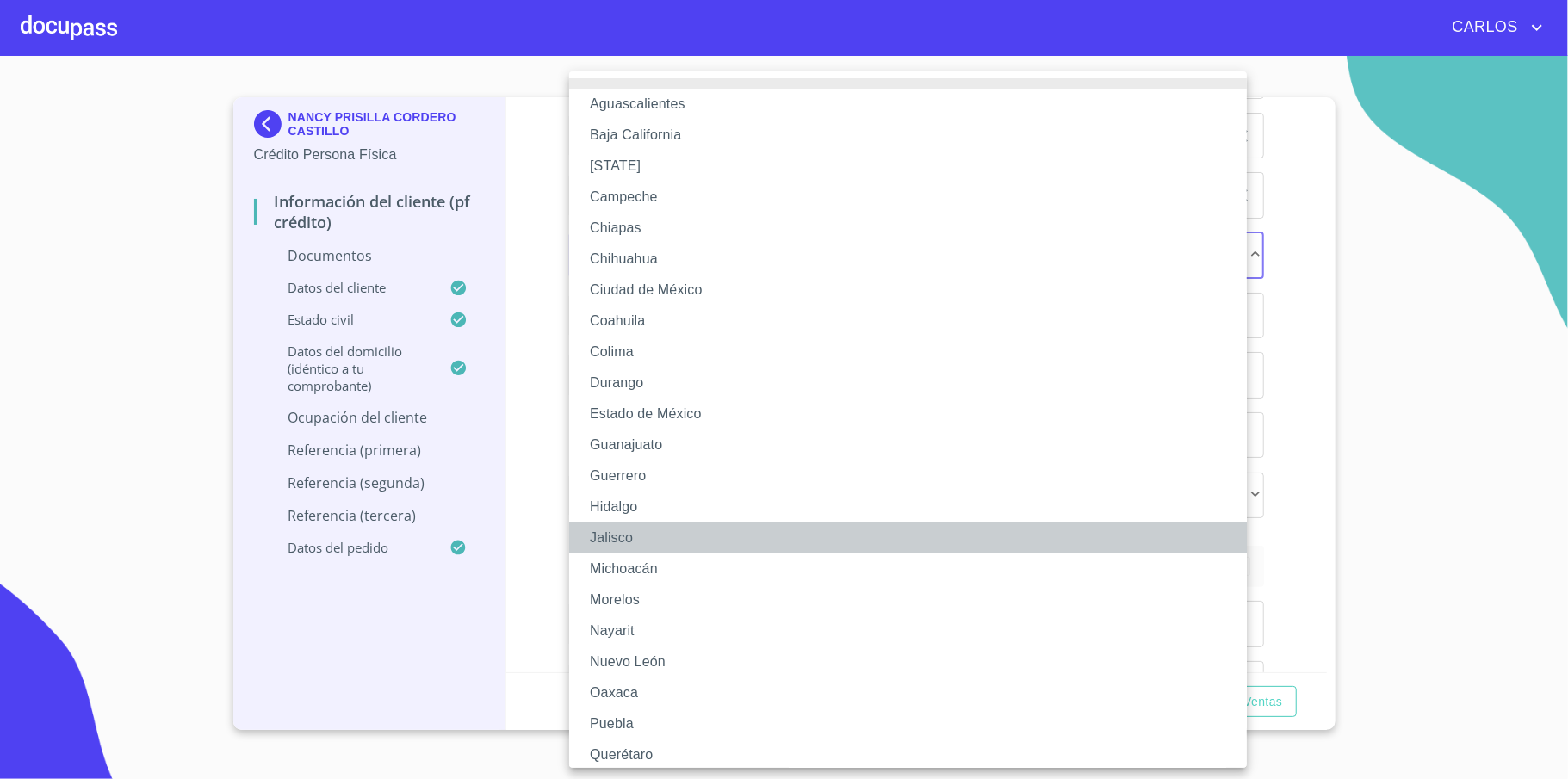 click on "Jalisco" at bounding box center (916, 538) 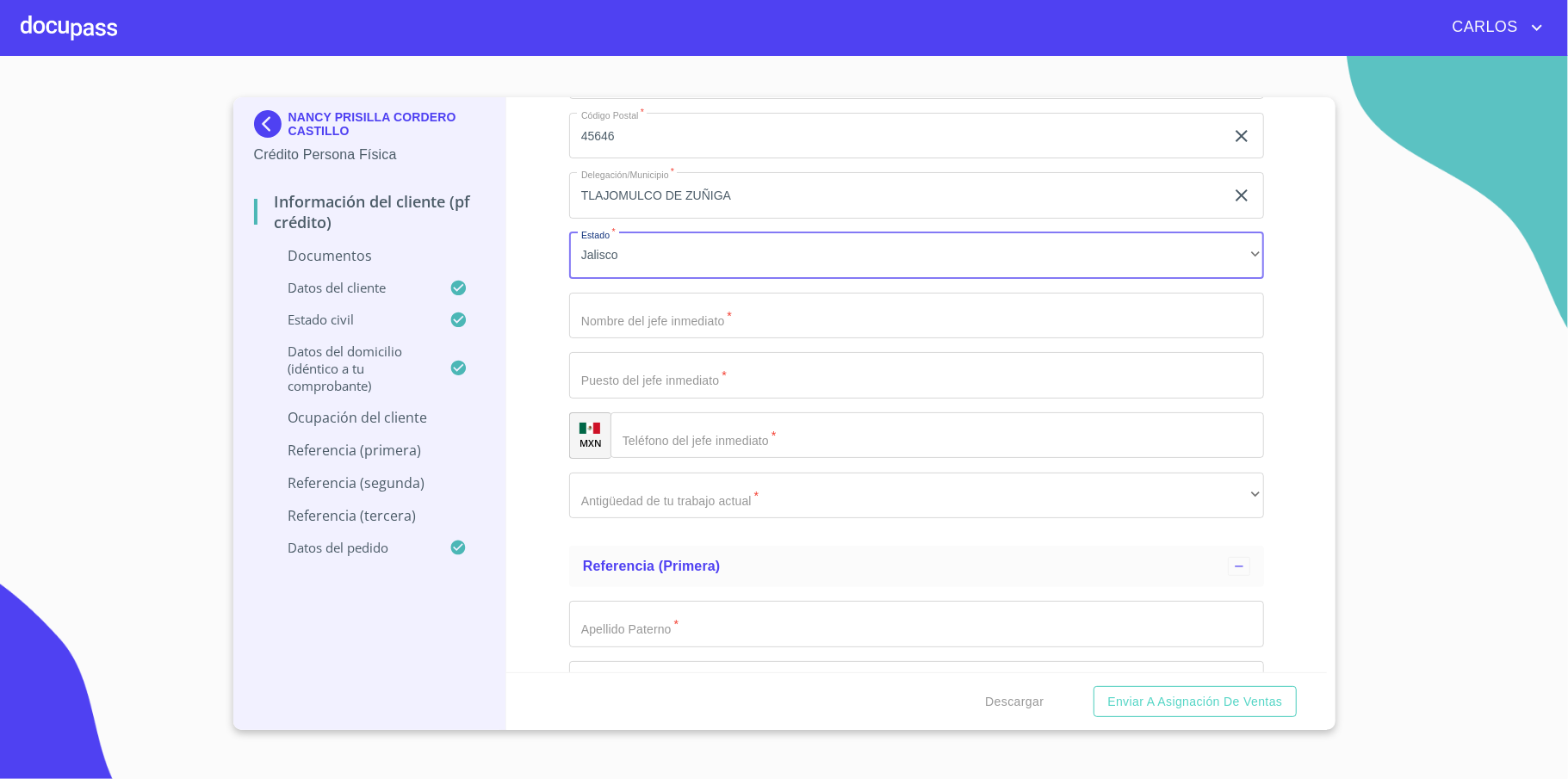 click on "Información del cliente (PF crédito)   Documentos Documento de identificación   * INE ​ Identificación Oficial * Arrastra o selecciona el (los) documento(s) para agregar Comprobante de Domicilio * Arrastra o selecciona el (los) documento(s) para agregar Fuente de ingresos   * Independiente/Dueño de negocio/Persona Moral ​ Comprobante de Ingresos mes 1 * Arrastra o selecciona el (los) documento(s) para agregar Comprobante de Ingresos mes 2 * Arrastra o selecciona el (los) documento(s) para agregar Comprobante de Ingresos mes 3 * Arrastra o selecciona el (los) documento(s) para agregar CURP * Arrastra o selecciona el (los) documento(s) para agregar Constancia de situación fiscal Arrastra o selecciona el (los) documento(s) para agregar Datos del cliente Apellido Paterno   * CORDERO ​ Apellido Materno   * CASTILLO ​ Primer nombre   * NANCY ​ Segundo Nombre PRISCILLA ​ Fecha de nacimiento * 22 de dic. de 1993 ​ Nacionalidad   * Mexicana ​ País de nacimiento   * mexico ​   *" at bounding box center [916, 385] 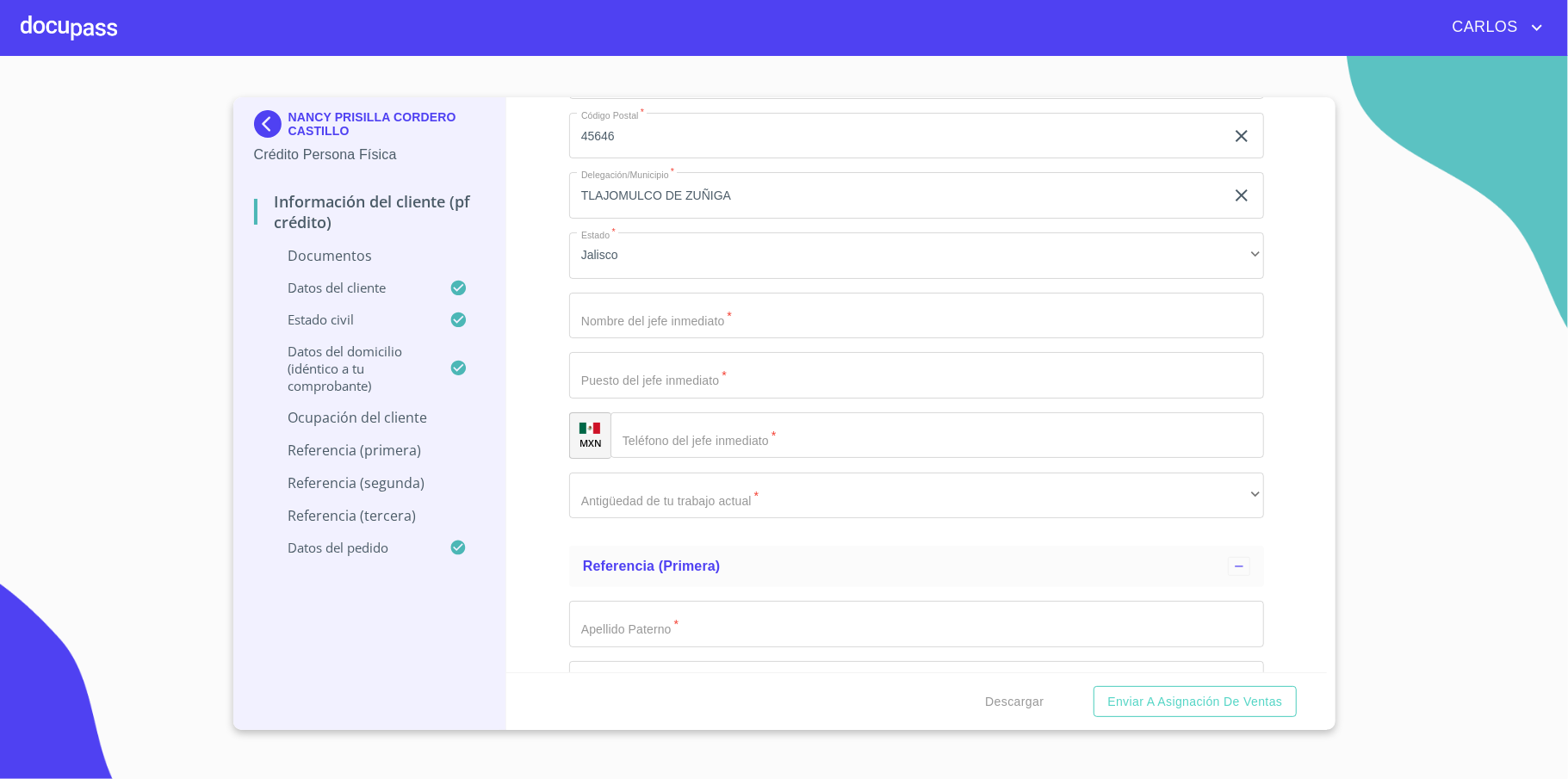 click on "Documento de identificación   *" at bounding box center [896, -2888] 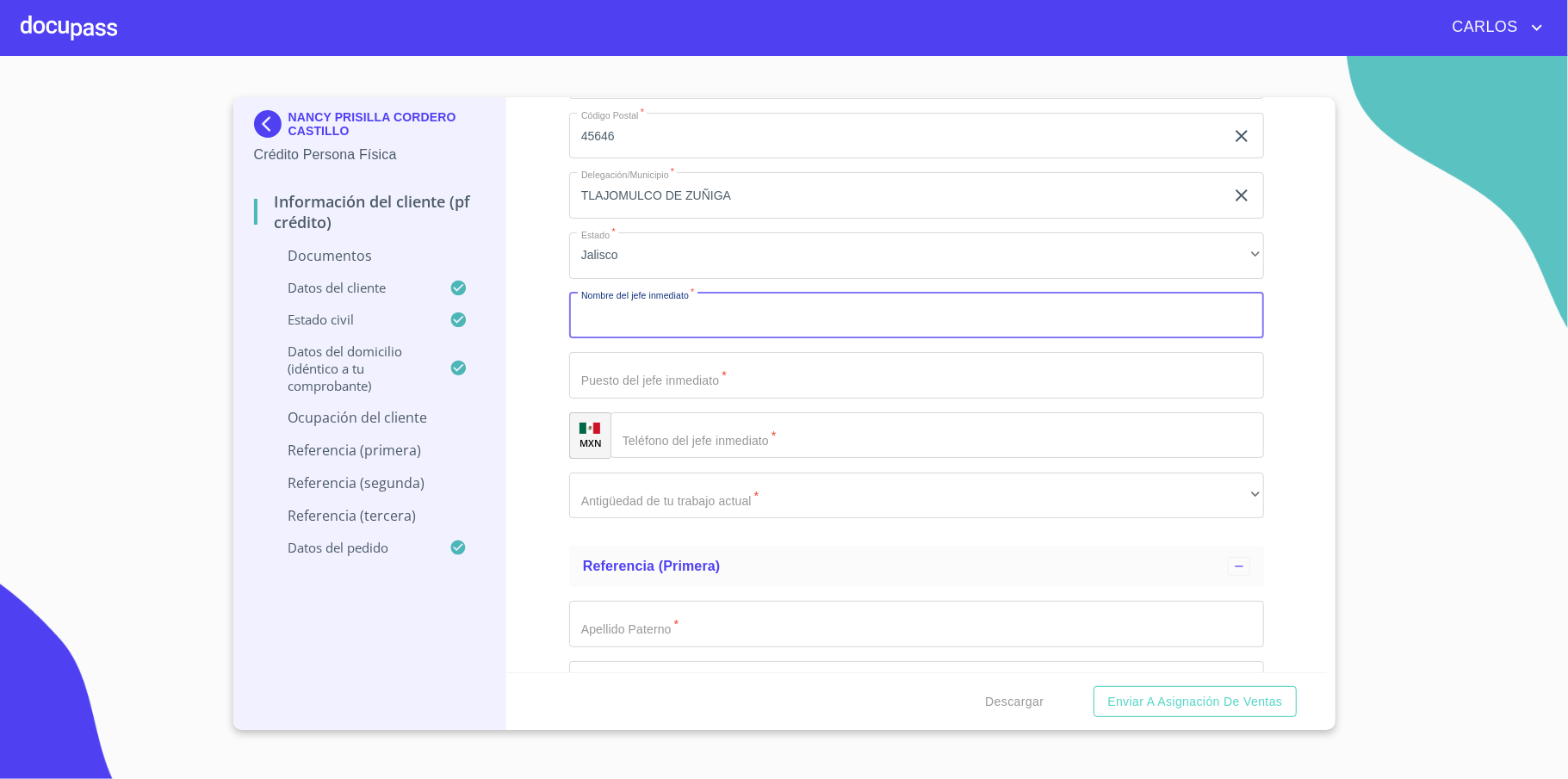 type on "R" 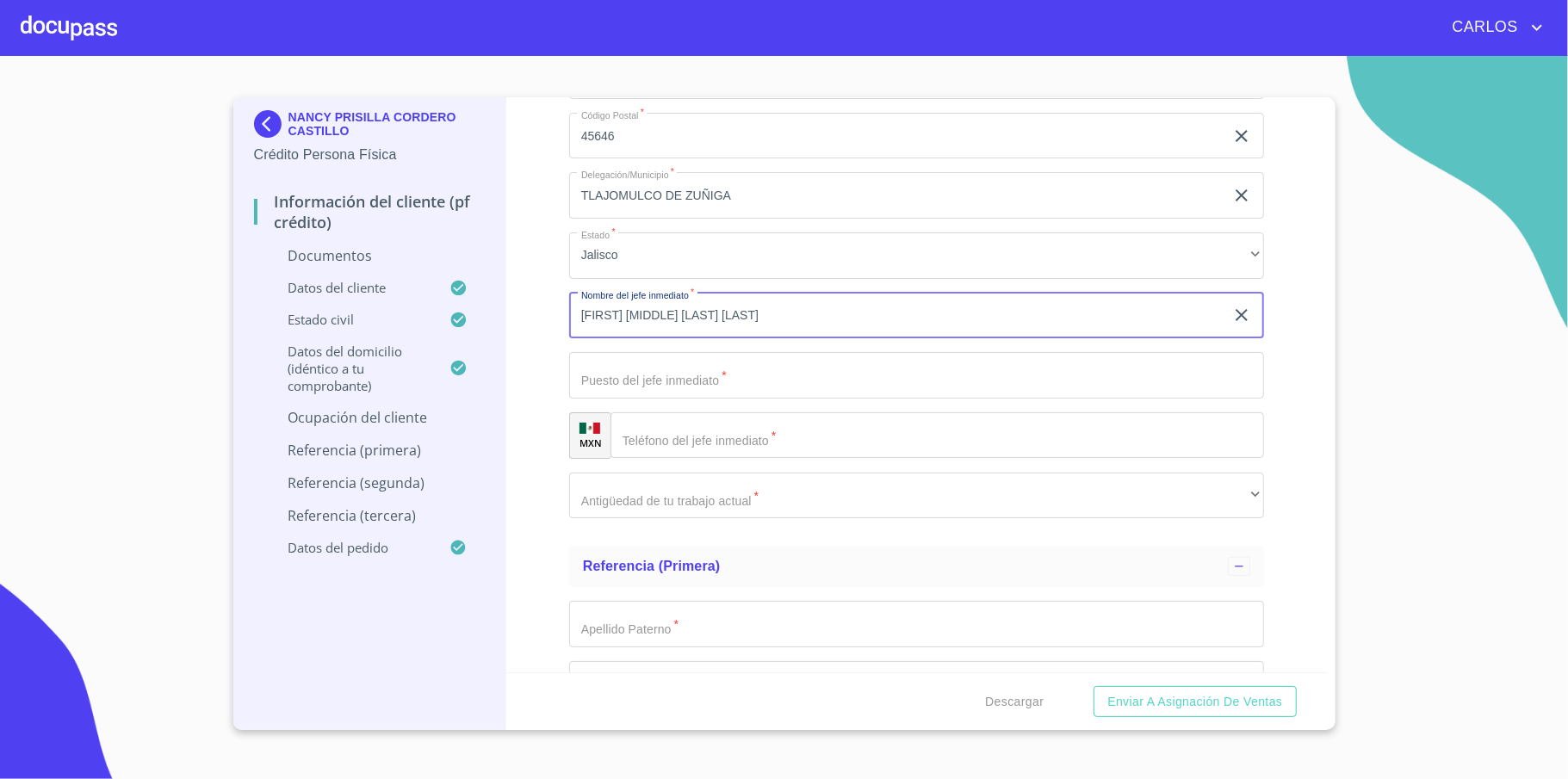 type on "[FIRST] [MIDDLE] [LAST] [LAST]" 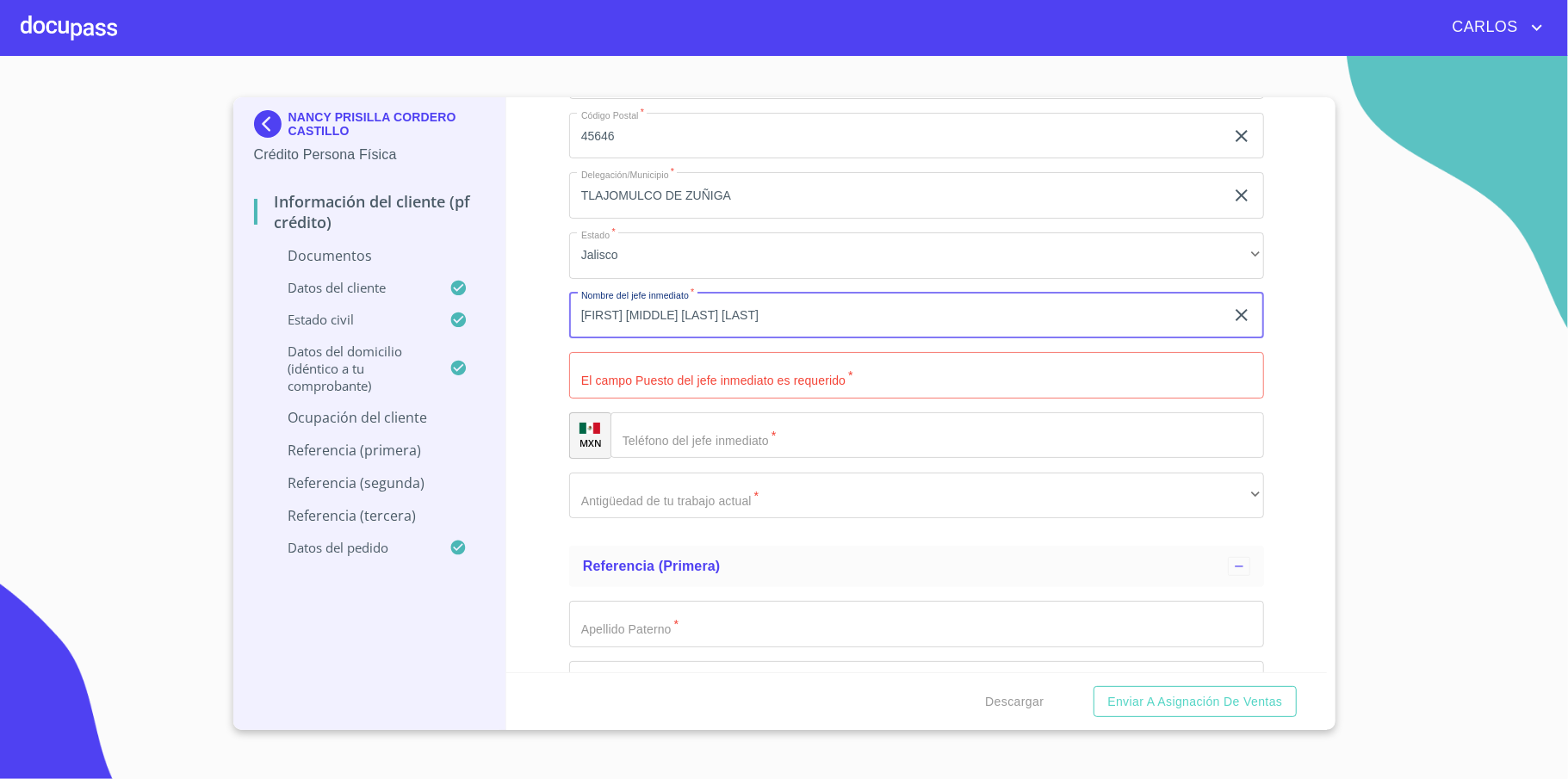 click on "[FIRST] [MIDDLE] [LAST] [LAST]" at bounding box center [896, 316] 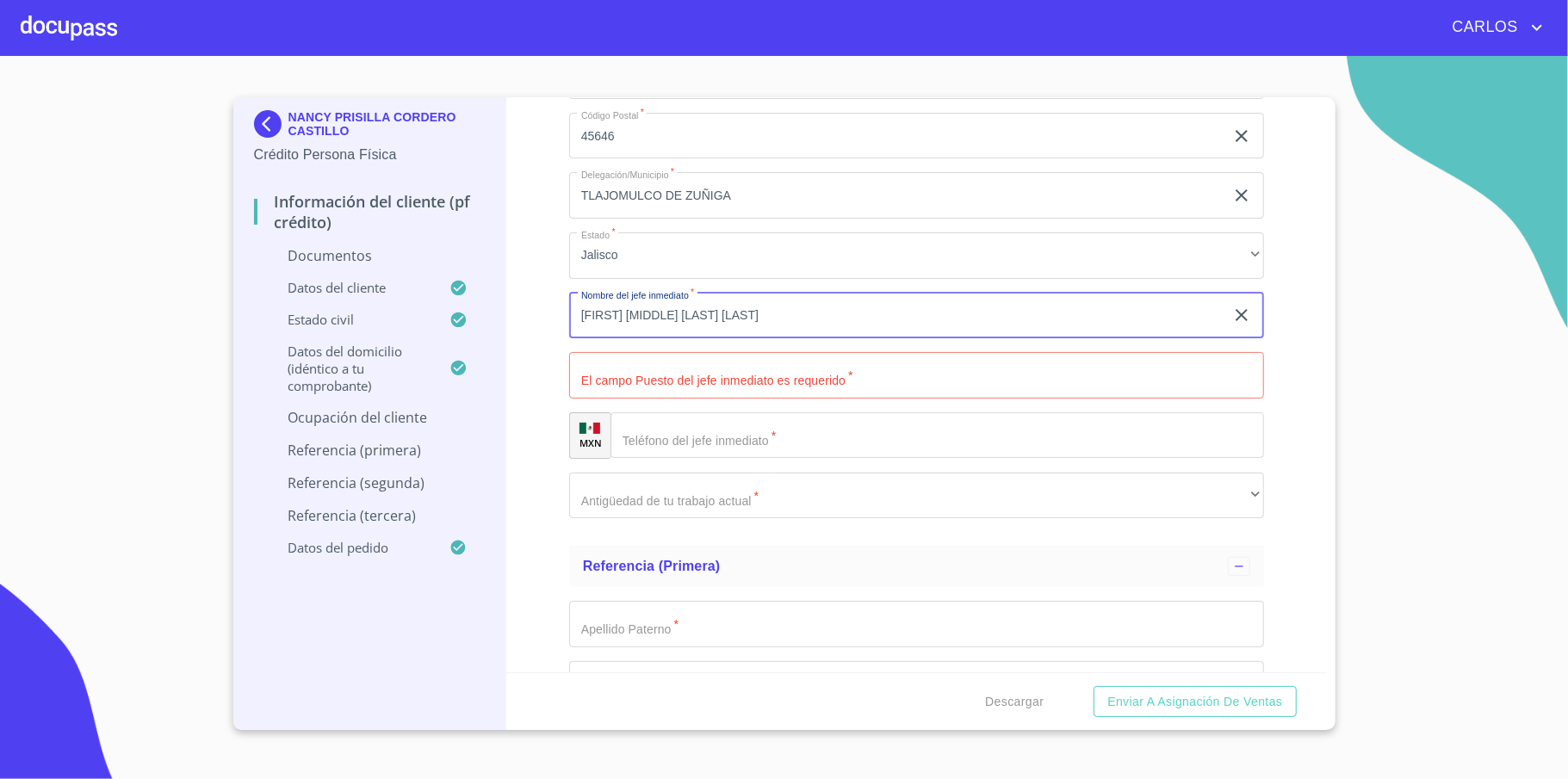 click on "[FIRST] [MIDDLE] [LAST] [LAST]" at bounding box center (896, 316) 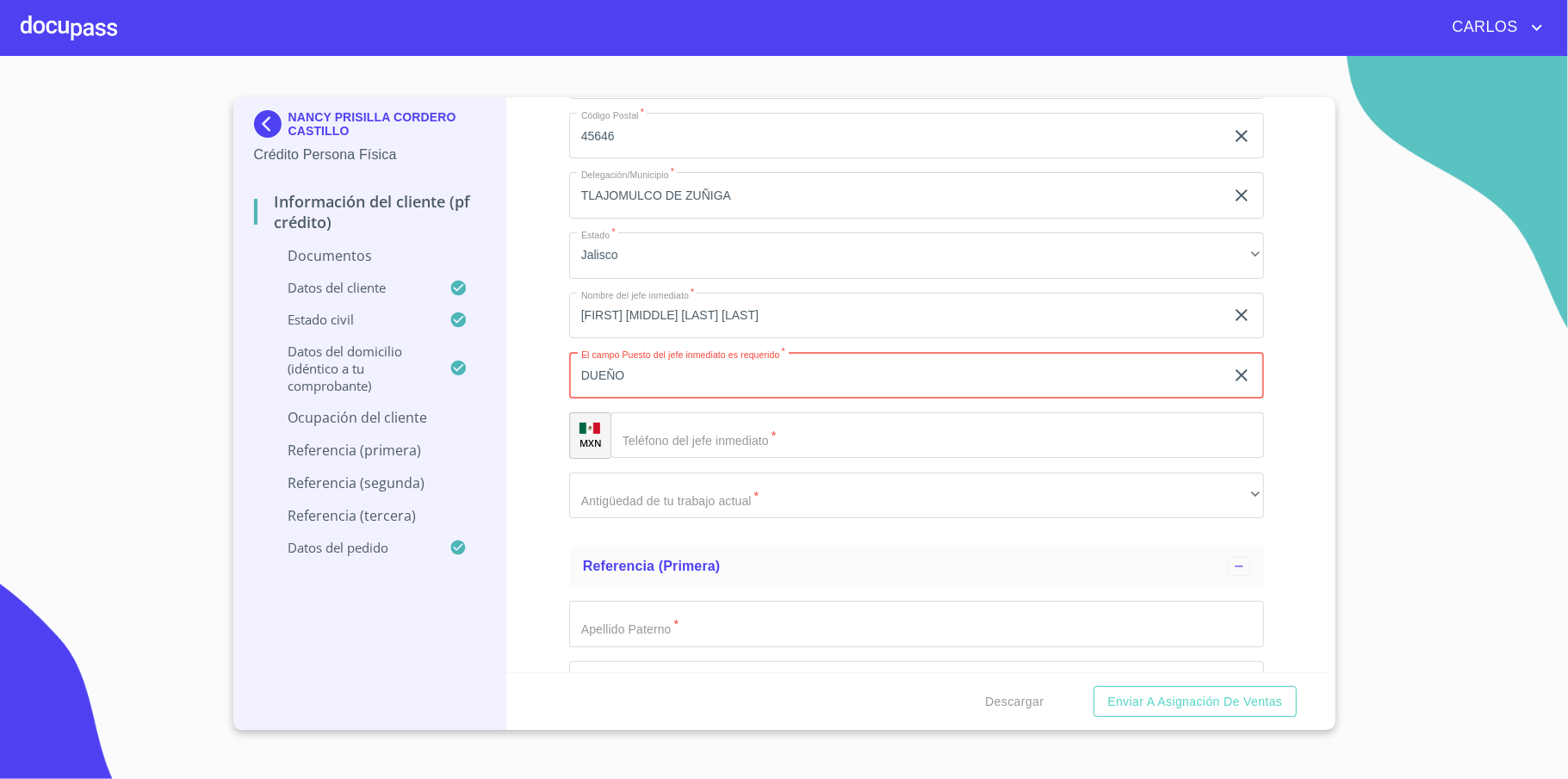 type on "DUEÑO" 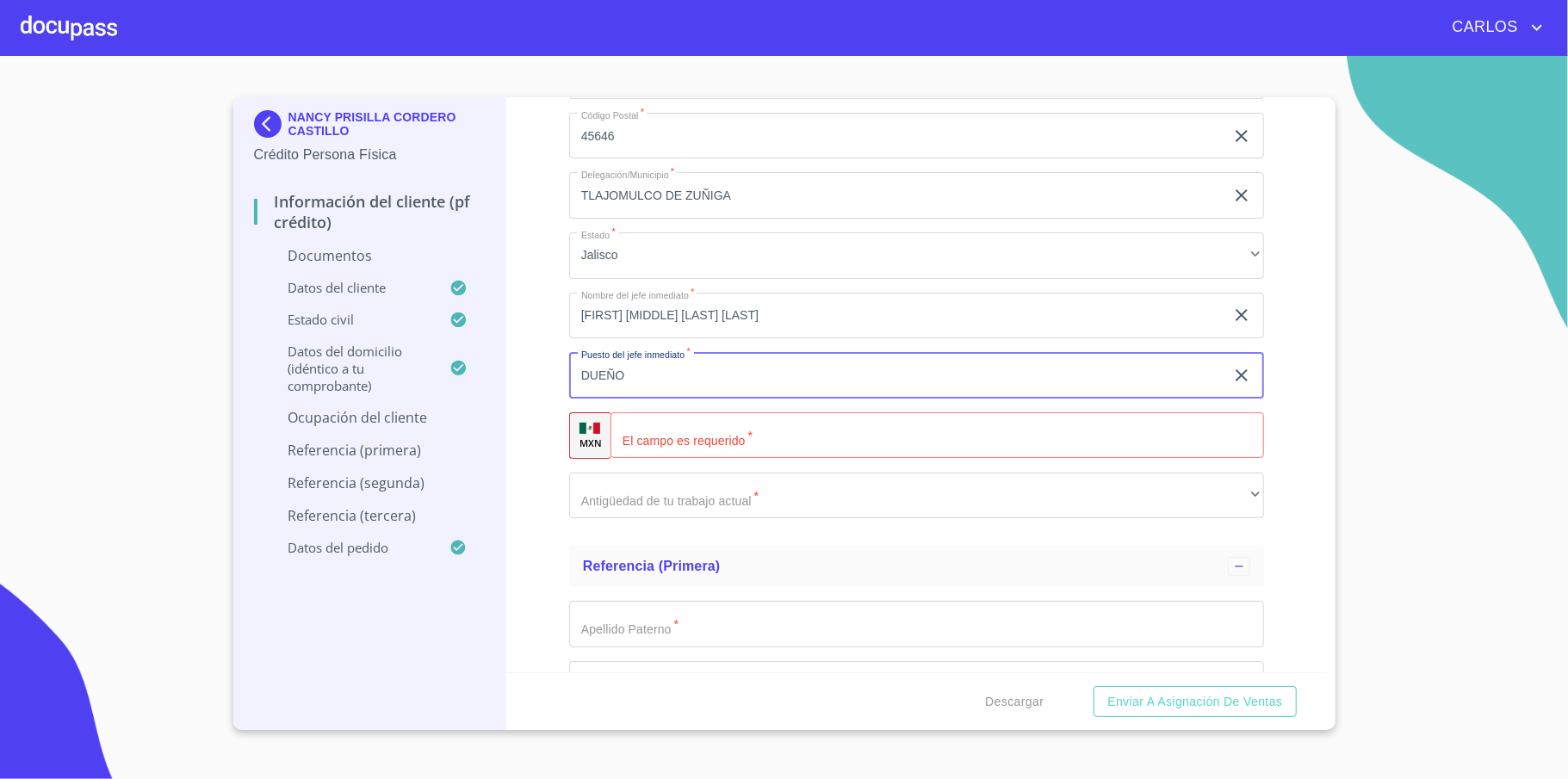 click on "DUEÑO" at bounding box center (896, 375) 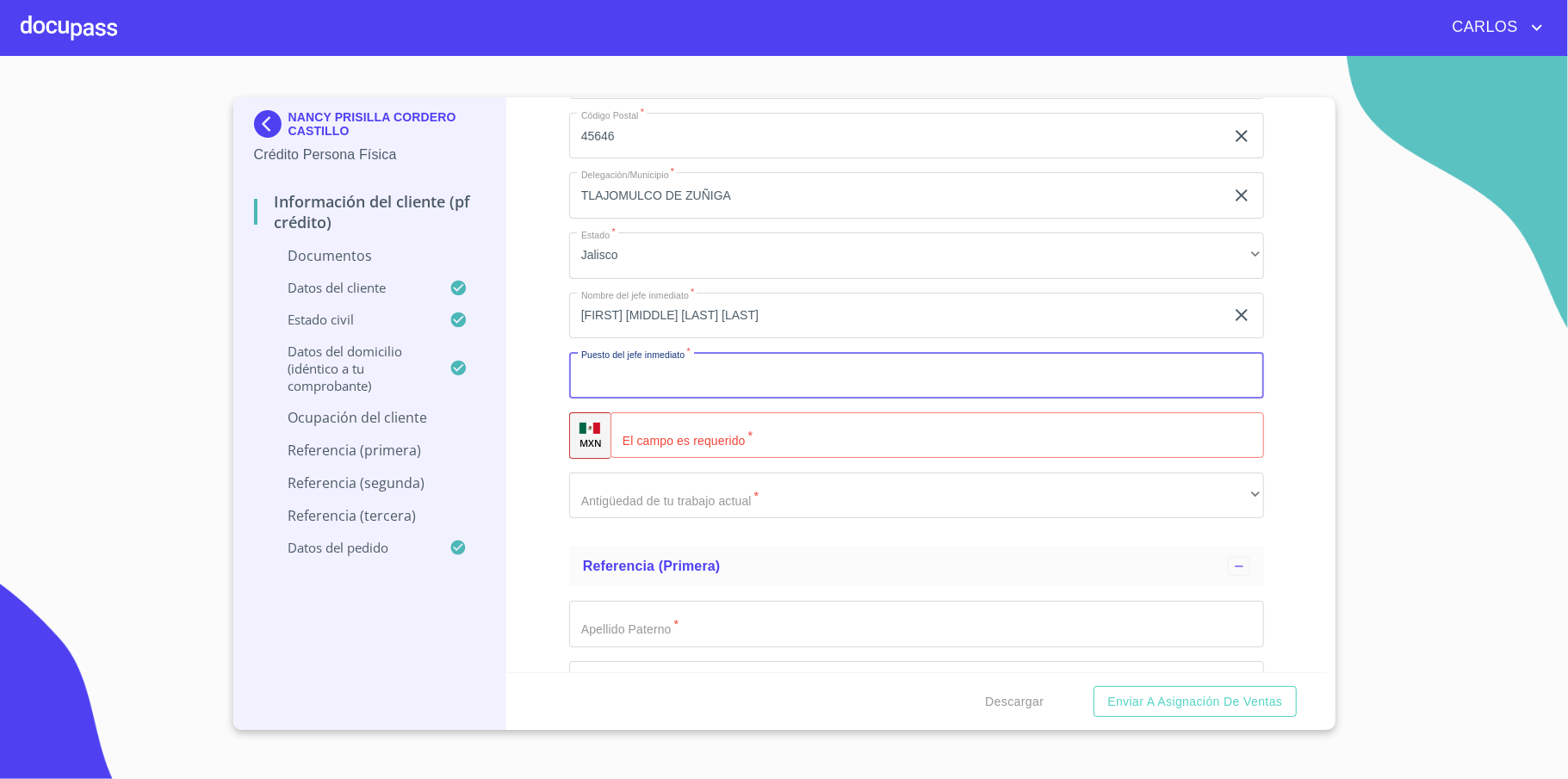 type 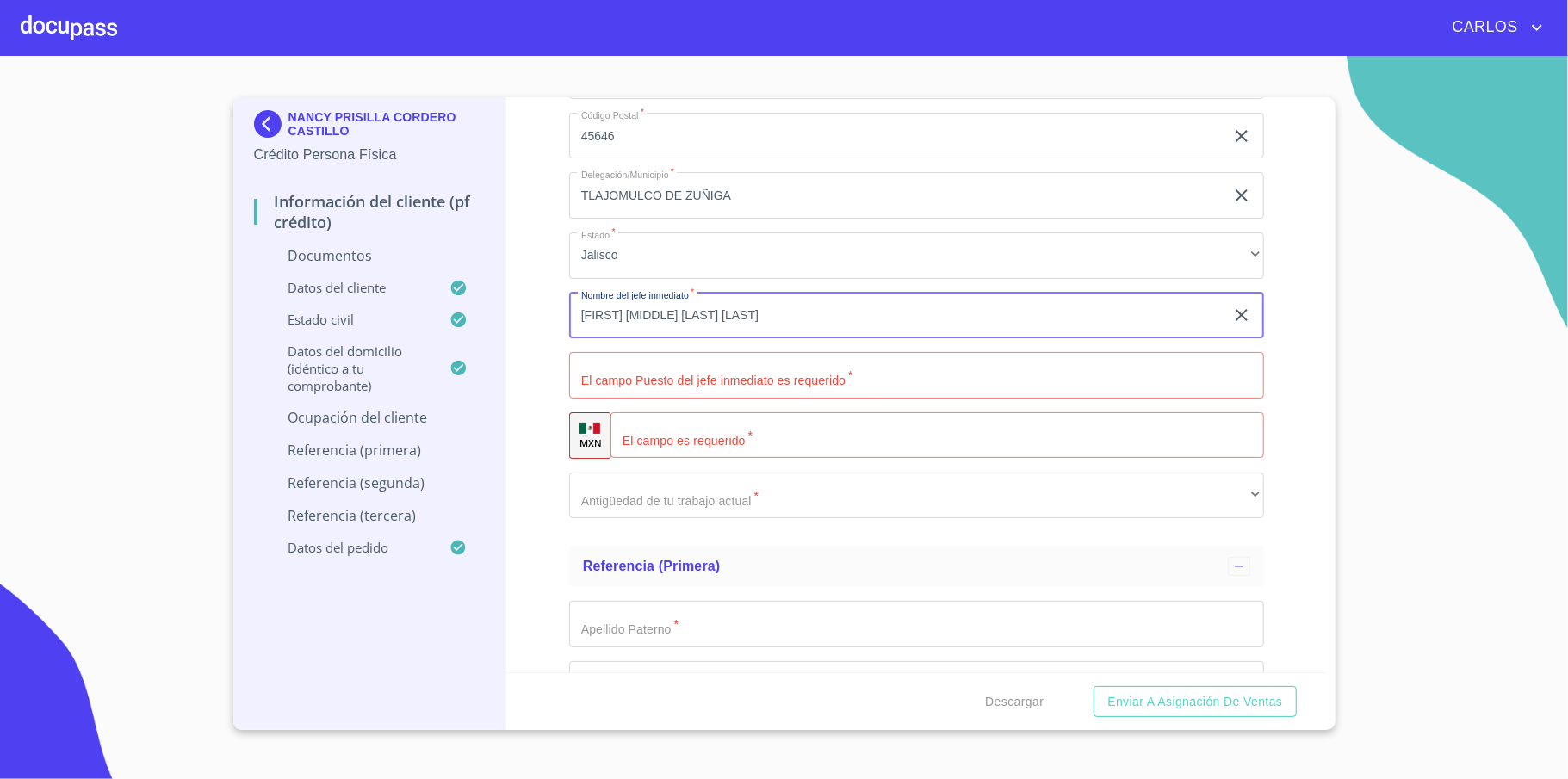 click on "[FIRST] [MIDDLE] [LAST] [LAST]" at bounding box center (896, 316) 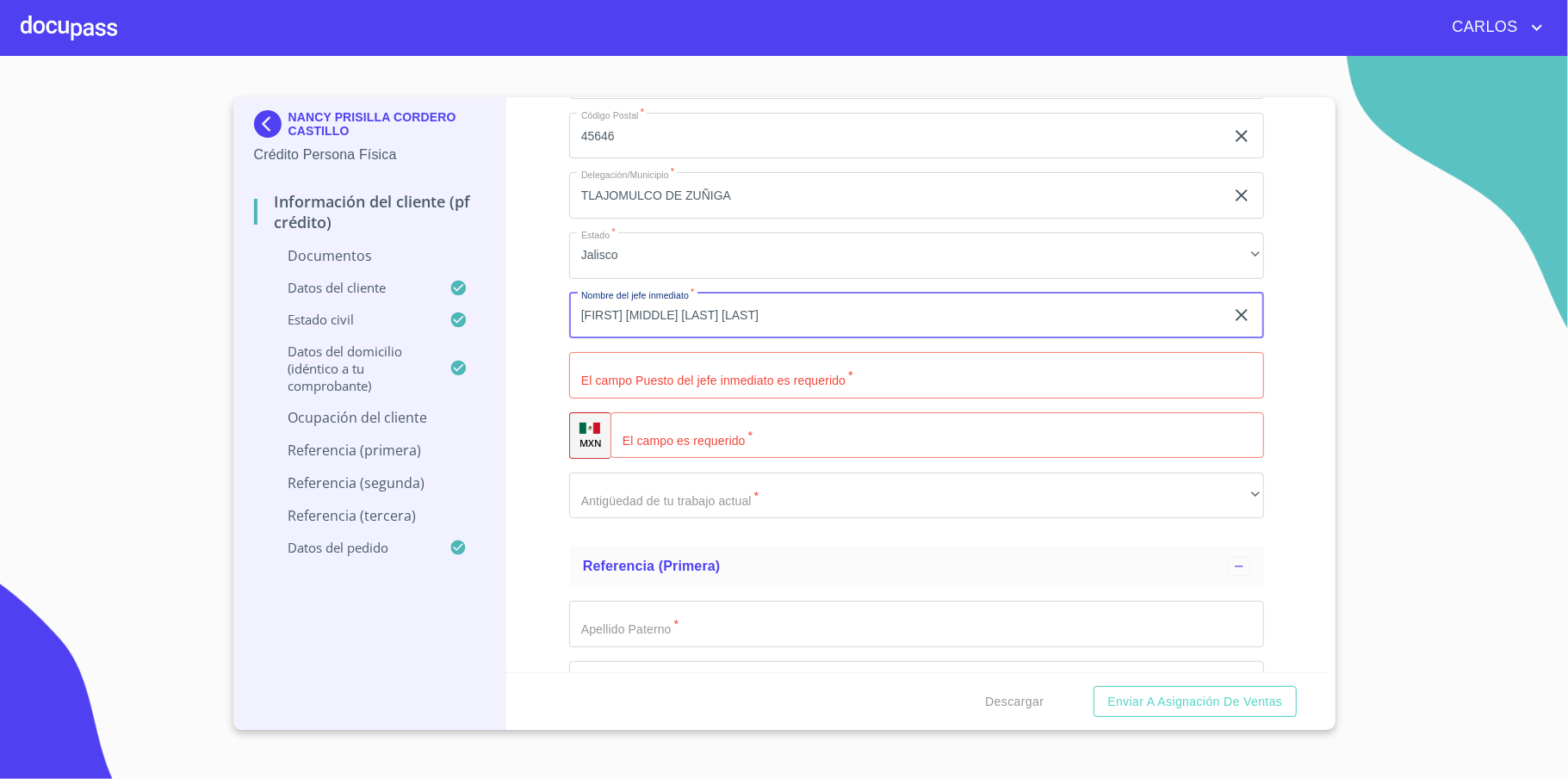 type on "[FIRST] [MIDDLE] [LAST] [LAST]" 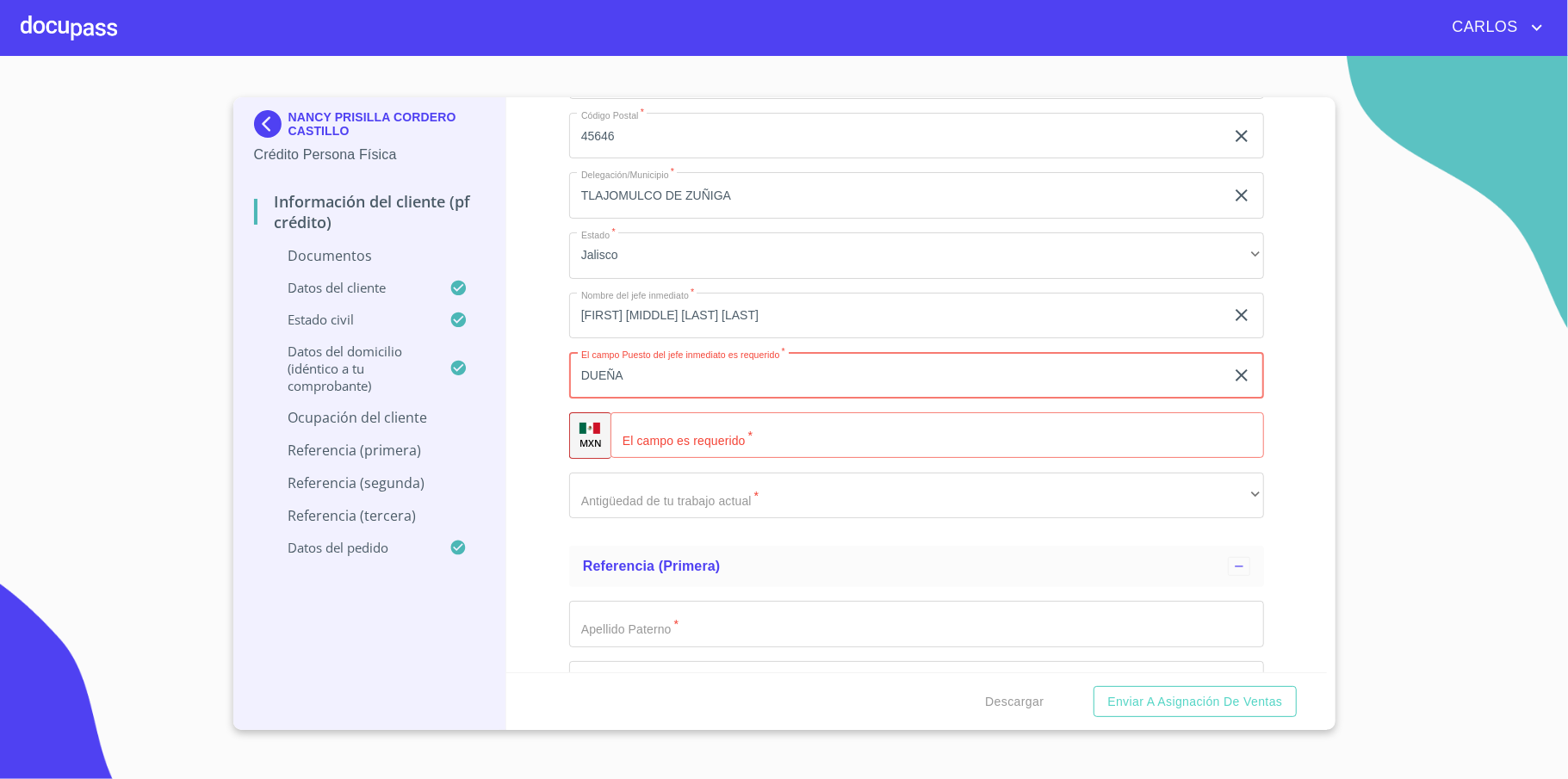 type on "DUEÑA" 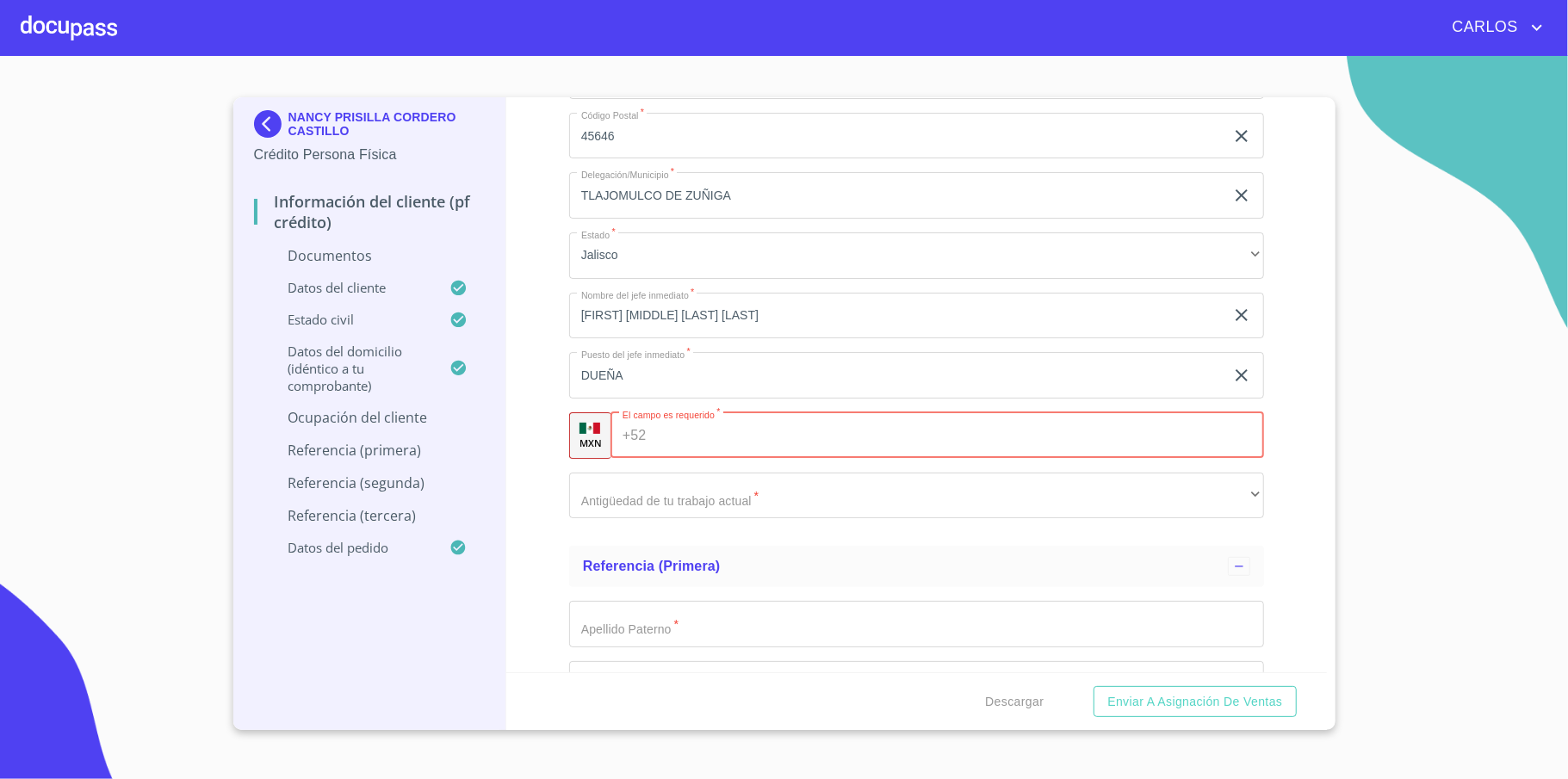 click on "DUEÑA" at bounding box center (896, -2888) 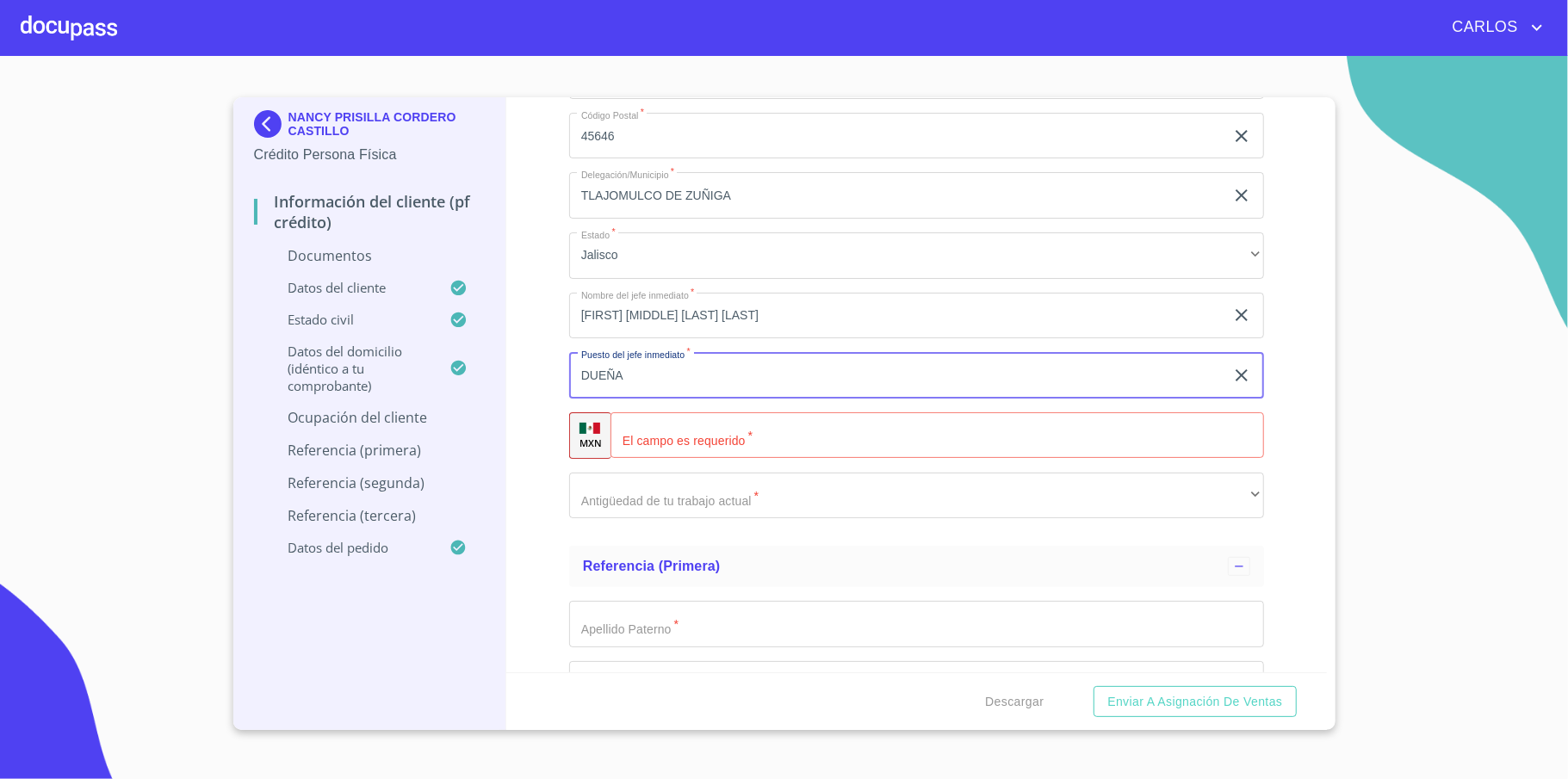 click on "​" at bounding box center [937, 436] 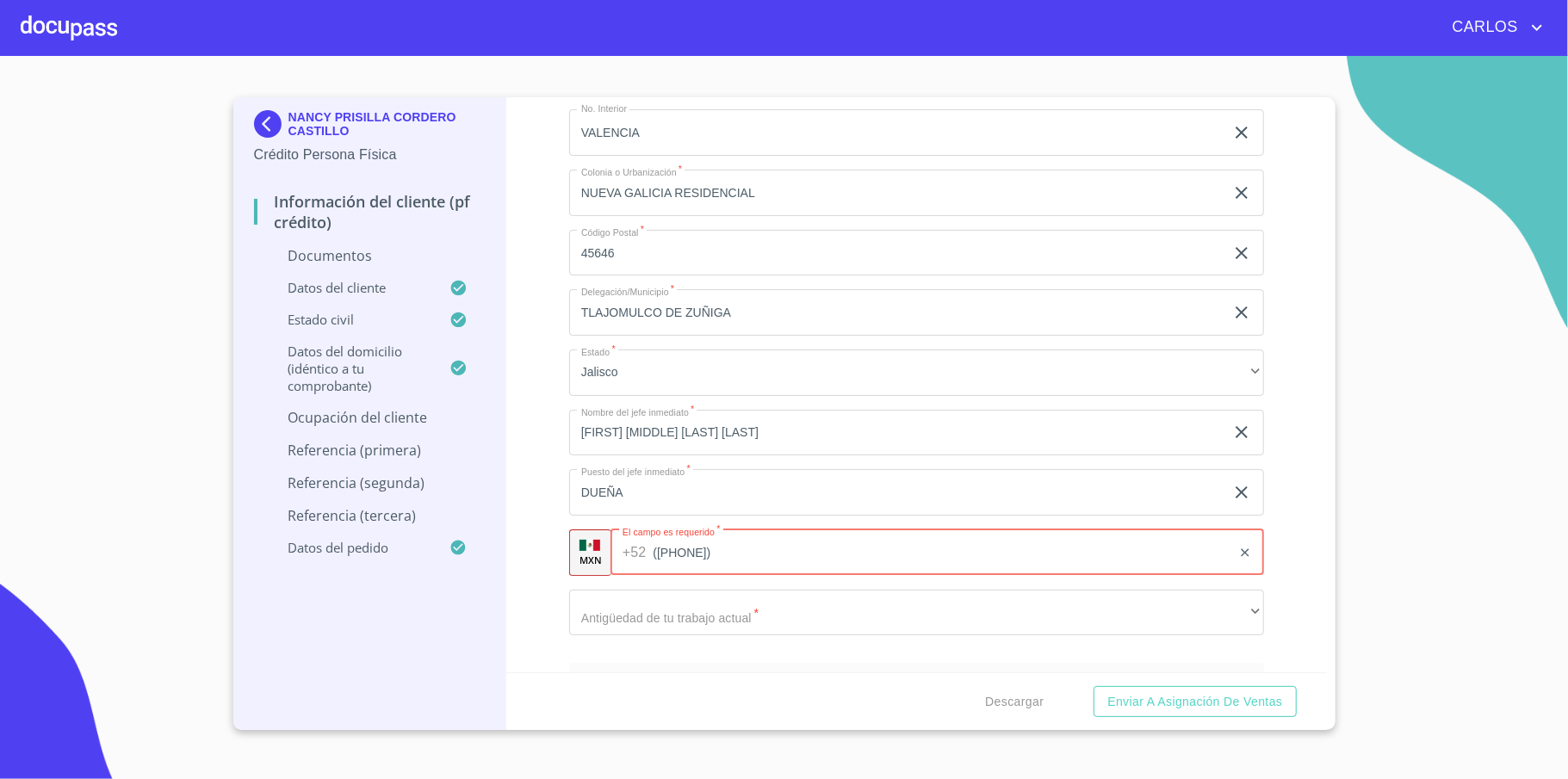 scroll, scrollTop: 5169, scrollLeft: 0, axis: vertical 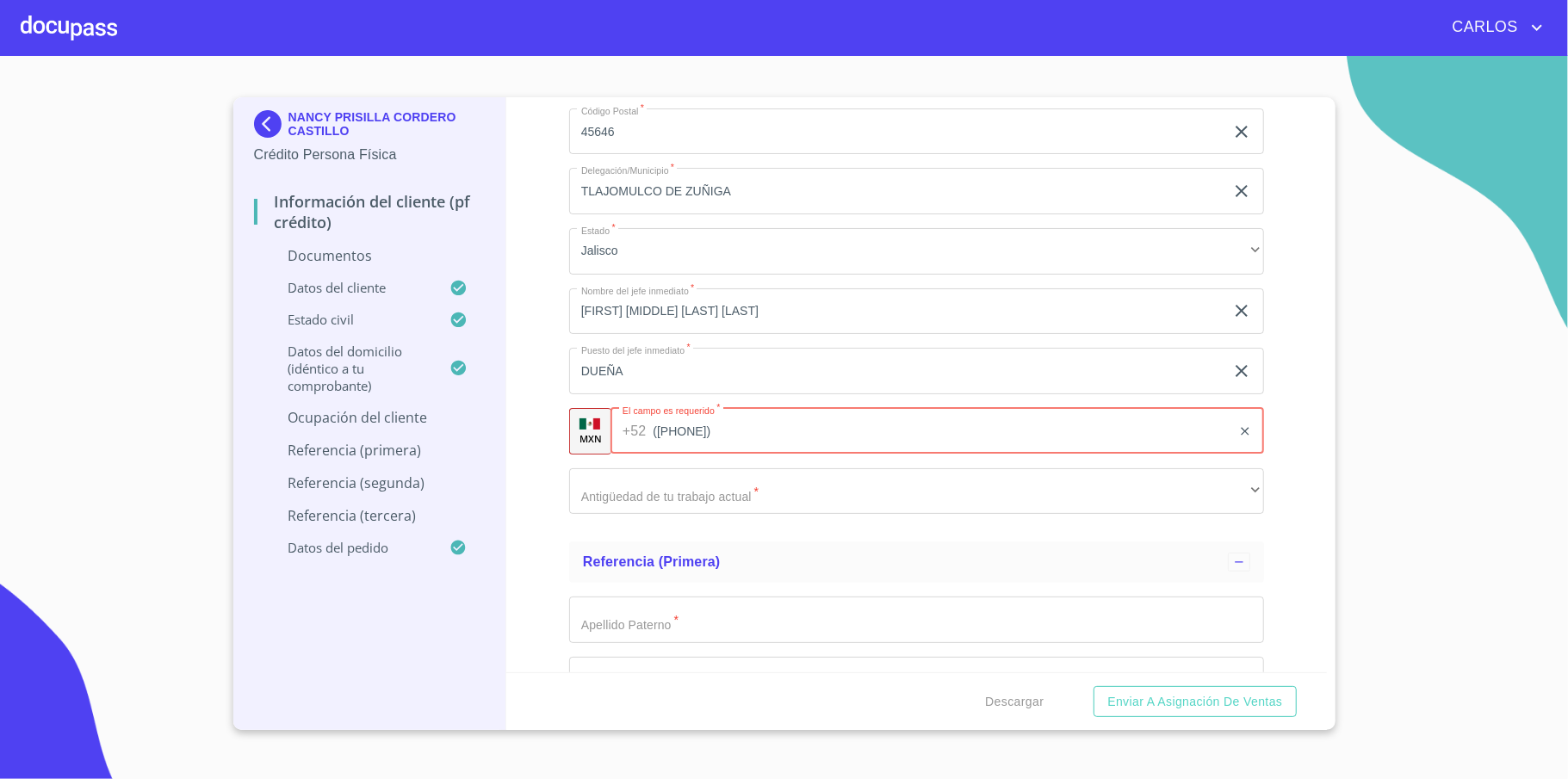 type on "([PHONE])" 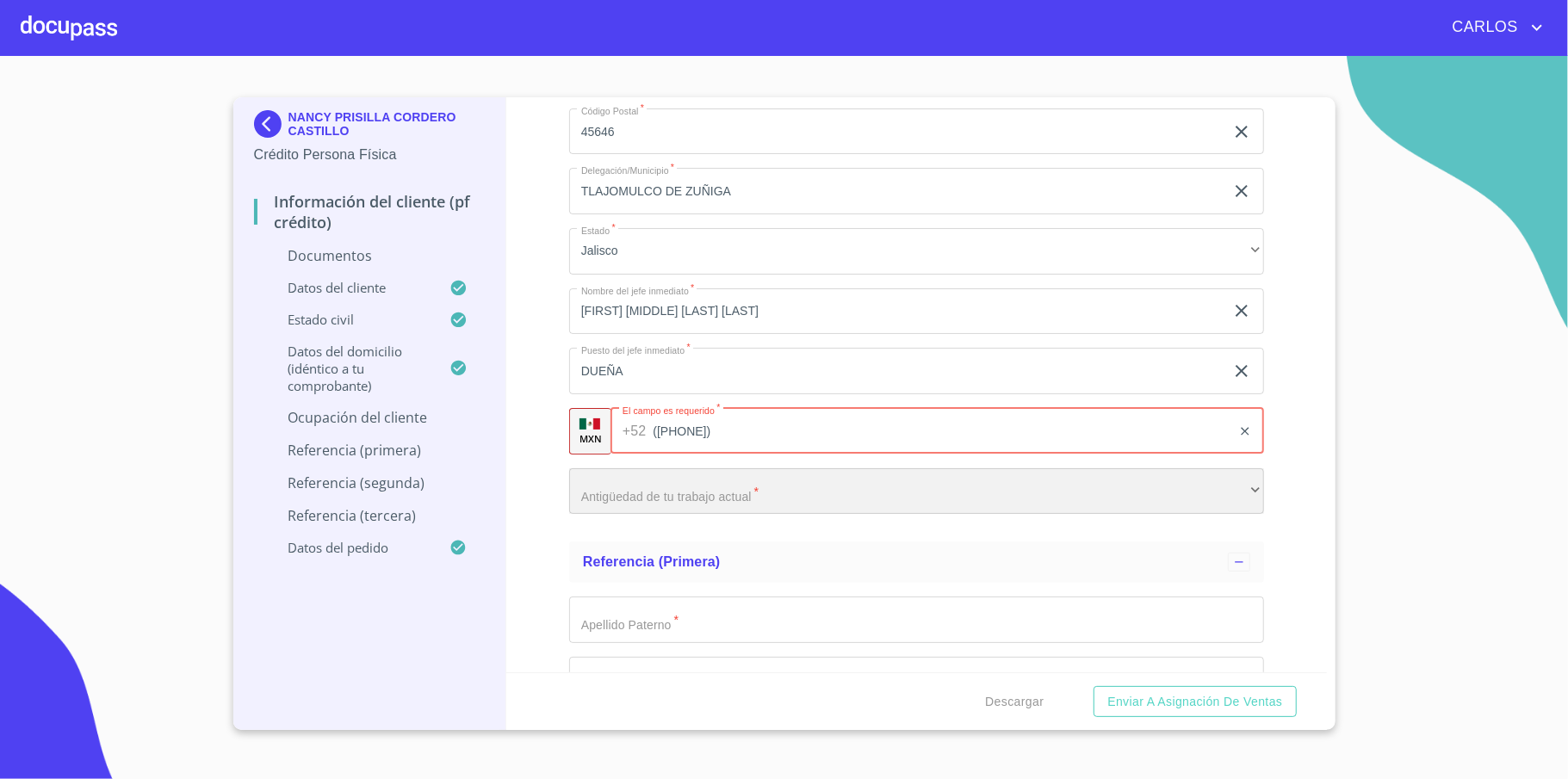 click on "​" at bounding box center (916, 492) 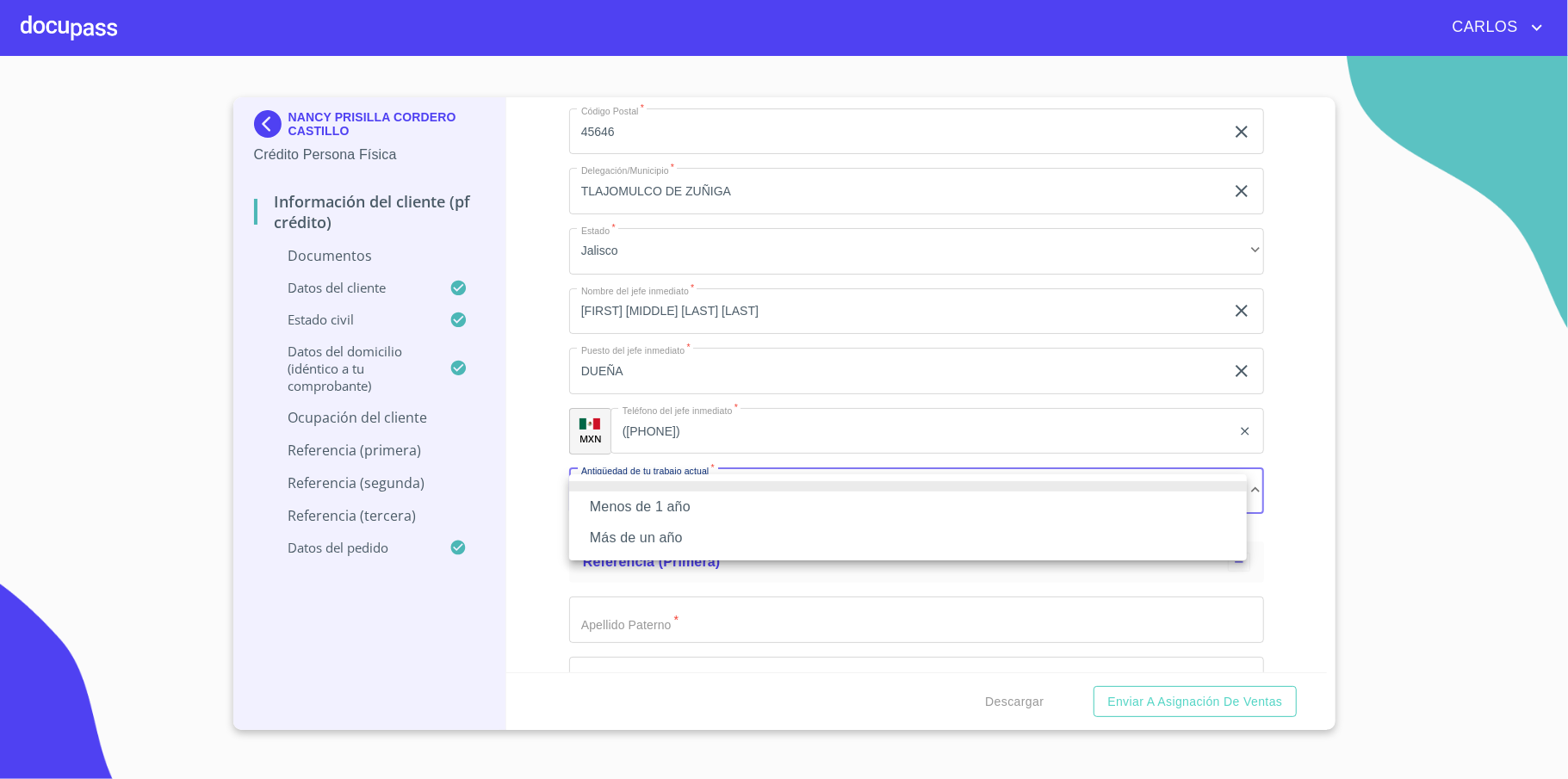 click on "Más de un año" at bounding box center (908, 538) 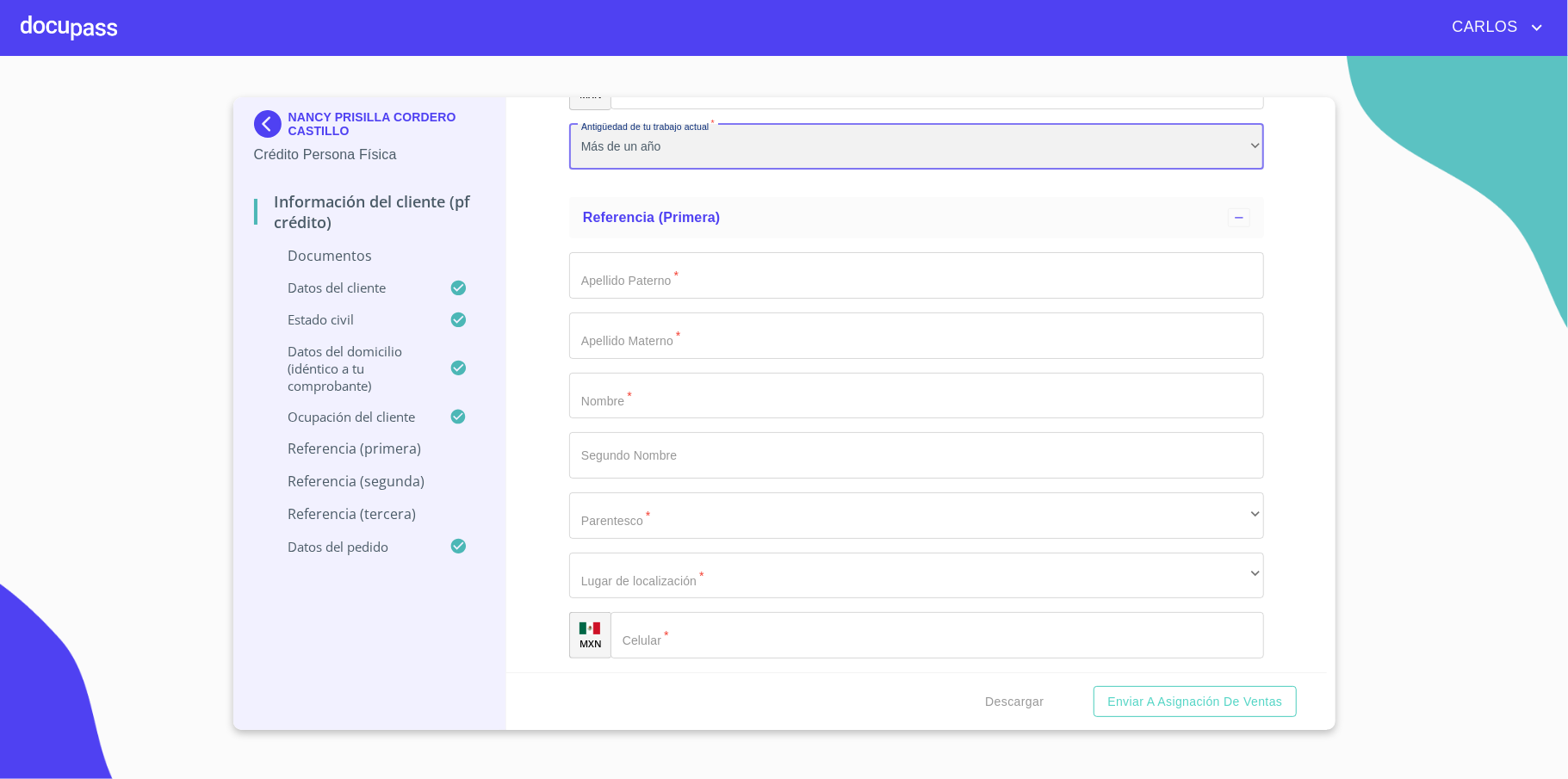 scroll, scrollTop: 5628, scrollLeft: 0, axis: vertical 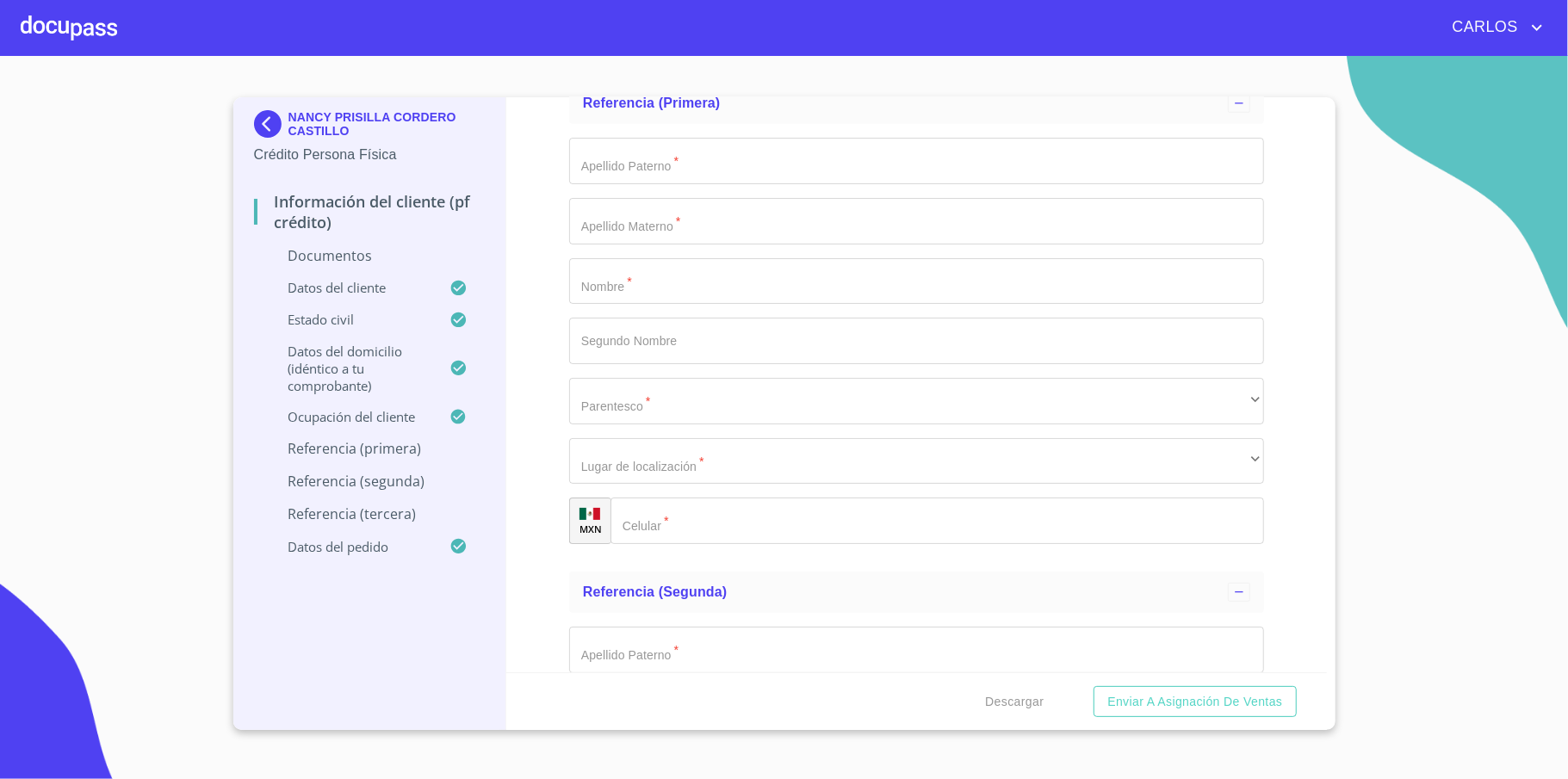 click on "Documento de identificación   *" at bounding box center [896, -3351] 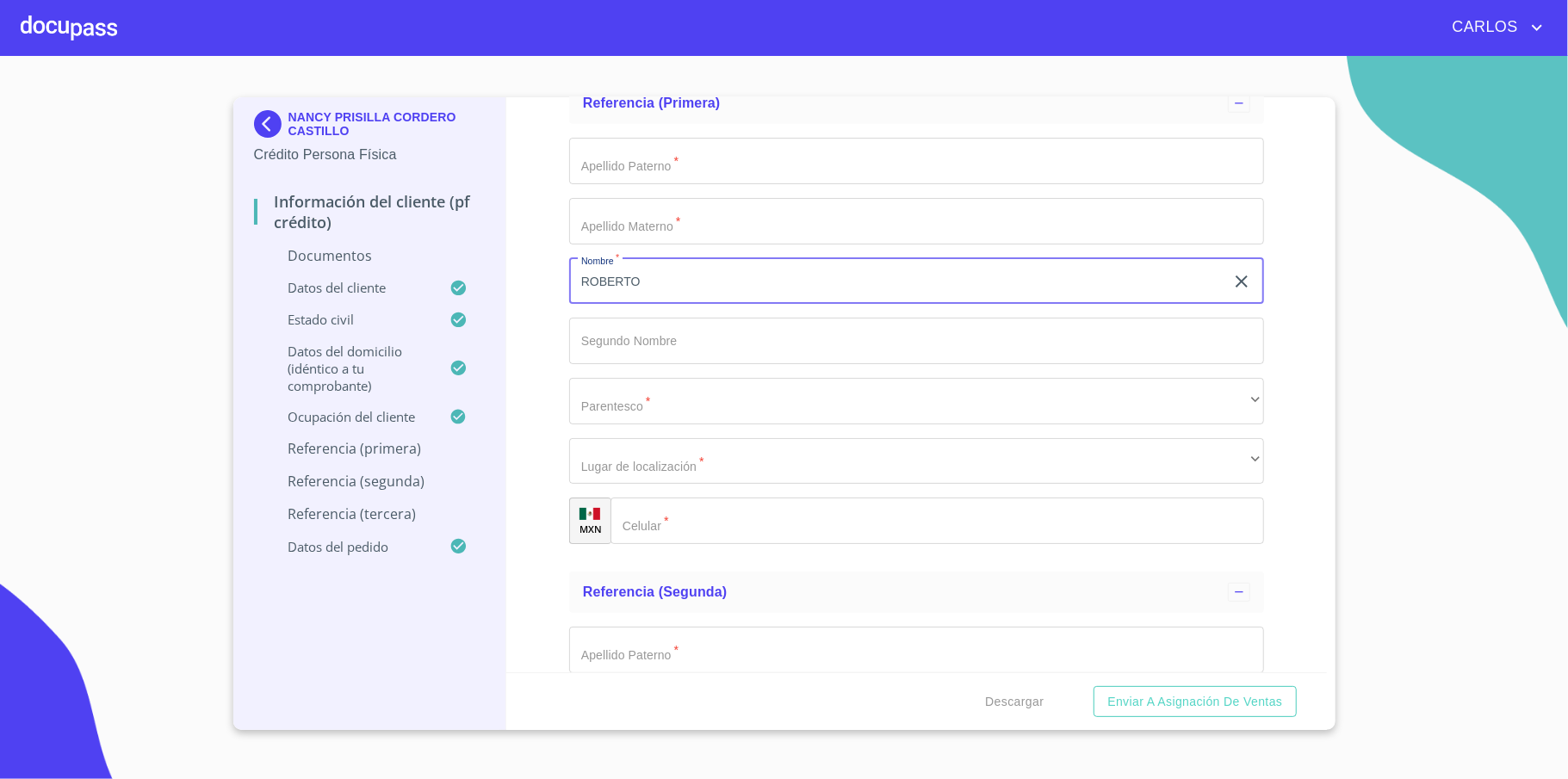 type on "ROBERTO" 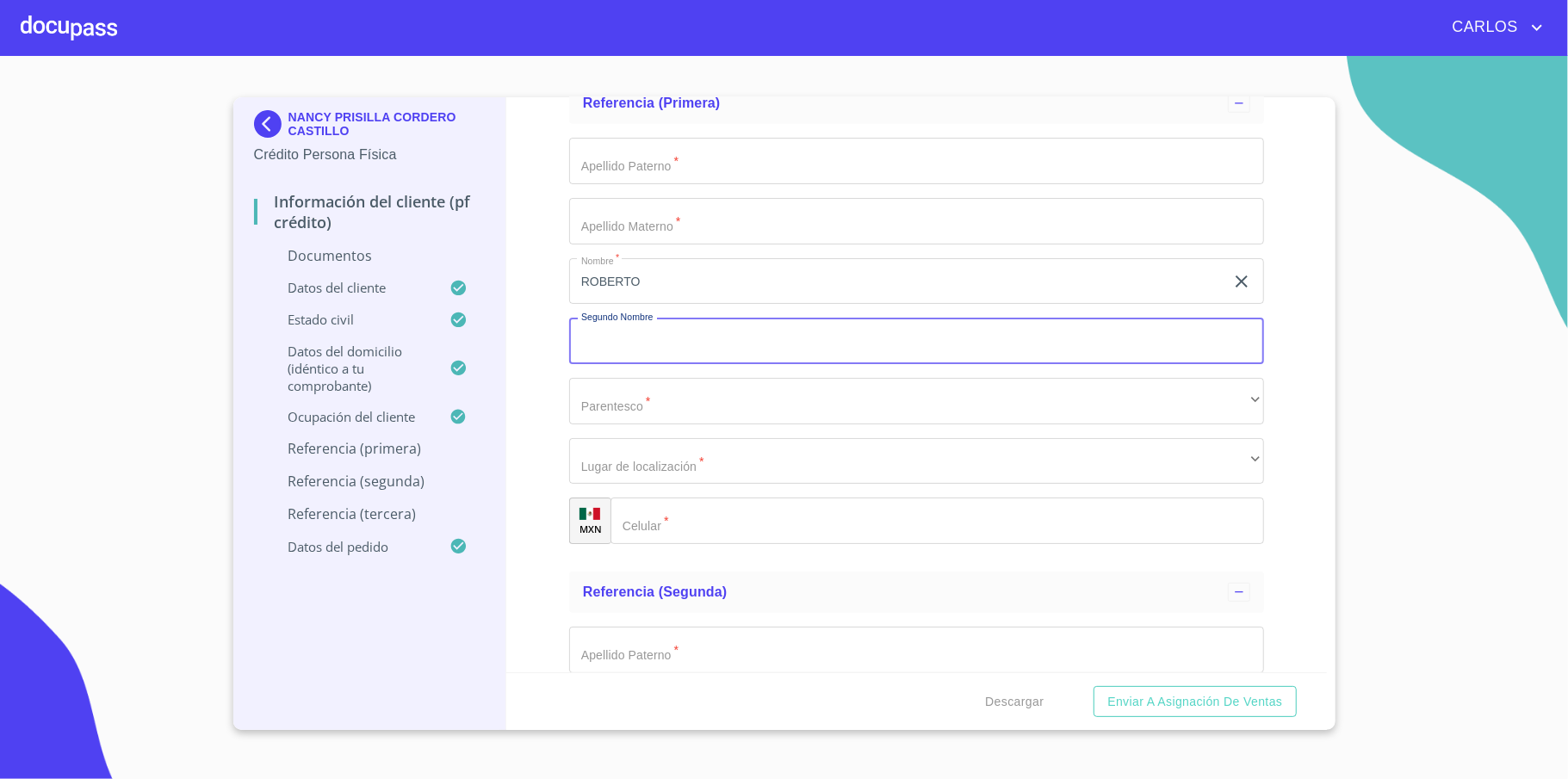 click on "Documento de identificación   *" at bounding box center [916, 341] 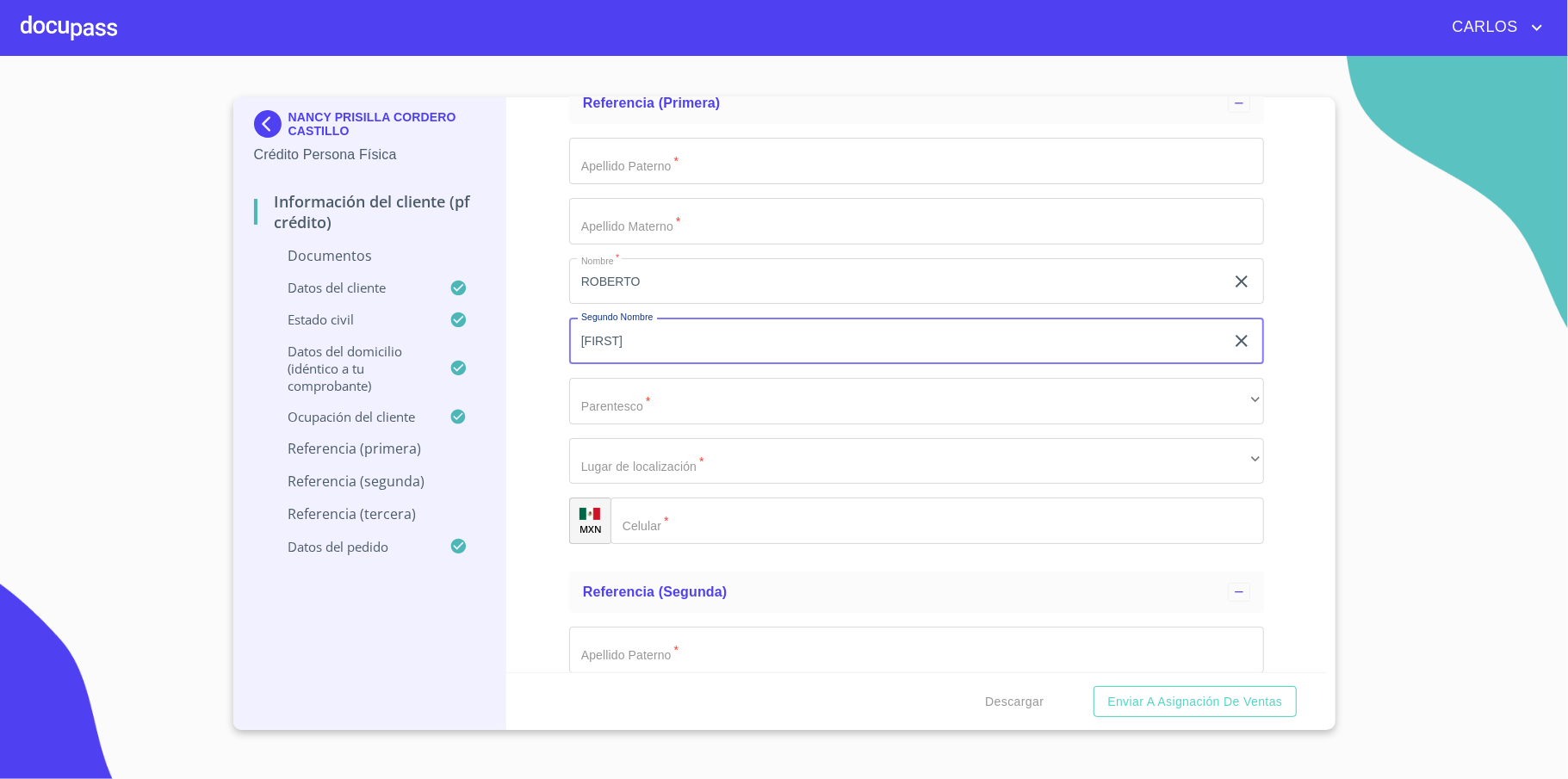 type on "[FIRST]" 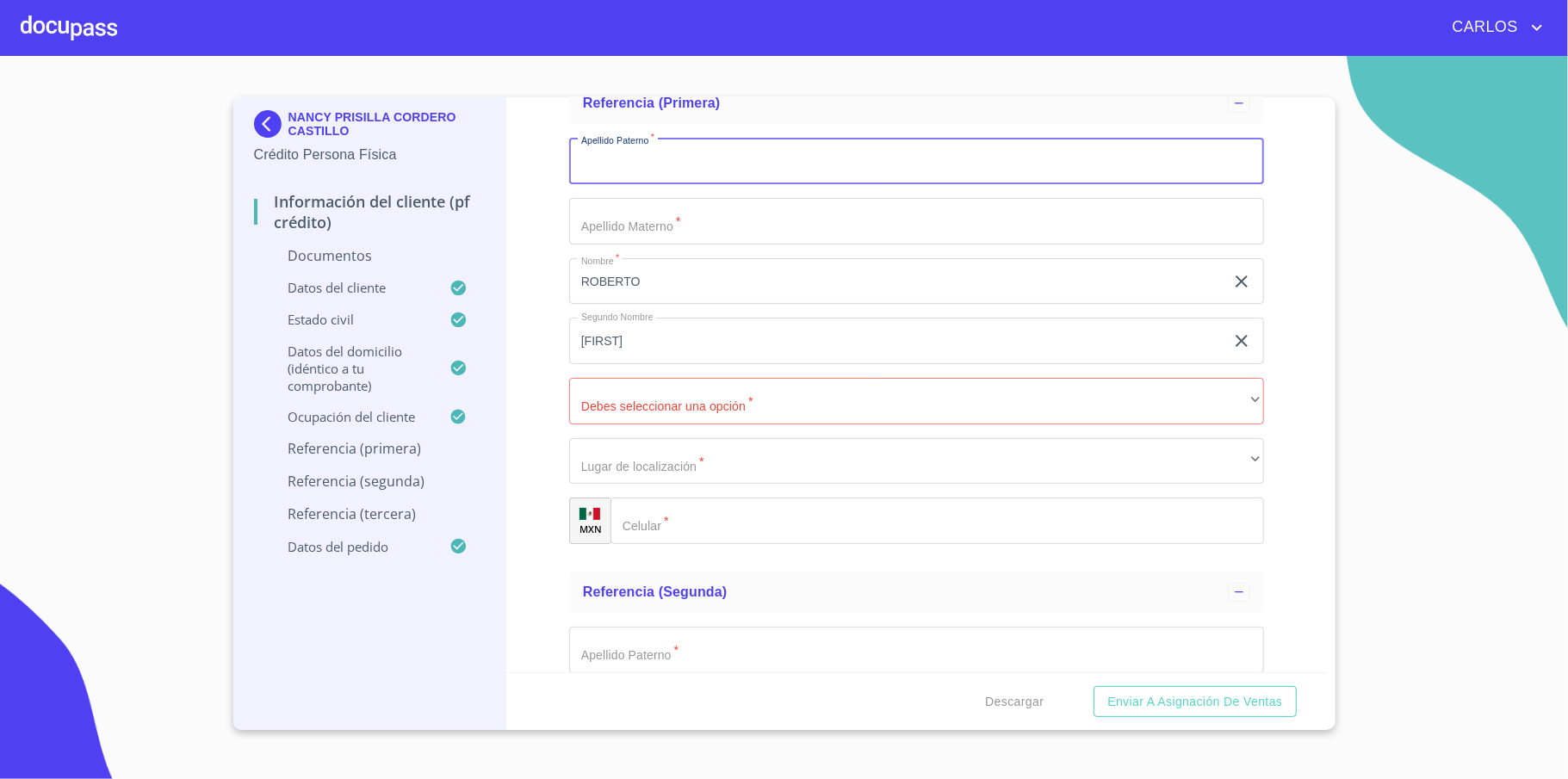 click on "Documento de identificación   *" at bounding box center (916, 161) 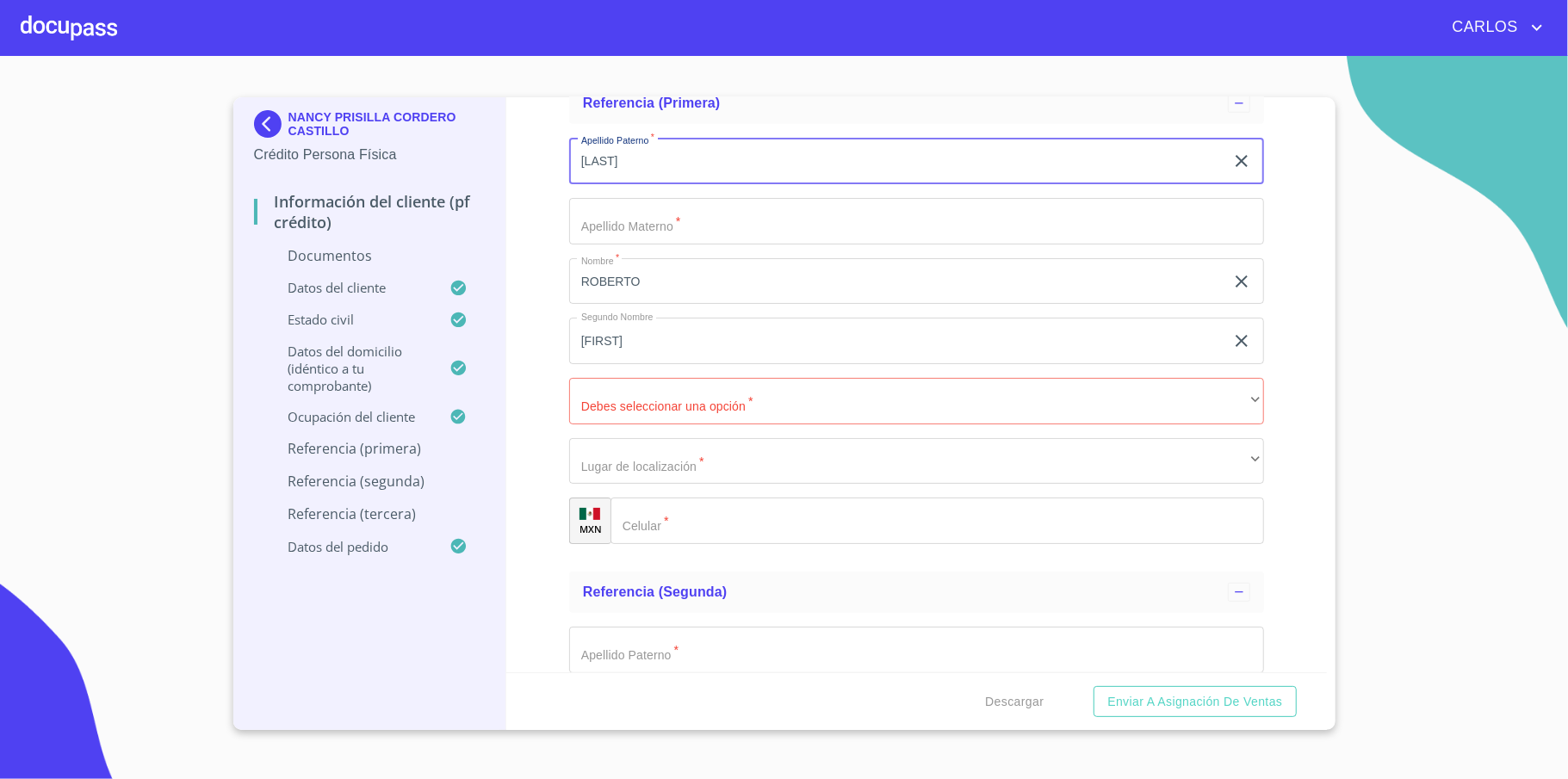 type on "[LAST]" 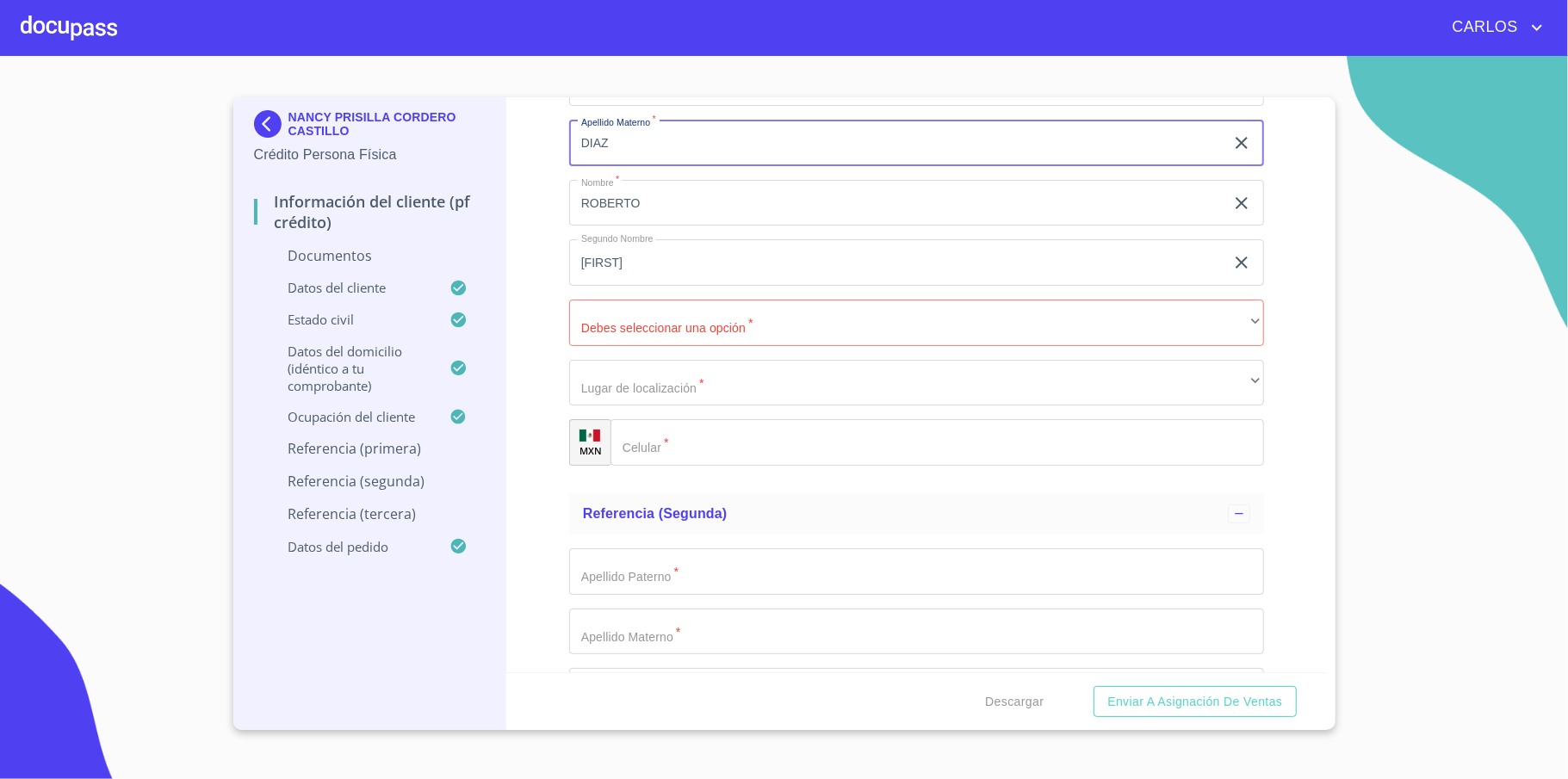 scroll, scrollTop: 5743, scrollLeft: 0, axis: vertical 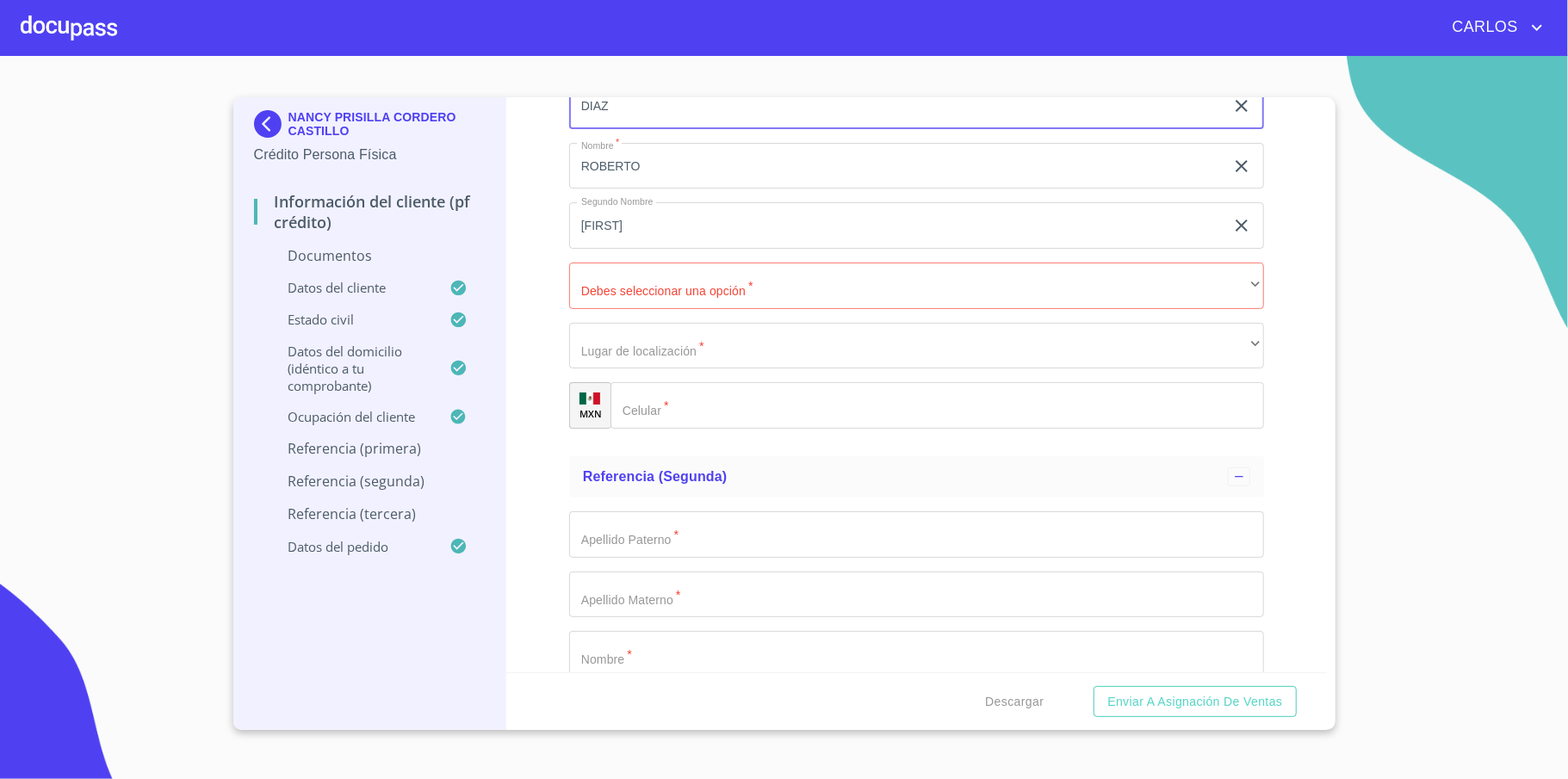 type on "DIAZ" 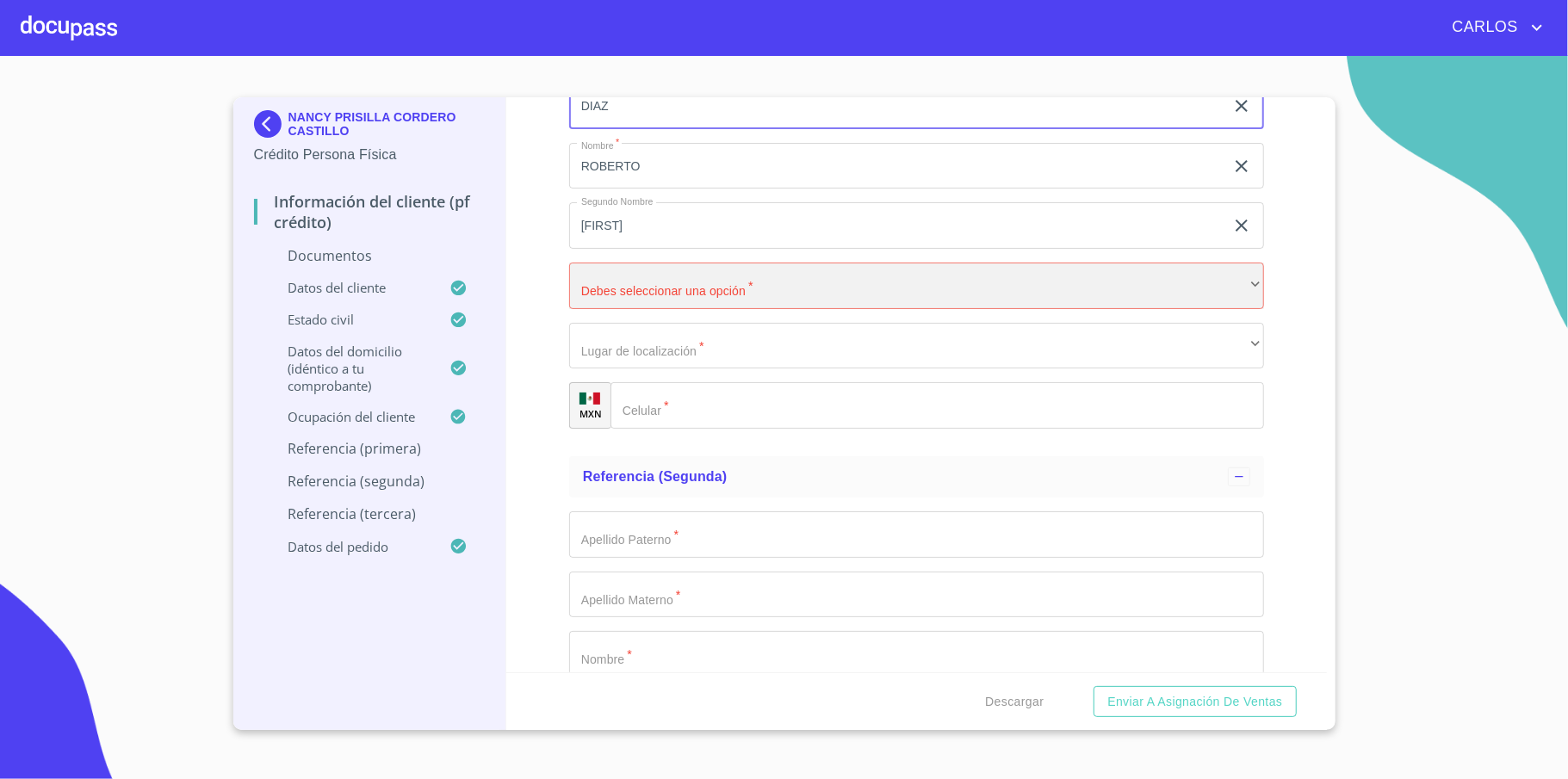 click on "​" at bounding box center (916, 286) 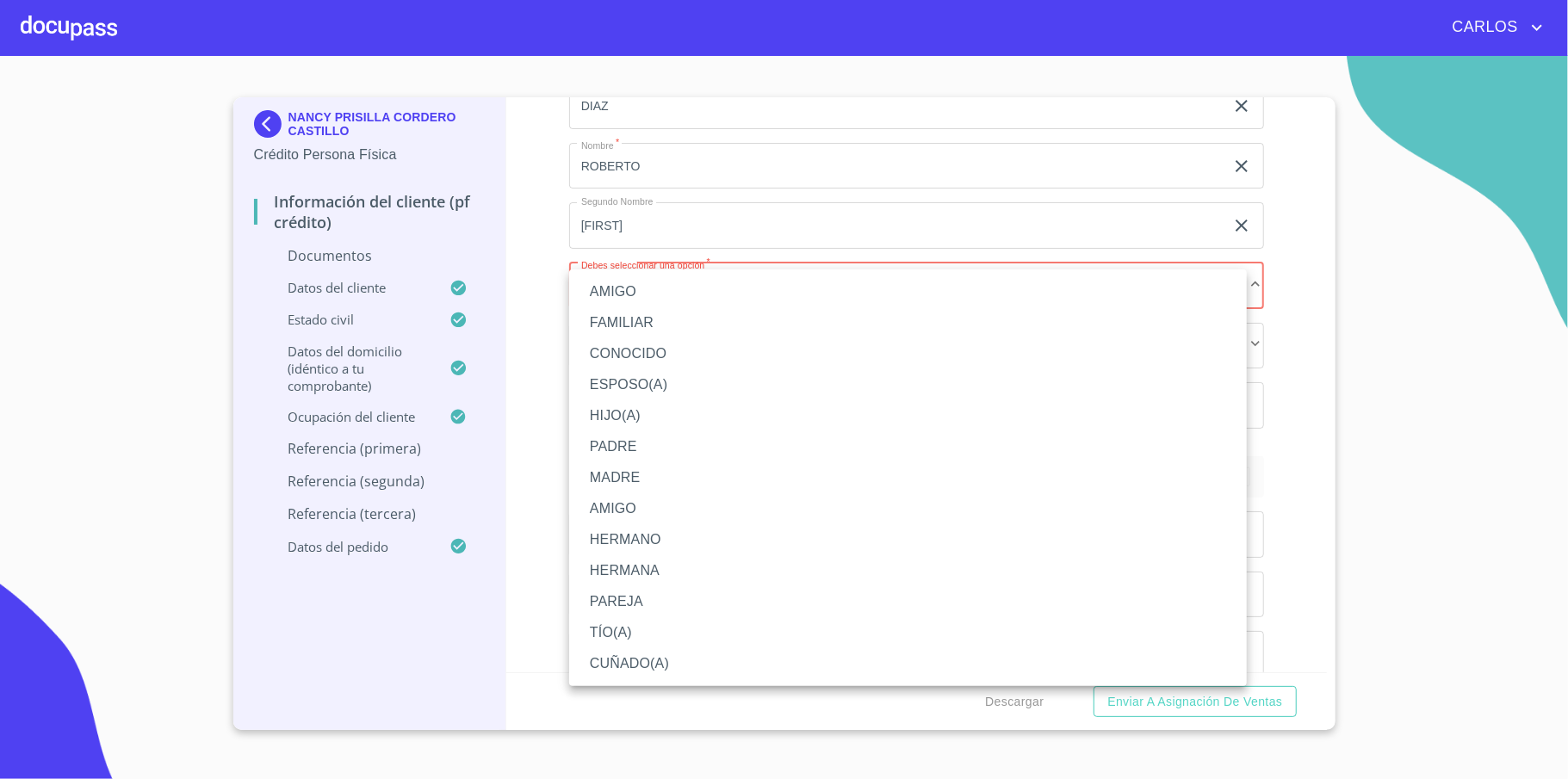 click on "ESPOSO(A)" at bounding box center (908, 385) 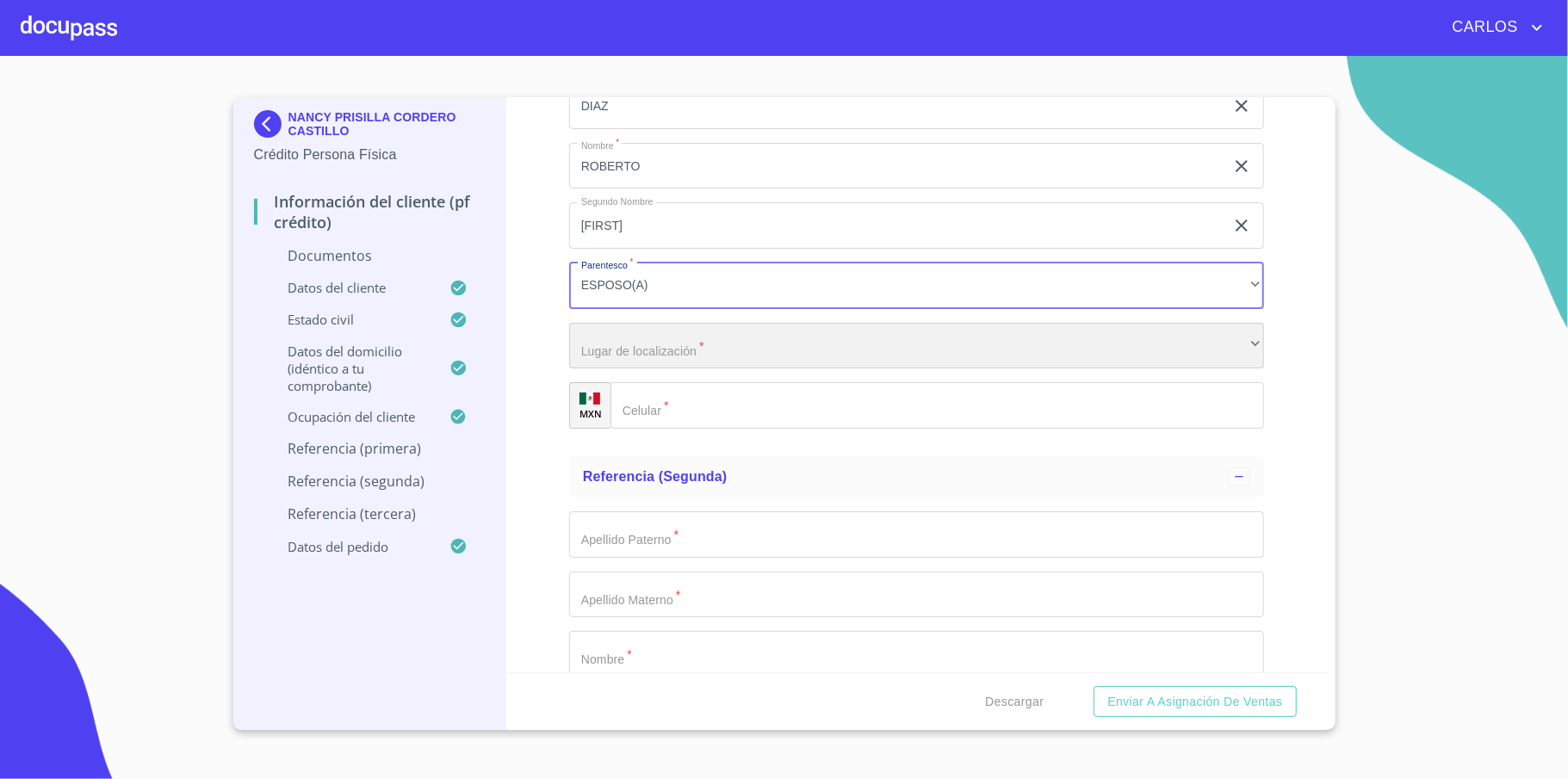 click on "​" at bounding box center [916, 346] 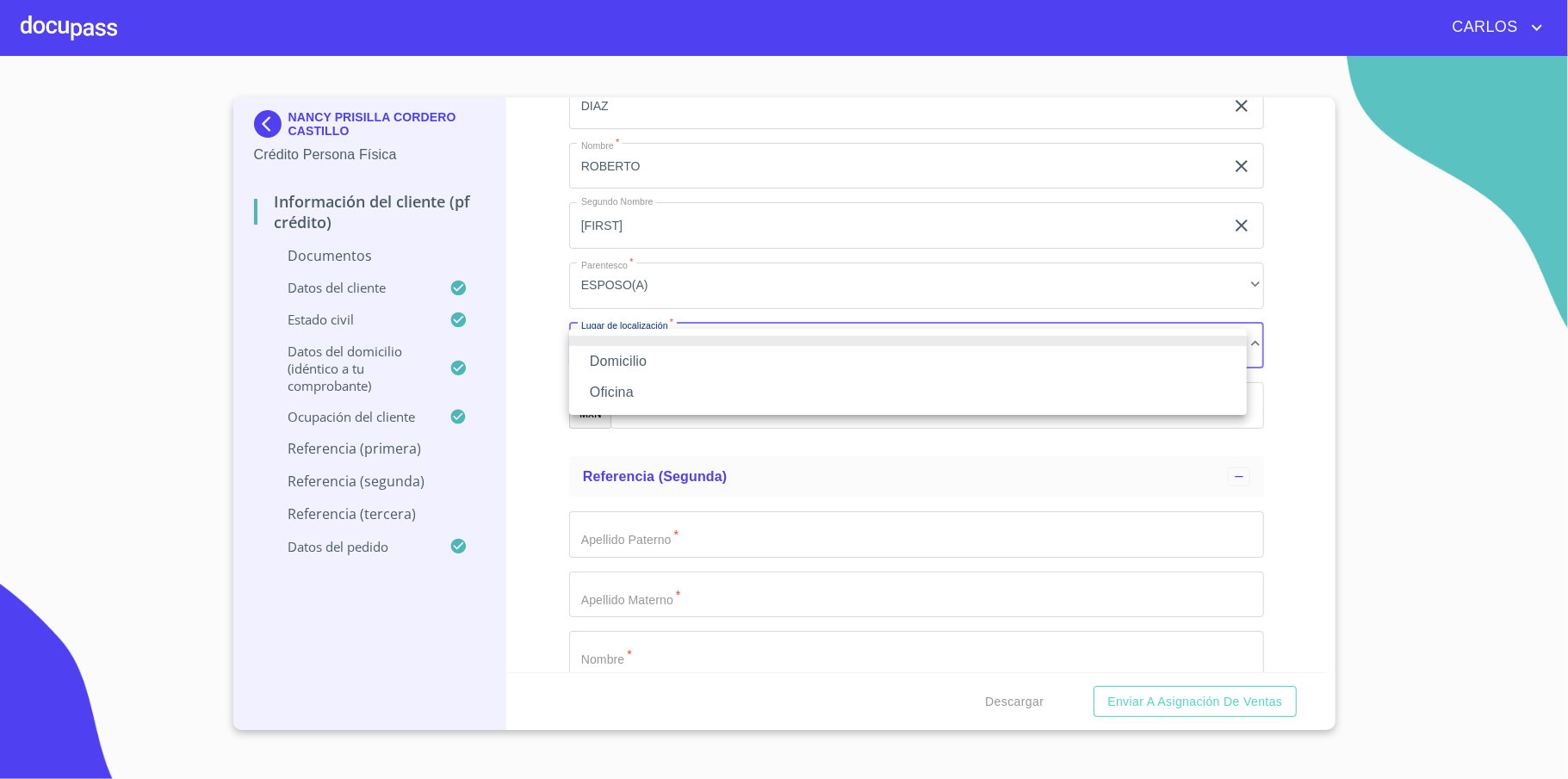 click on "Oficina" at bounding box center (908, 393) 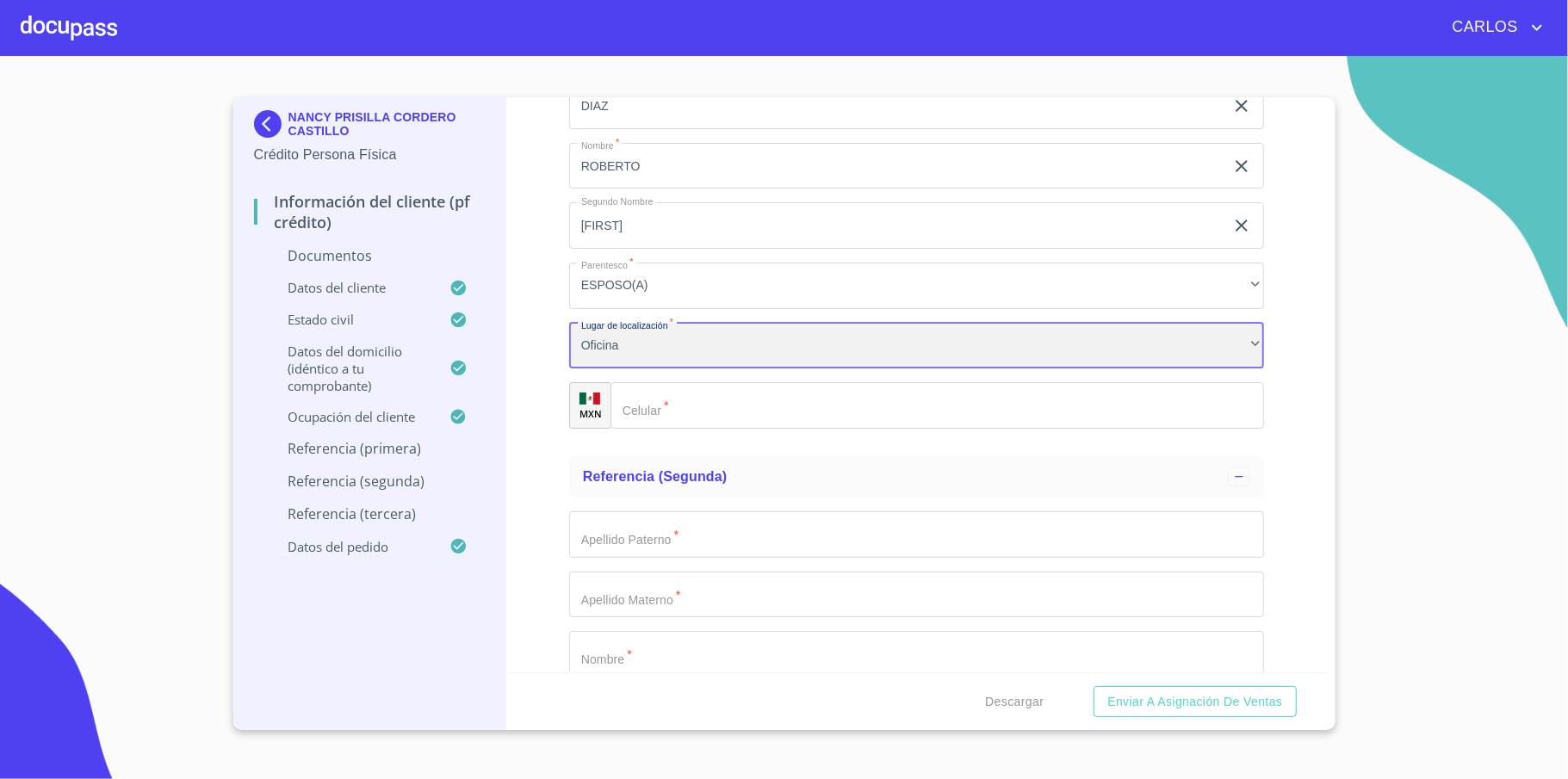 click on "Oficina" at bounding box center [916, 346] 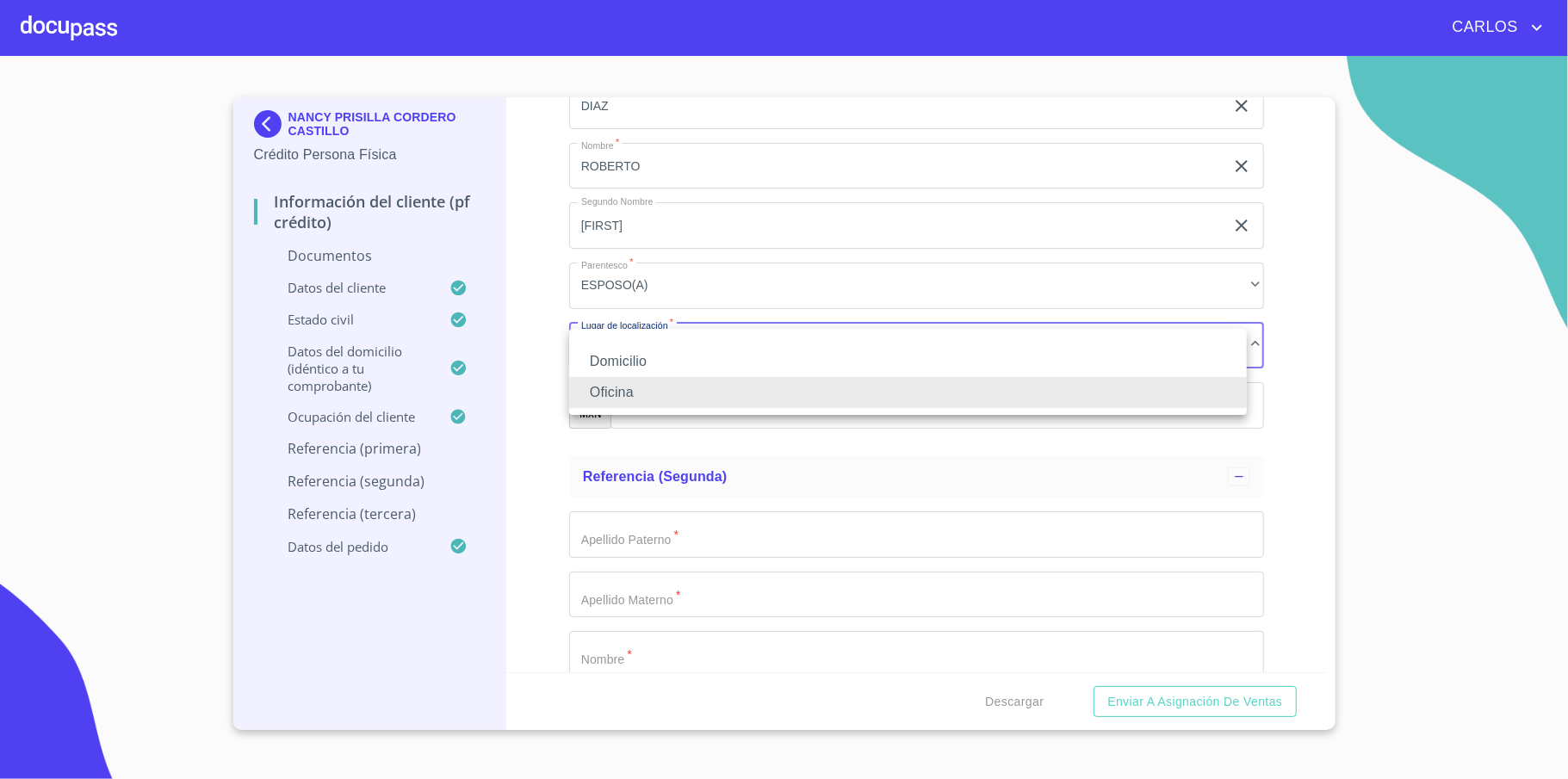 click at bounding box center [784, 389] 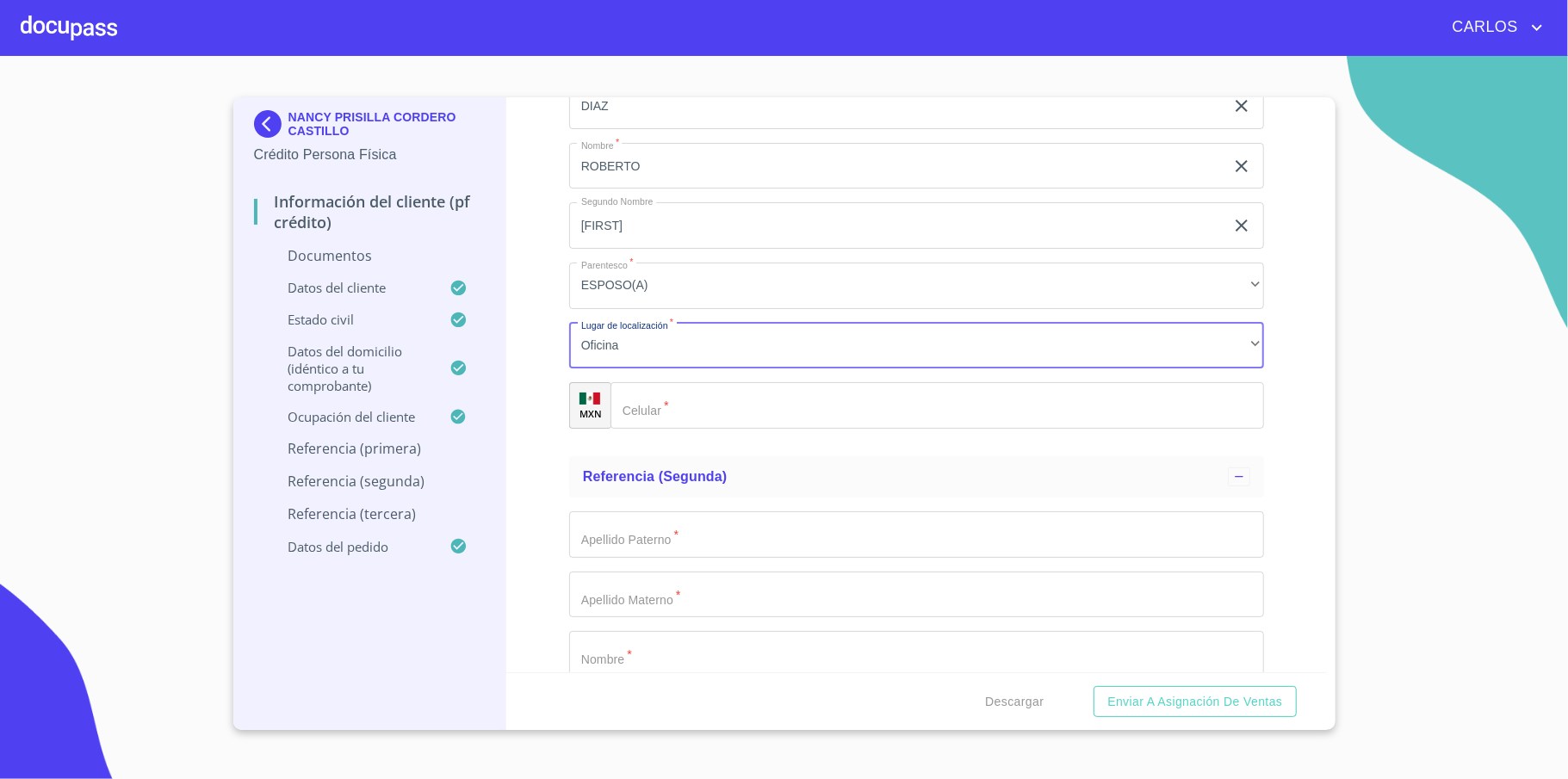 click on "Documento de identificación   *" 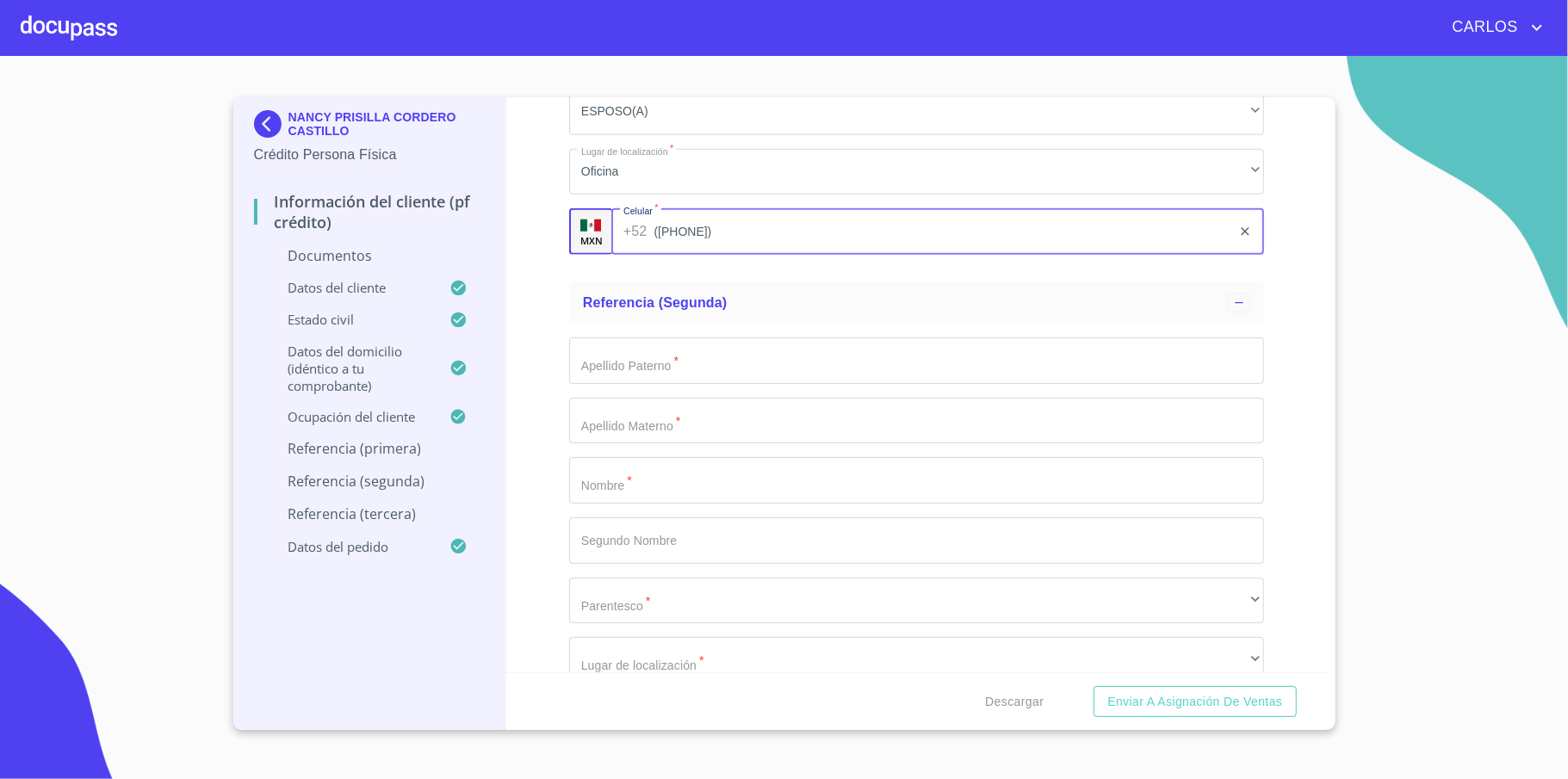 scroll, scrollTop: 5972, scrollLeft: 0, axis: vertical 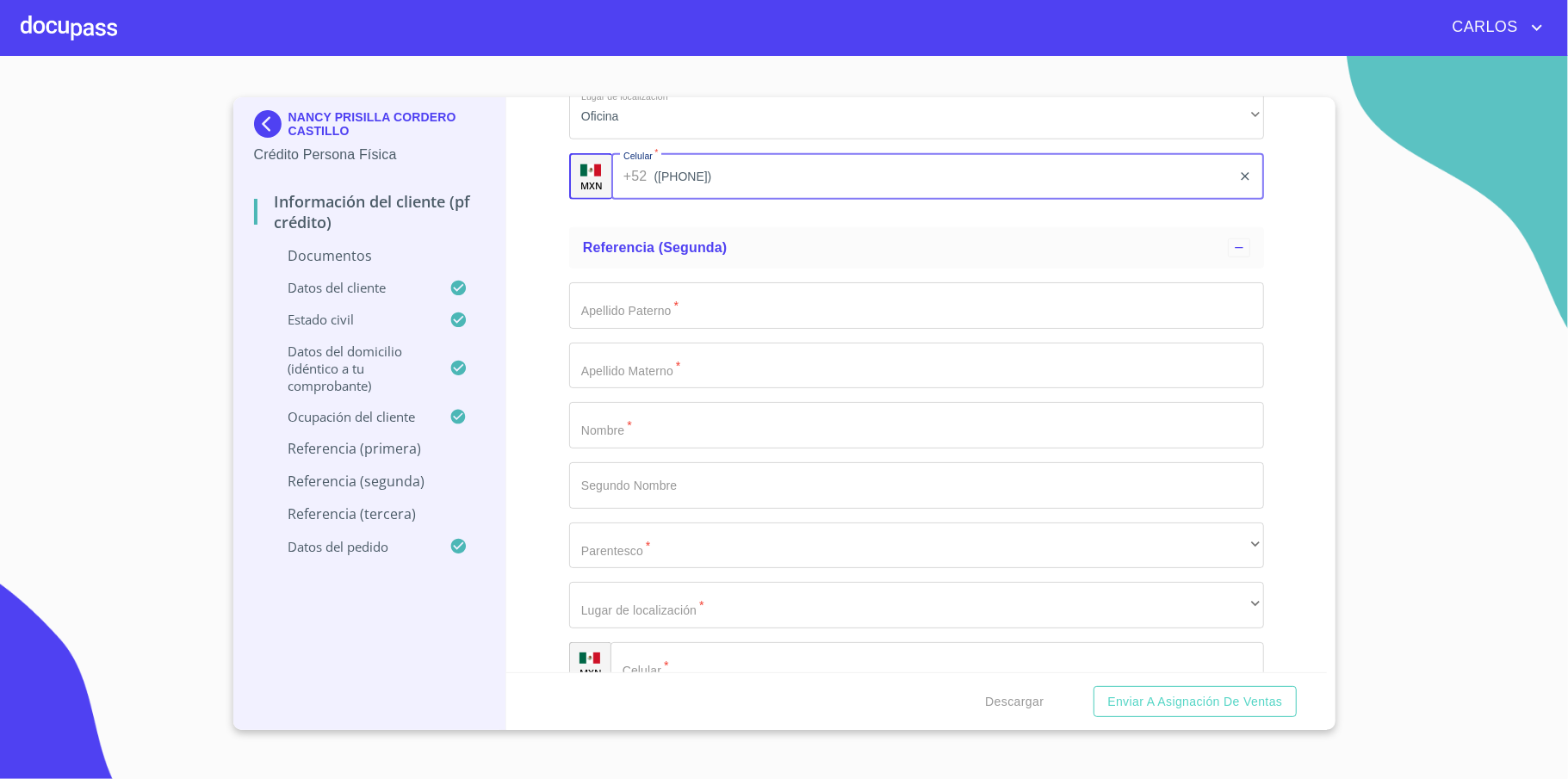 type on "([PHONE])" 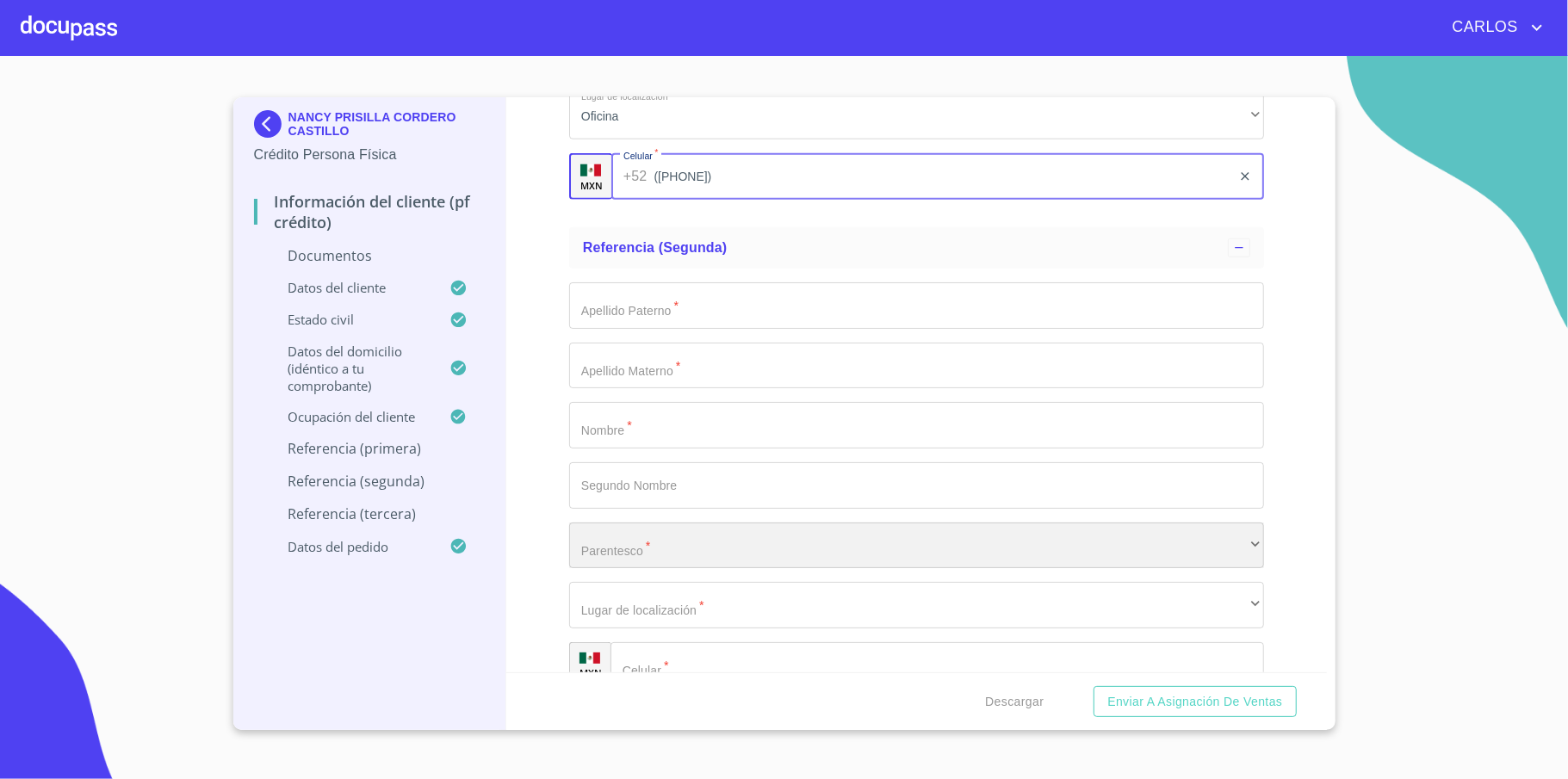 click on "​" at bounding box center (916, 546) 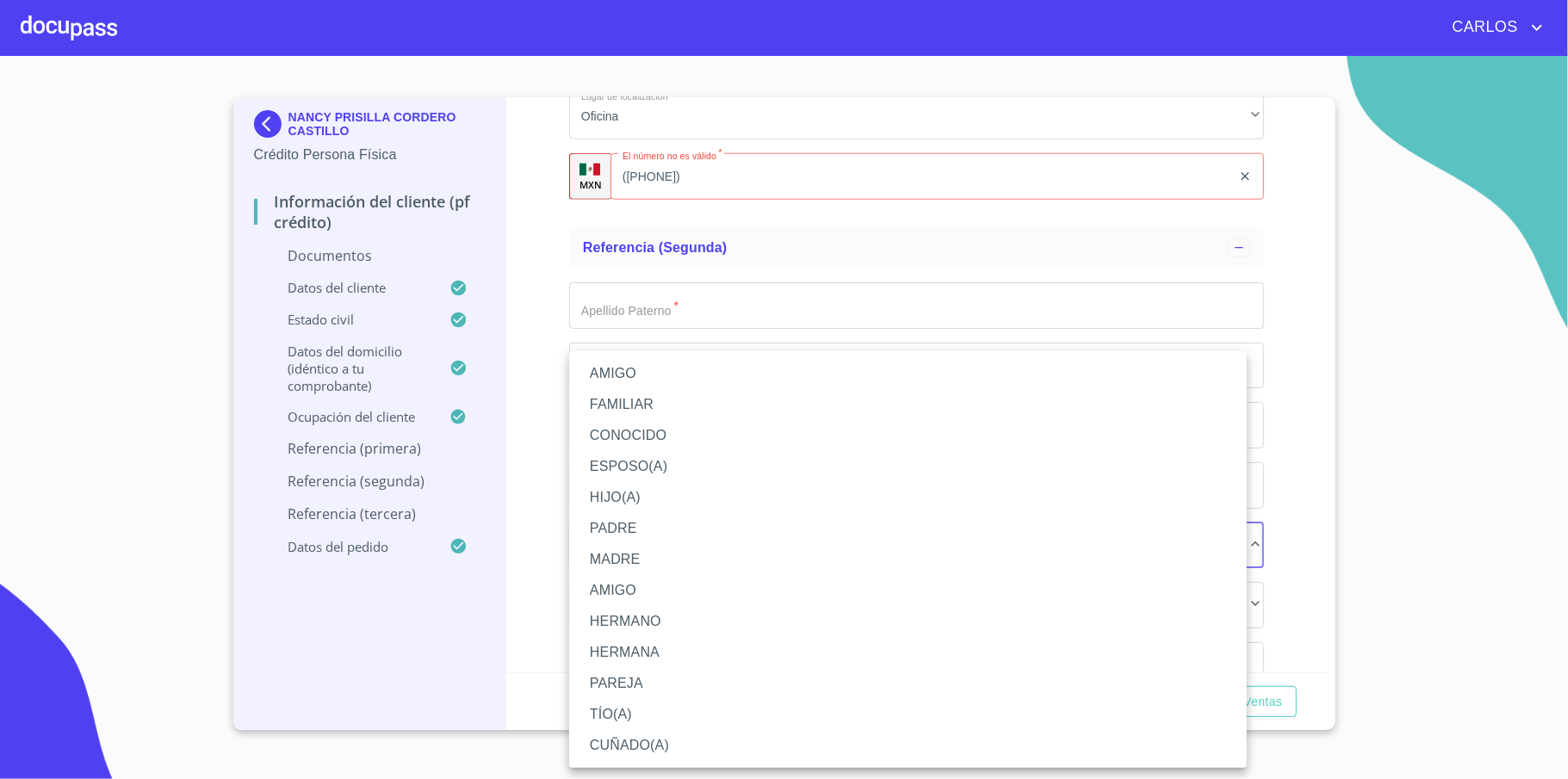 click at bounding box center [784, 389] 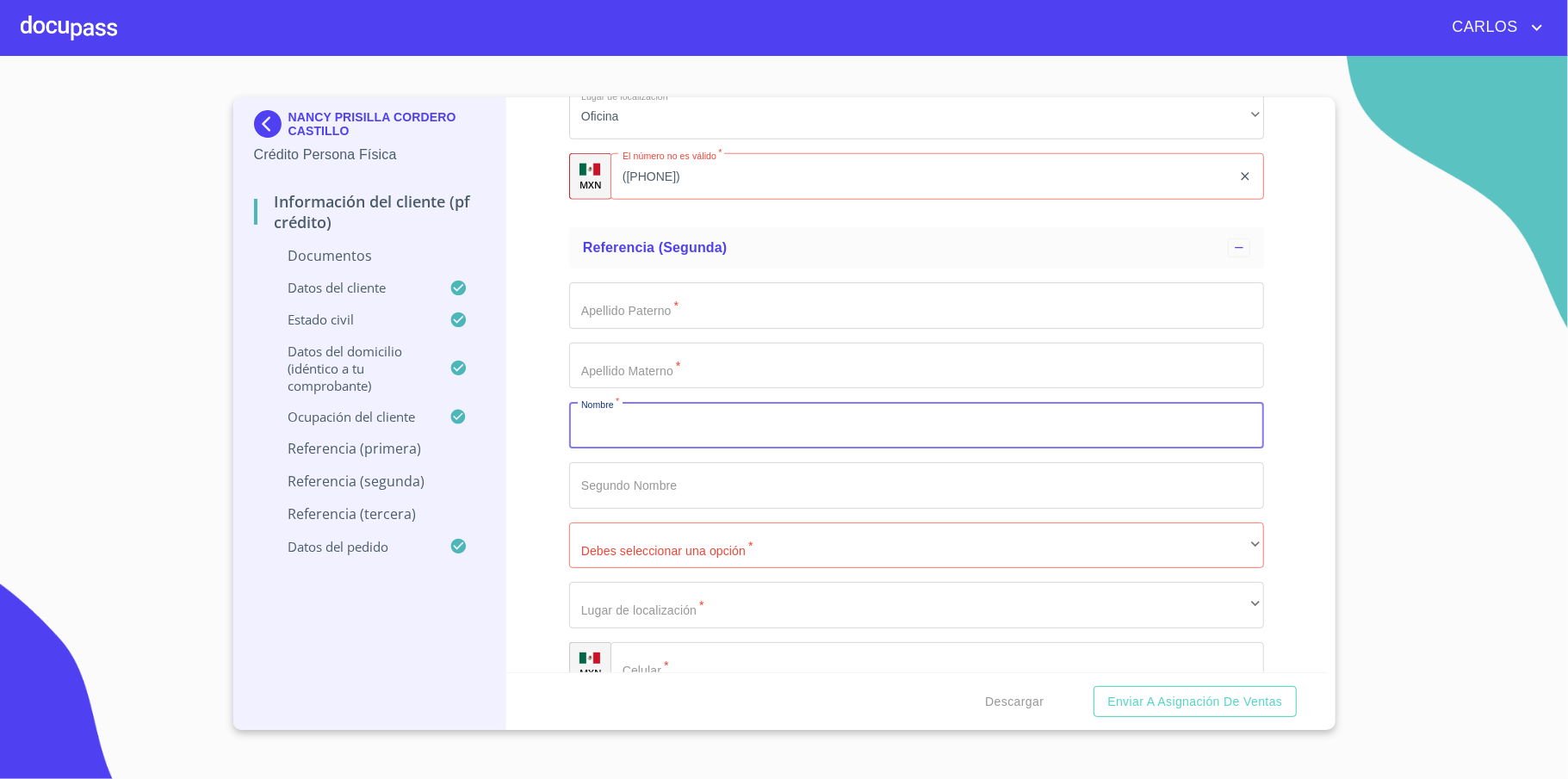 click on "Documento de identificación   *" at bounding box center (916, 425) 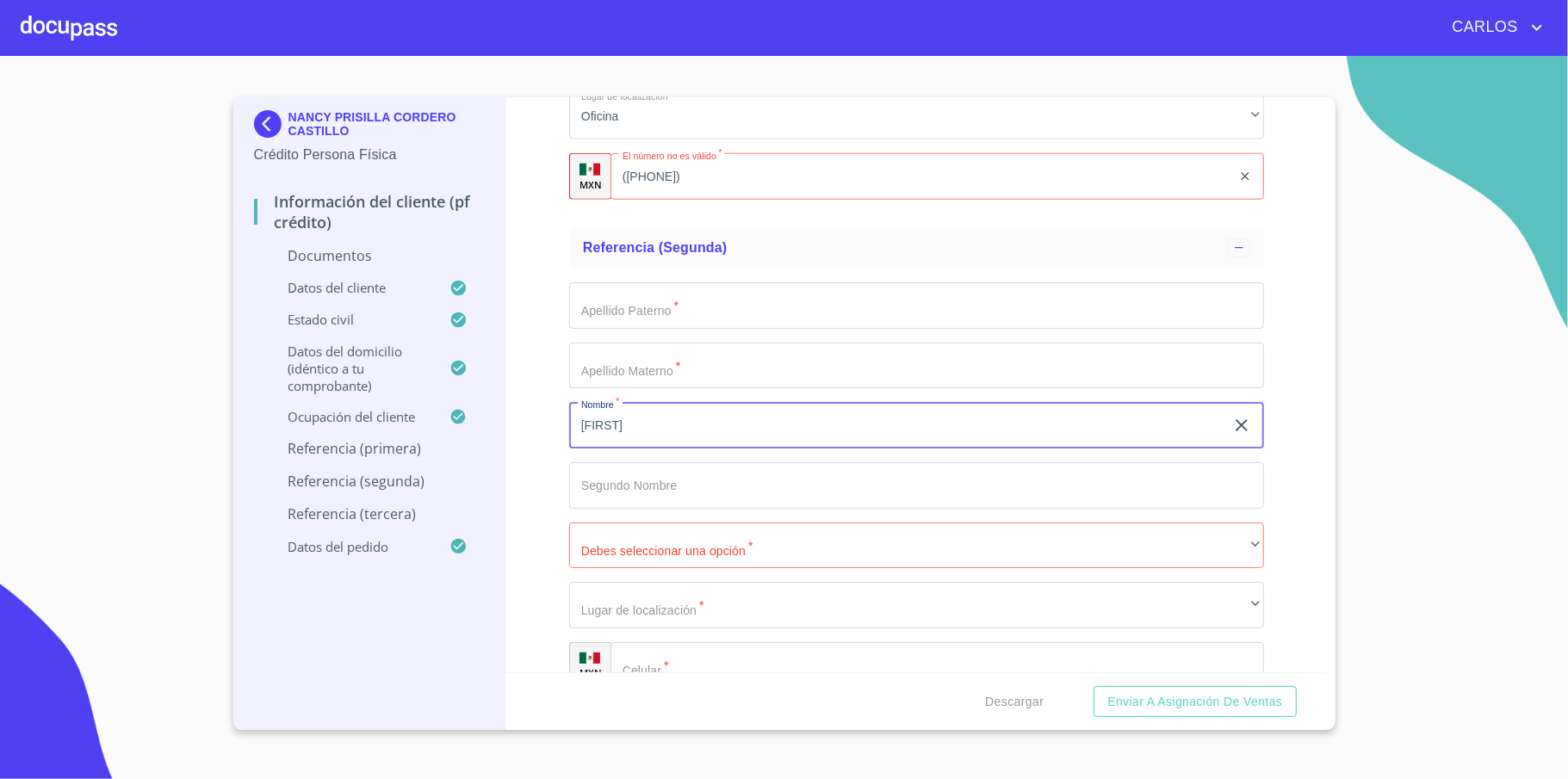 type on "[FIRST]" 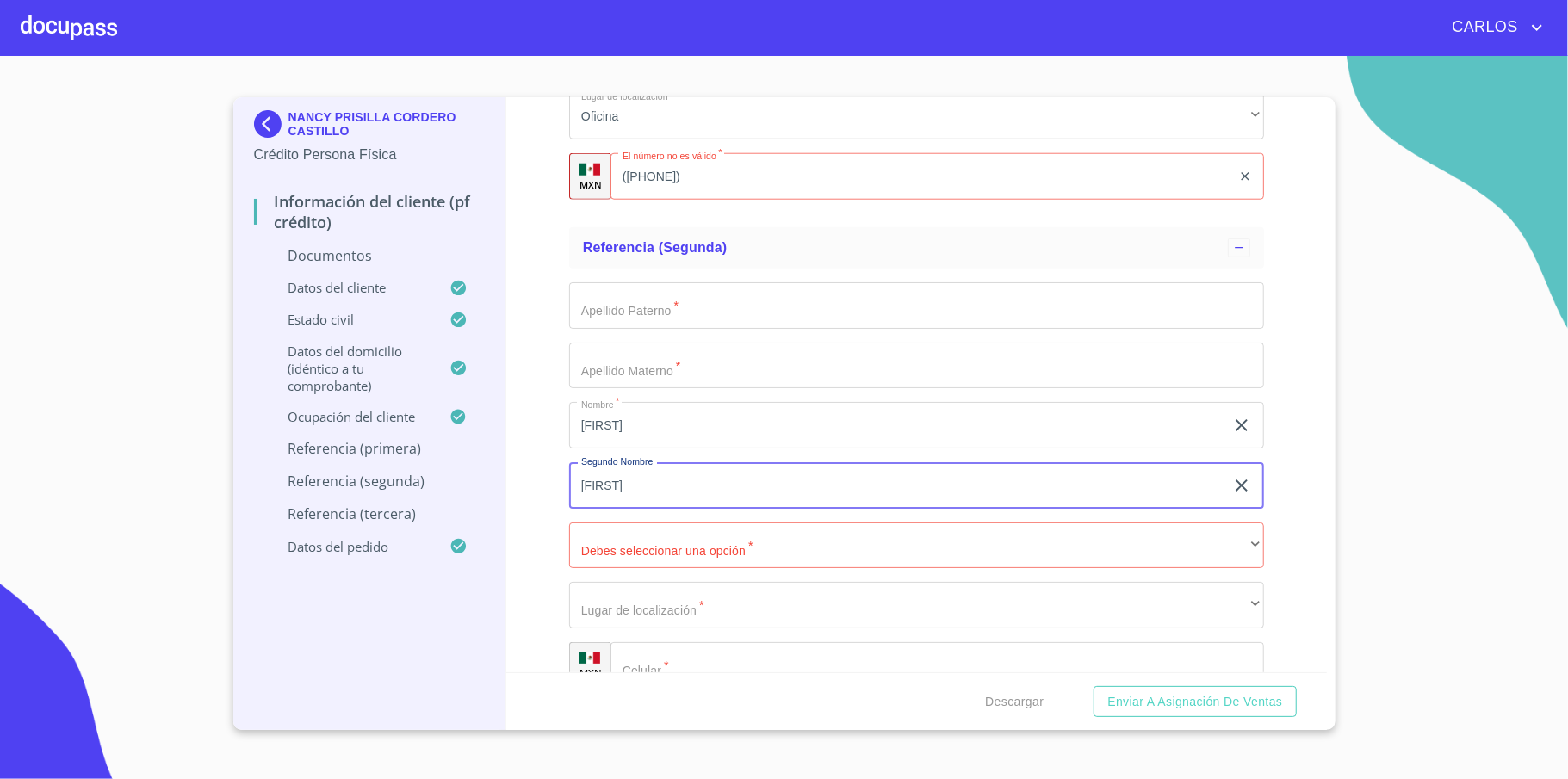 type on "[FIRST]" 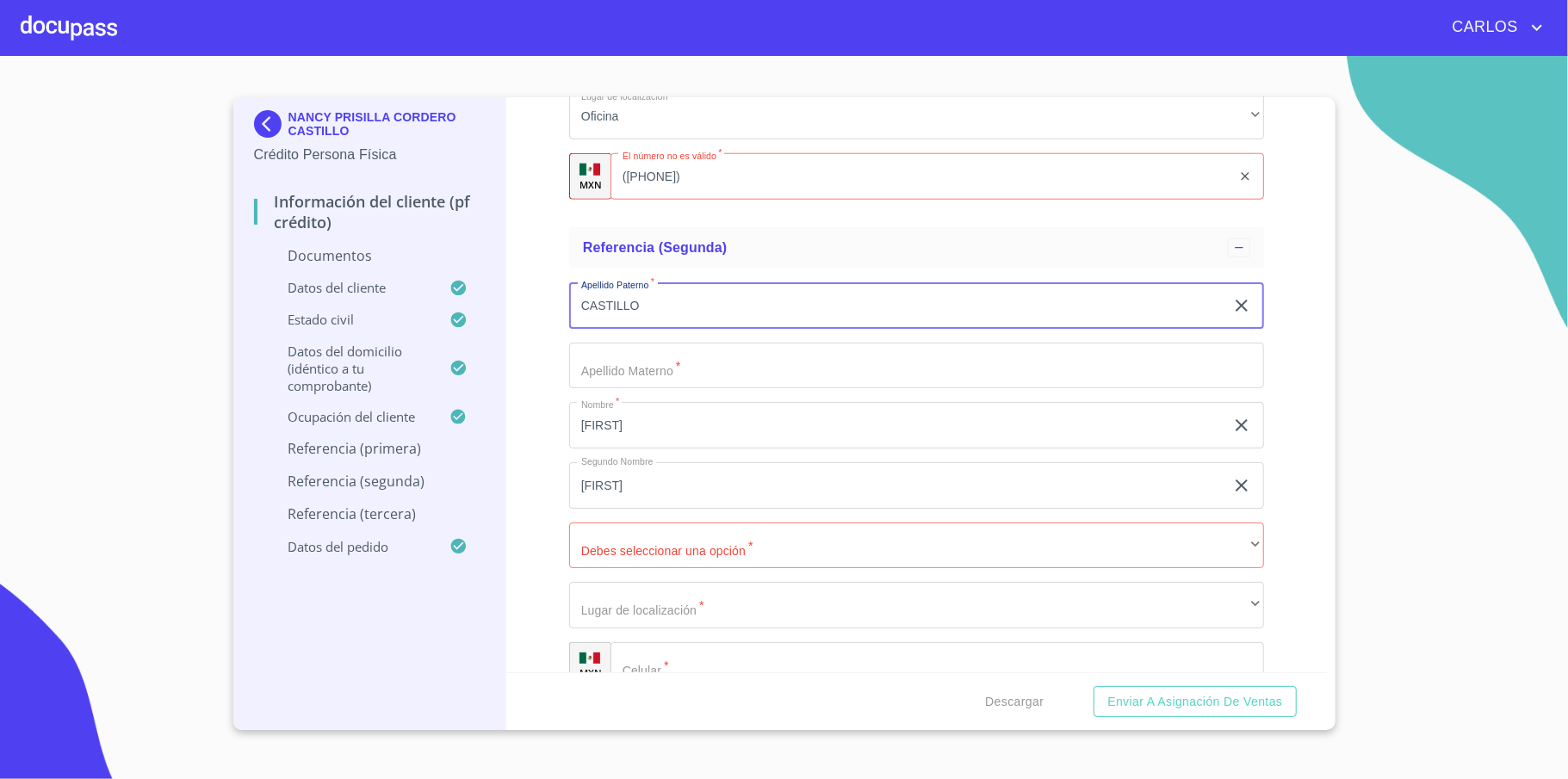 type on "CASTILLO" 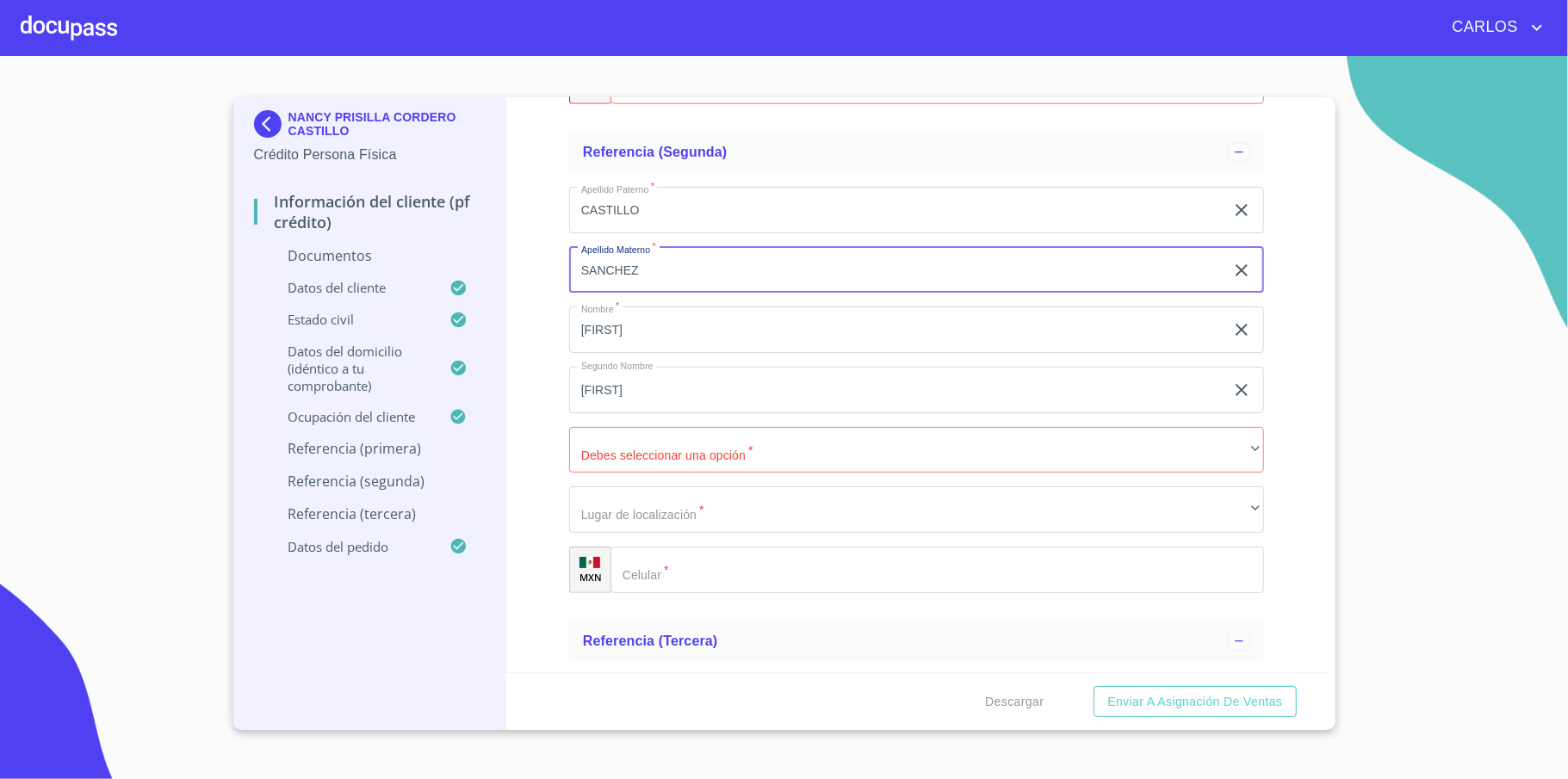 scroll, scrollTop: 6202, scrollLeft: 0, axis: vertical 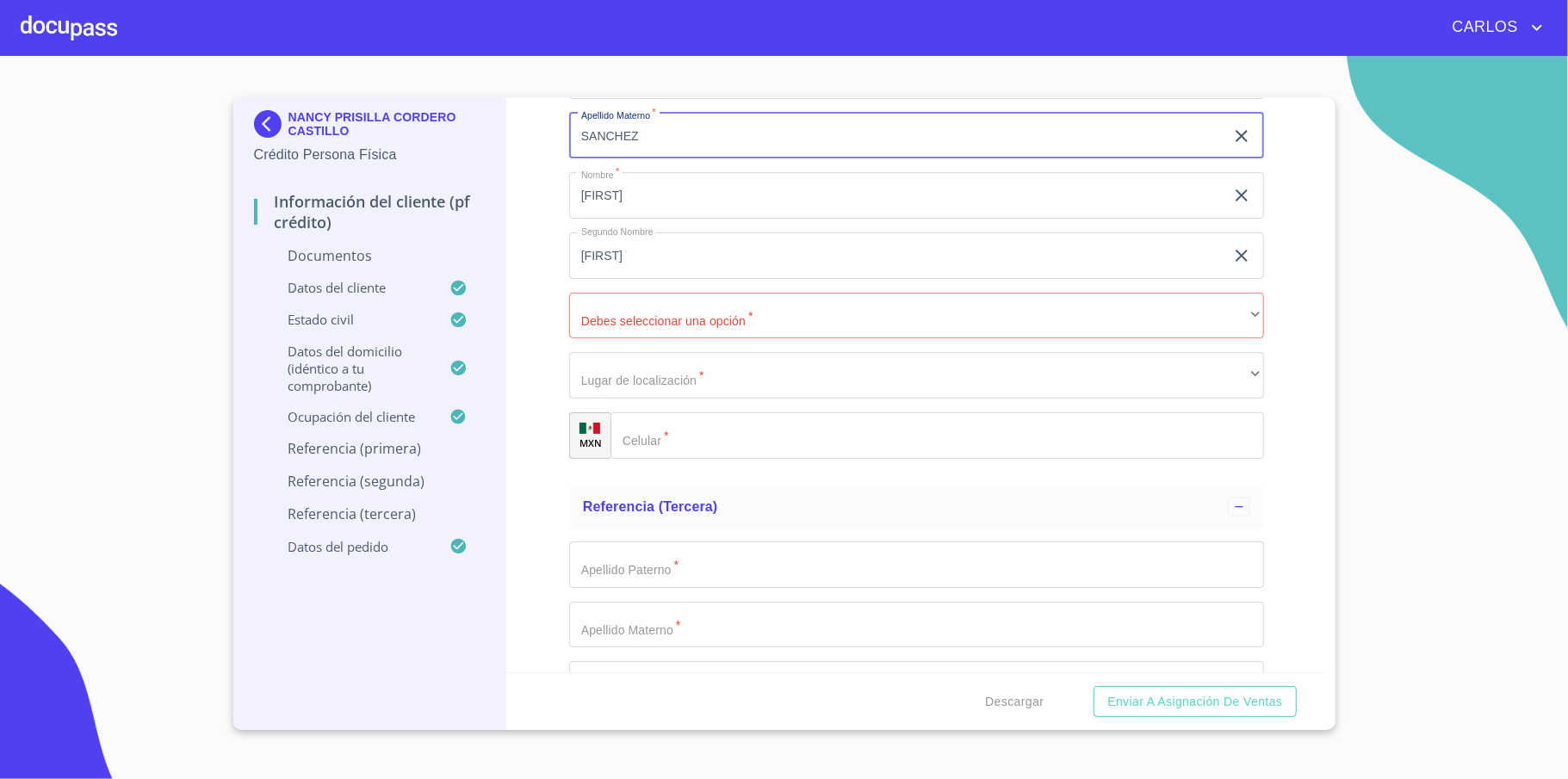 type on "SANCHEZ" 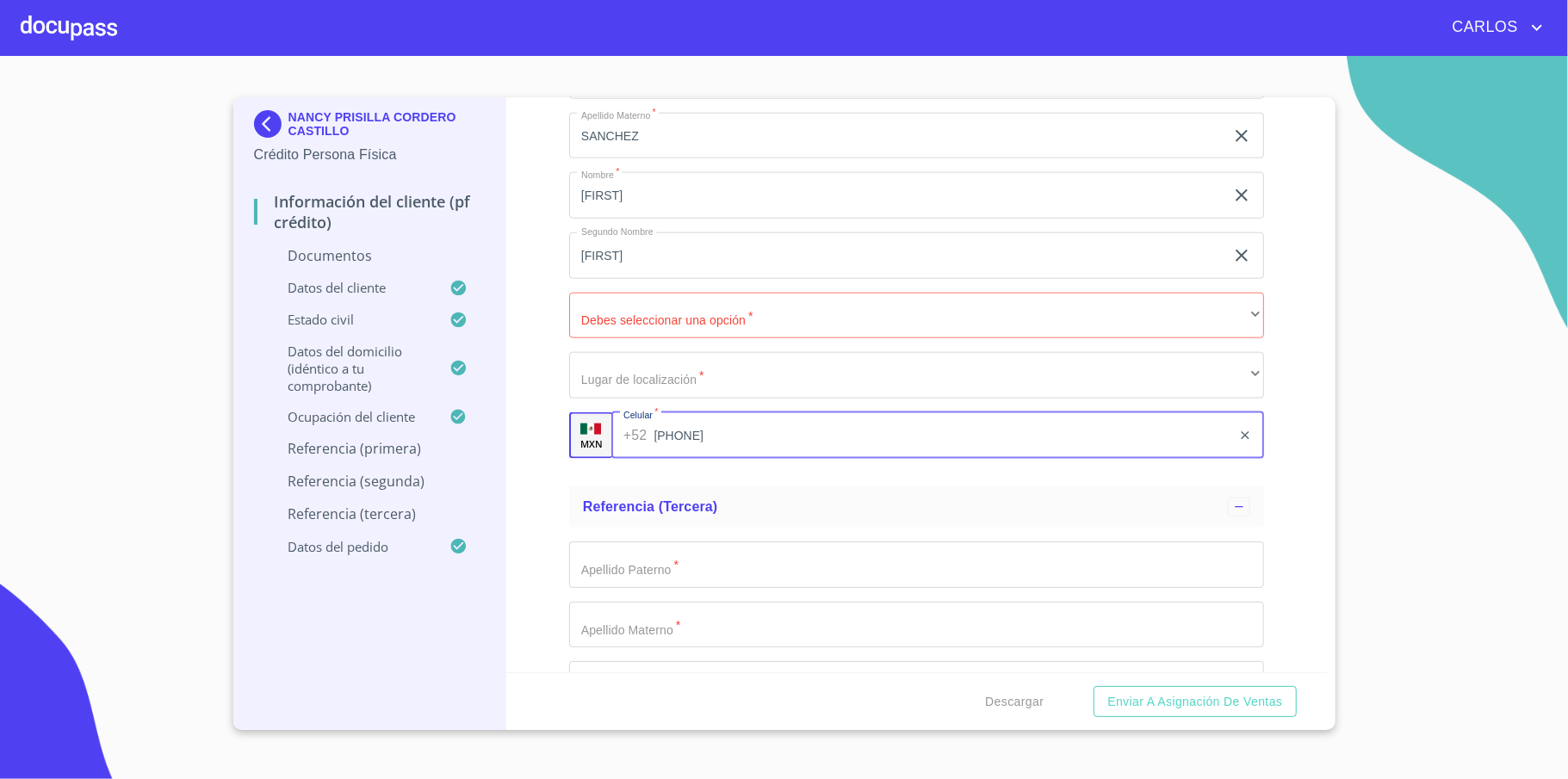 type on "[PHONE]" 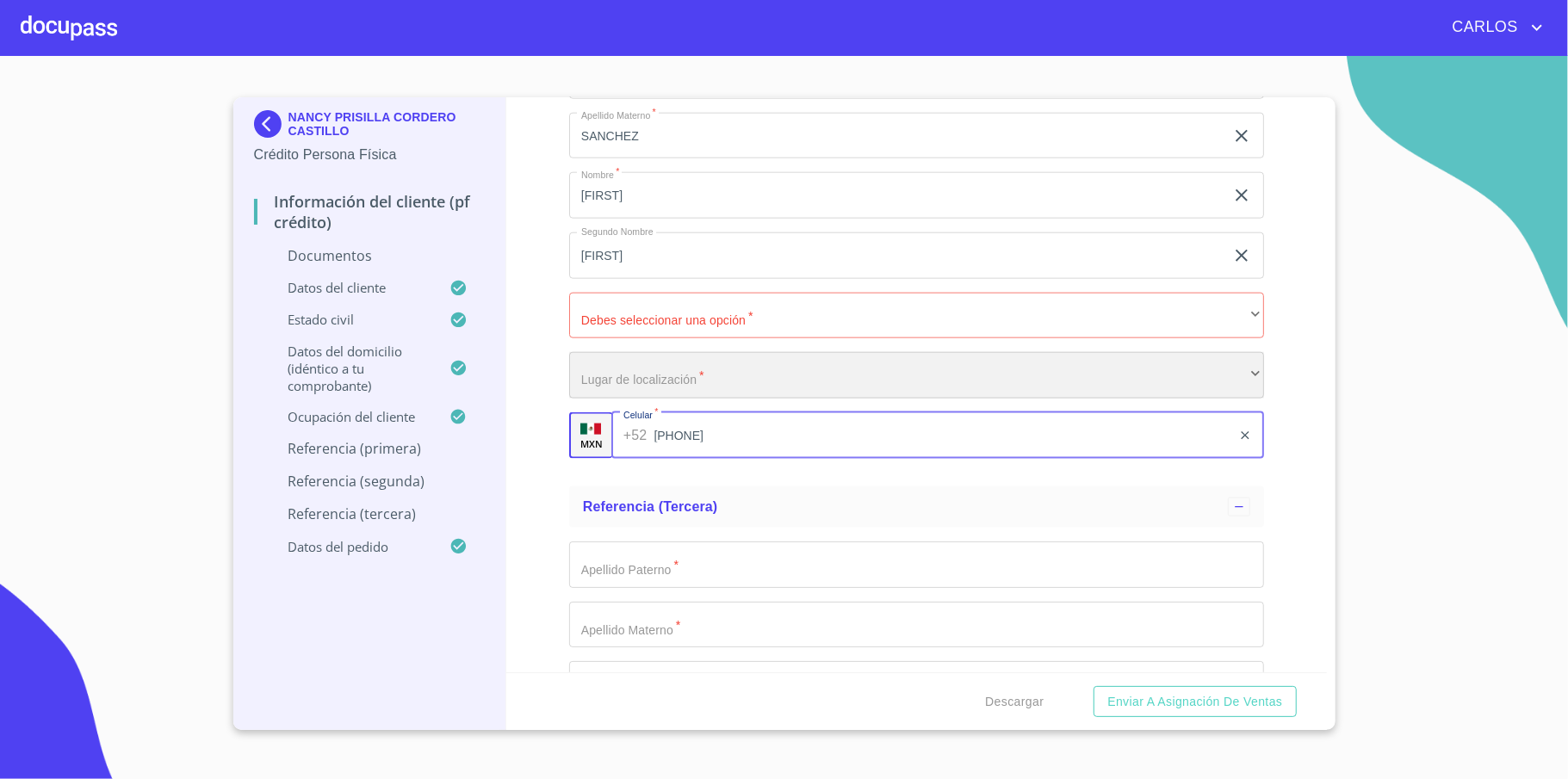 click on "​" at bounding box center [916, 375] 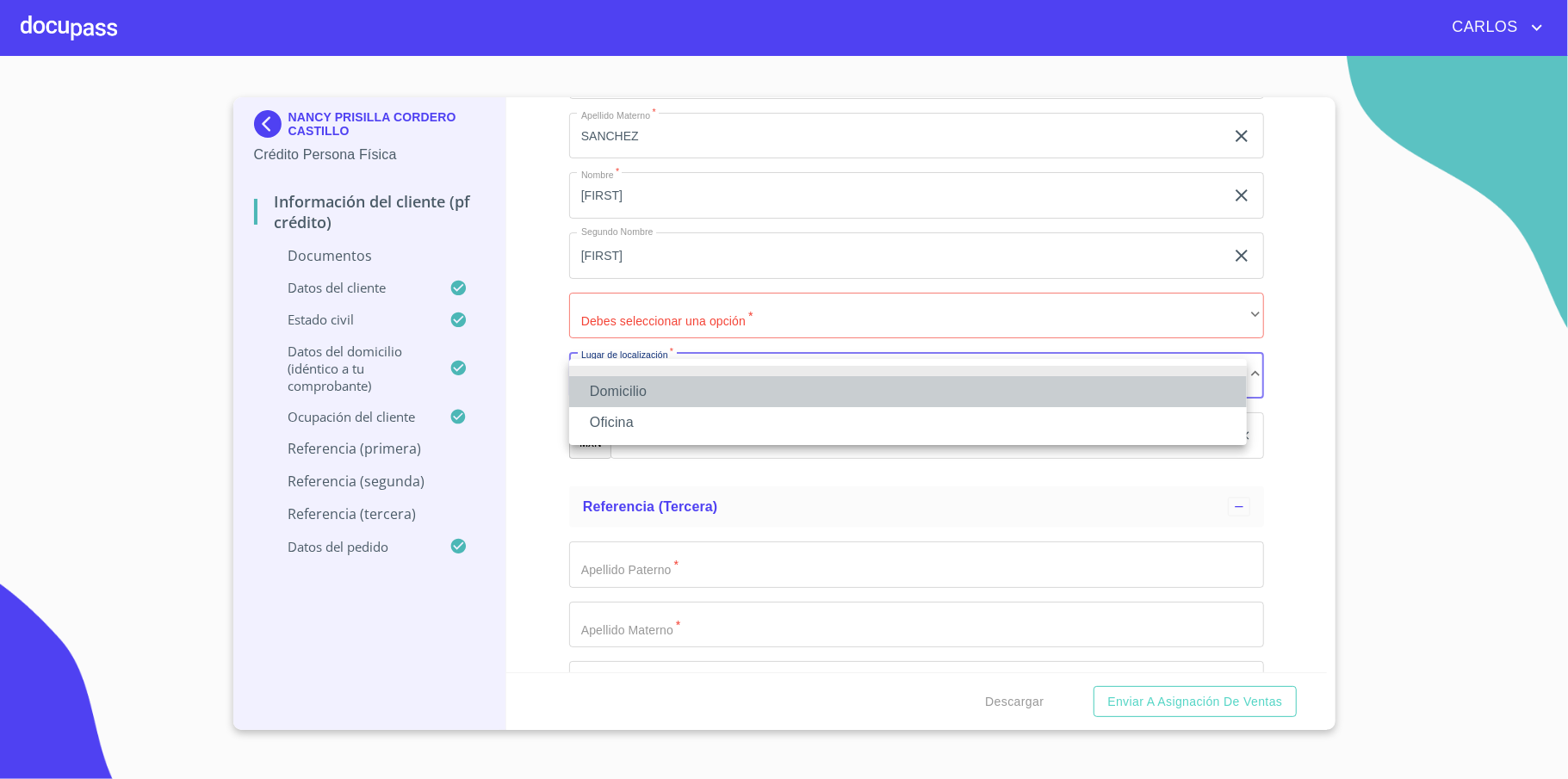 click on "Domicilio" at bounding box center (908, 392) 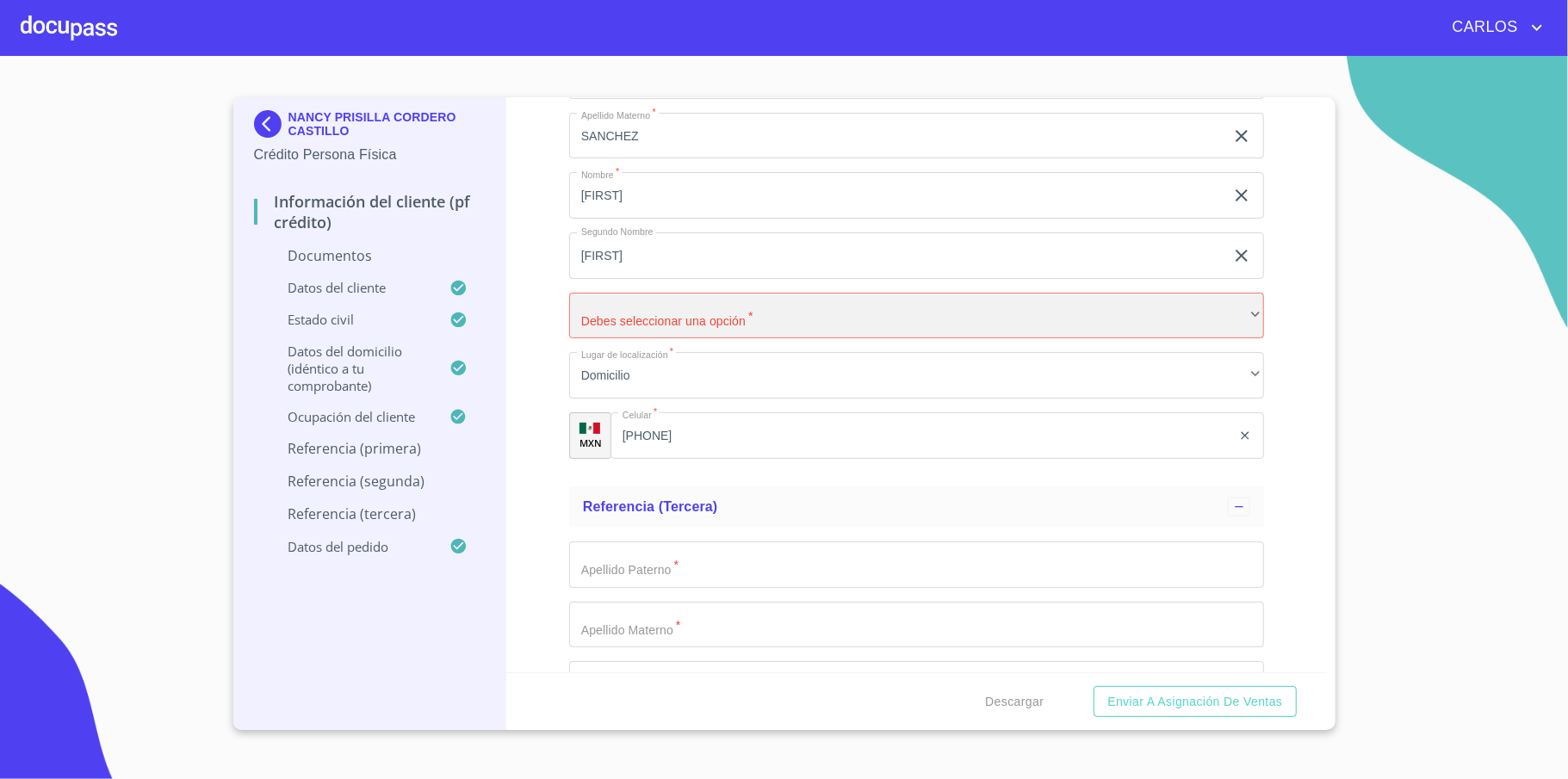 click on "​" at bounding box center [916, 316] 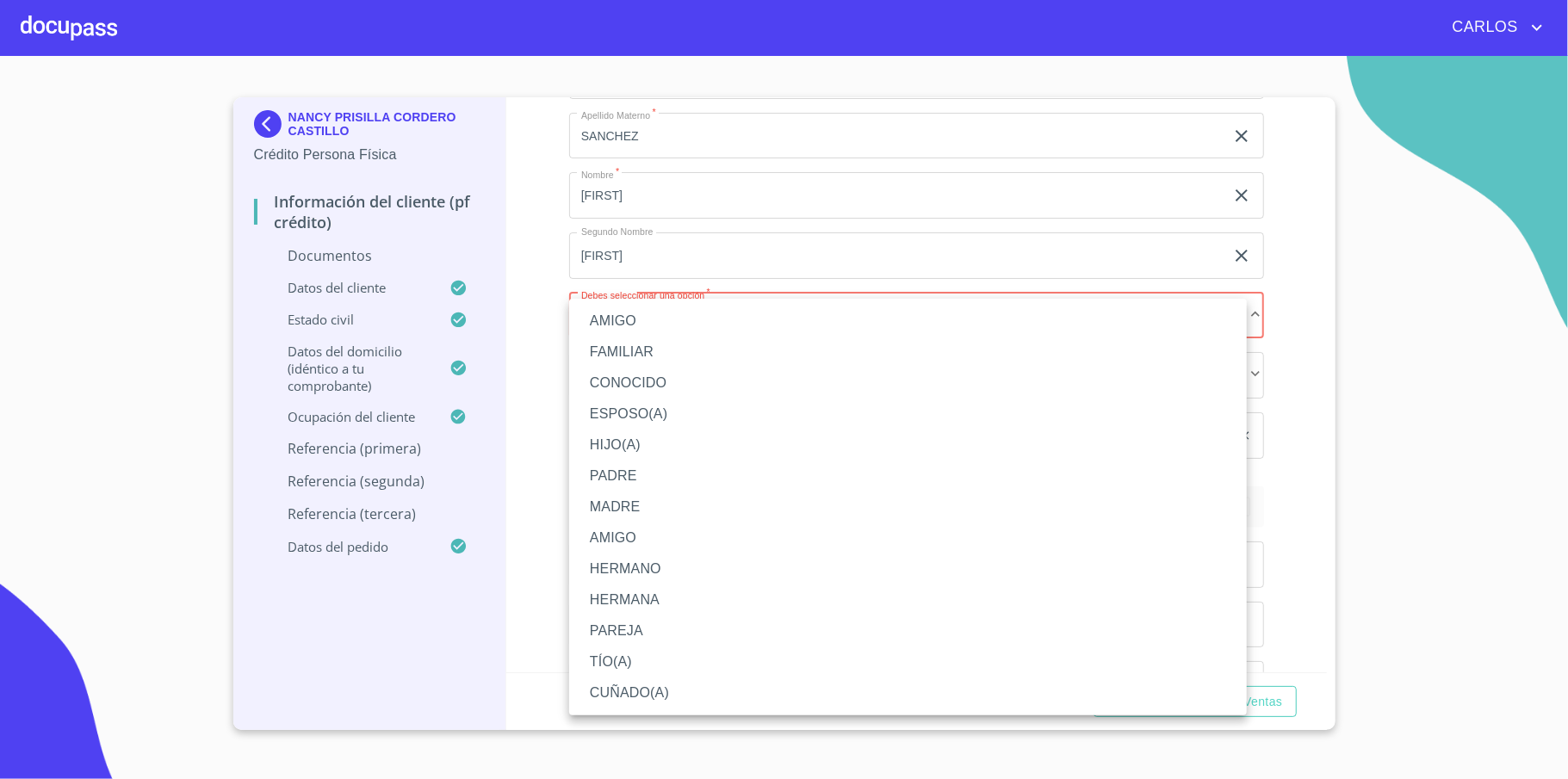 click on "MADRE" at bounding box center (908, 507) 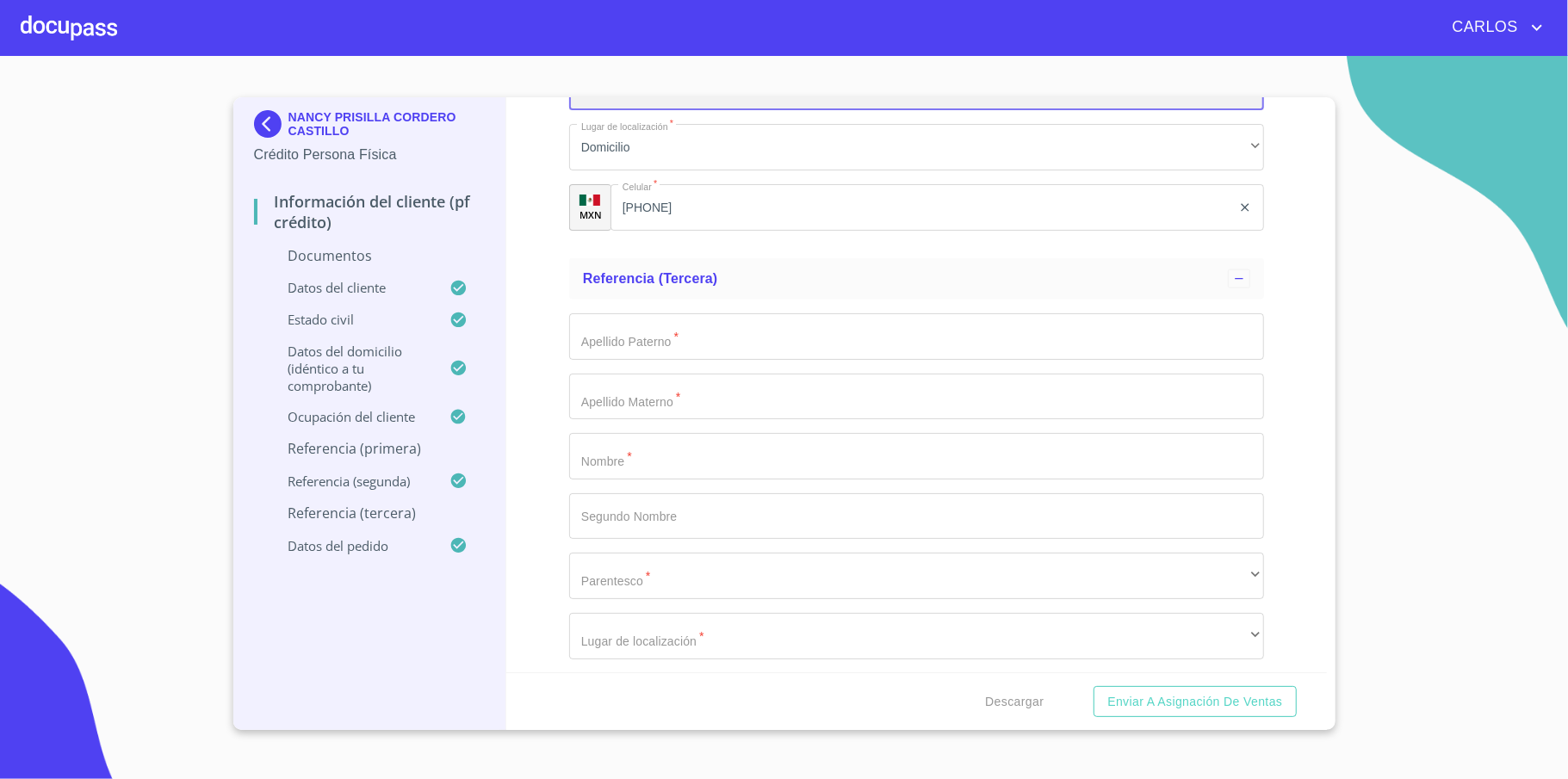 scroll, scrollTop: 6432, scrollLeft: 0, axis: vertical 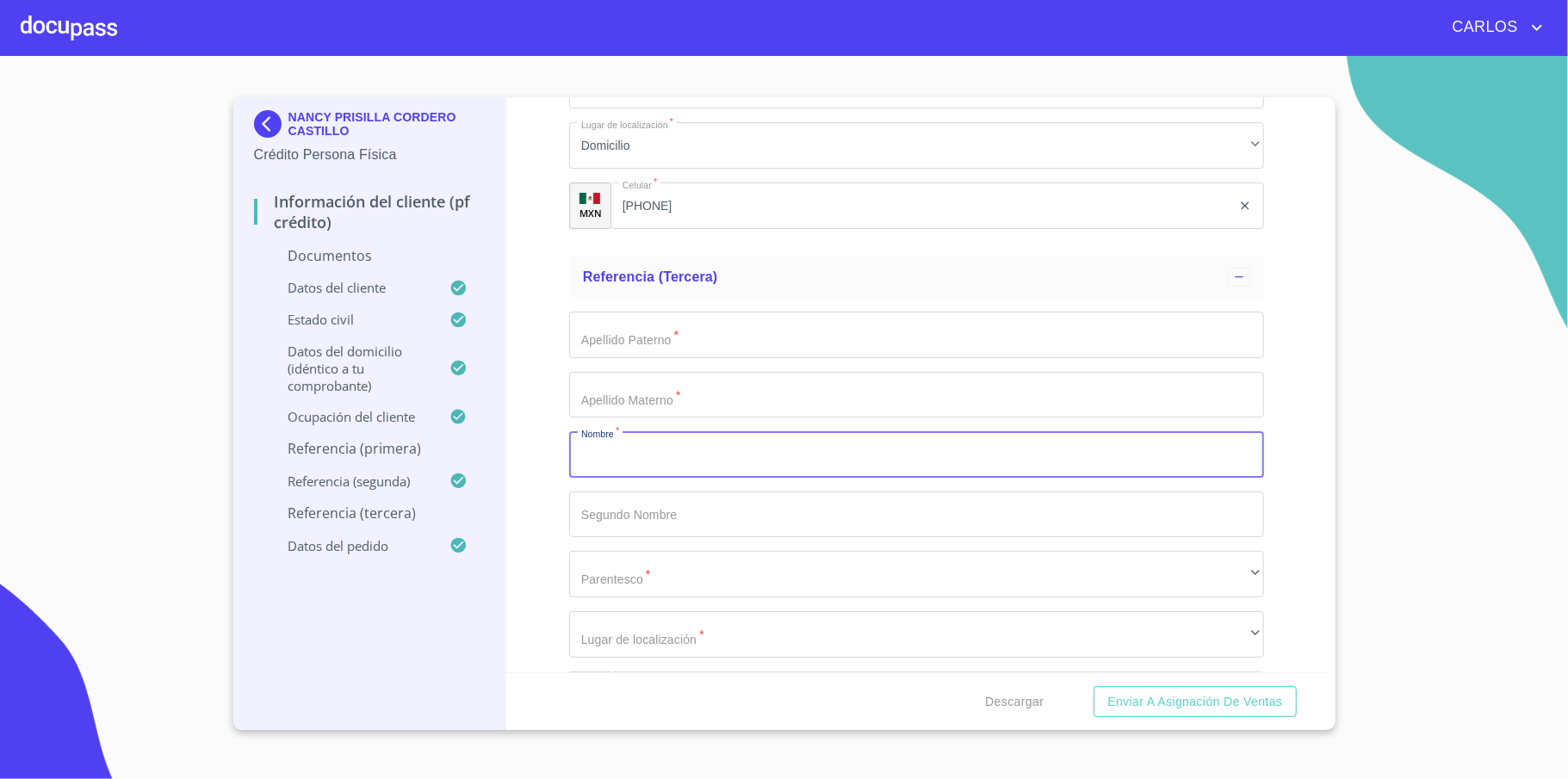 click on "Documento de identificación   *" at bounding box center (916, 454) 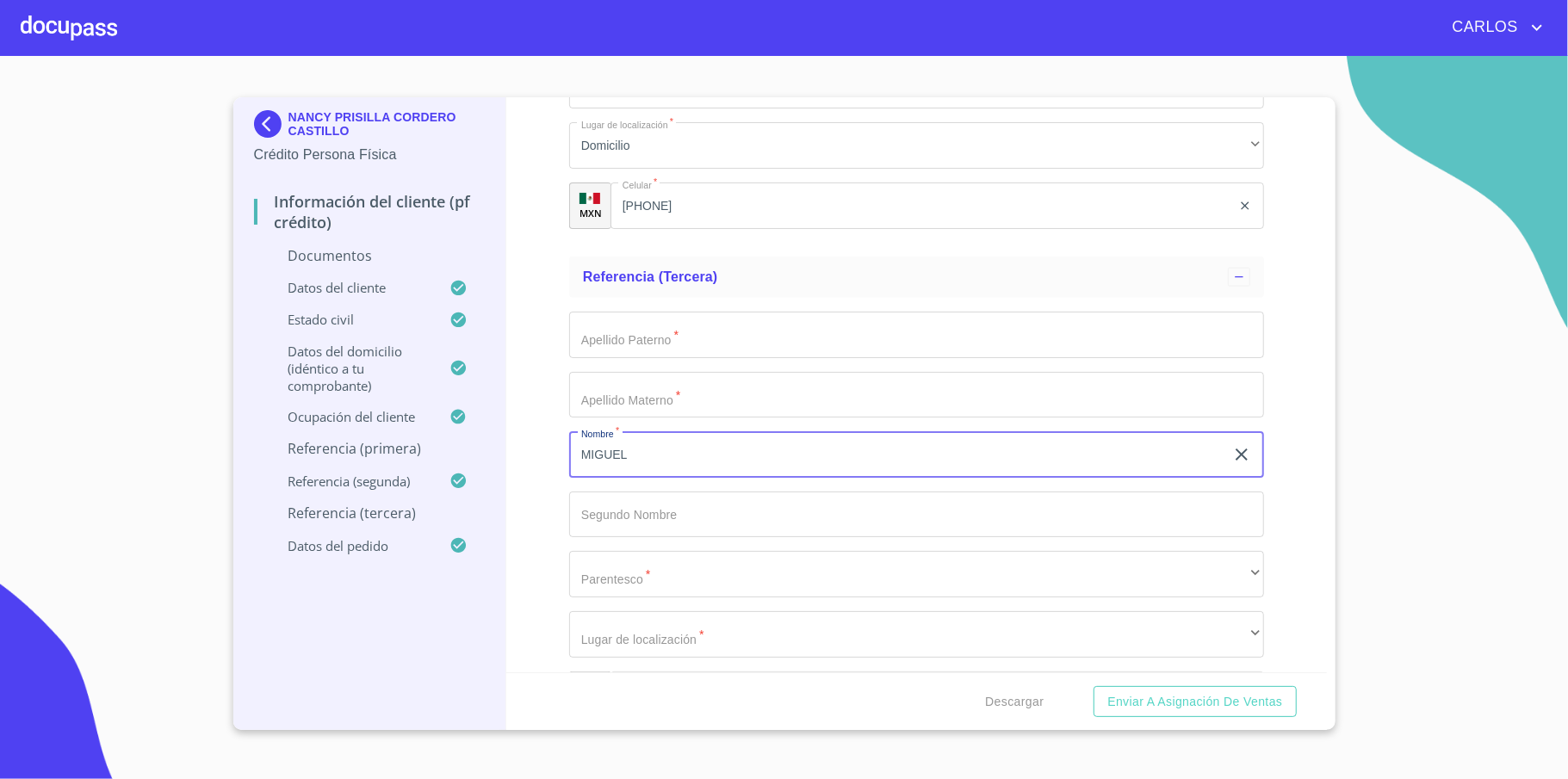 click on "Documento de identificación   *" at bounding box center [896, -4155] 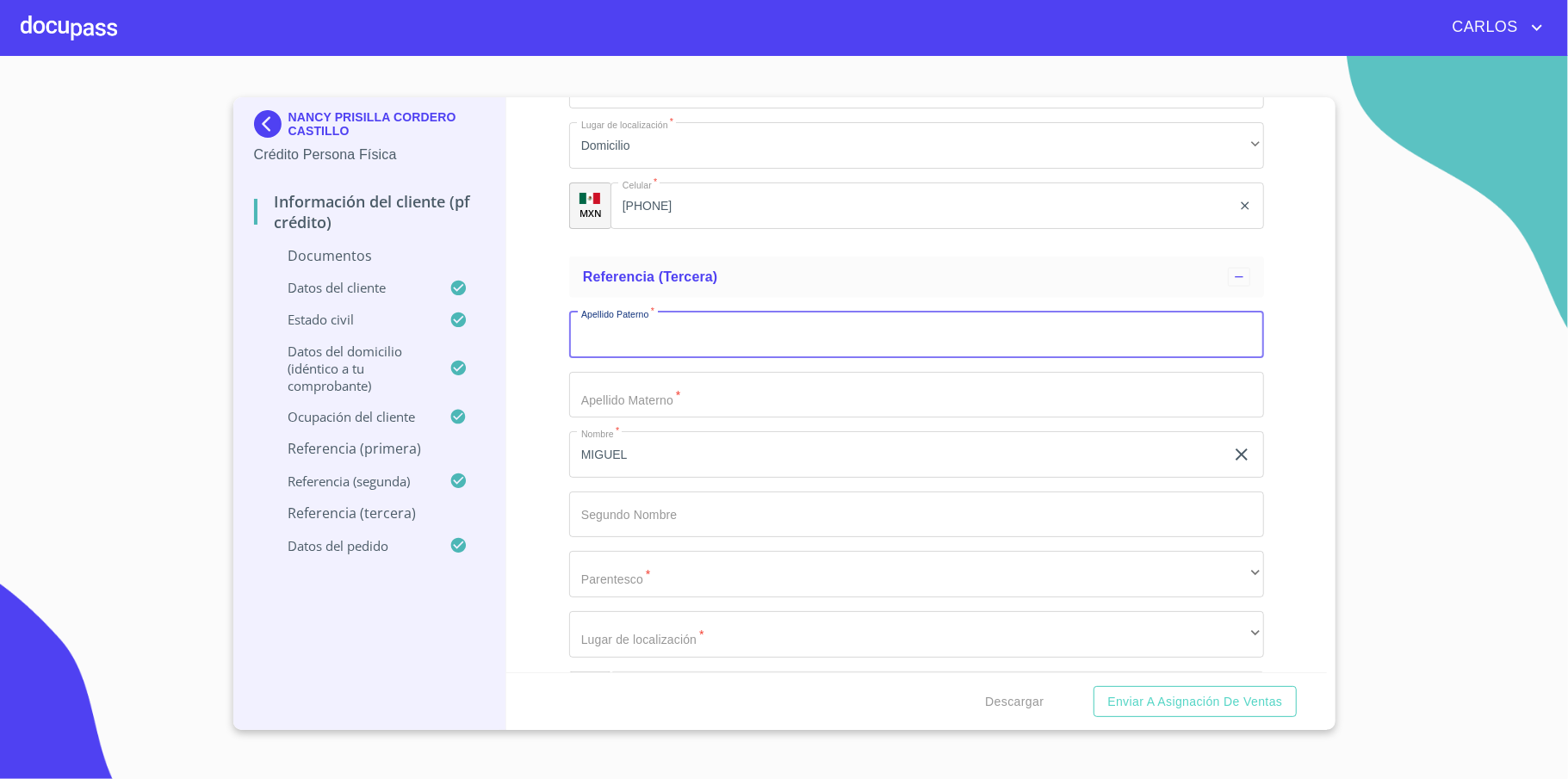click on "Documento de identificación   *" at bounding box center [896, -4155] 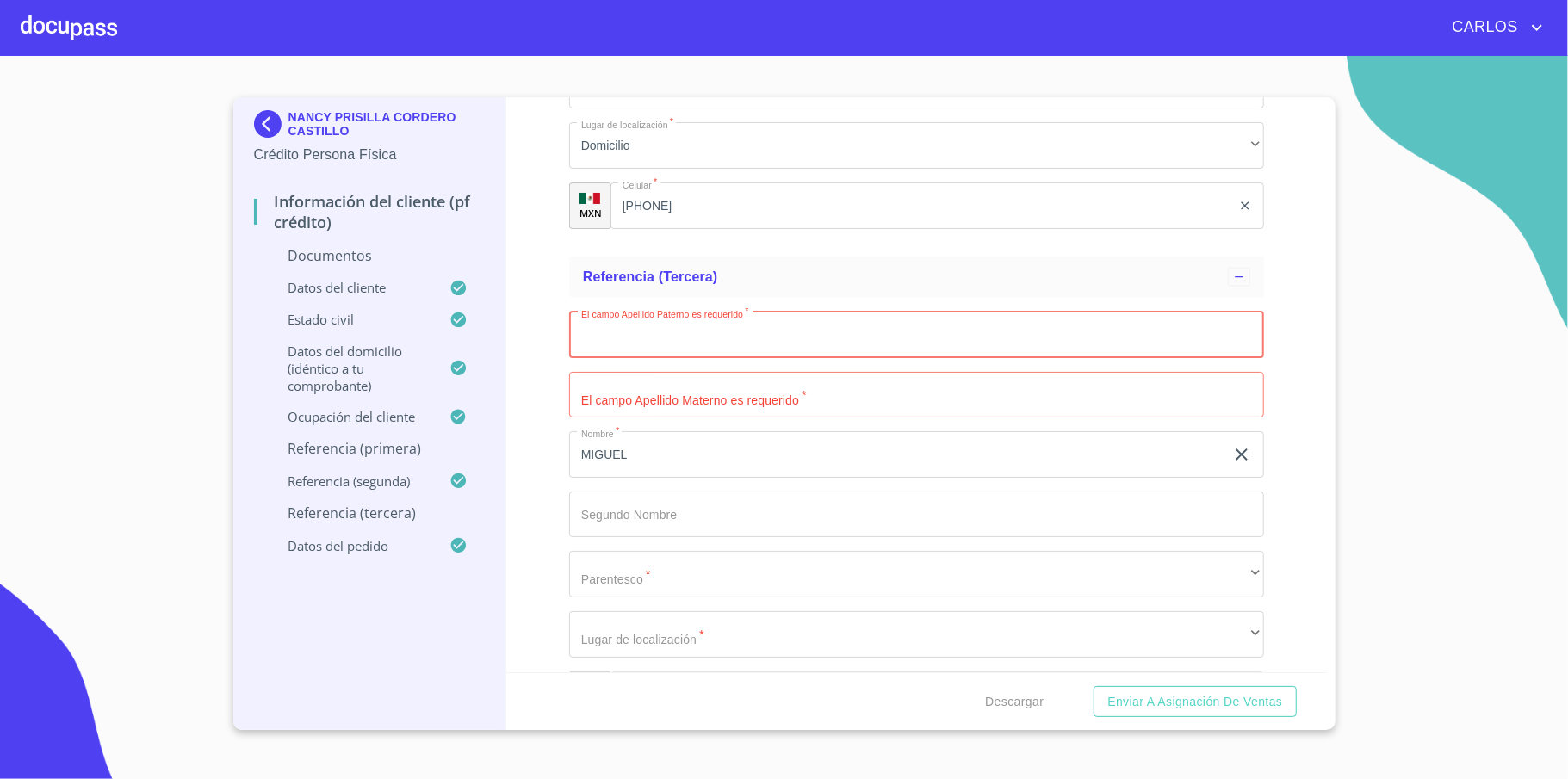 click on "Documento de identificación   *" at bounding box center (916, 335) 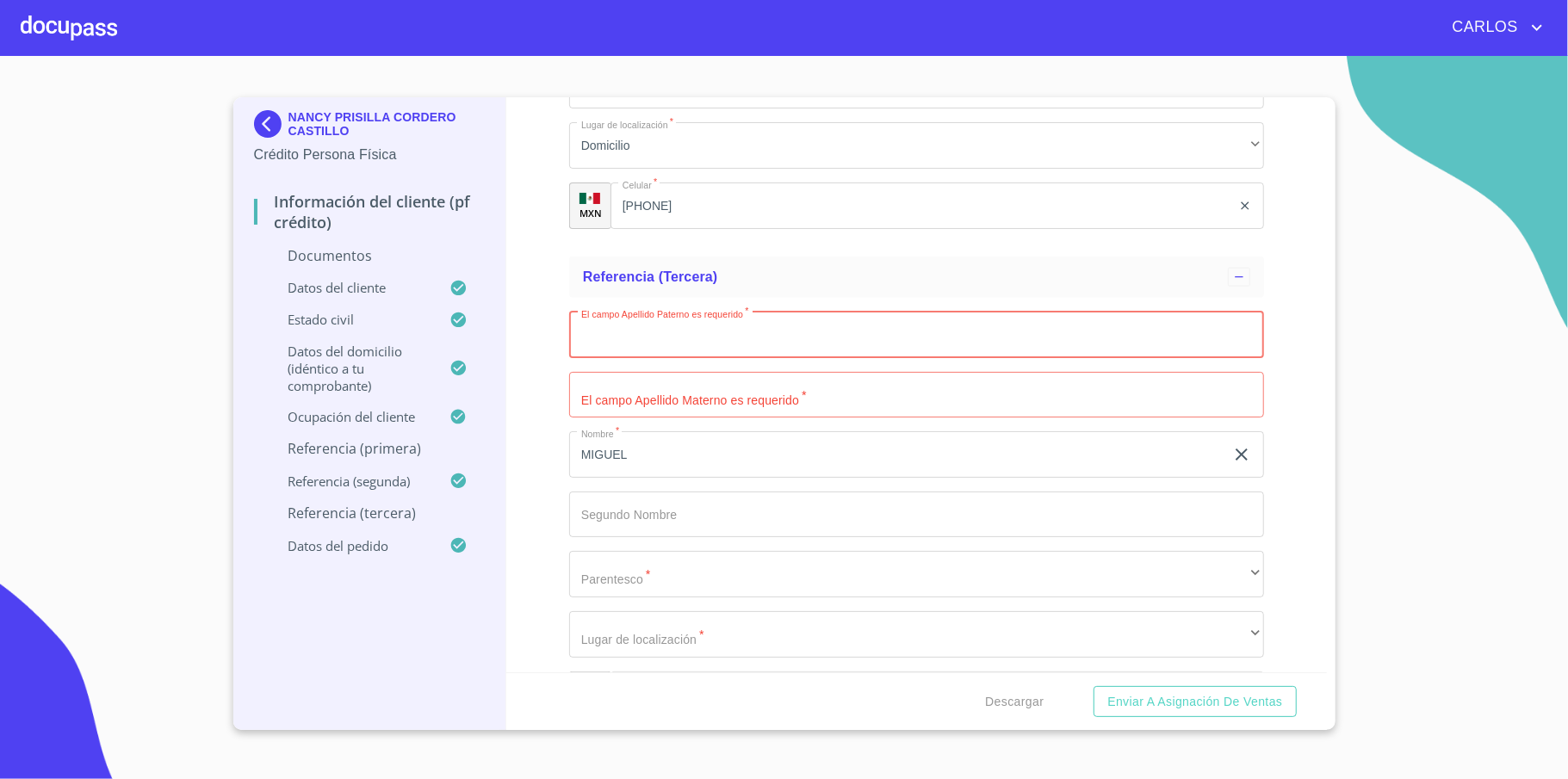 click on "MIGUEL" at bounding box center (896, -4155) 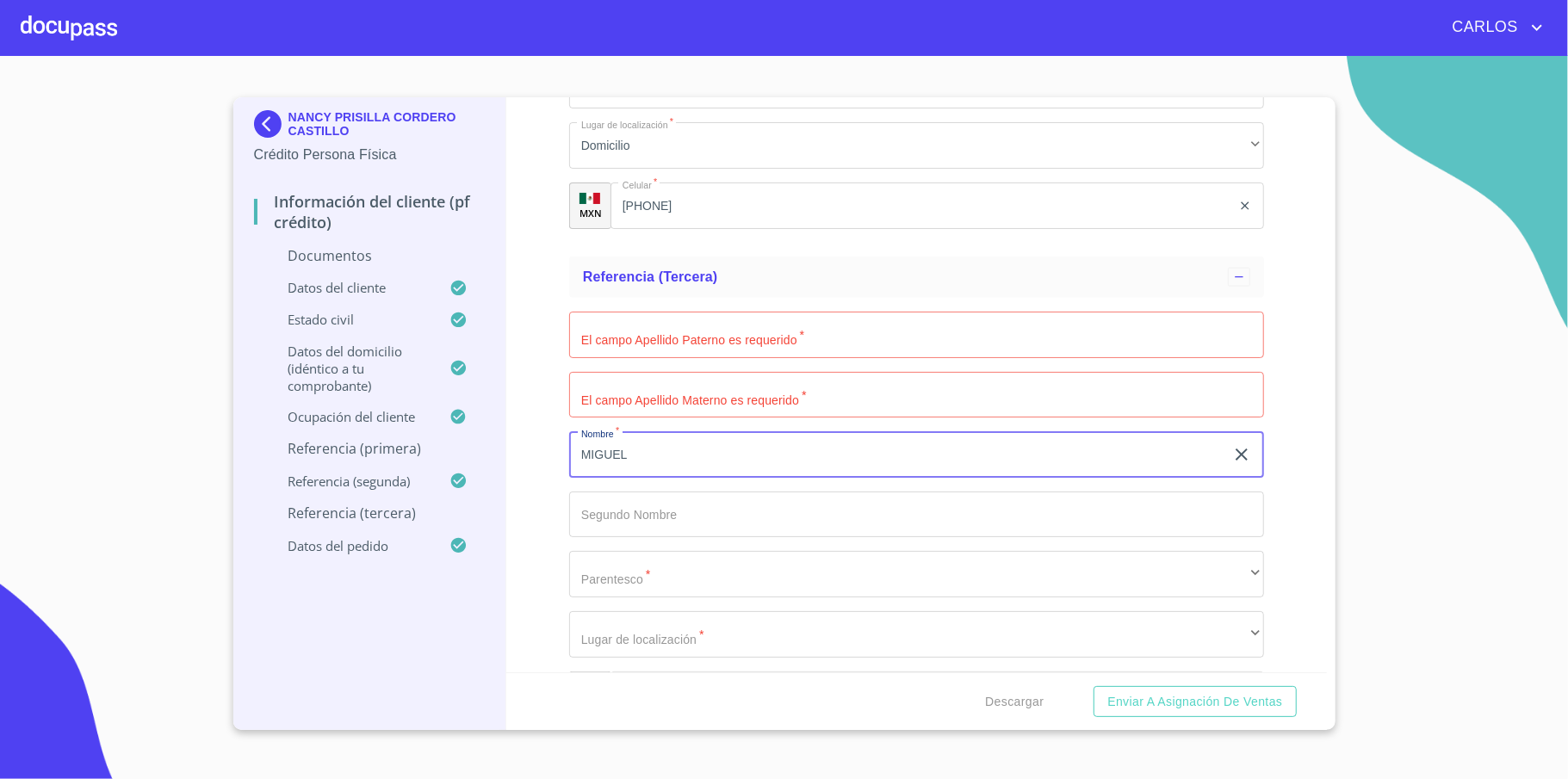 click on "MIGUEL" at bounding box center [896, 454] 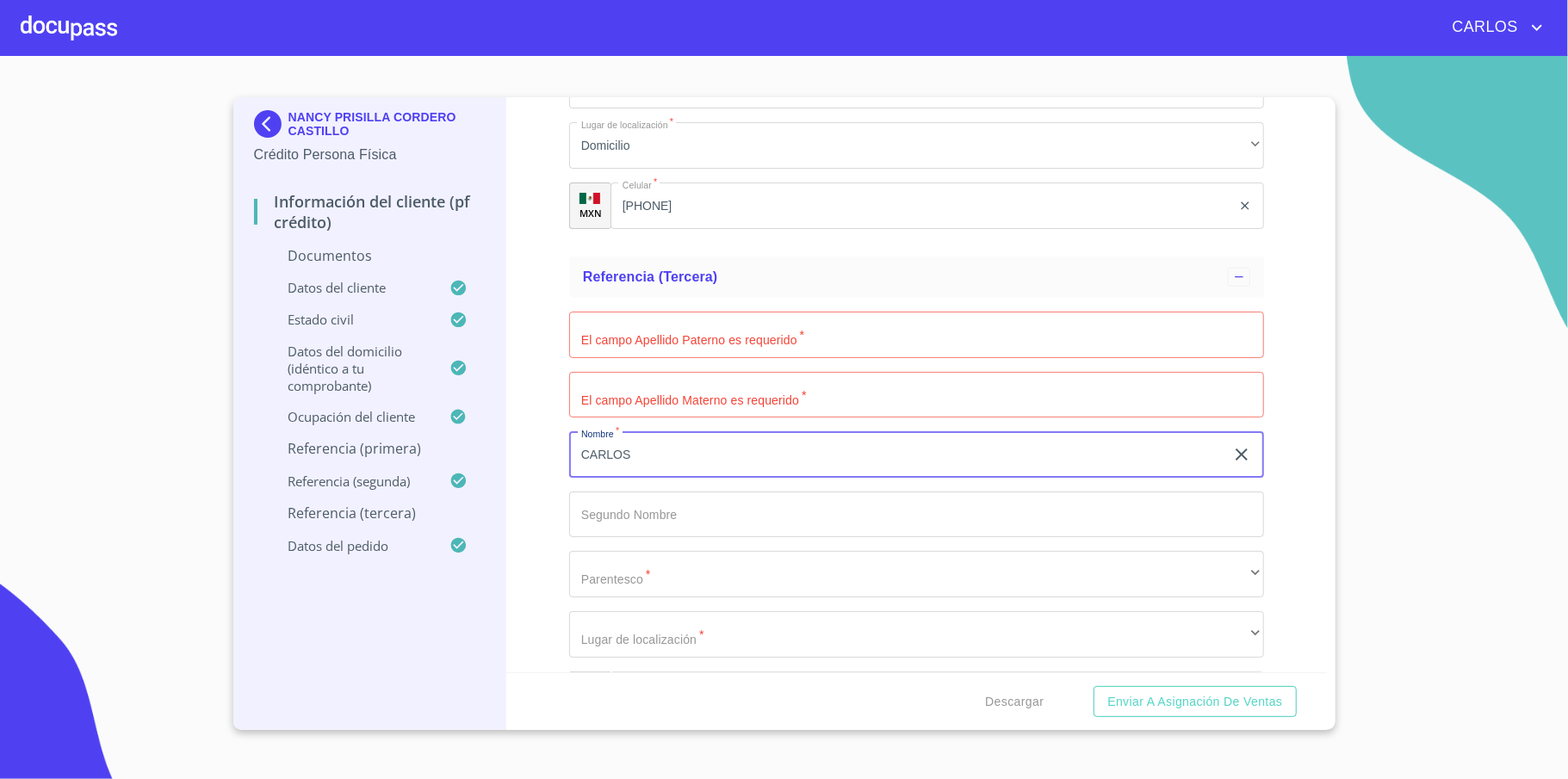 type on "CARLOS" 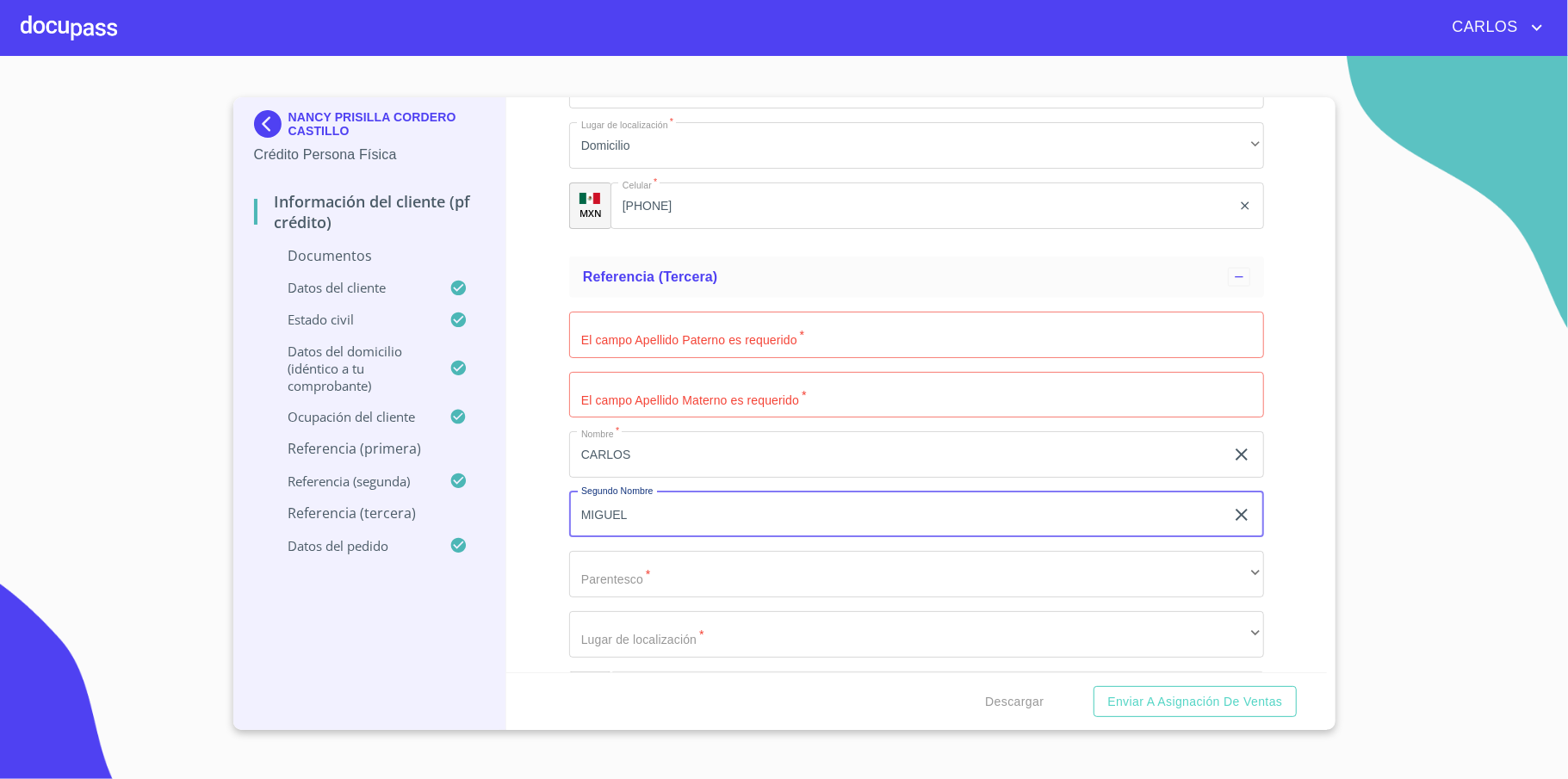 type on "MIGUEL" 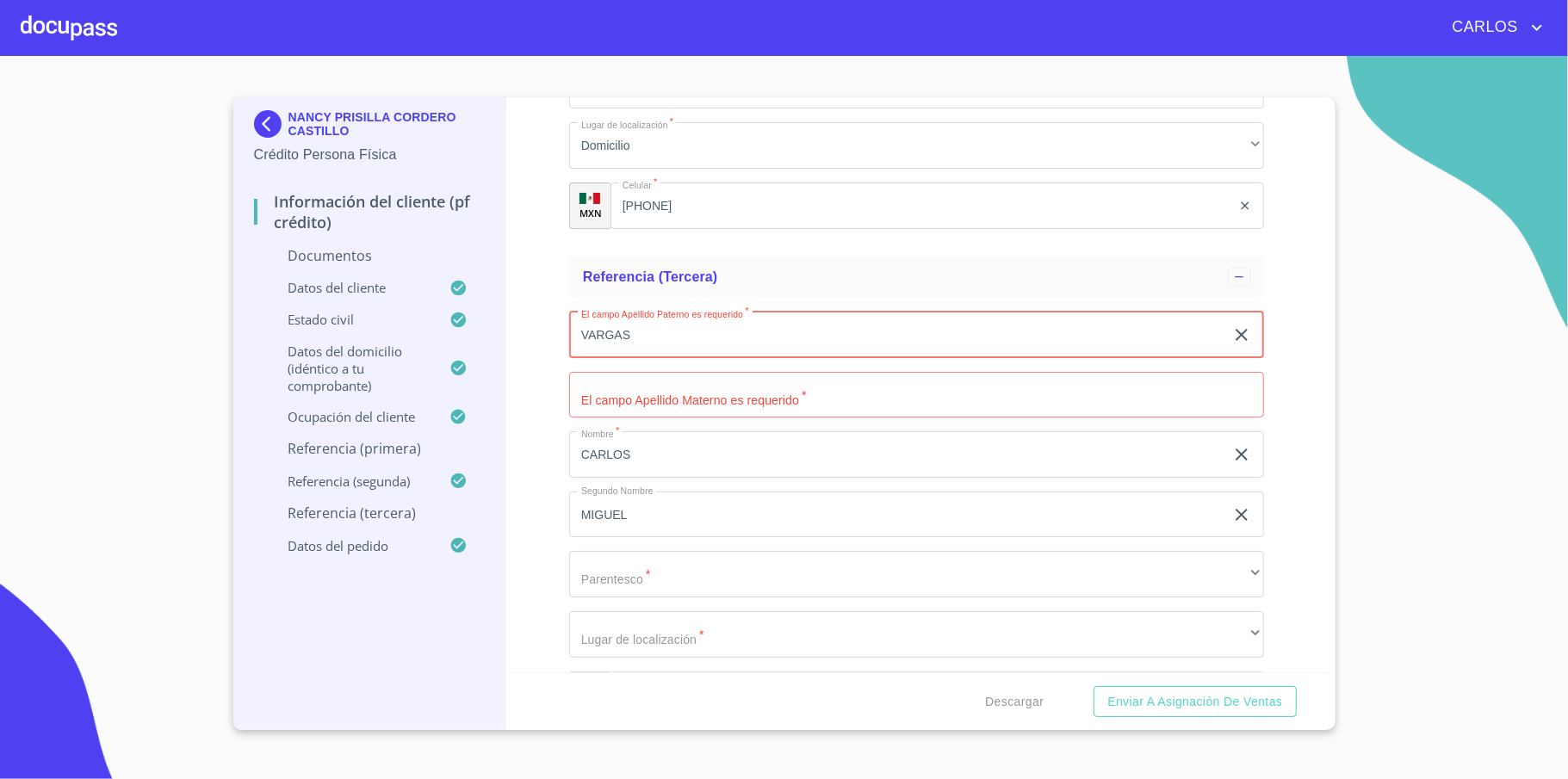 type on "VARGAS" 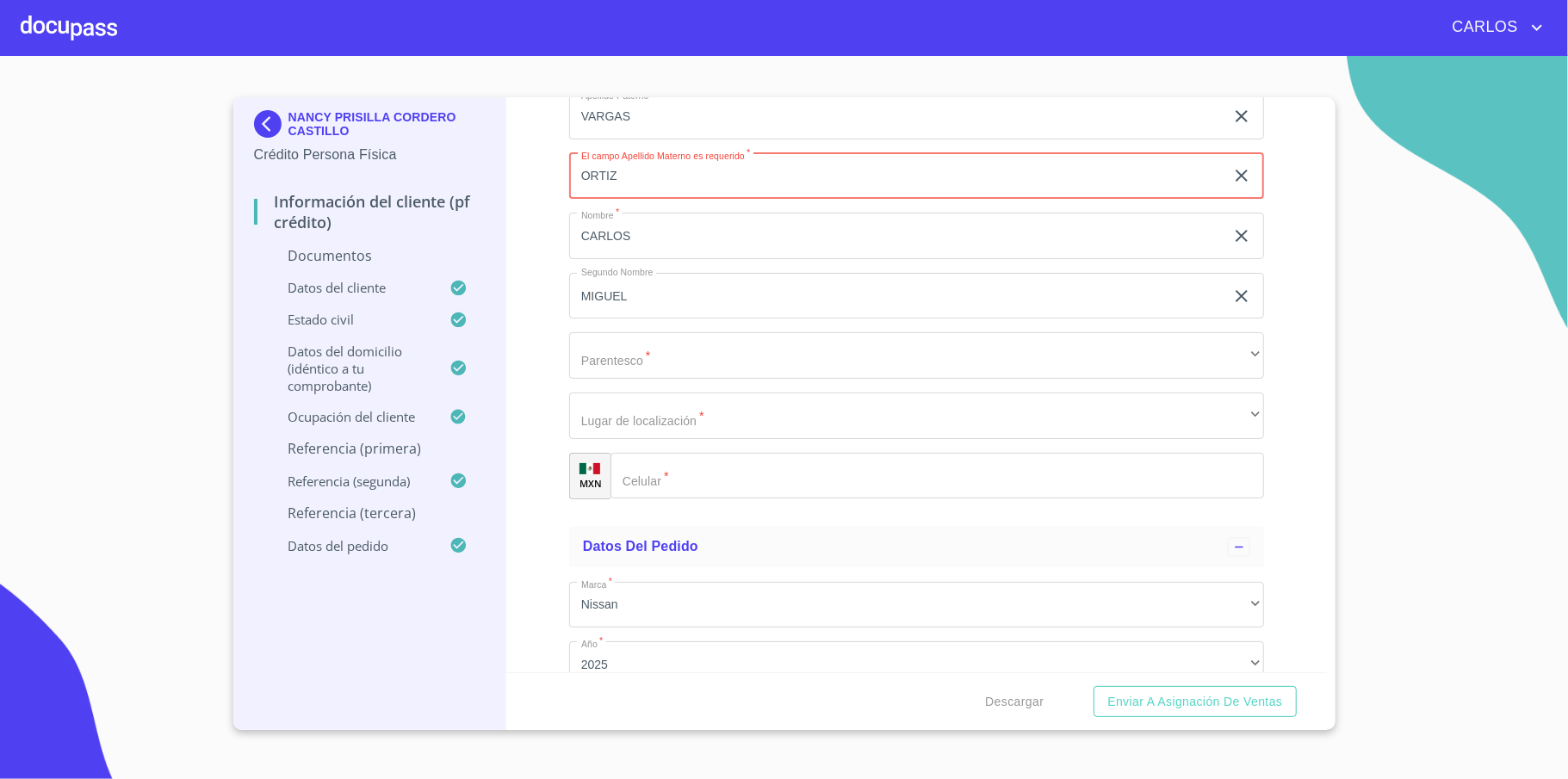 scroll, scrollTop: 6661, scrollLeft: 0, axis: vertical 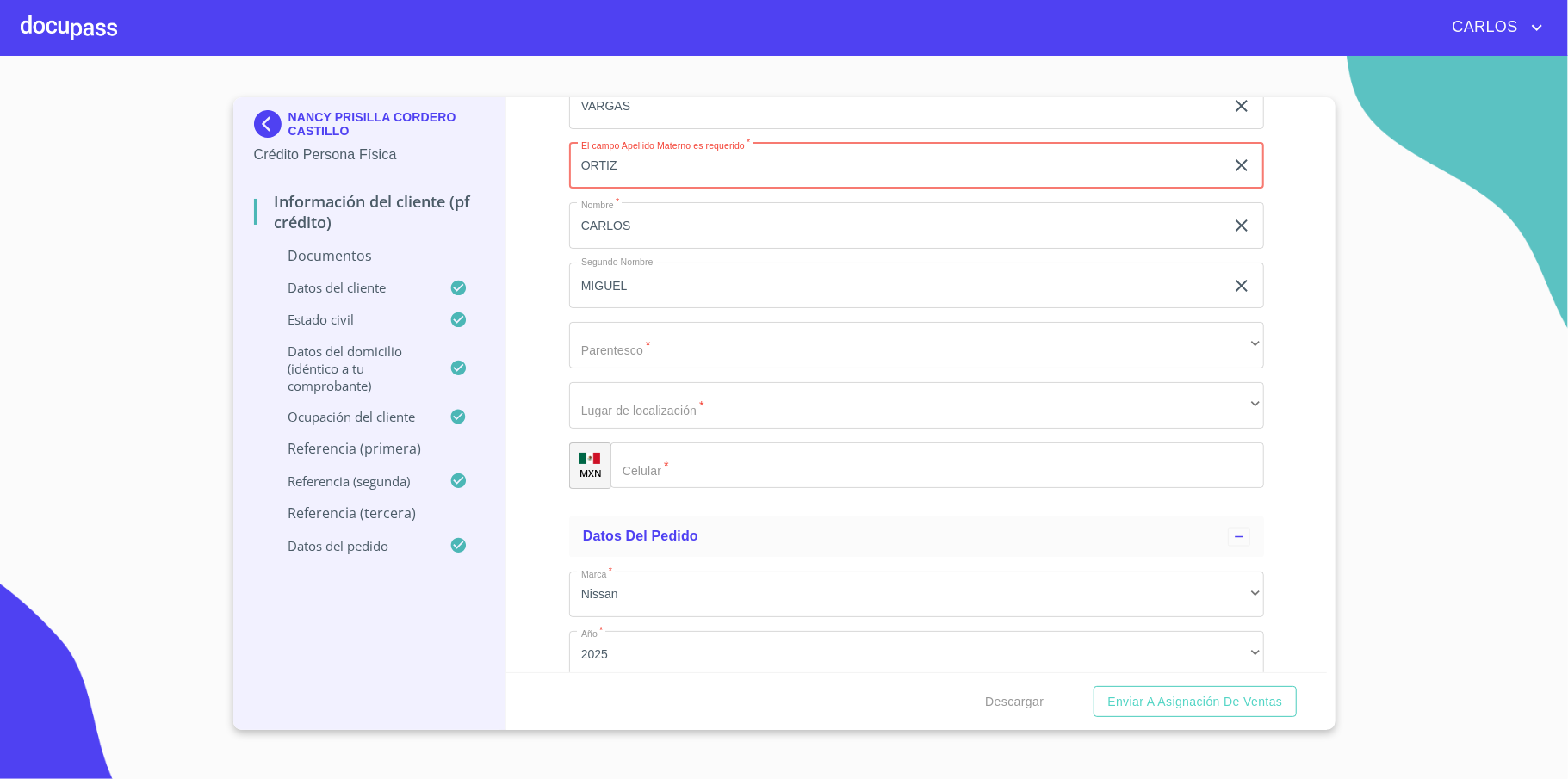 type on "ORTIZ" 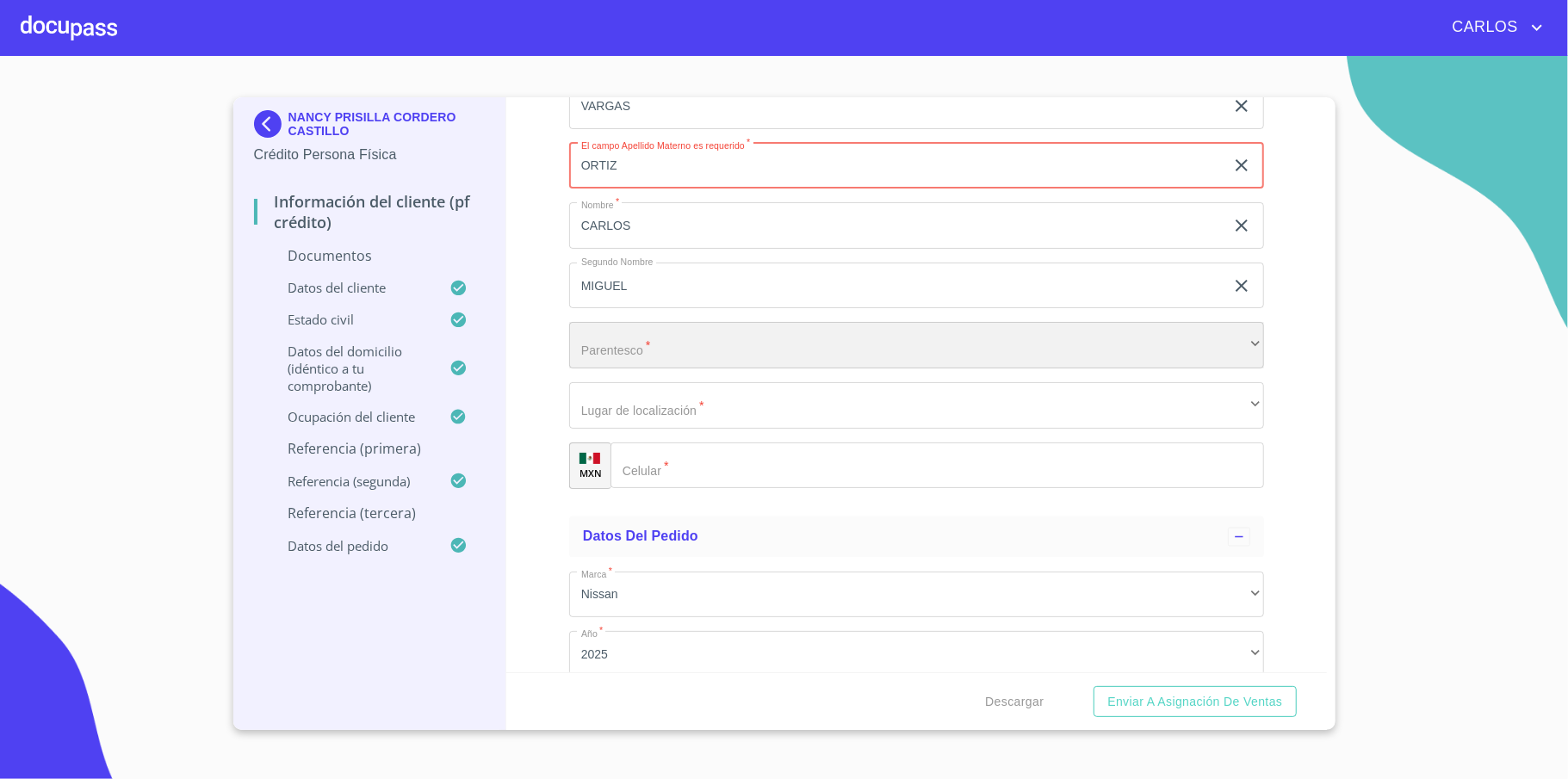 click on "​" at bounding box center (916, 345) 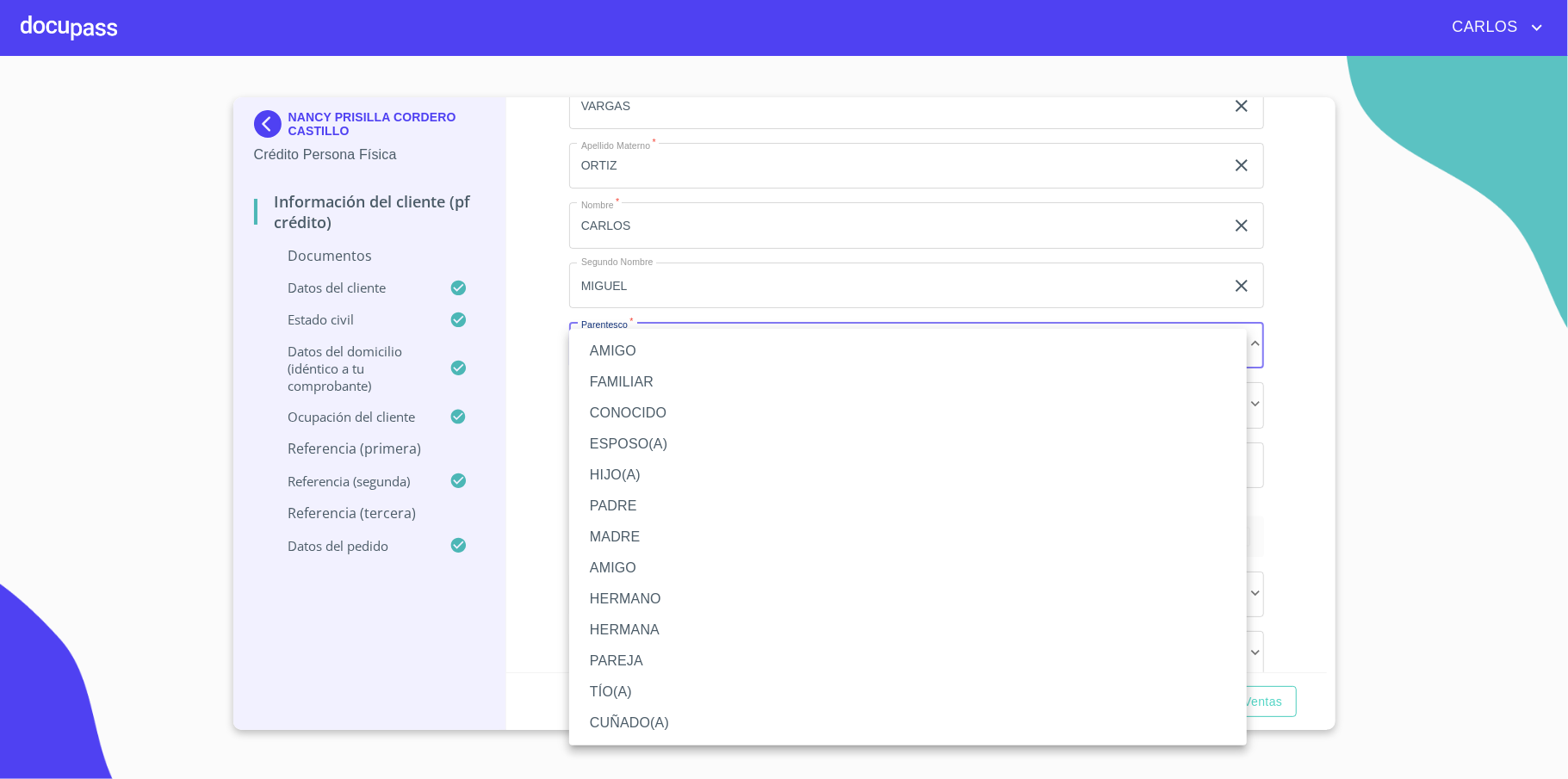 click on "AMIGO" at bounding box center [908, 351] 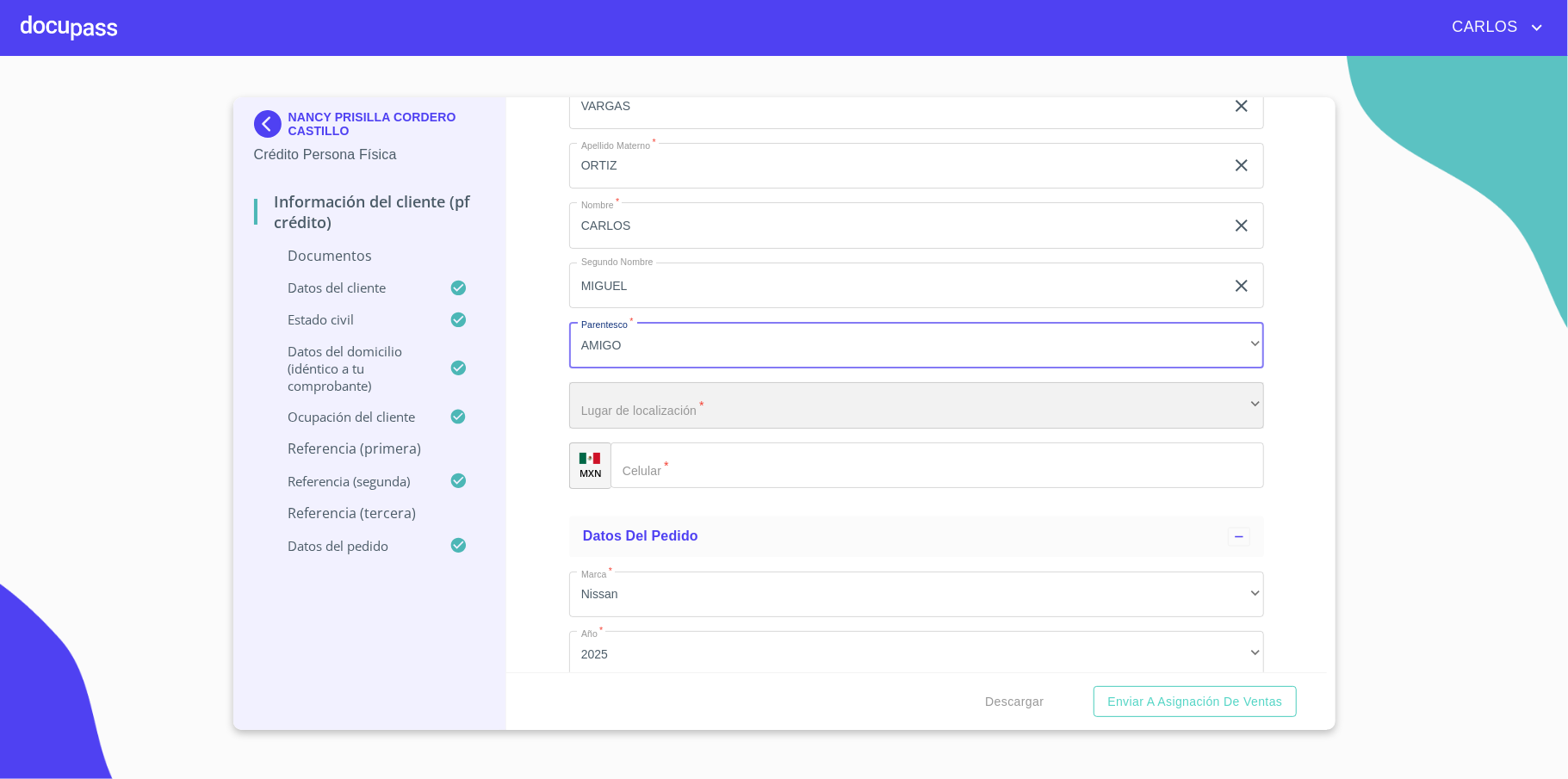 click on "​" at bounding box center [916, 405] 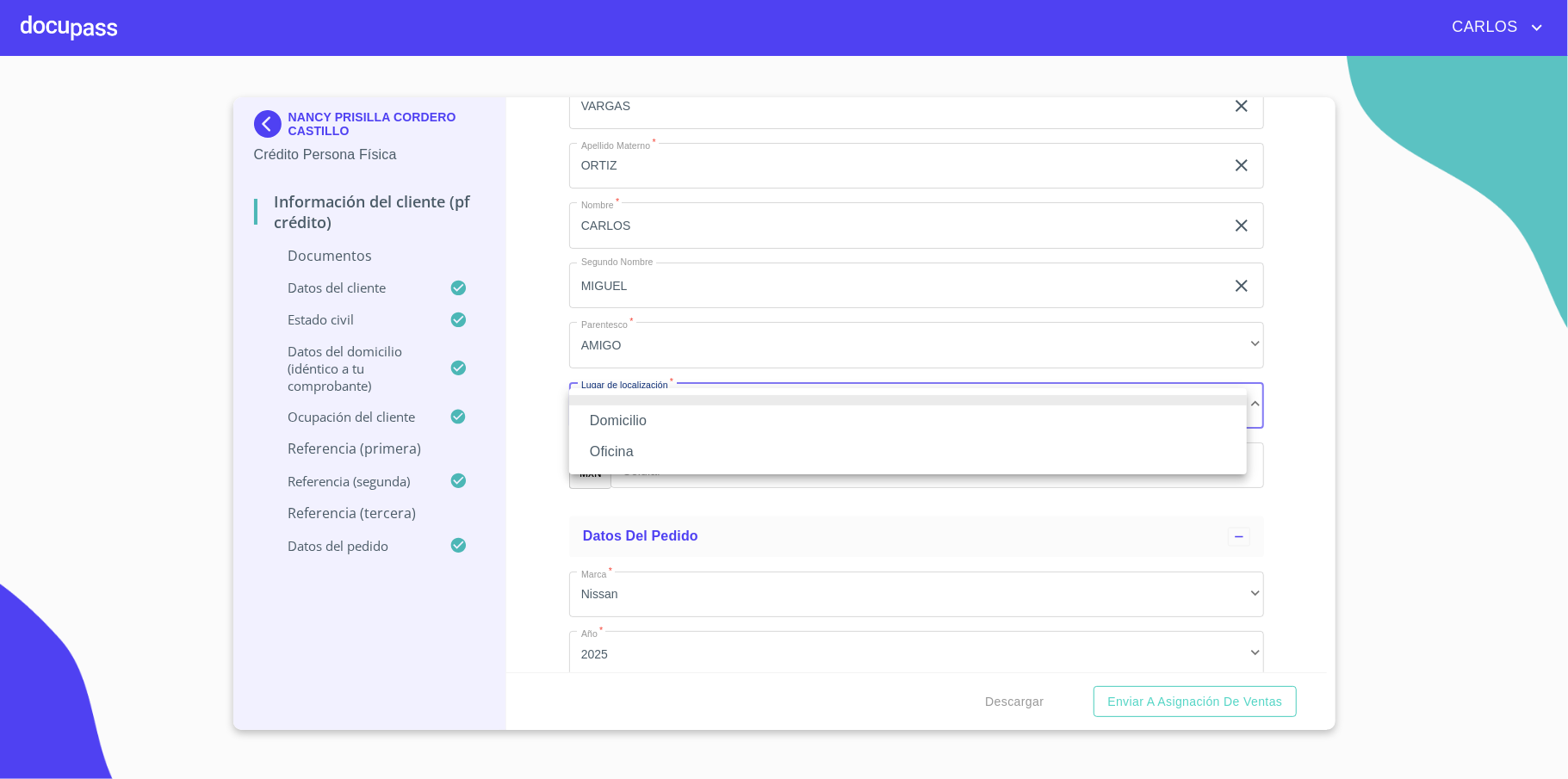 click on "Domicilio" at bounding box center [908, 421] 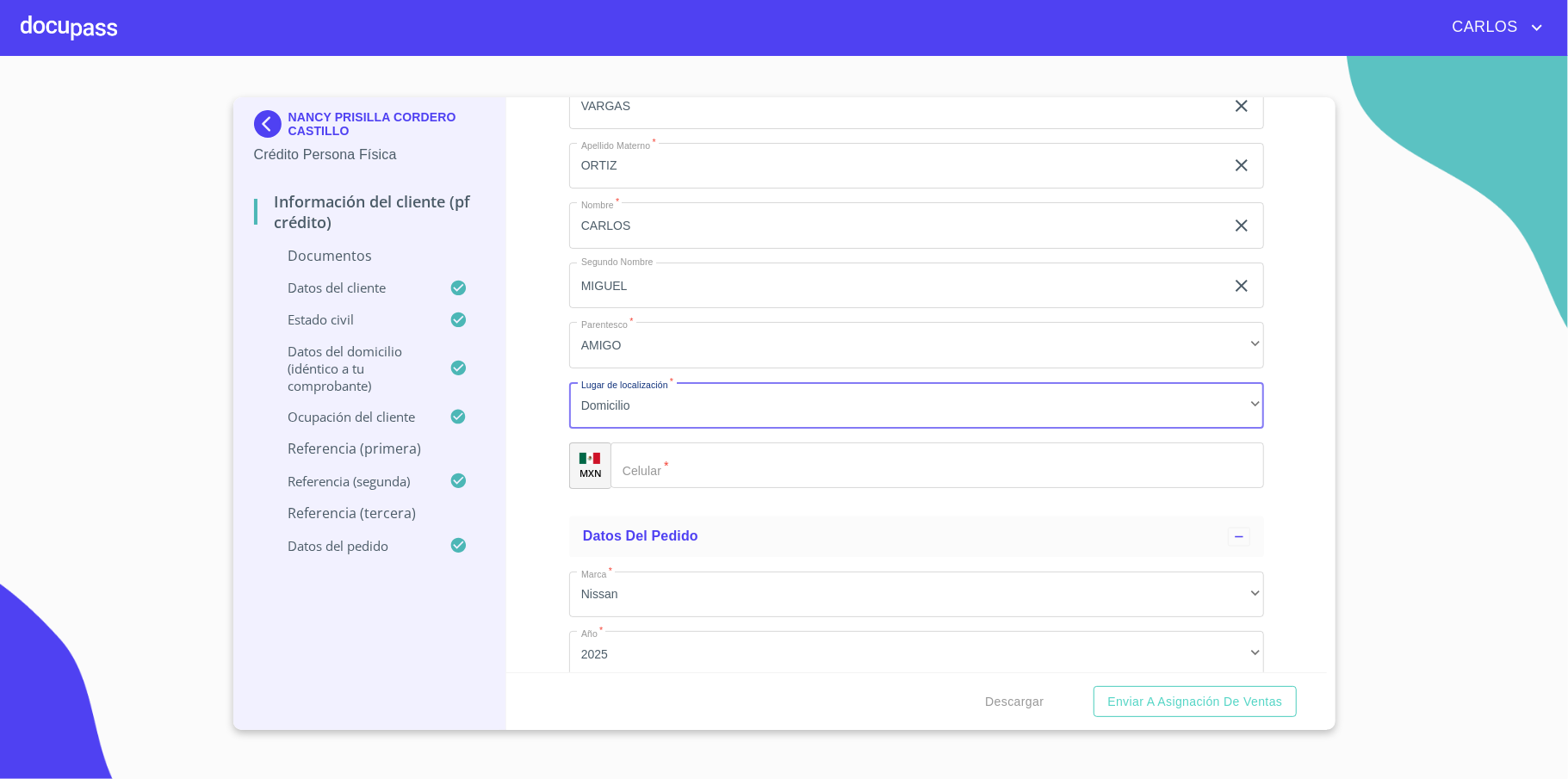 click on "Documento de identificación   *" 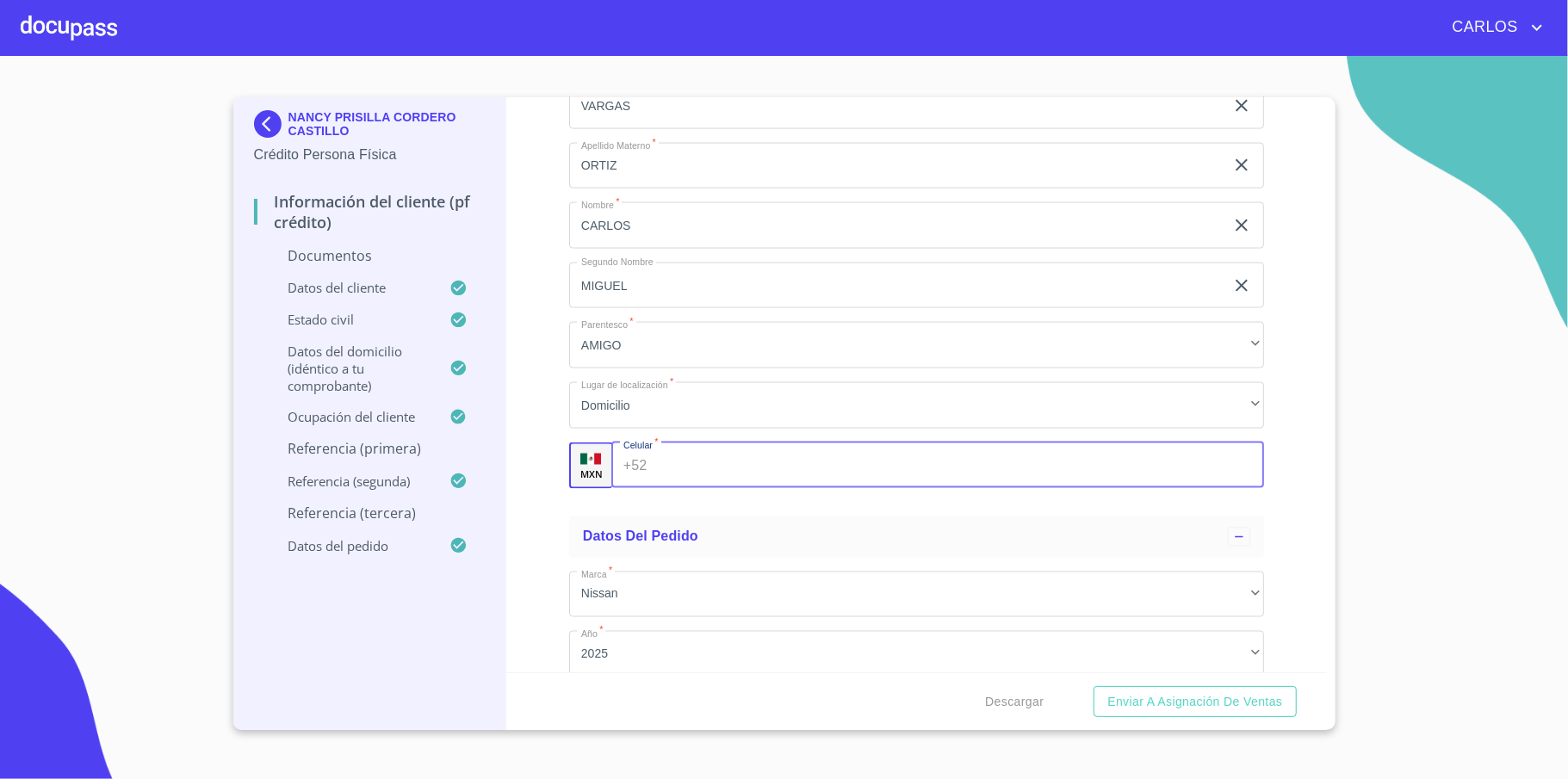 scroll, scrollTop: 6776, scrollLeft: 0, axis: vertical 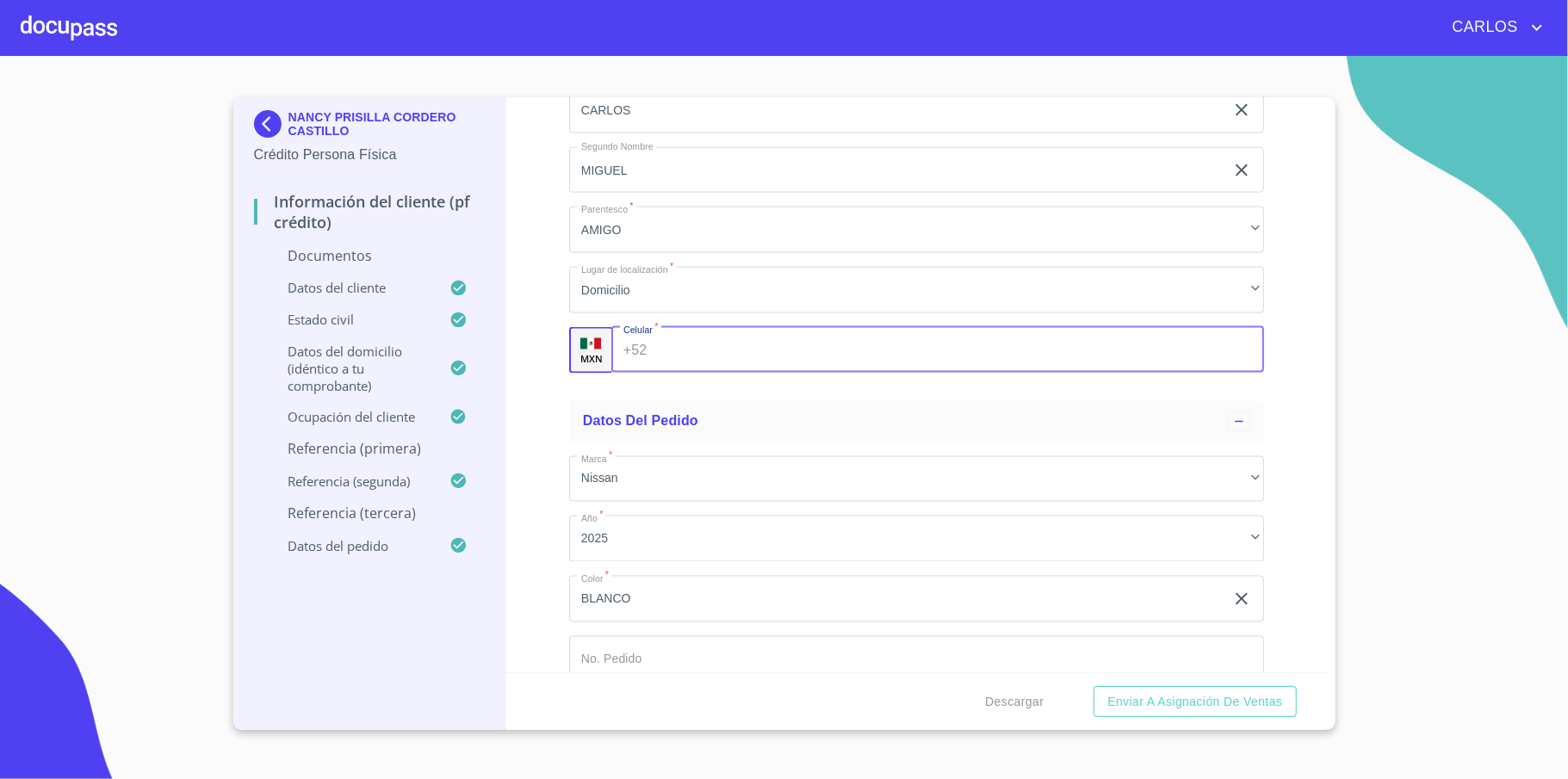 click on "Documento de identificación   *" at bounding box center (958, 350) 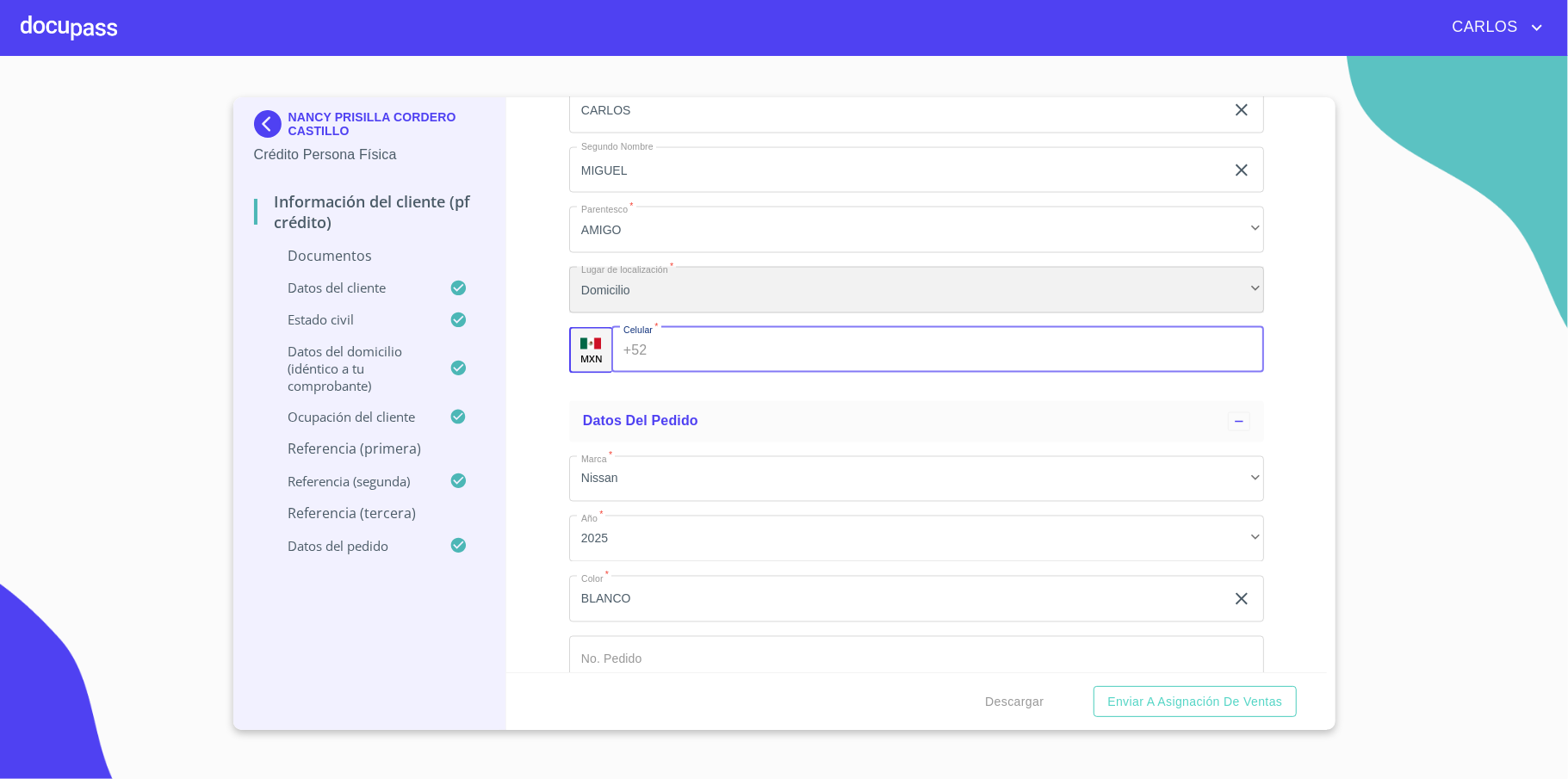 click on "Domicilio" at bounding box center [916, 290] 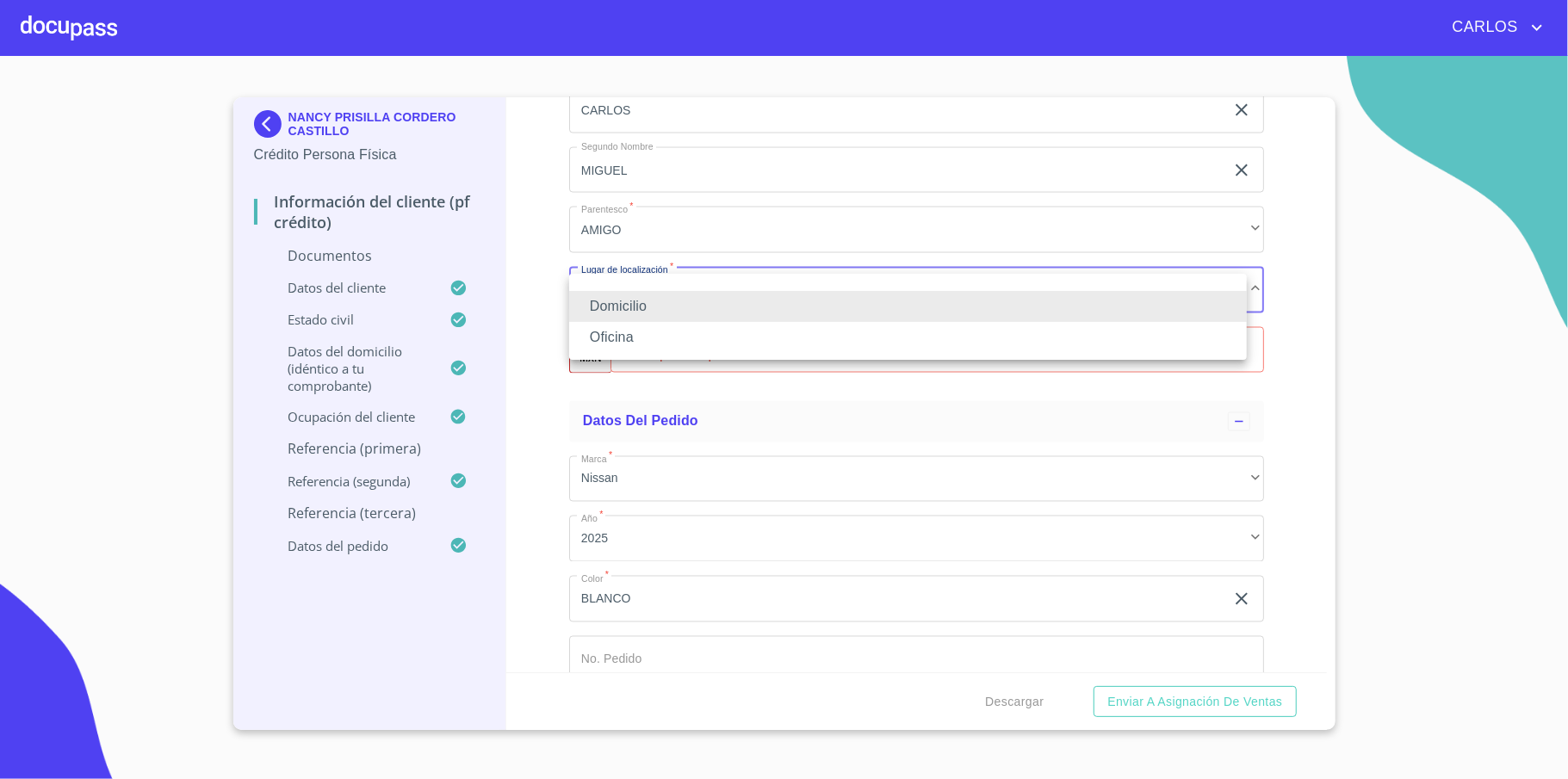 click on "Oficina" at bounding box center (908, 337) 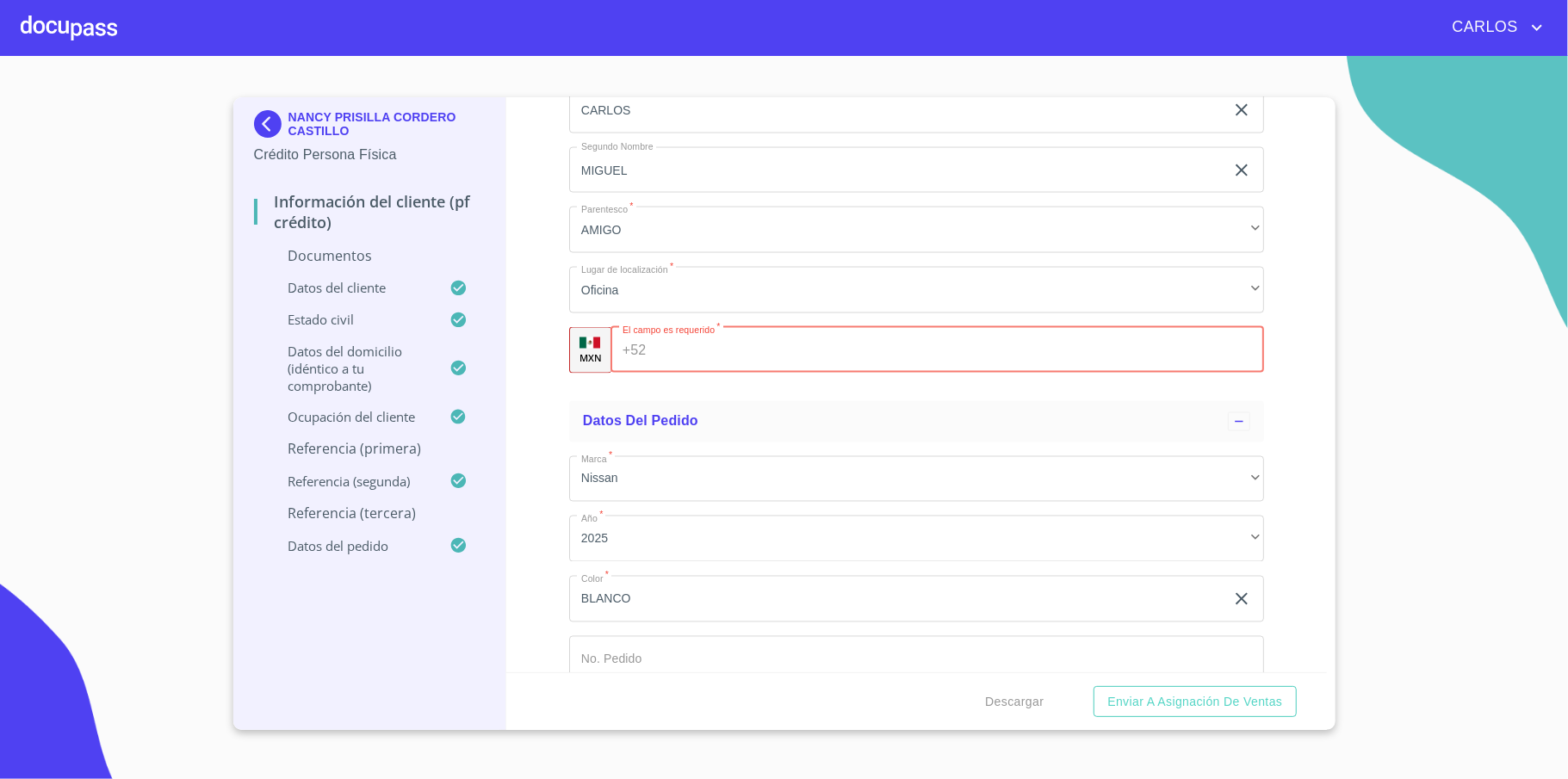 click on "Documento de identificación   *" at bounding box center (958, 350) 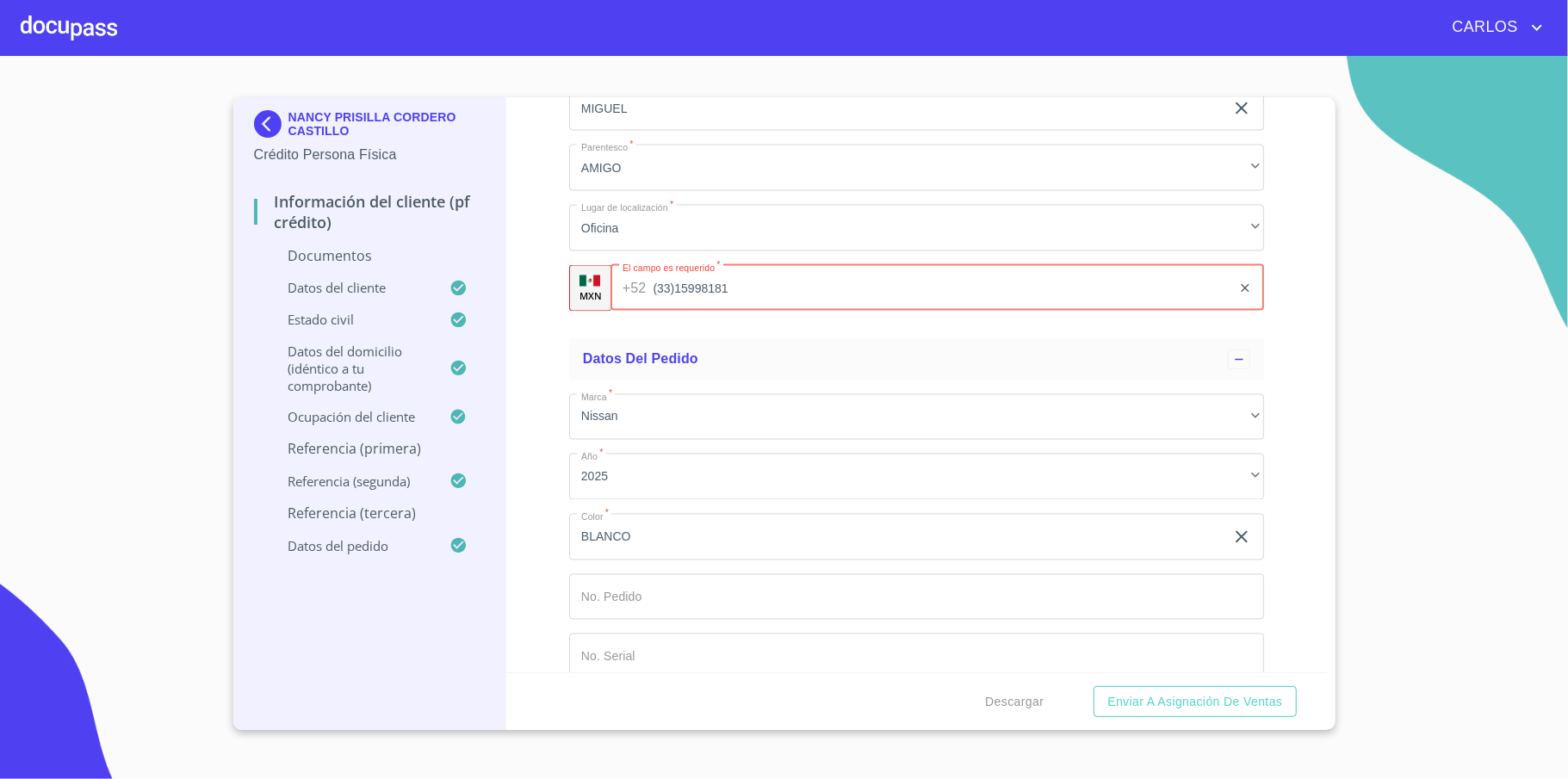 scroll, scrollTop: 6871, scrollLeft: 0, axis: vertical 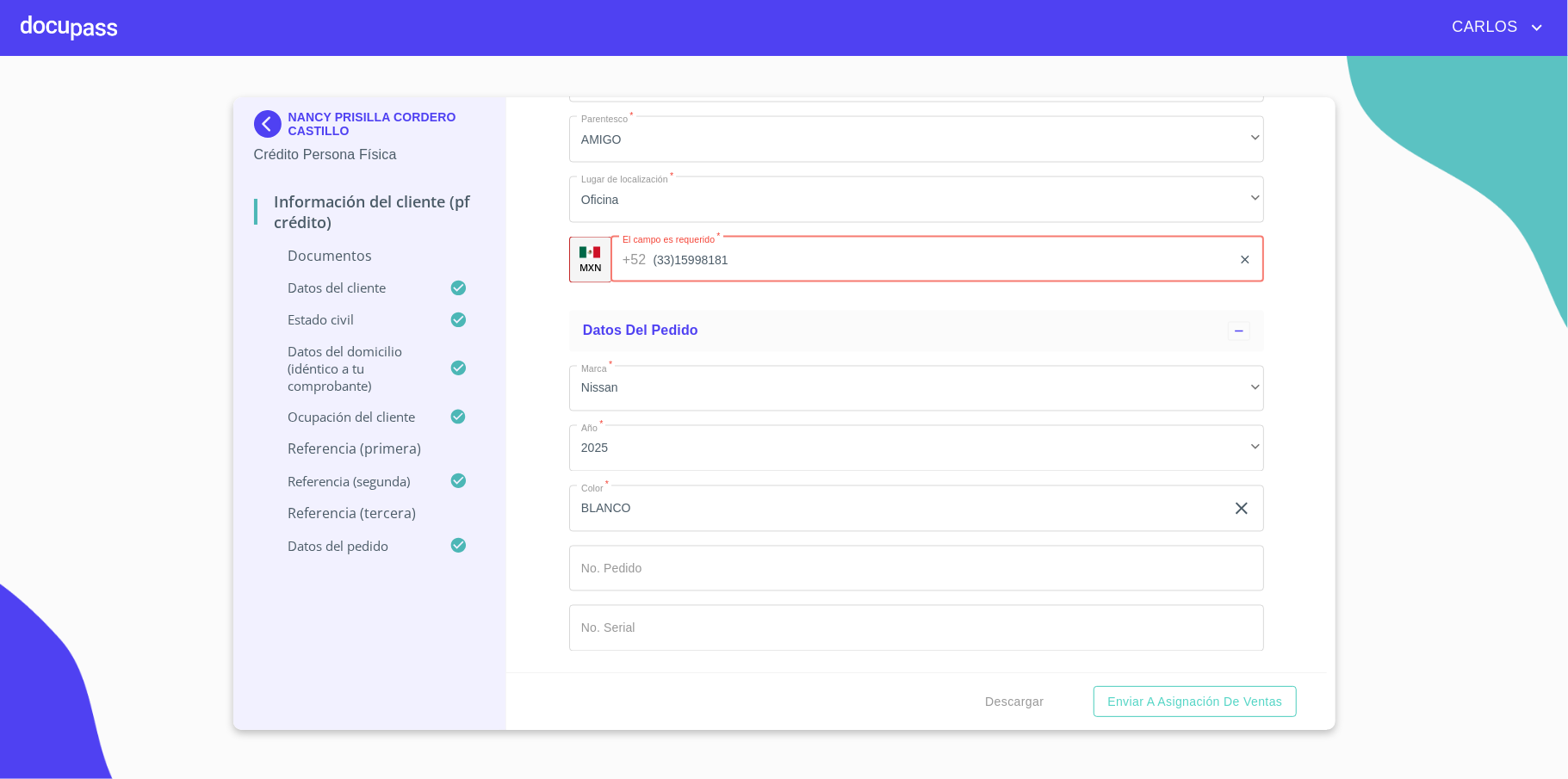type on "(33)15998181" 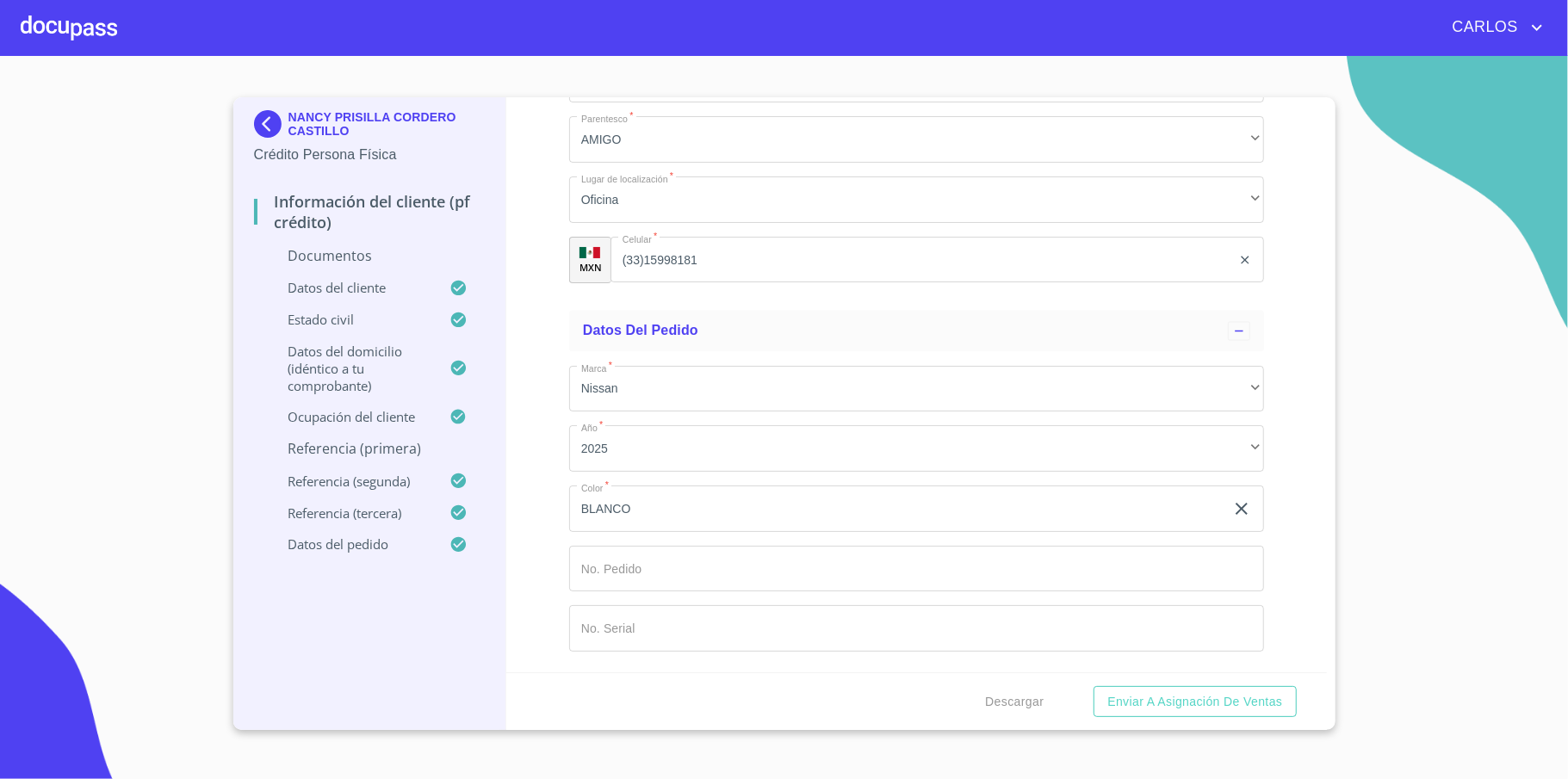 click on "Referencia (primera)" at bounding box center (369, 448) 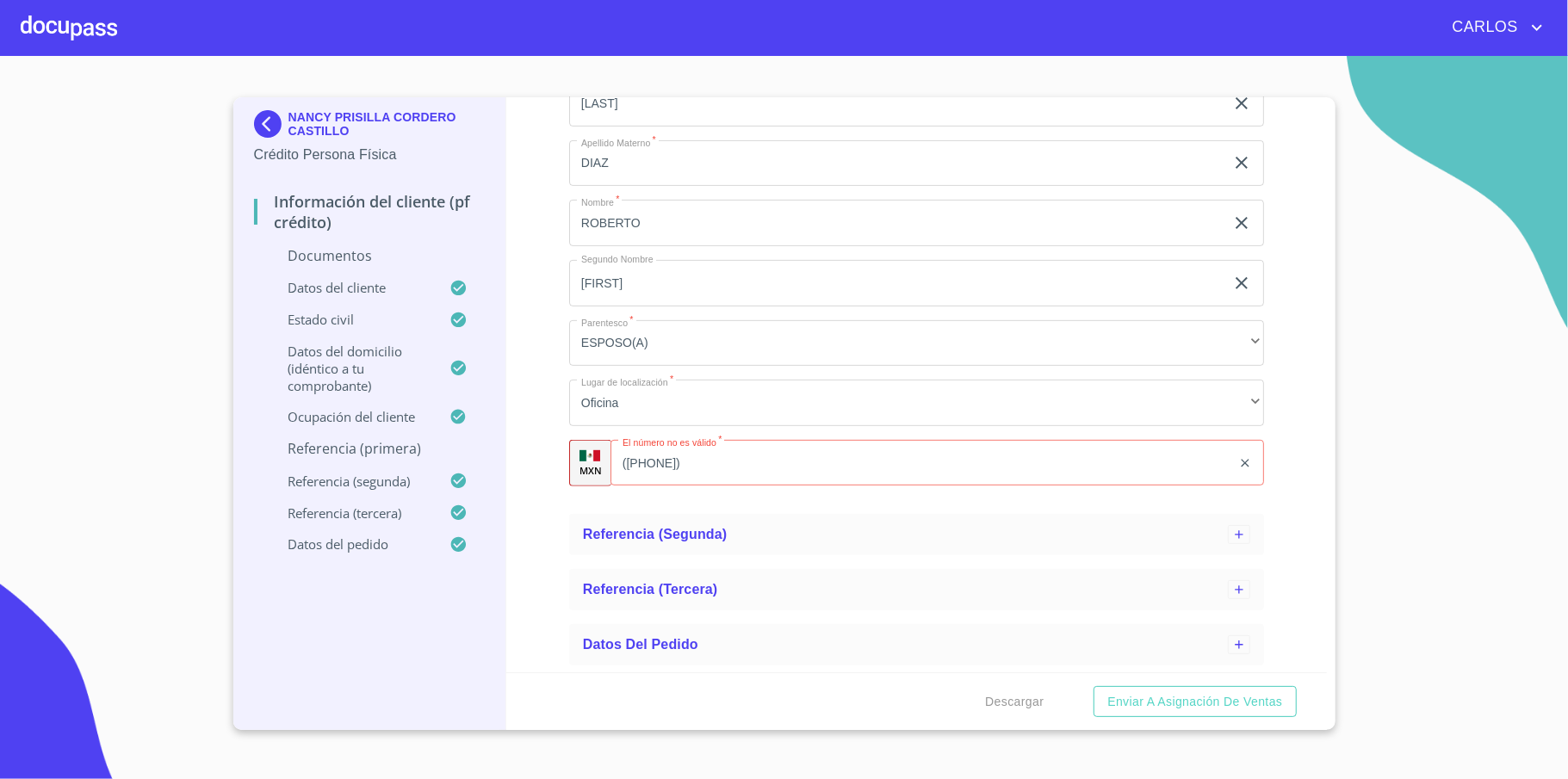 scroll, scrollTop: 439, scrollLeft: 0, axis: vertical 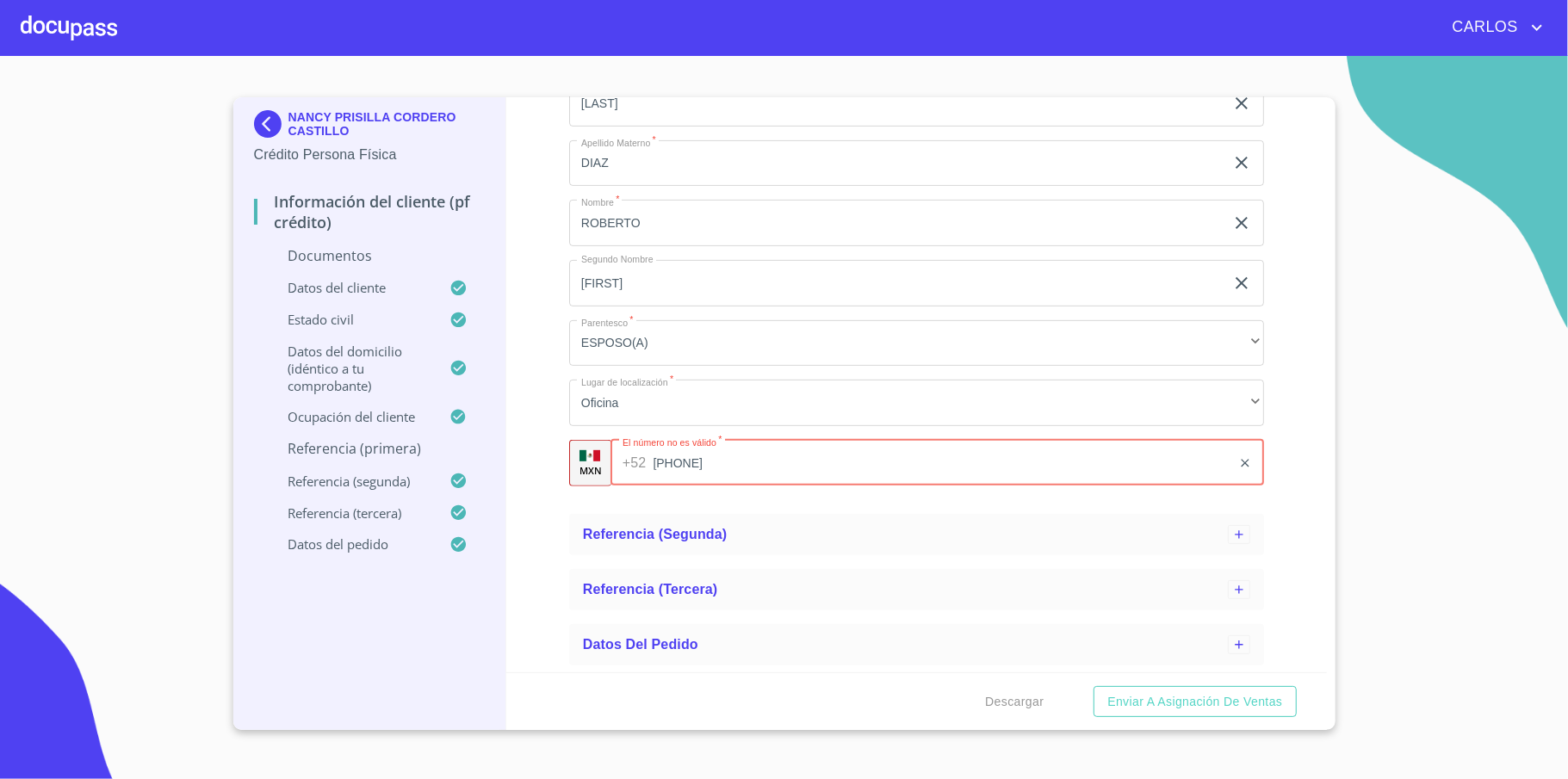 type on "[PHONE]" 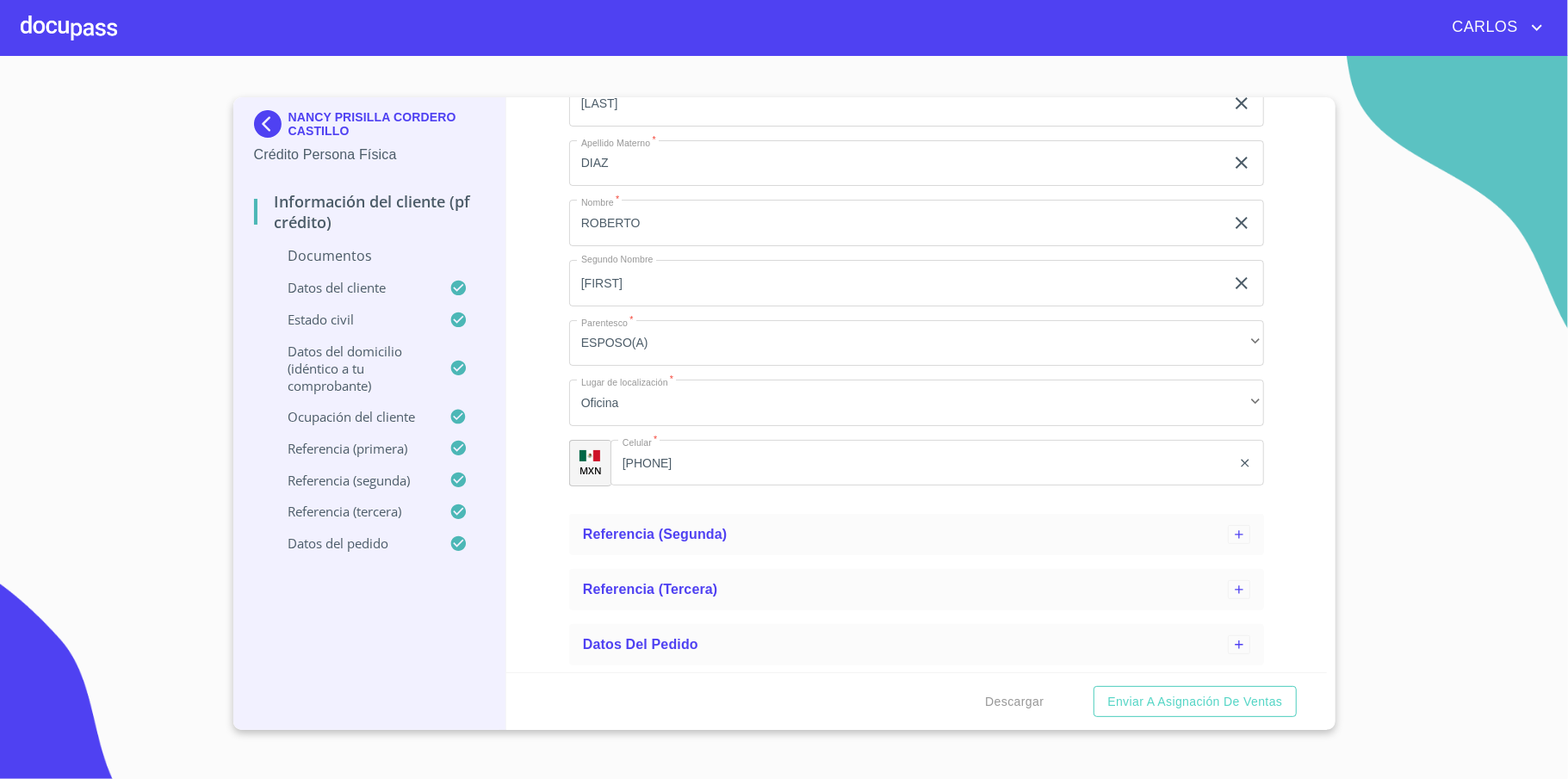 click on "Información del cliente (PF crédito)   Documentos Datos del cliente Estado Civil Datos del domicilio (idéntico a tu comprobante) Ocupación del Cliente Referencia (primera) Apellido Paterno   * [LAST] ​ Apellido Materno   * [LAST] ​ Nombre   * [FIRST] ​ Segundo Nombre [FIRST] ​ Parentesco   * ESPOSO(A) ​ Lugar de localización   * Oficina ​ MXN Celular   * [PHONE] ​ Referencia (segunda) Referencia (tercera) Datos del pedido" at bounding box center (916, 385) 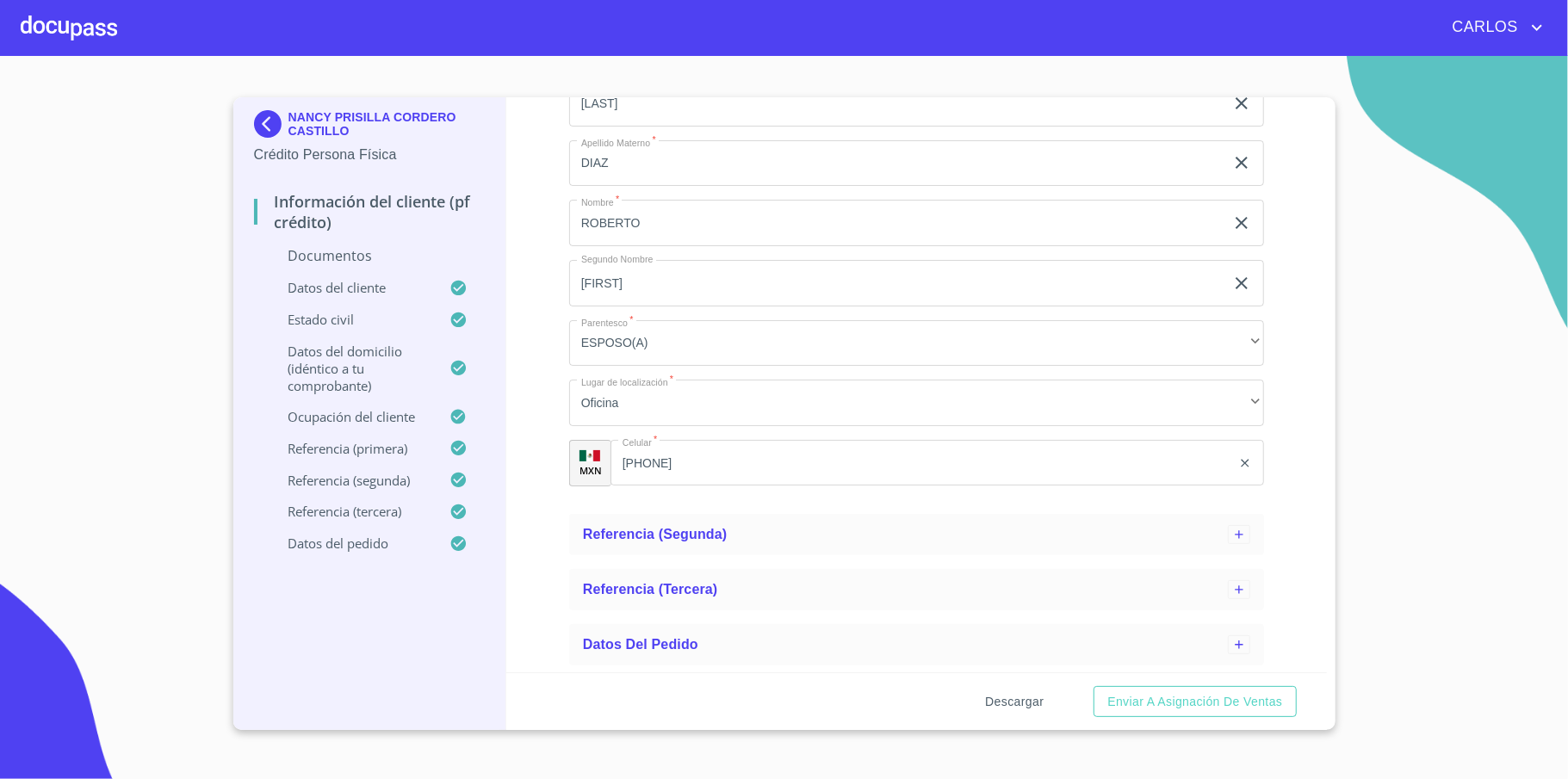 click on "Descargar" at bounding box center (1014, 702) 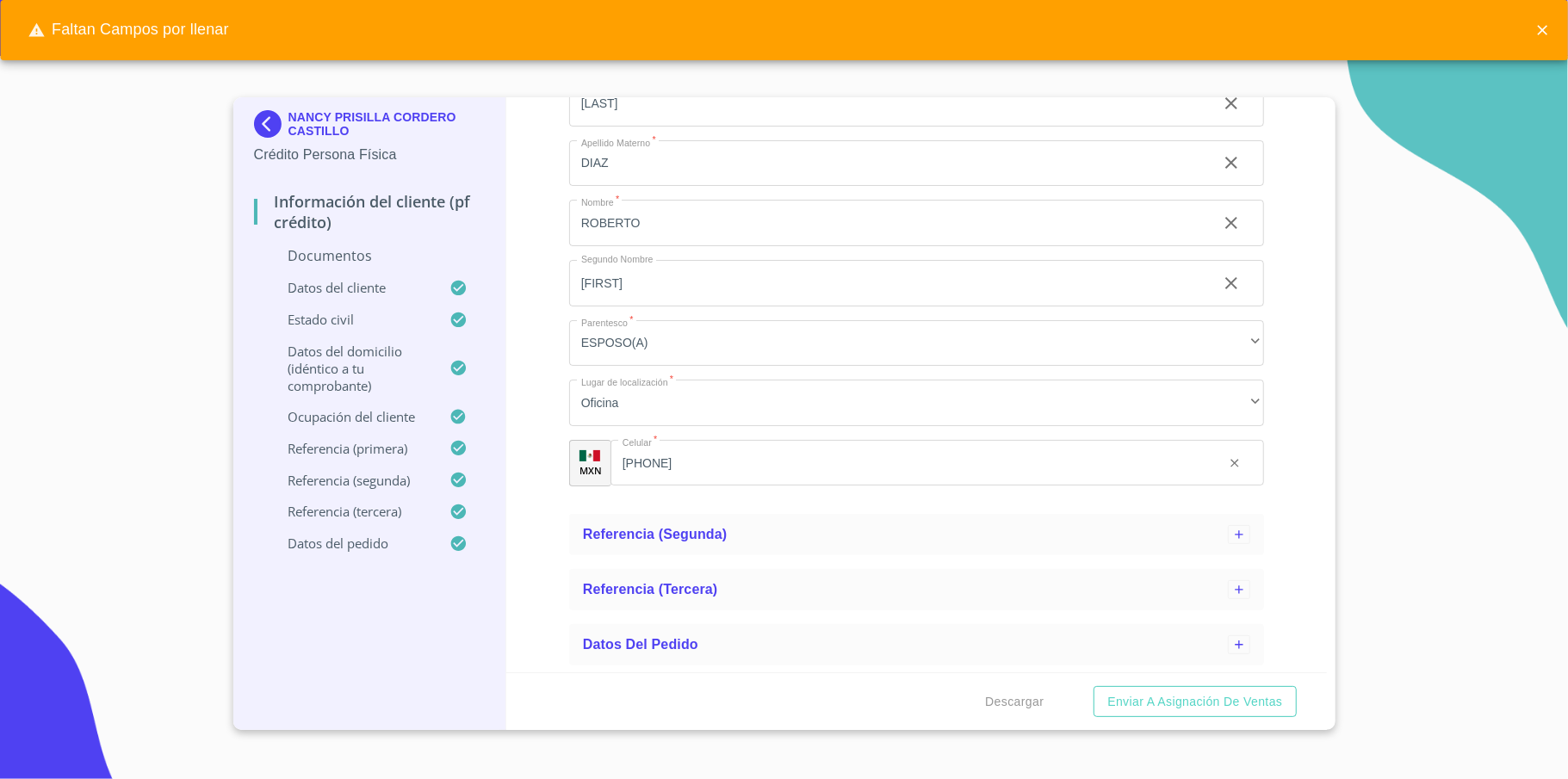 scroll, scrollTop: 95, scrollLeft: 0, axis: vertical 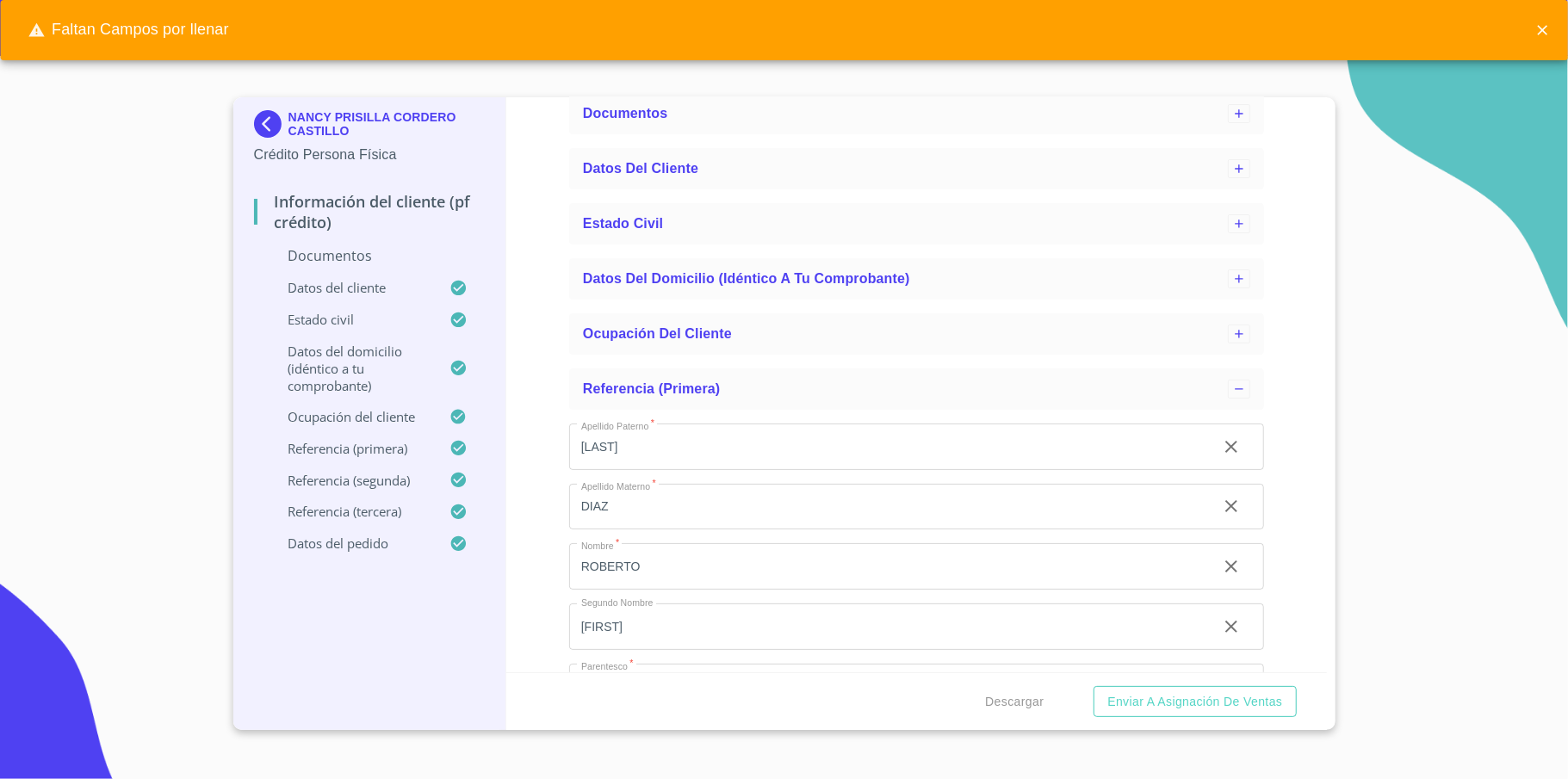 click on "Documentos" at bounding box center [369, 256] 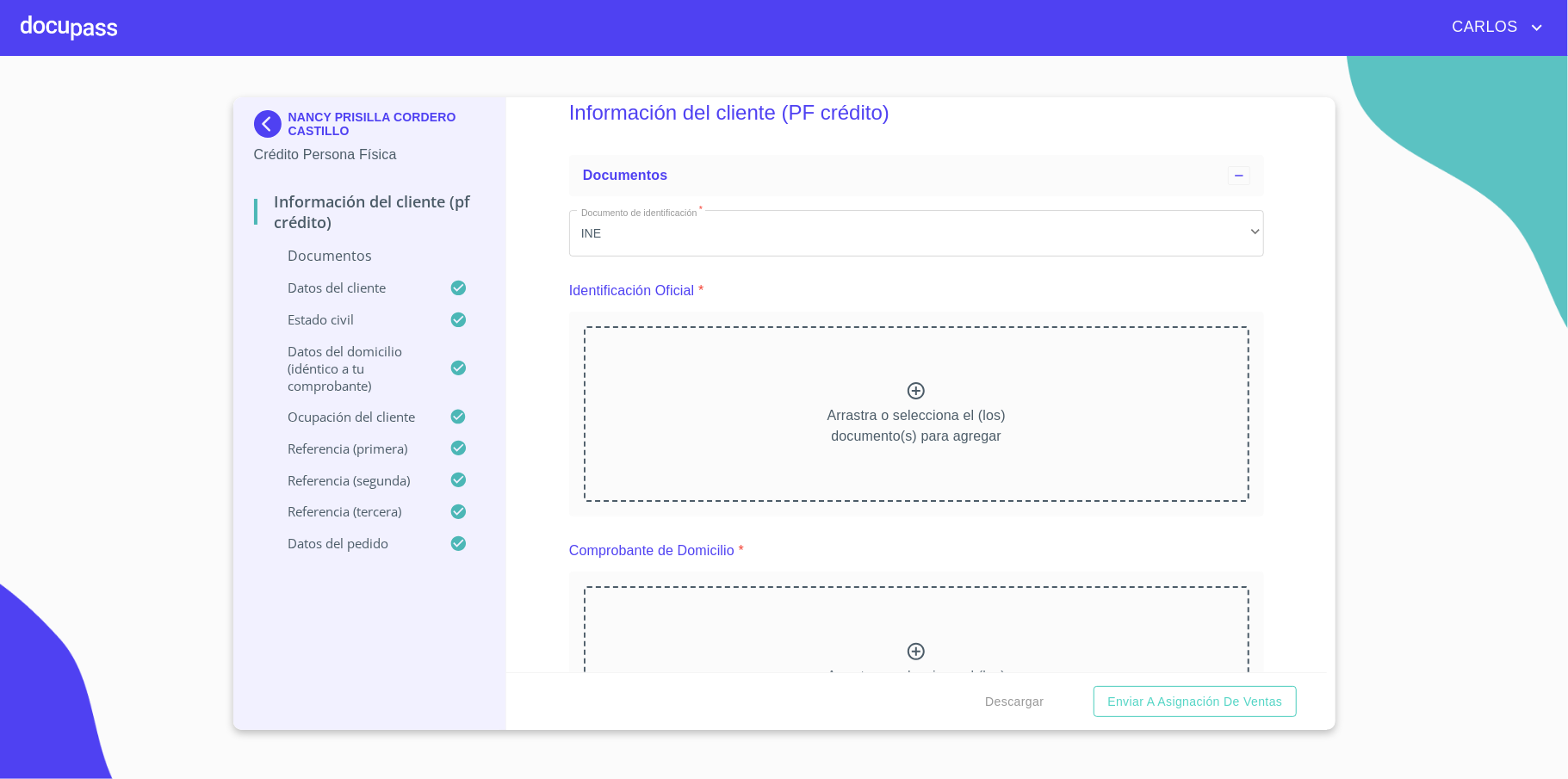 scroll, scrollTop: 0, scrollLeft: 0, axis: both 